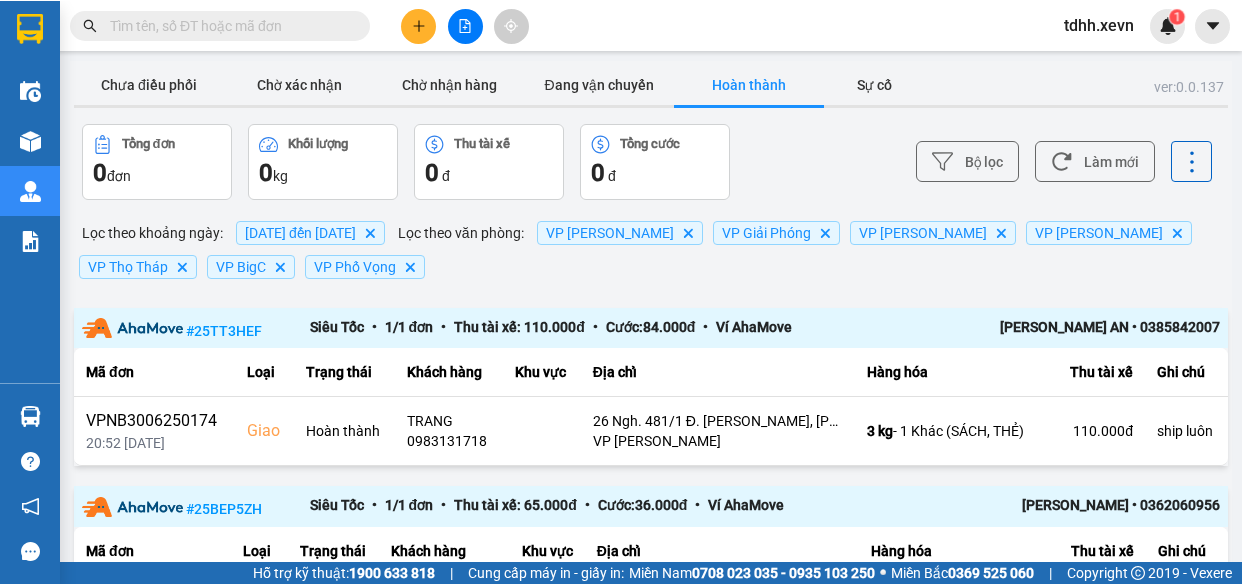 scroll, scrollTop: 0, scrollLeft: 0, axis: both 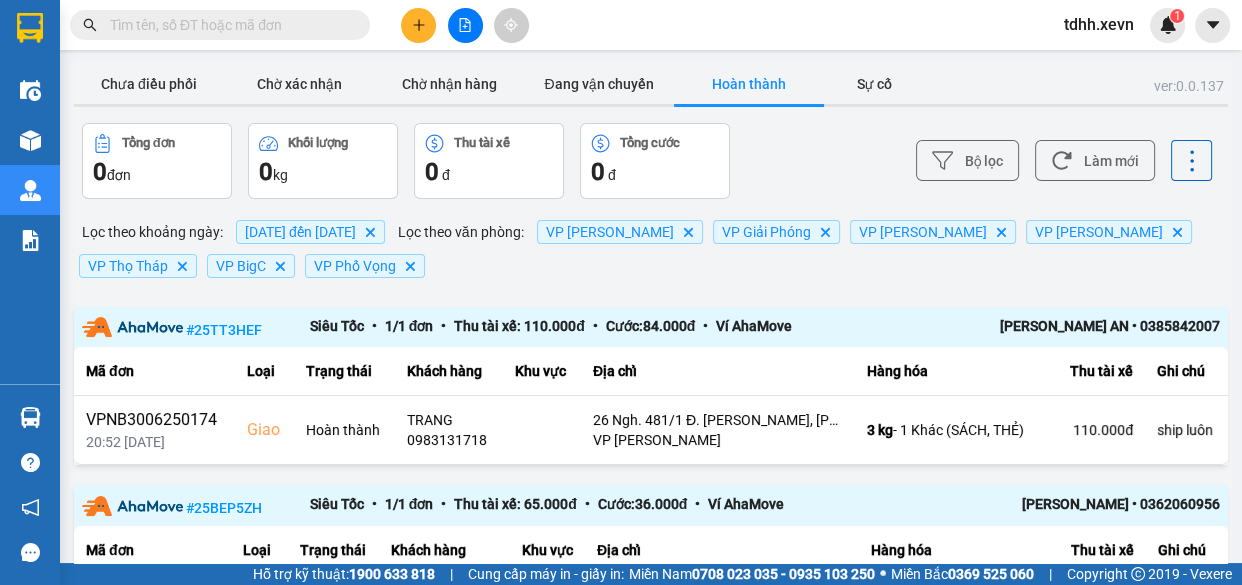 paste on "943430520" 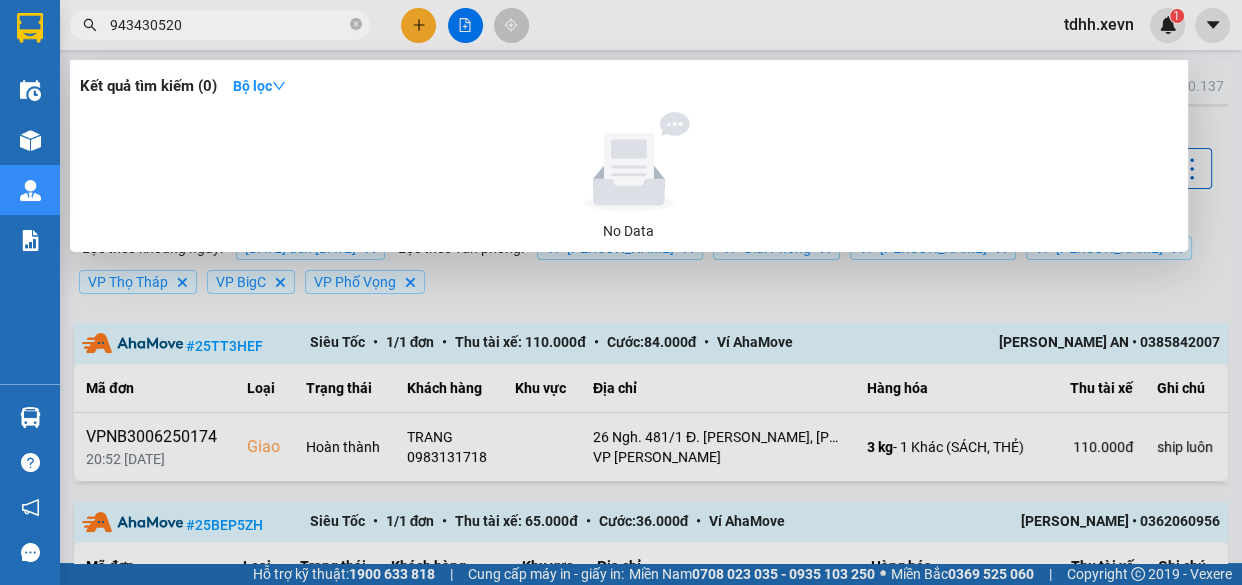 click on "943430520" at bounding box center [228, 25] 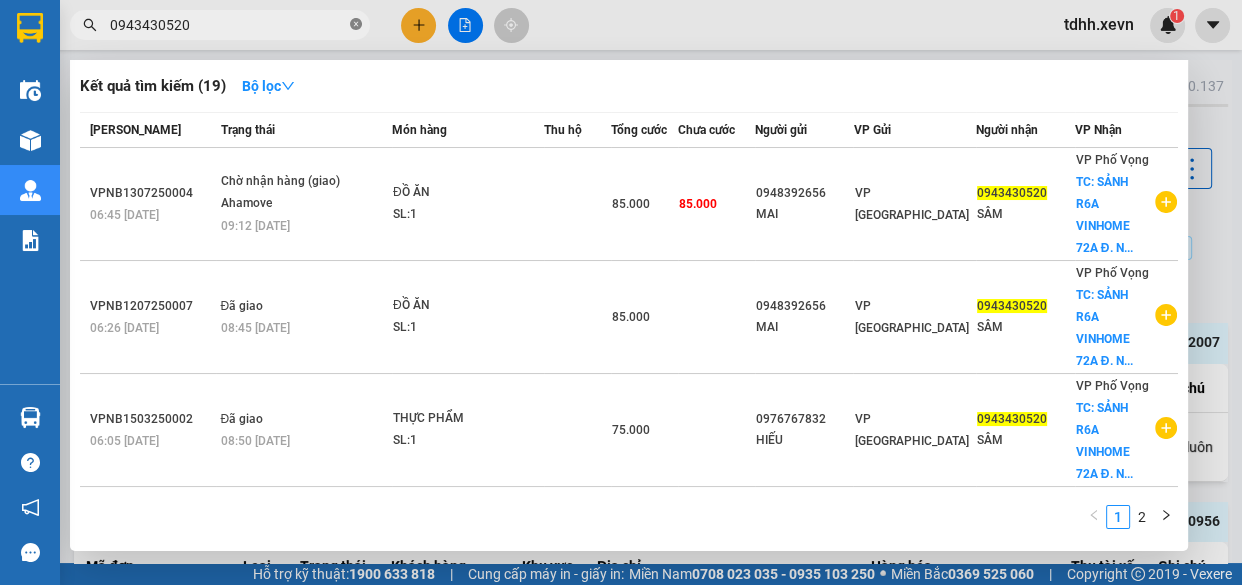 click 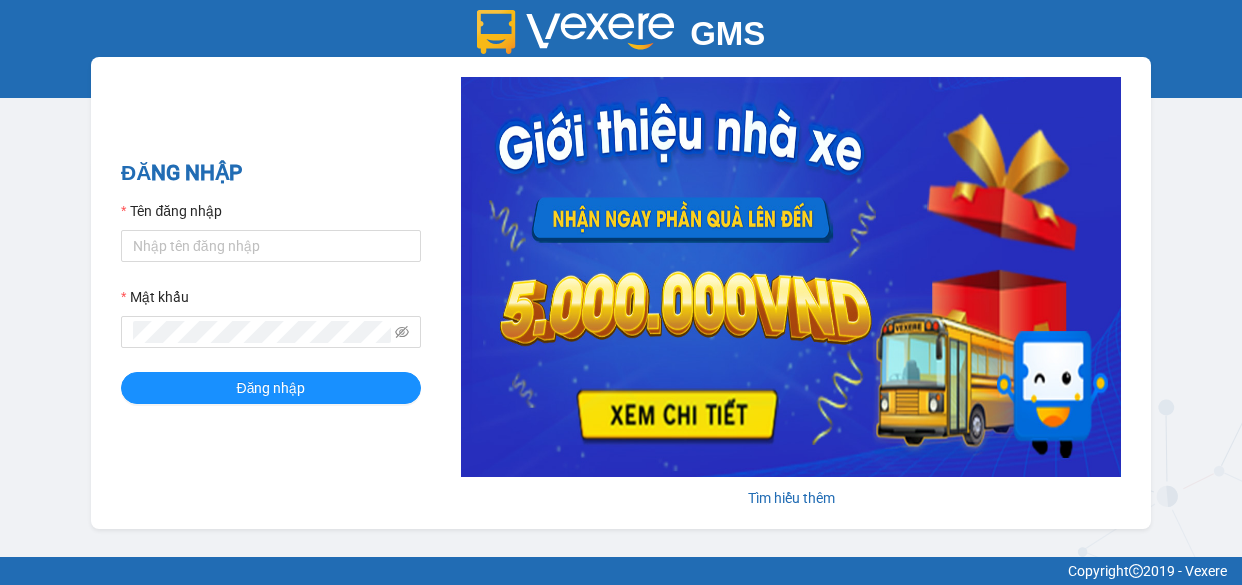 scroll, scrollTop: 0, scrollLeft: 0, axis: both 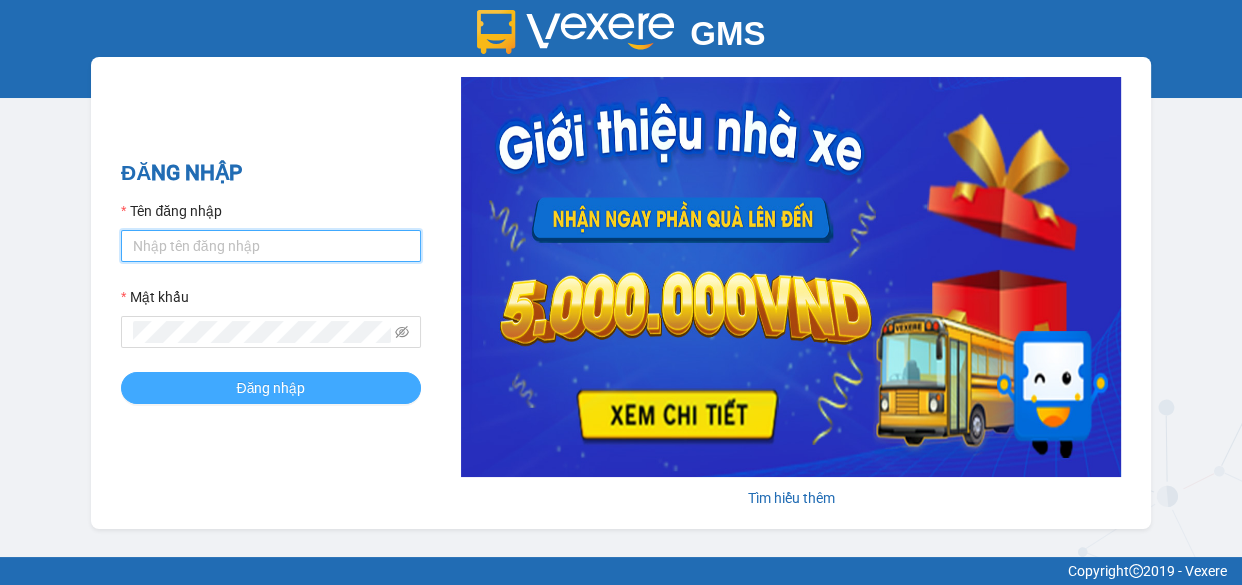 type on "tdhh.xevn" 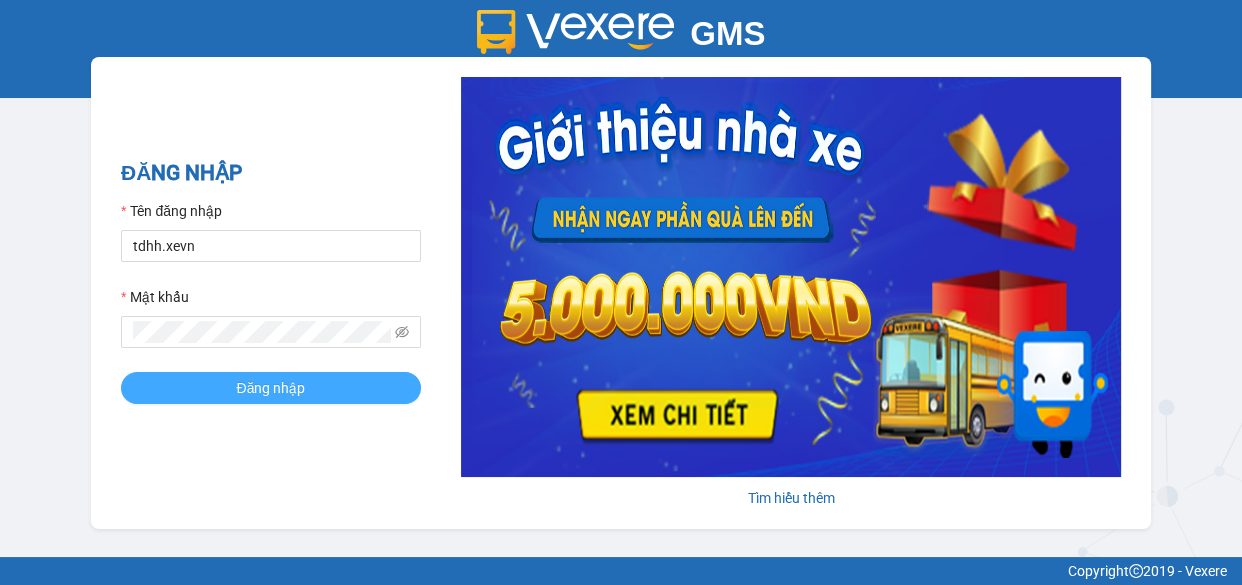 click on "Đăng nhập" at bounding box center [271, 388] 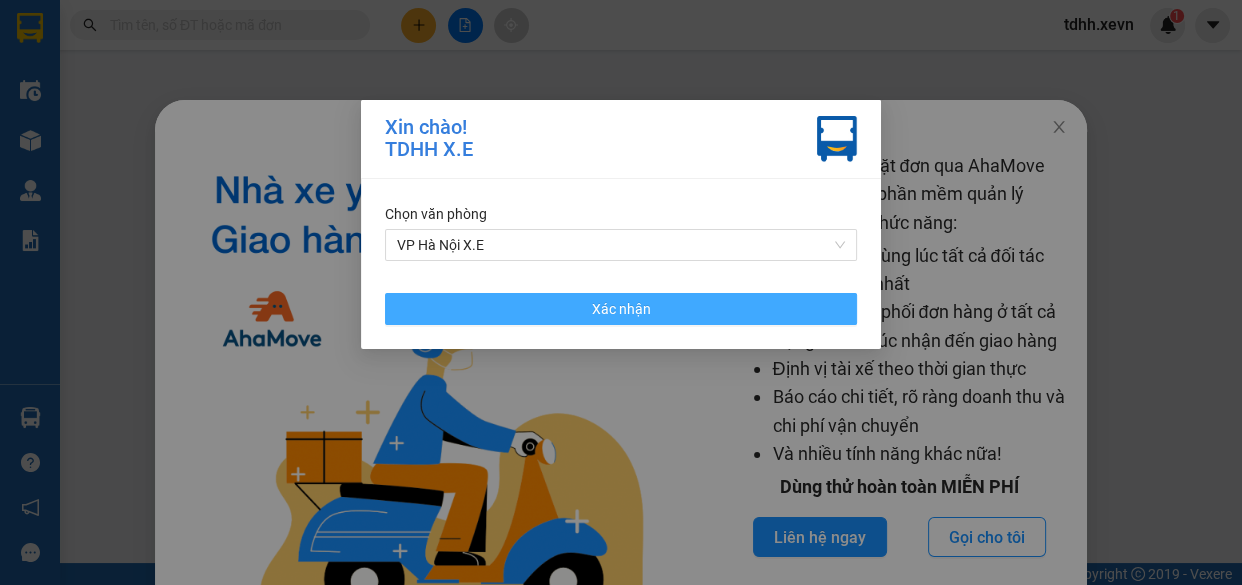 click on "Xác nhận" at bounding box center (621, 309) 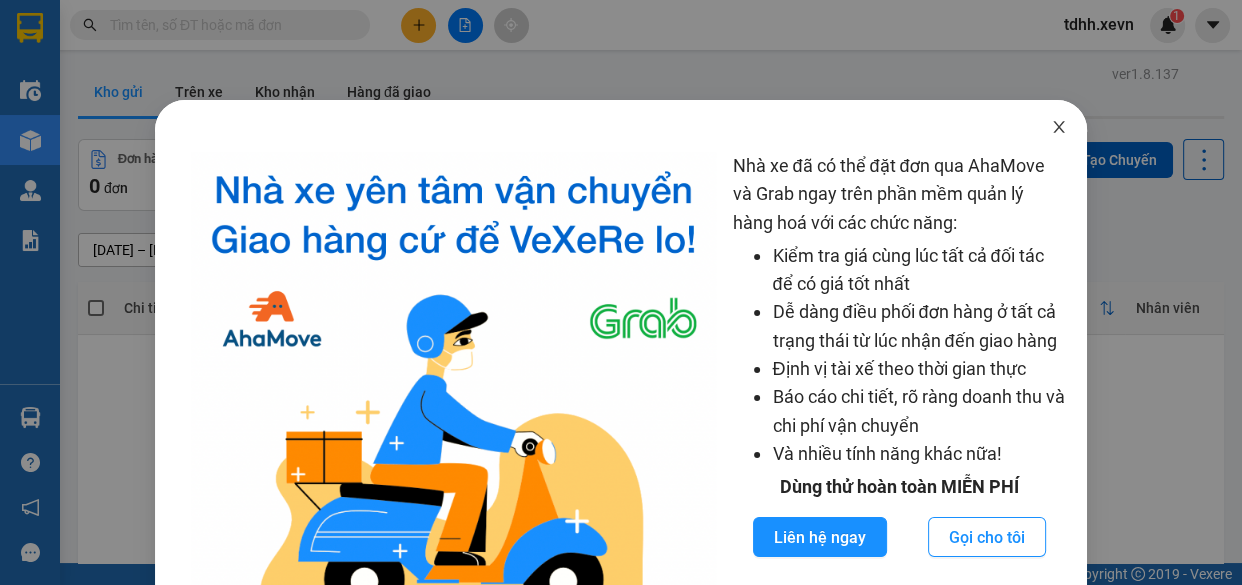 click 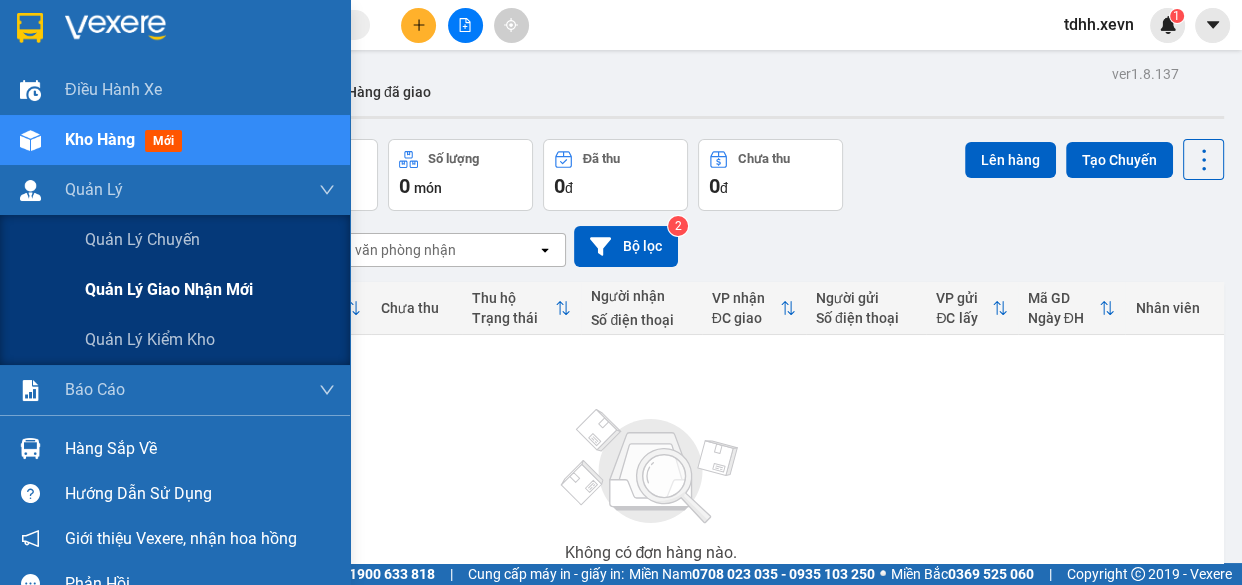 drag, startPoint x: 200, startPoint y: 290, endPoint x: 260, endPoint y: 190, distance: 116.61904 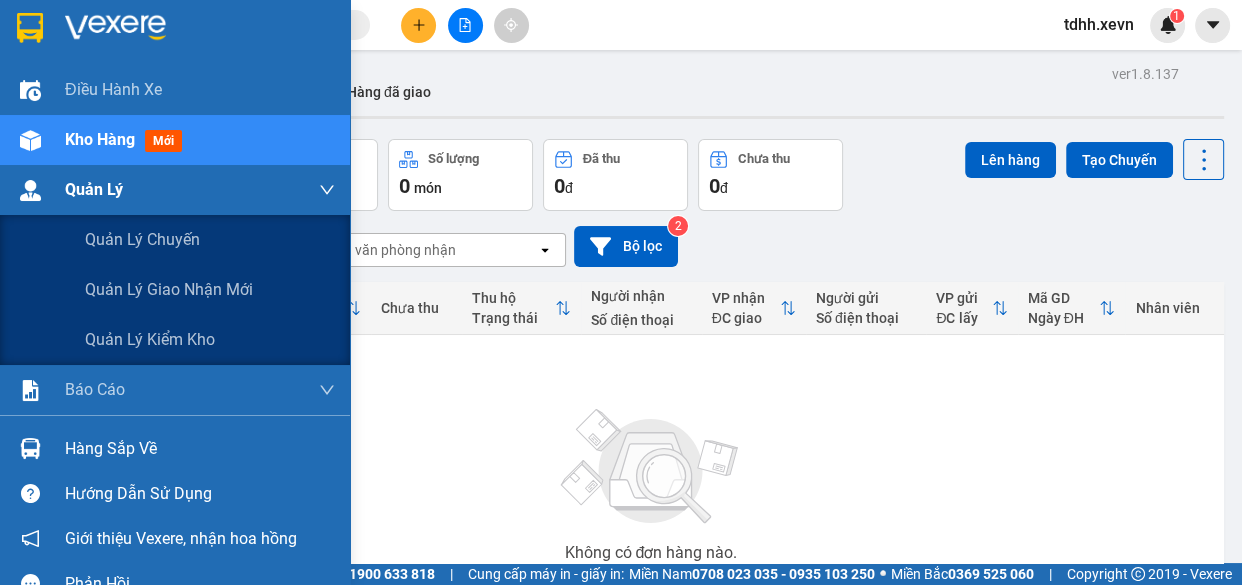 click on "Quản lý giao nhận mới" at bounding box center [169, 289] 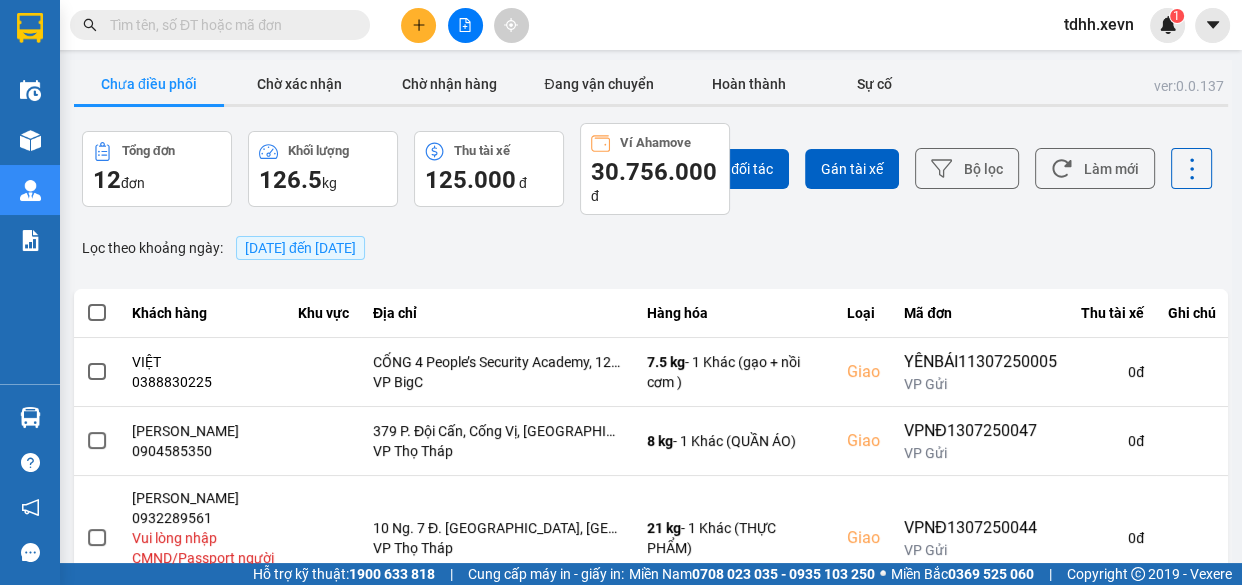 click on "[DATE] đến [DATE]" at bounding box center (300, 248) 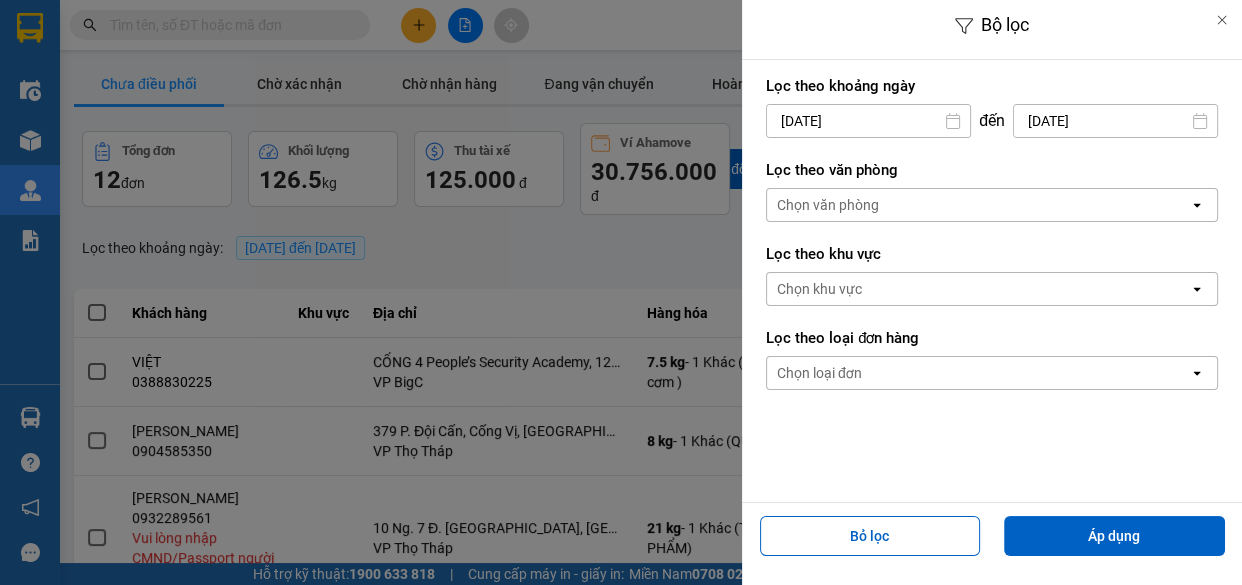 click on "13/07/2025" at bounding box center [868, 121] 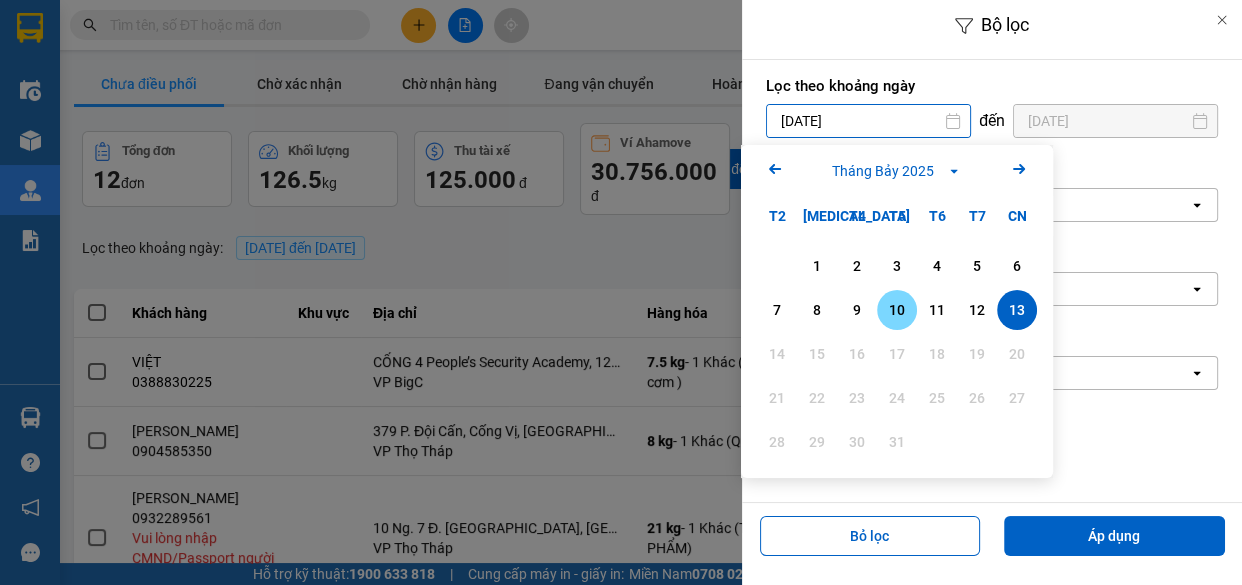 click on "10" at bounding box center (897, 310) 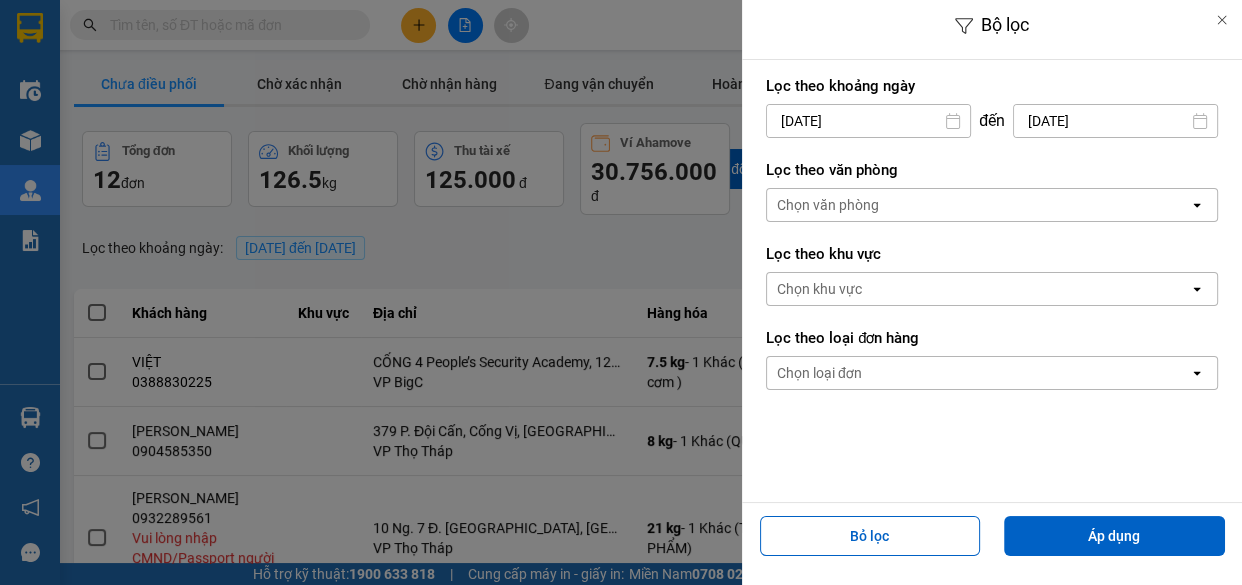 click on "Chọn văn phòng" at bounding box center (978, 205) 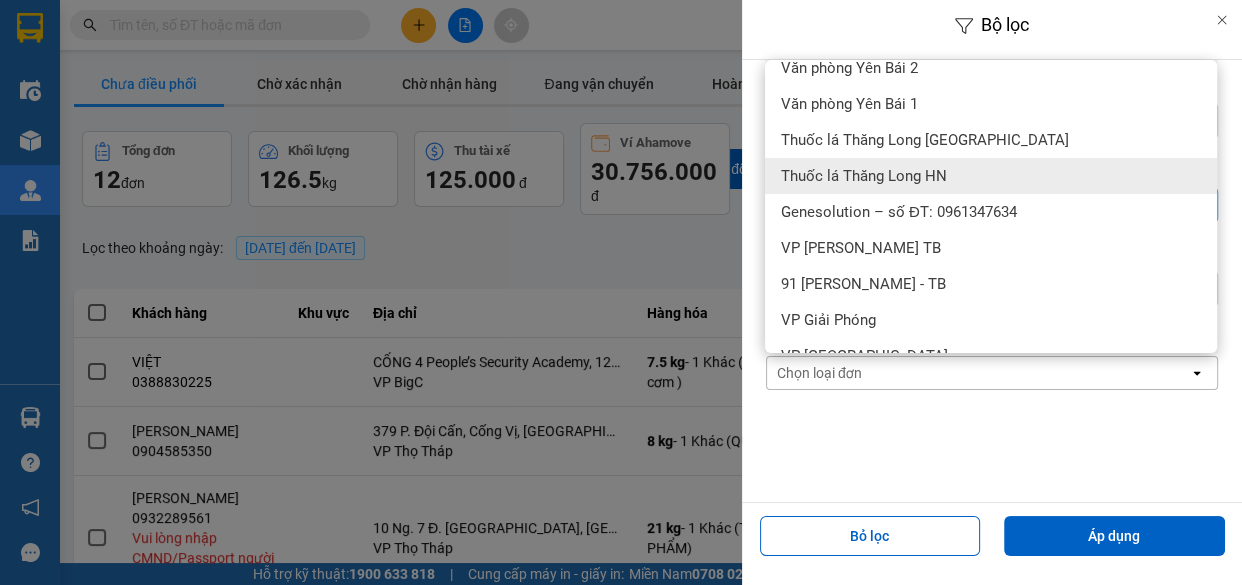 scroll, scrollTop: 181, scrollLeft: 0, axis: vertical 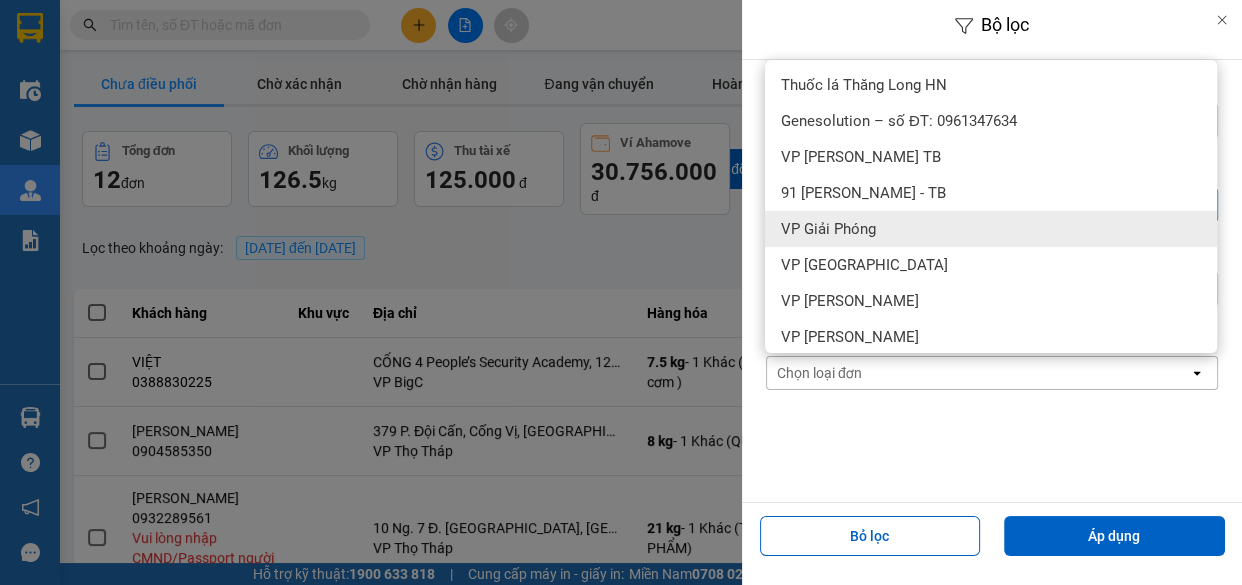 click on "VP Giải Phóng" at bounding box center [991, 229] 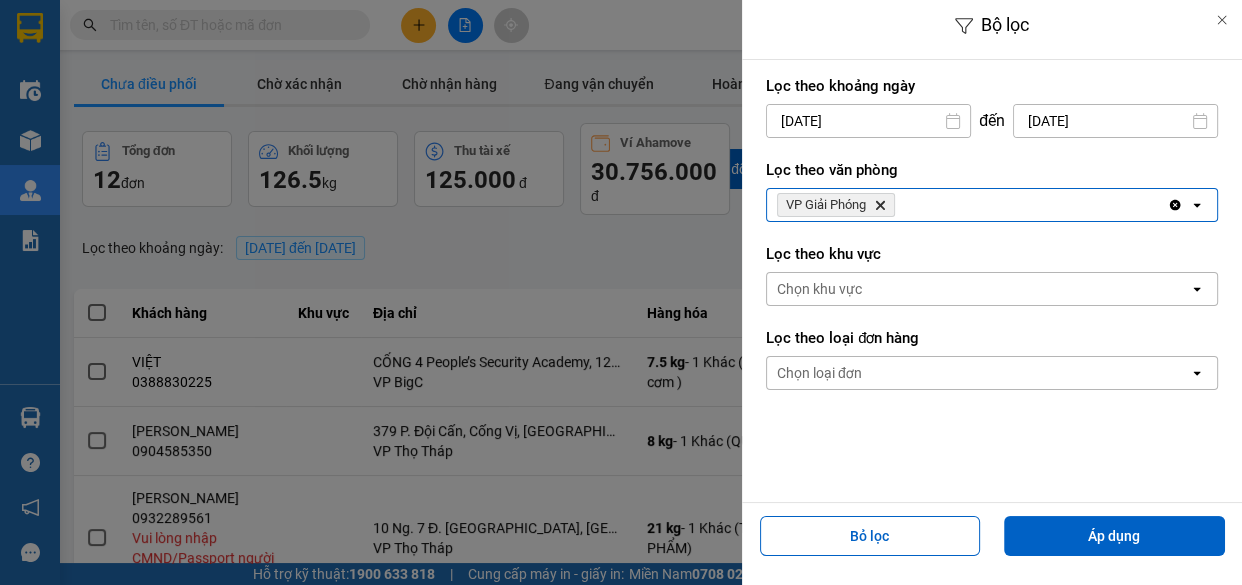 click on "VP Giải Phóng Delete" at bounding box center [967, 205] 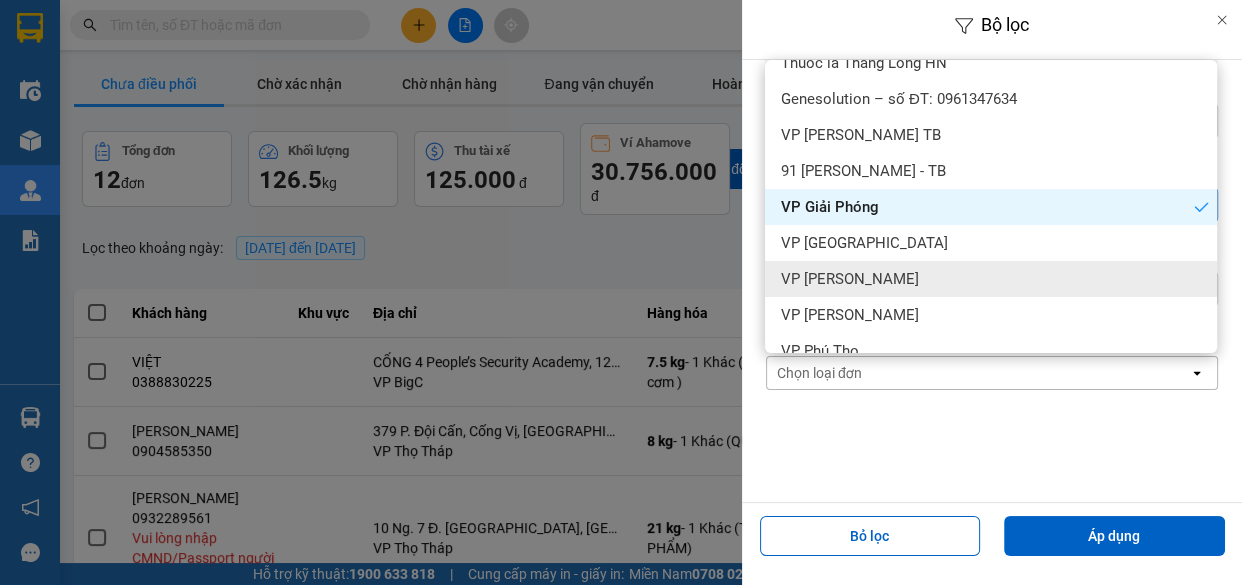 click on "VP Trần Đại Nghĩa" at bounding box center [850, 279] 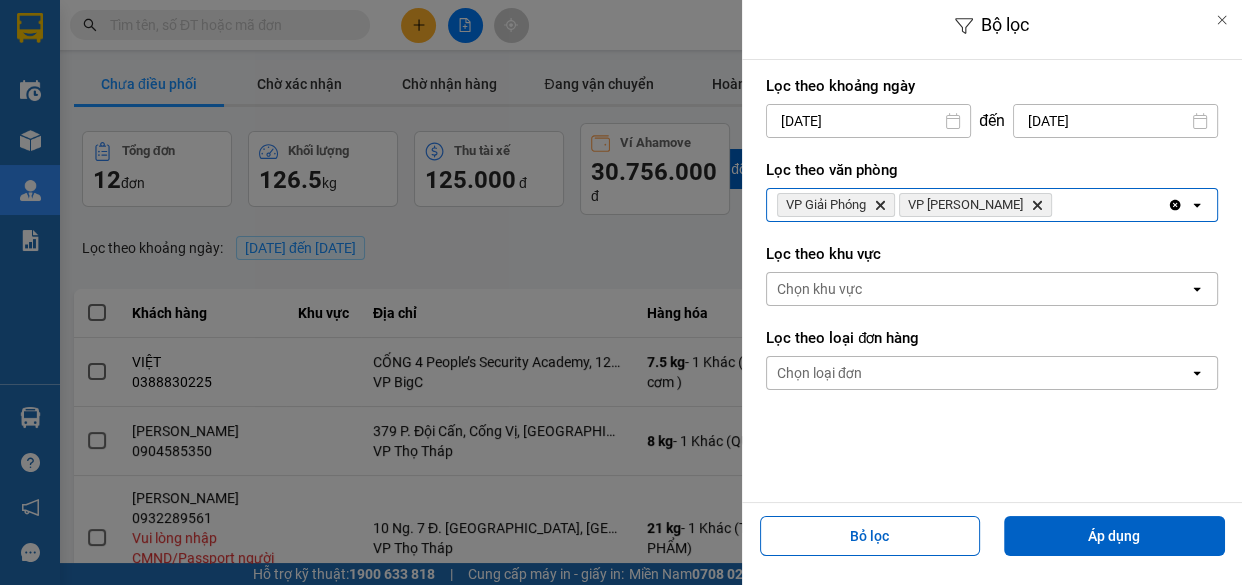 click on "VP Giải Phóng Delete VP Trần Đại Nghĩa Delete" at bounding box center [967, 205] 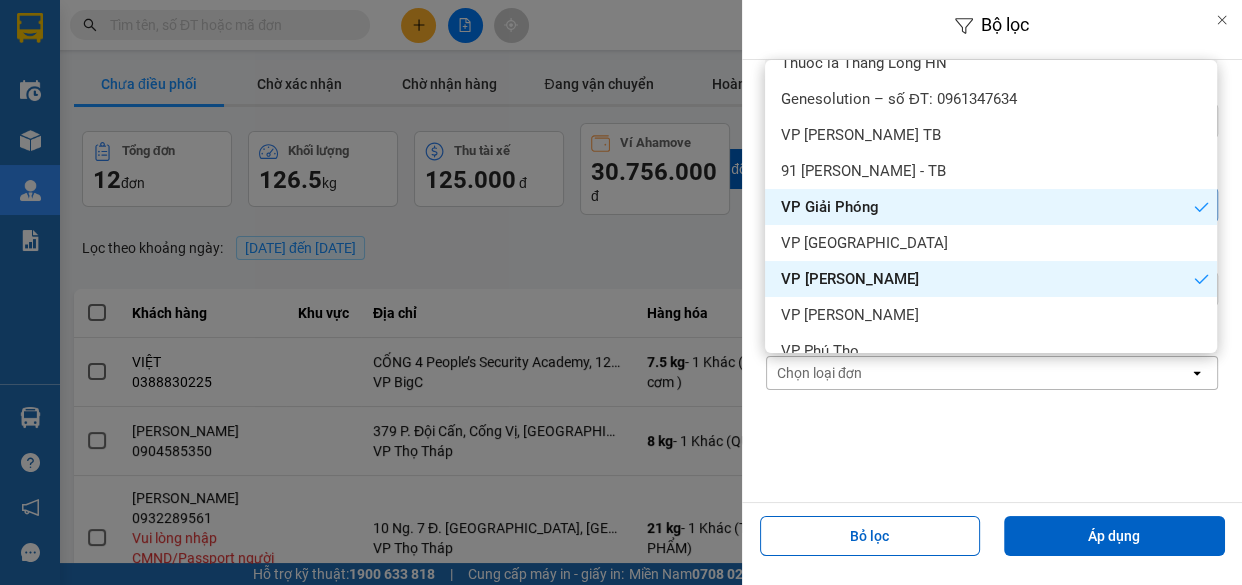 scroll, scrollTop: 294, scrollLeft: 0, axis: vertical 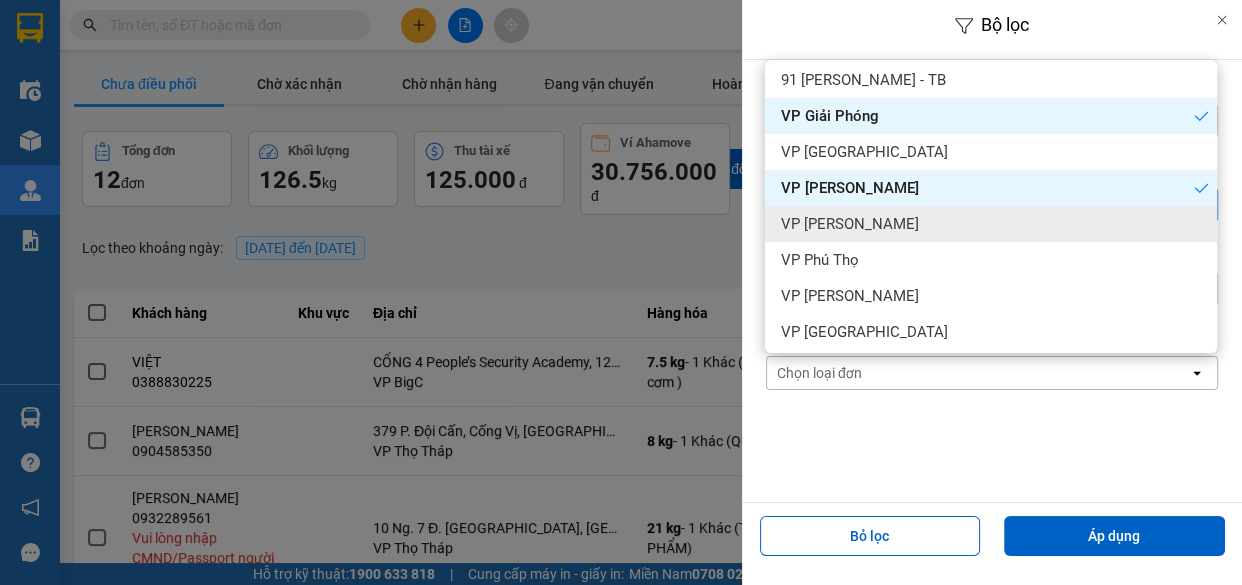 click on "VP Ngọc Hồi" at bounding box center (991, 224) 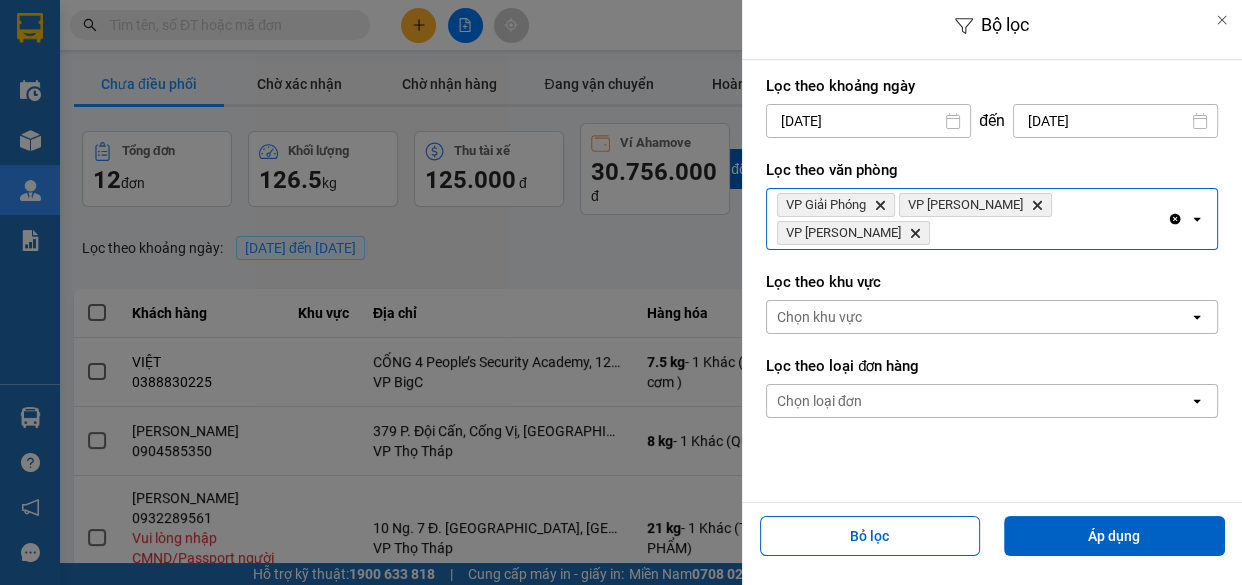 click on "Lọc theo văn phòng VP Giải Phóng Delete VP Trần Đại Nghĩa Delete VP Ngọc Hồi Delete Clear all open" at bounding box center [992, 205] 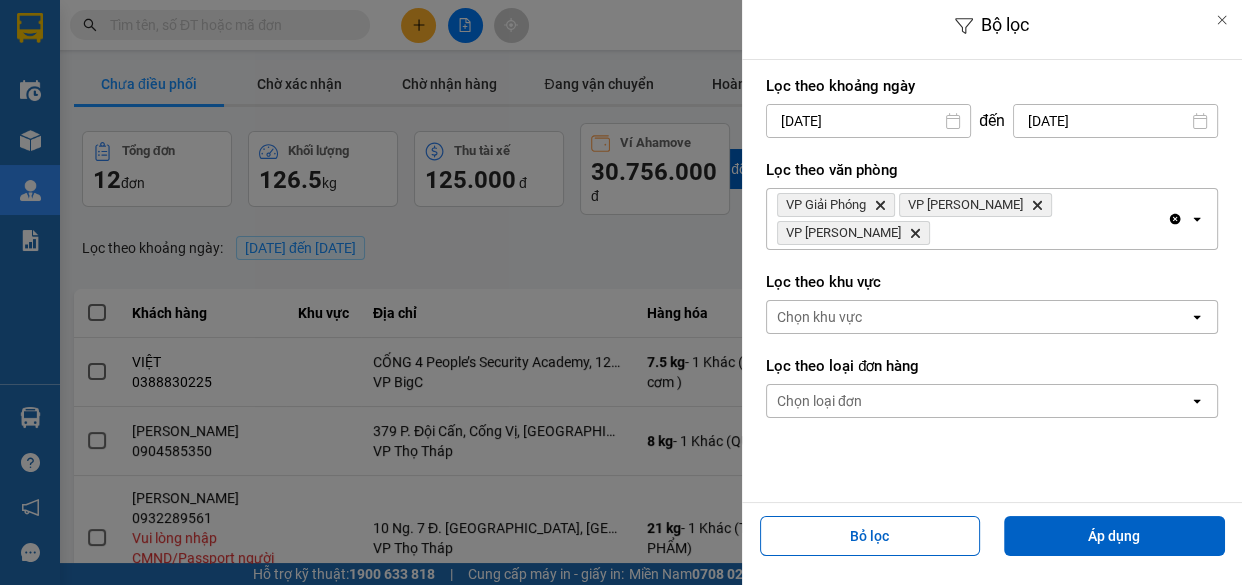 click on "VP Giải Phóng Delete VP Trần Đại Nghĩa Delete VP Ngọc Hồi Delete" at bounding box center [967, 219] 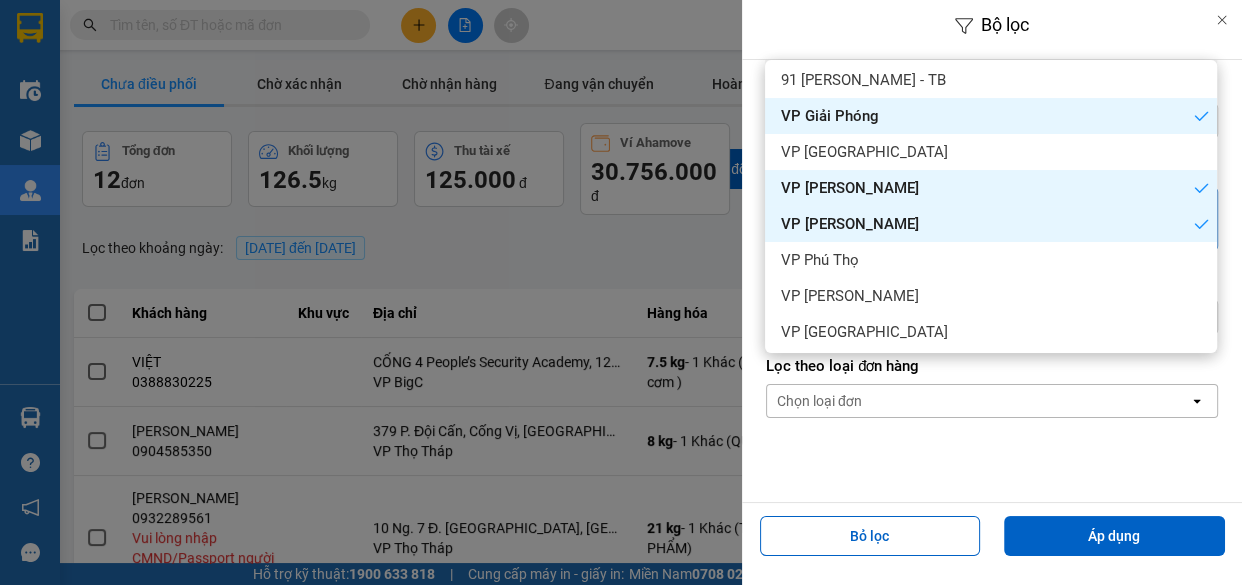 scroll, scrollTop: 385, scrollLeft: 0, axis: vertical 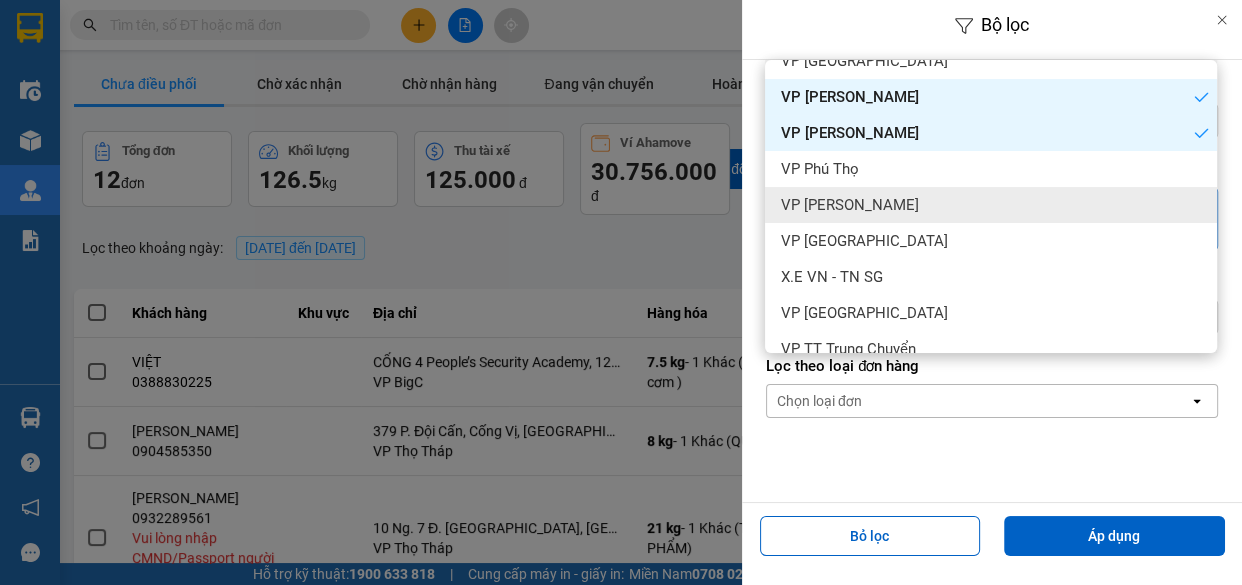 click on "VP Lê Duẩn" at bounding box center (991, 205) 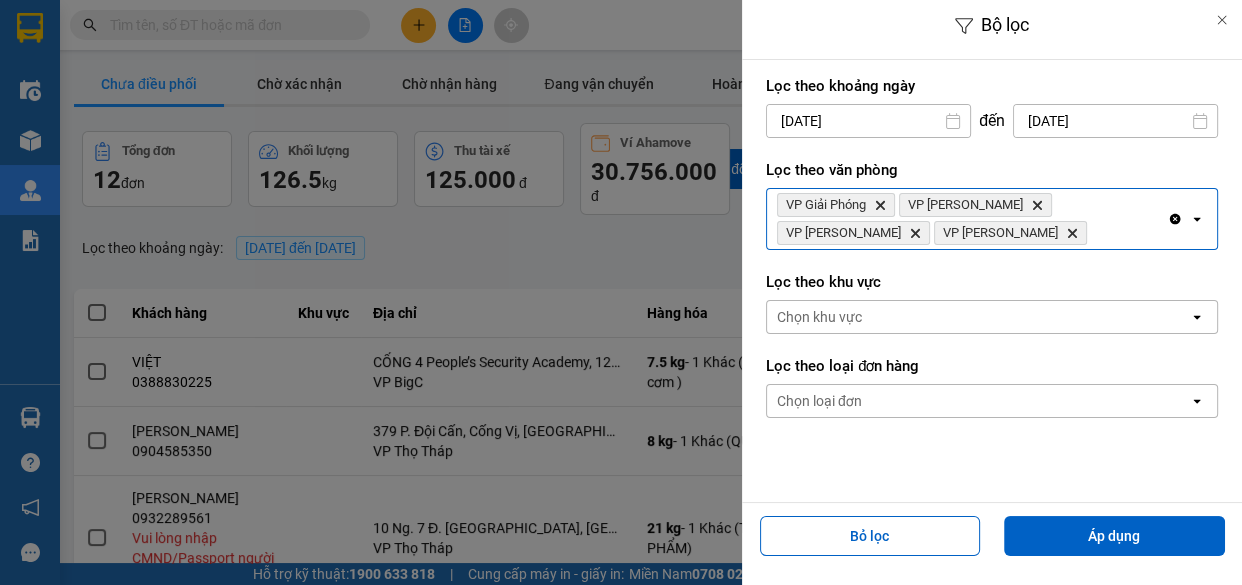 click on "VP Giải Phóng Delete VP Trần Đại Nghĩa Delete VP Ngọc Hồi Delete VP Lê Duẩn Delete" at bounding box center [967, 219] 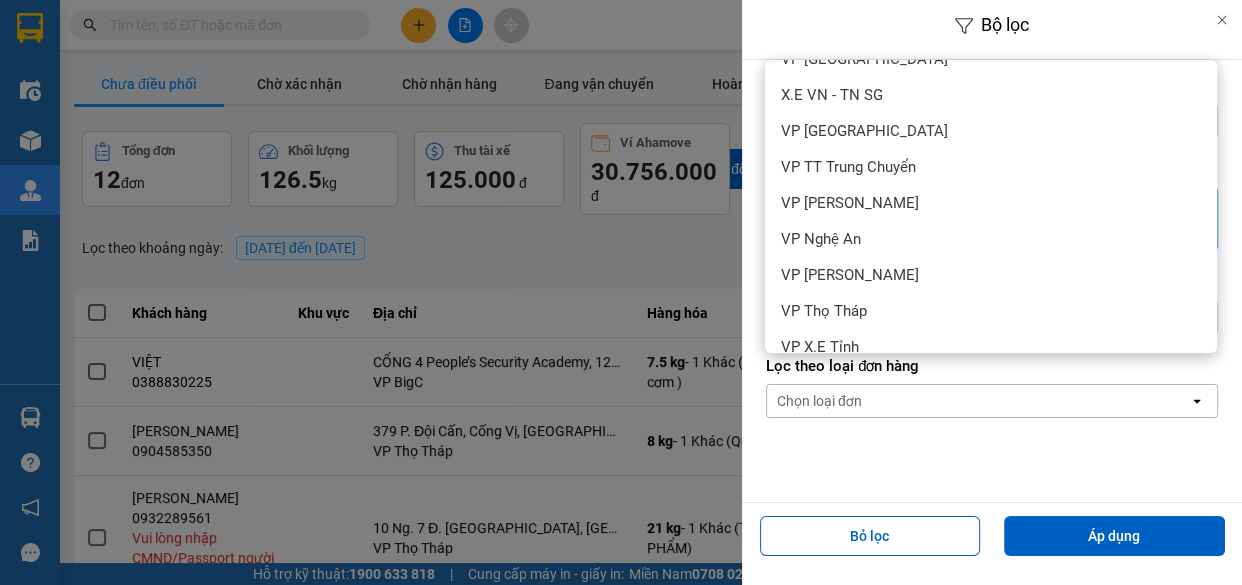 scroll, scrollTop: 658, scrollLeft: 0, axis: vertical 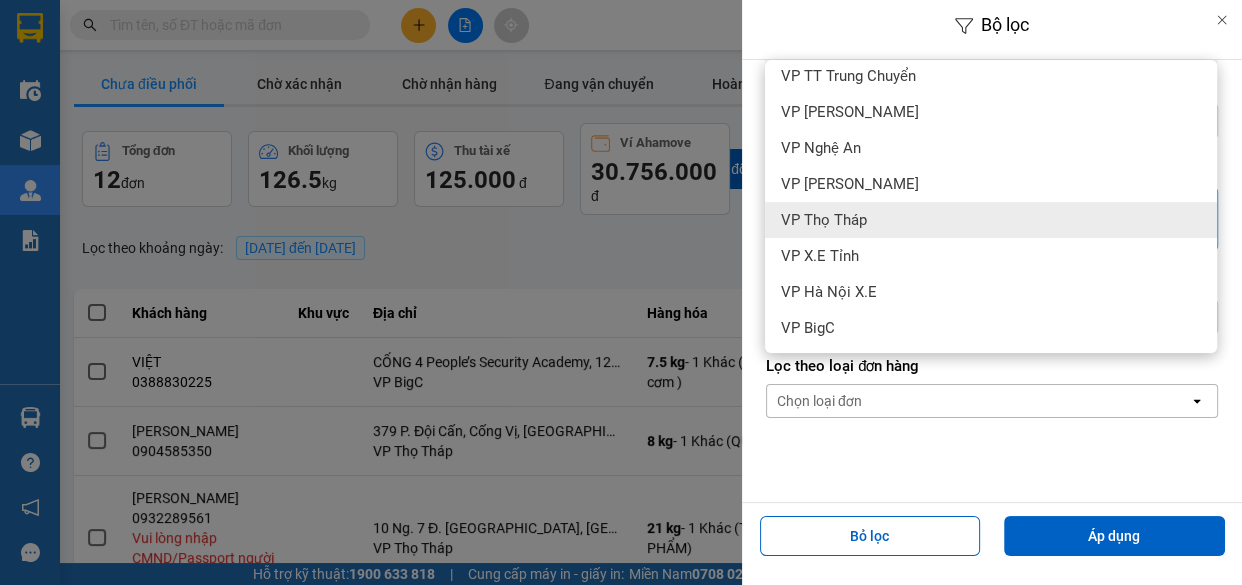 click on "VP Thọ Tháp" at bounding box center (991, 220) 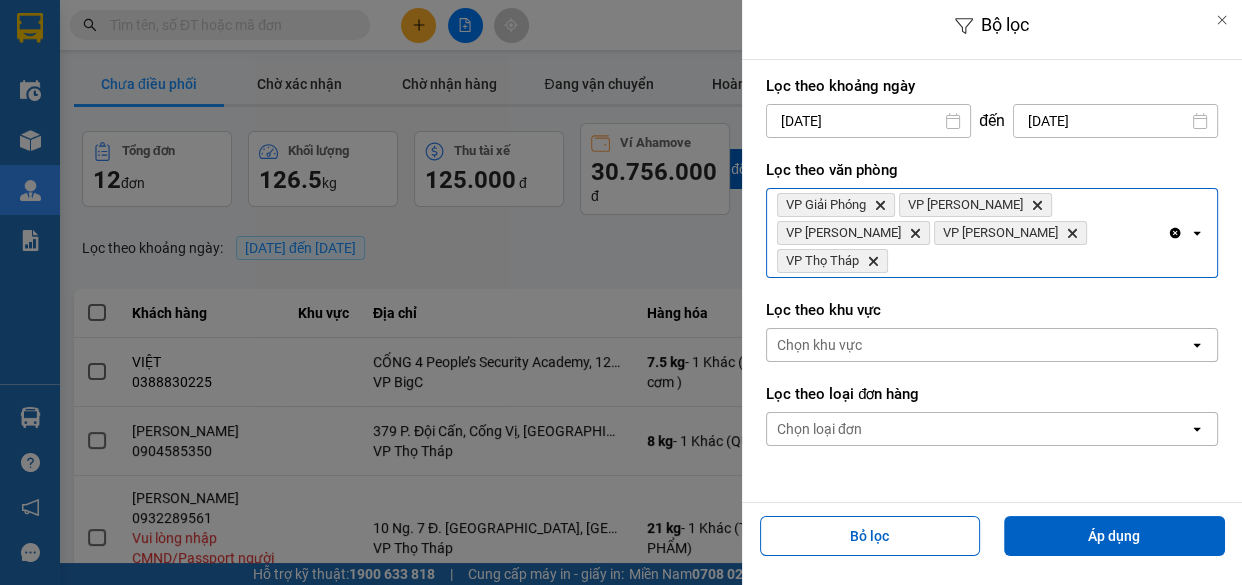 click on "VP Giải Phóng Delete VP Trần Đại Nghĩa Delete VP Ngọc Hồi Delete VP Lê Duẩn Delete VP Thọ Tháp Delete" at bounding box center (967, 233) 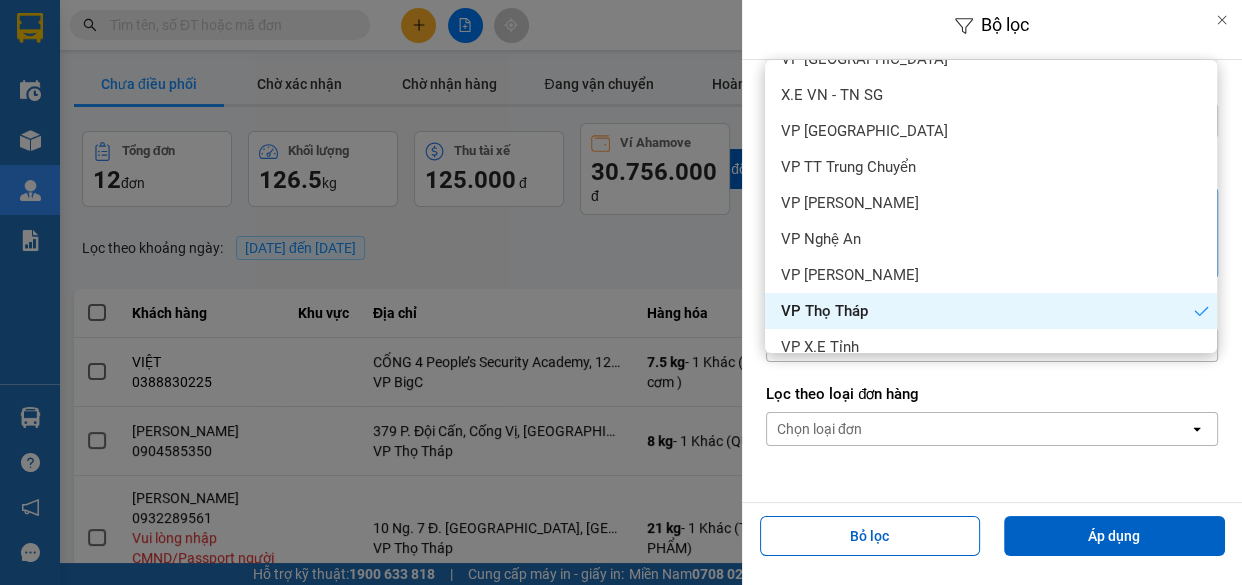 scroll, scrollTop: 658, scrollLeft: 0, axis: vertical 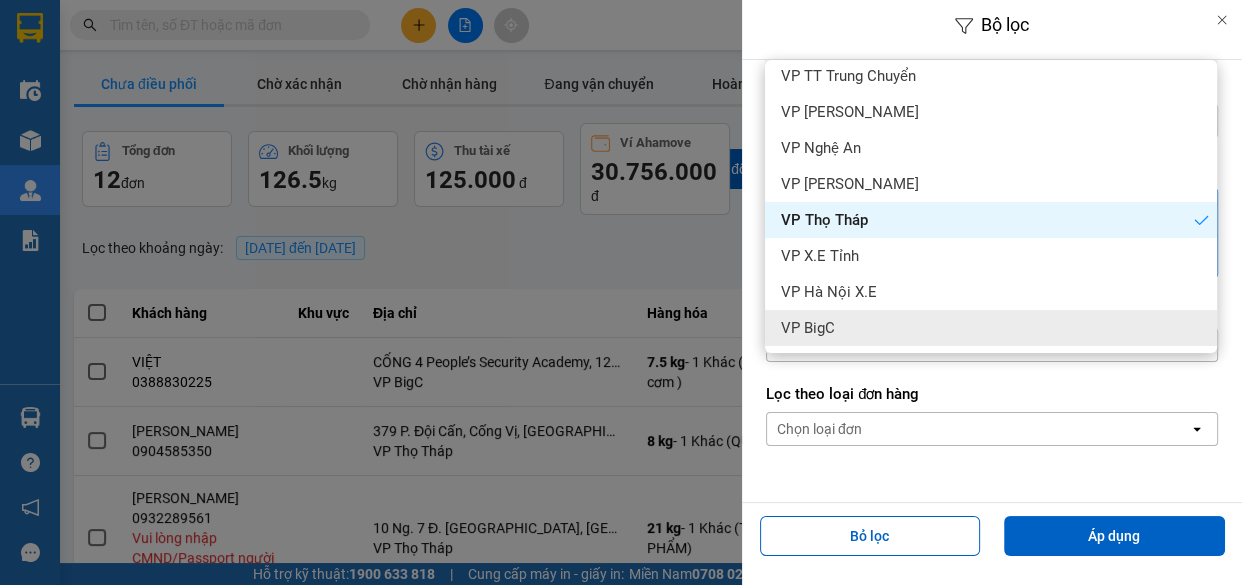 click on "VP BigC" at bounding box center [991, 328] 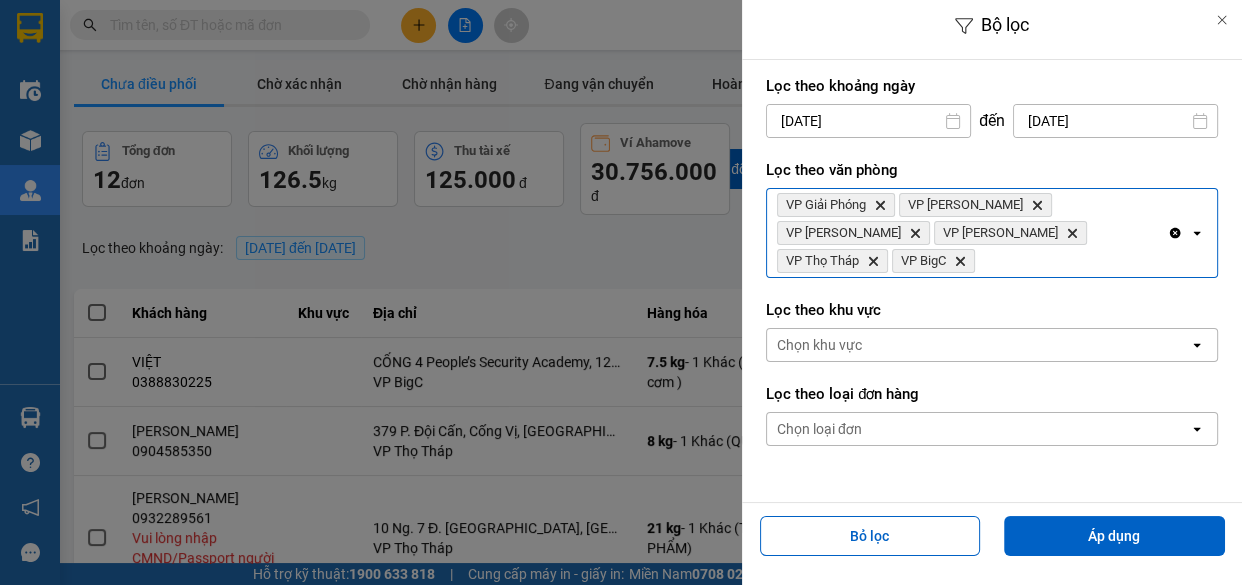 click on "VP Giải Phóng Delete VP Trần Đại Nghĩa Delete VP Ngọc Hồi Delete VP Lê Duẩn Delete VP Thọ Tháp Delete VP BigC Delete" at bounding box center [967, 233] 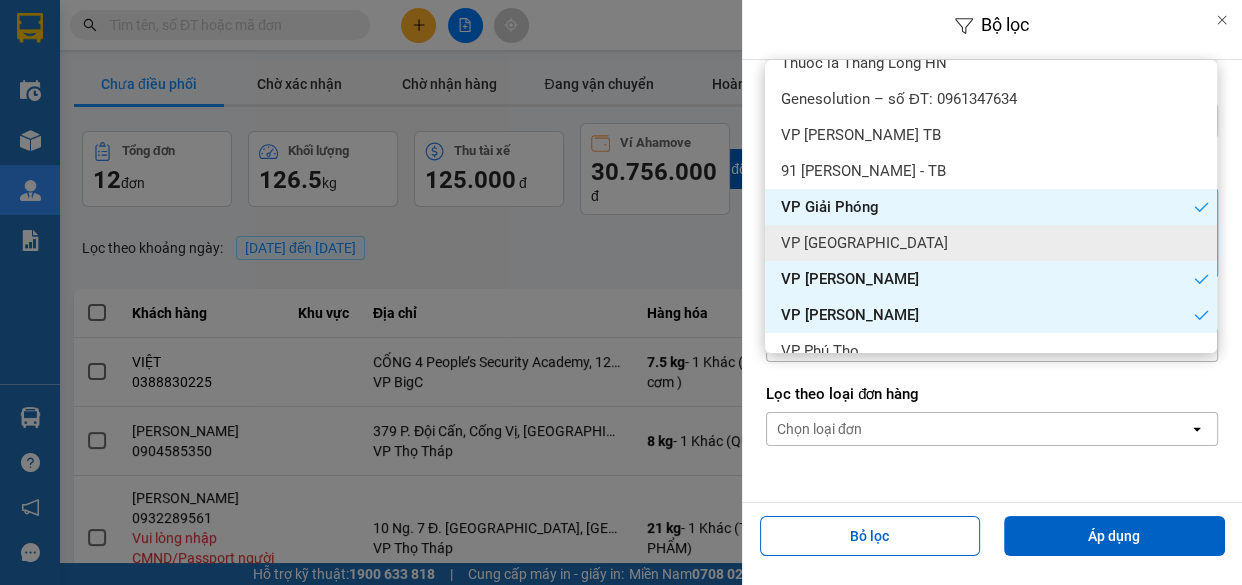 scroll, scrollTop: 767, scrollLeft: 0, axis: vertical 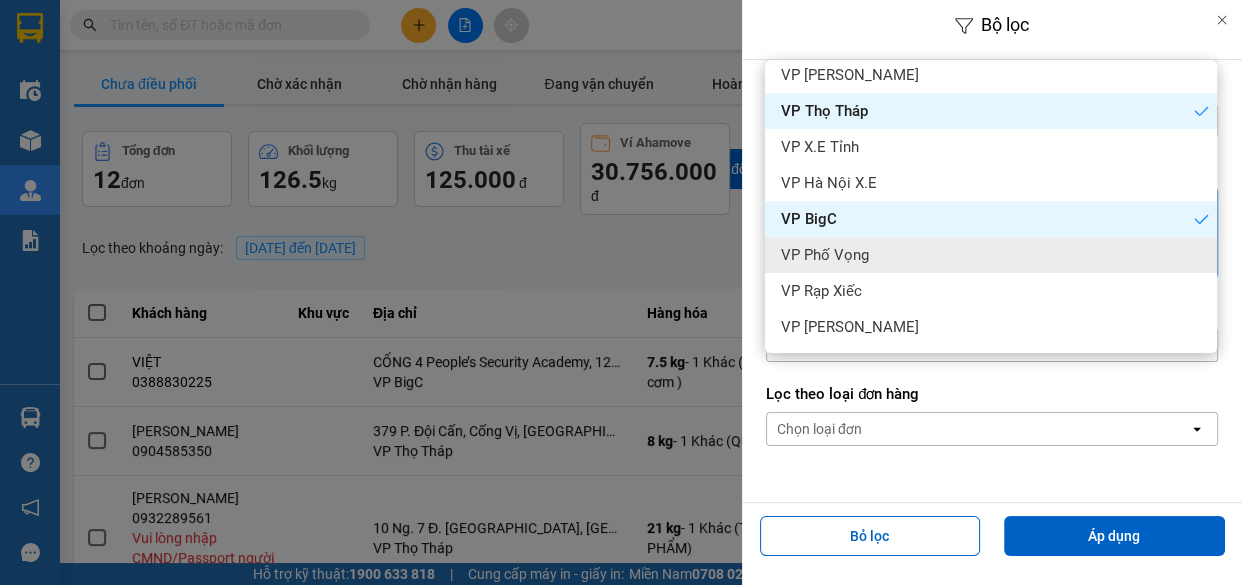 drag, startPoint x: 849, startPoint y: 254, endPoint x: 949, endPoint y: 263, distance: 100.40418 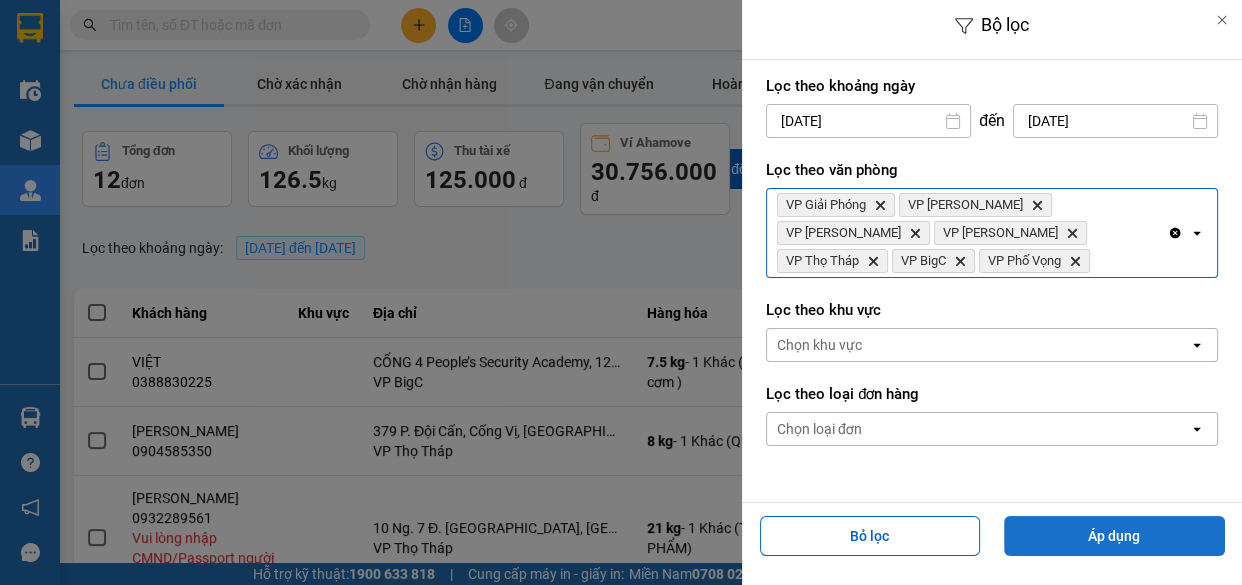 click on "Áp dụng" at bounding box center [1114, 536] 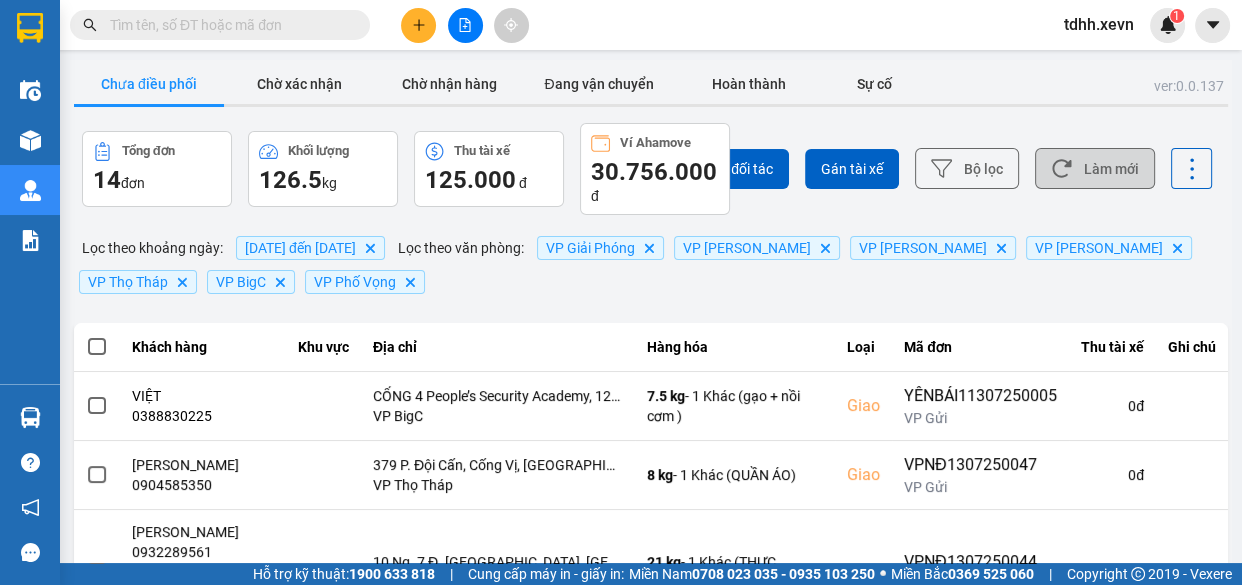 click on "Làm mới" at bounding box center (1095, 168) 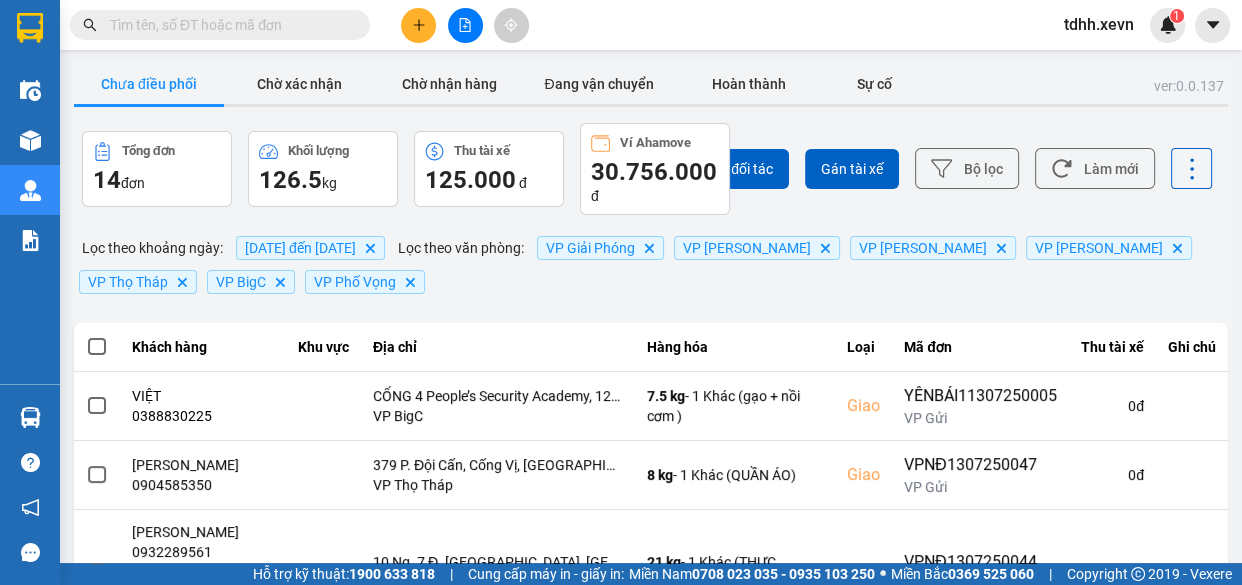 paste on "0984050973" 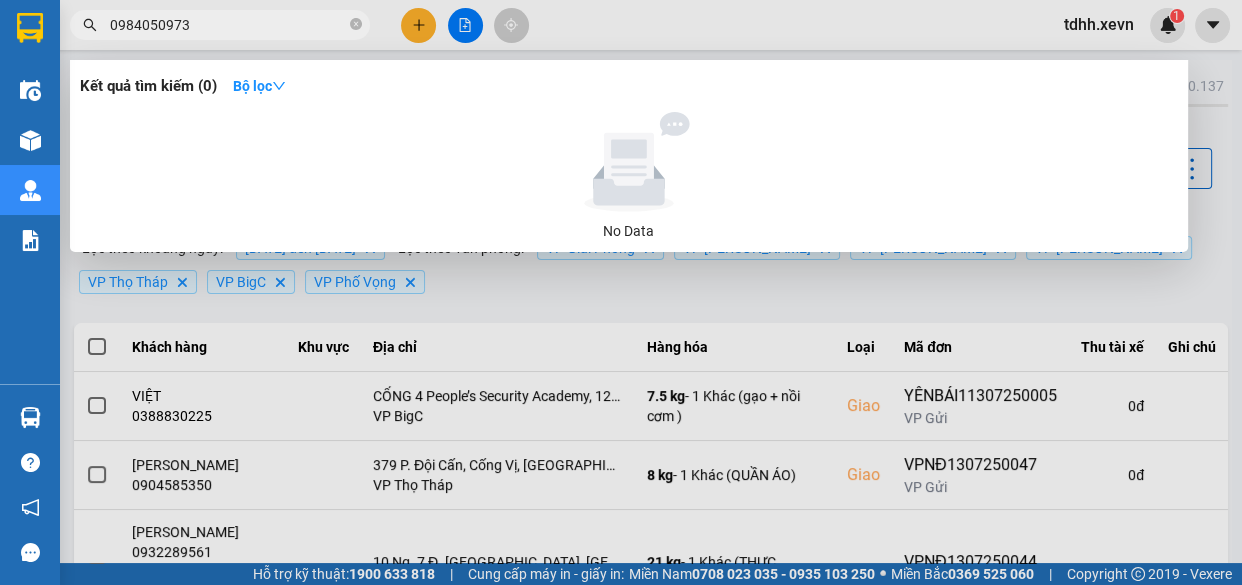 type on "0984050973" 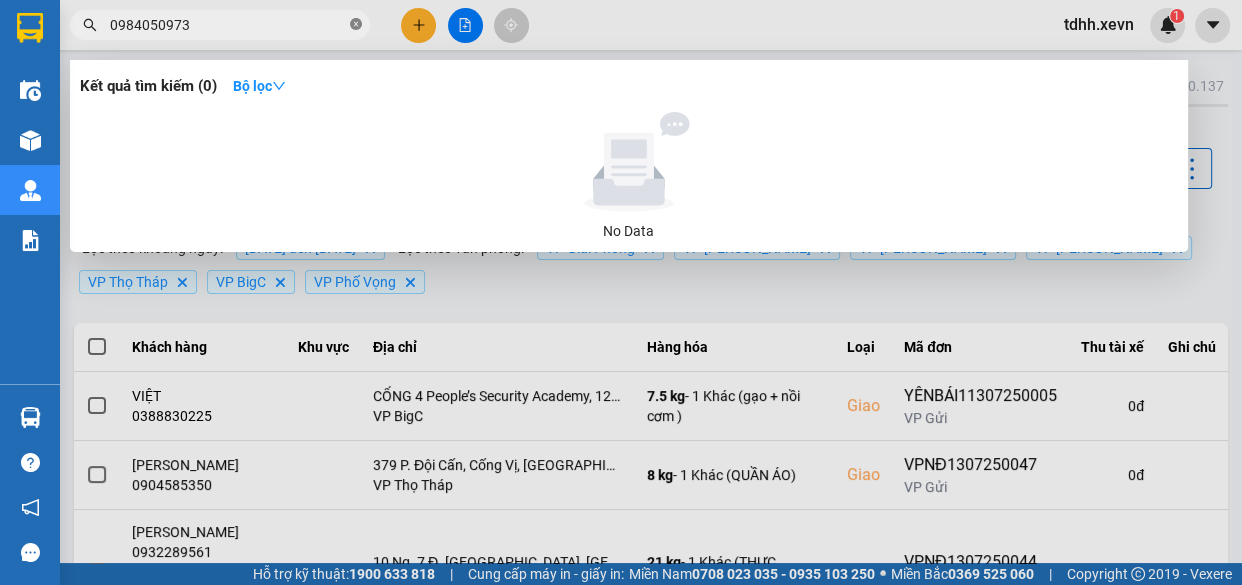 click 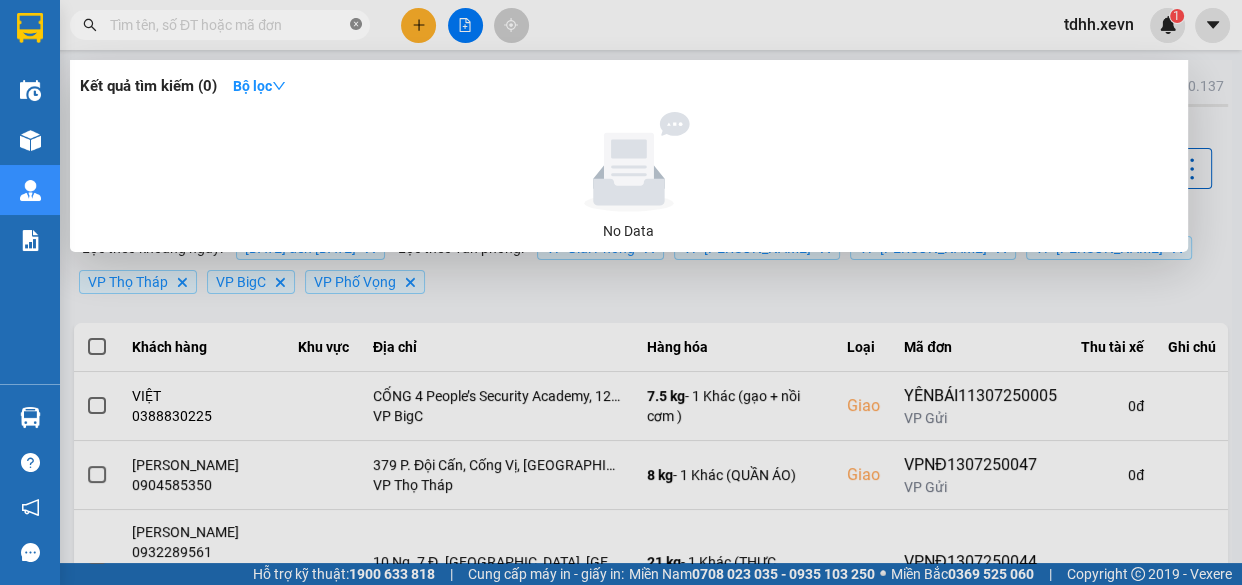 paste on "0814090025" 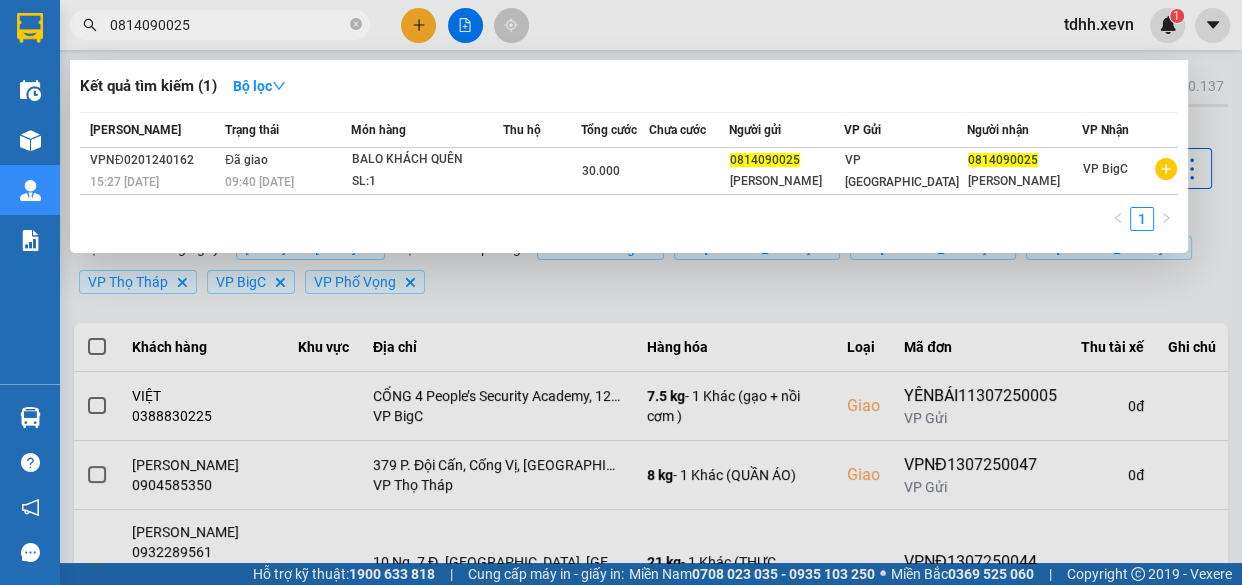 type on "0814090025" 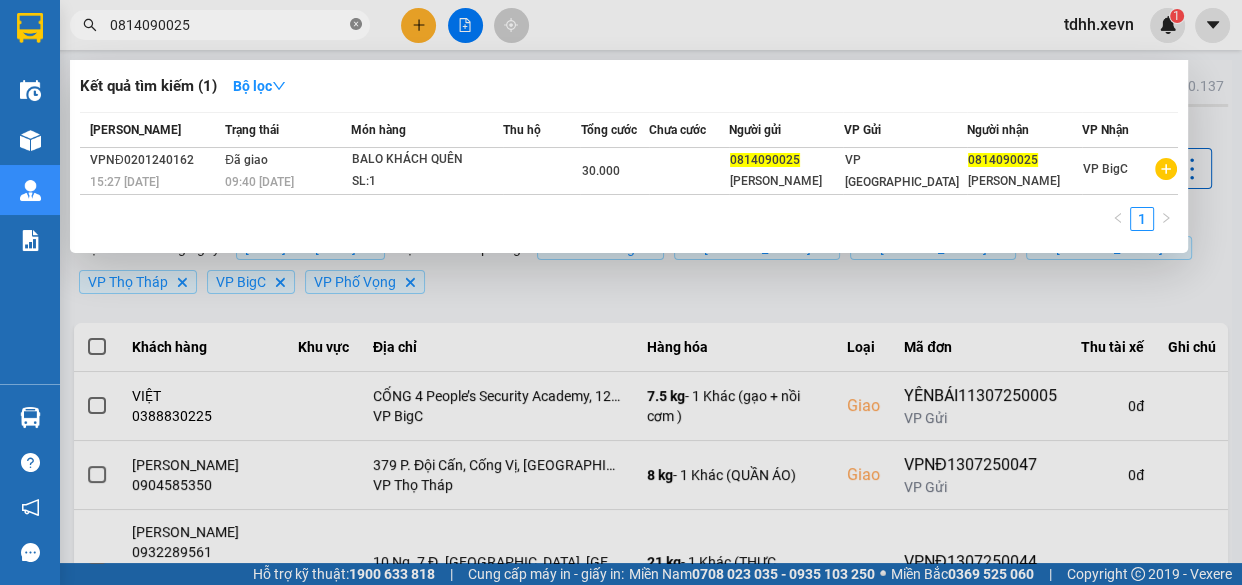 click 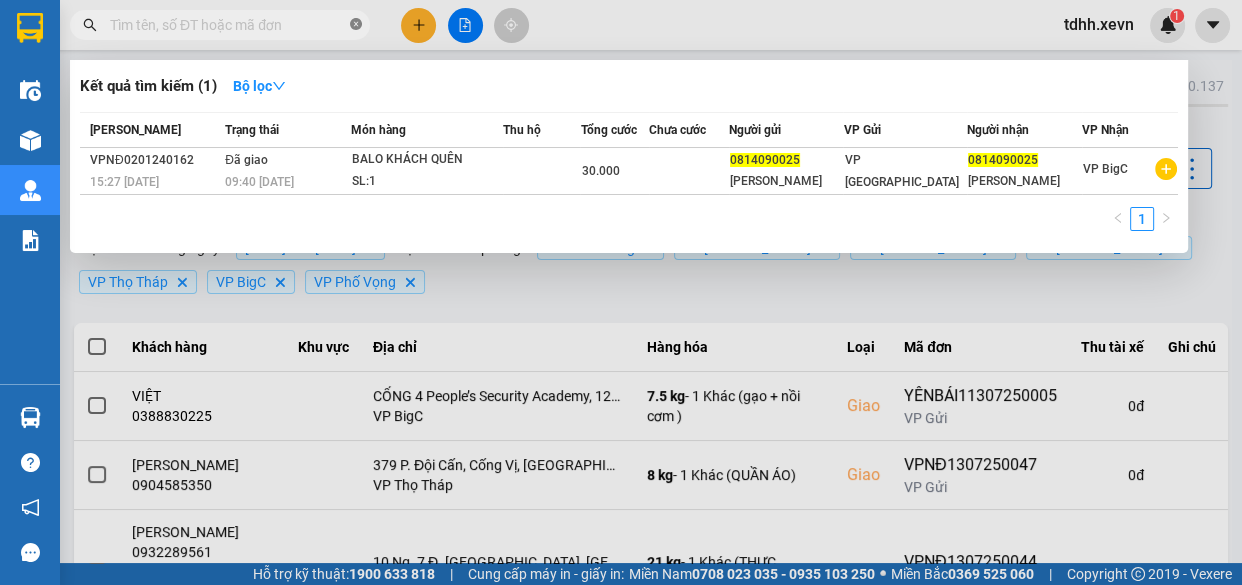 paste on "0968902680" 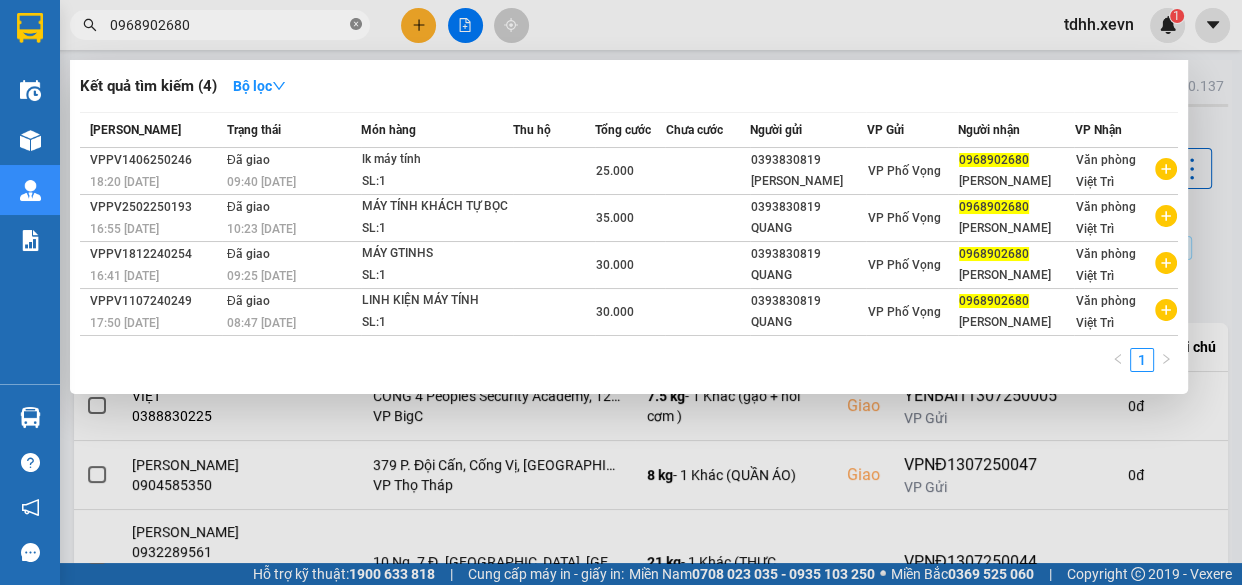click 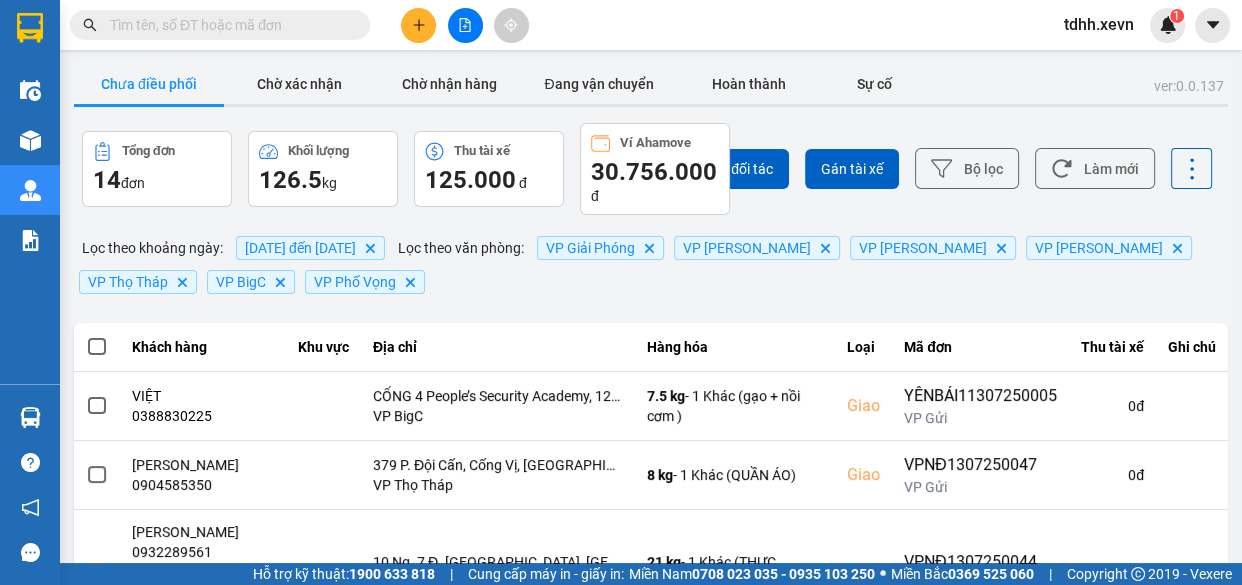 click at bounding box center [228, 25] 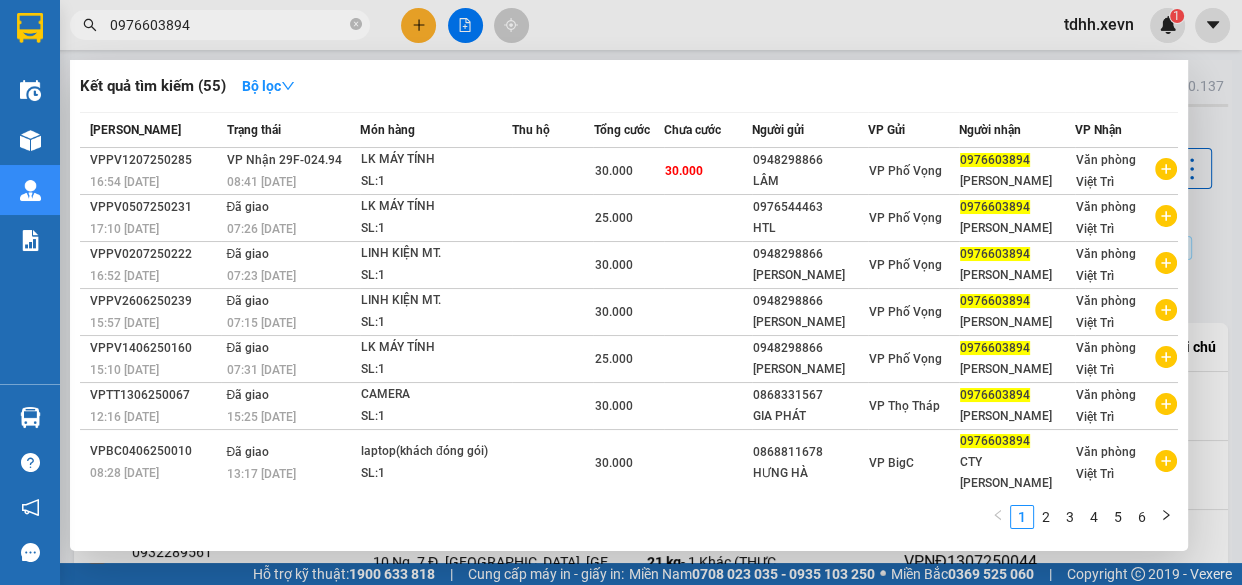 click at bounding box center (621, 292) 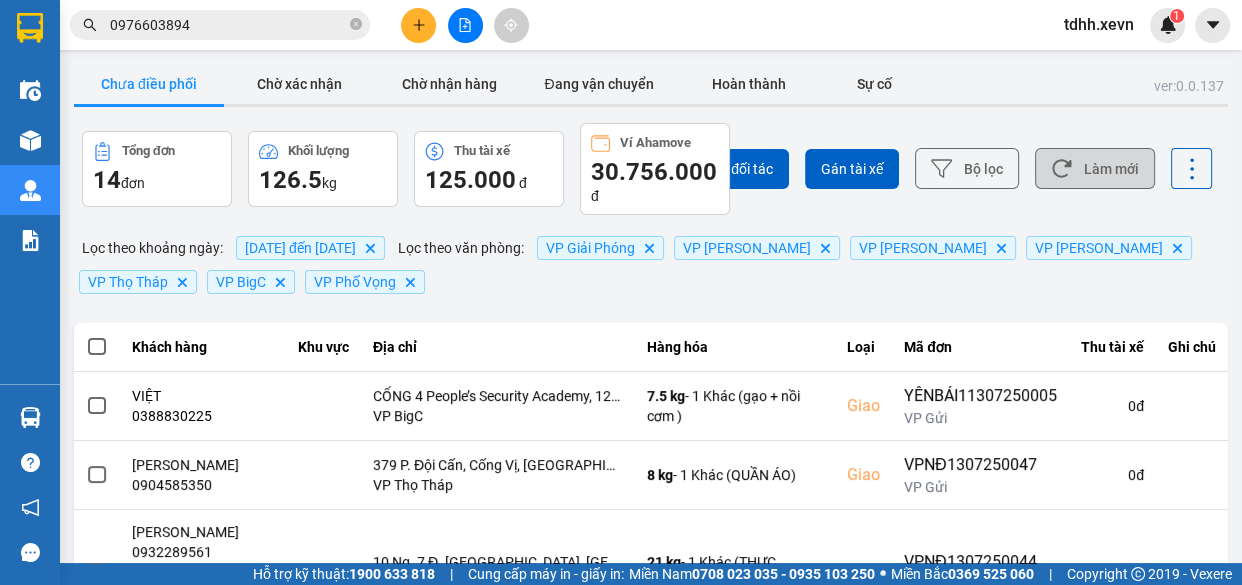 click on "Làm mới" at bounding box center [1095, 168] 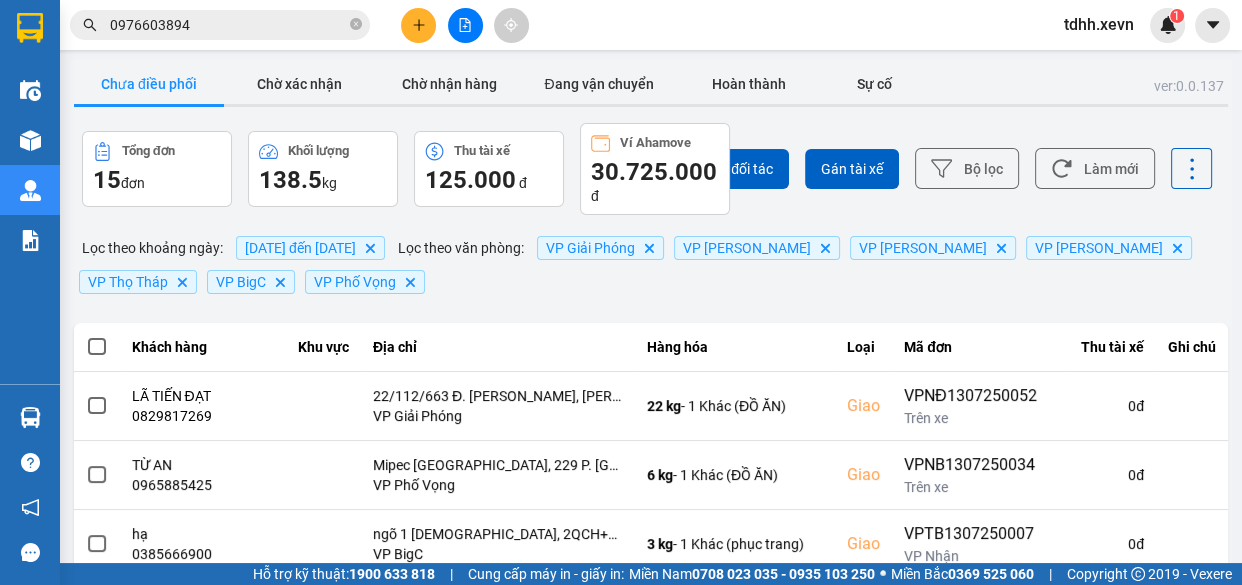 click on "0976603894" at bounding box center (228, 25) 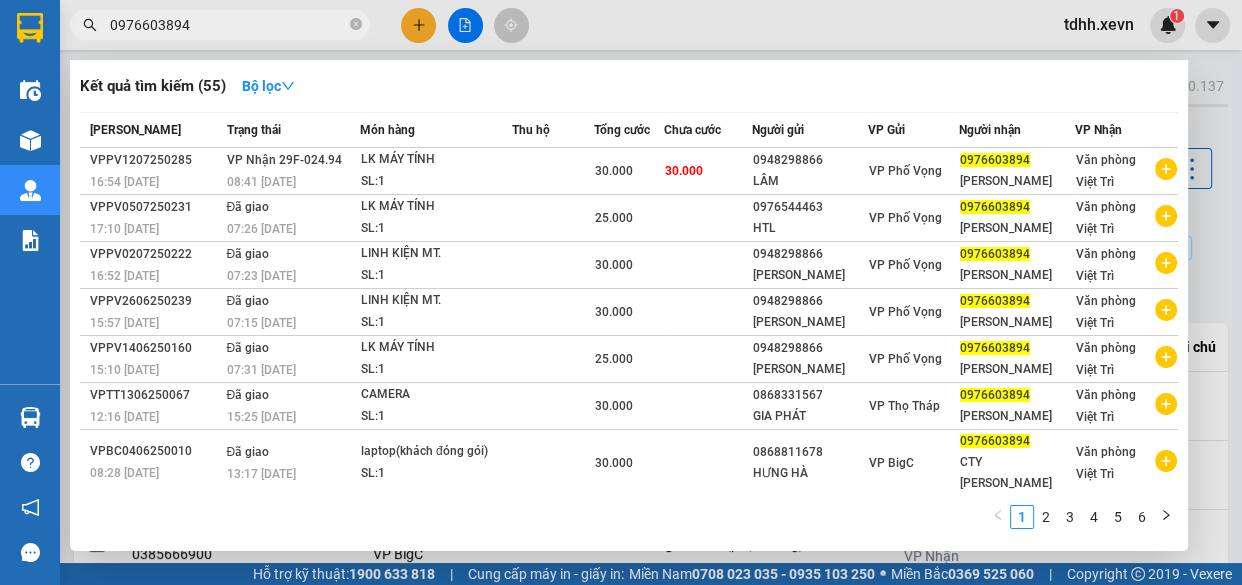 click on "0976603894" at bounding box center [228, 25] 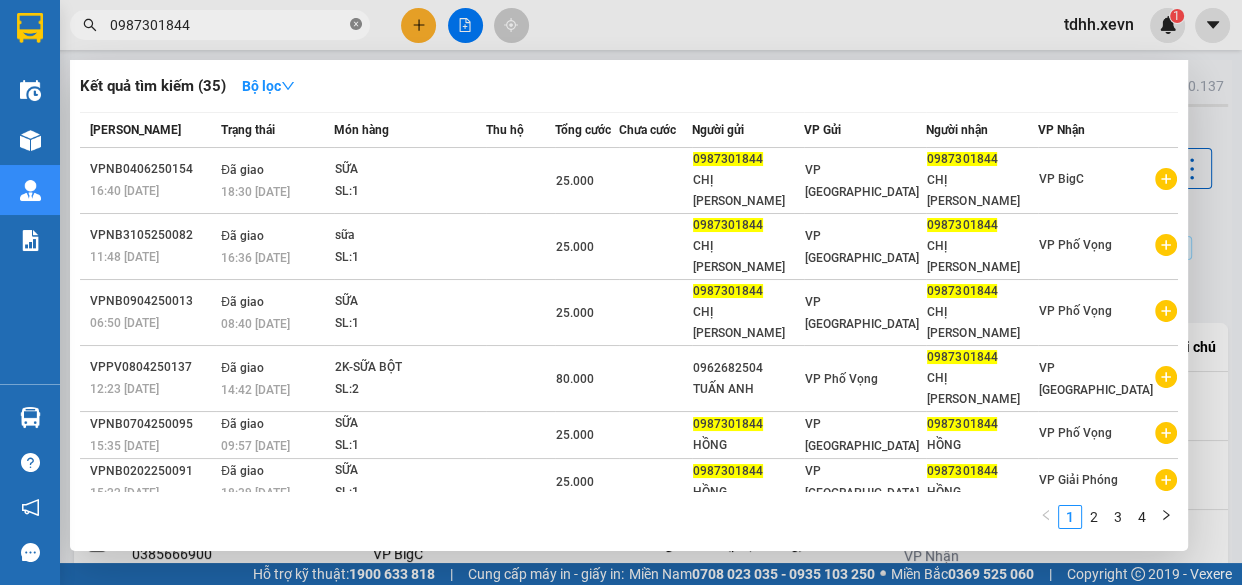 click 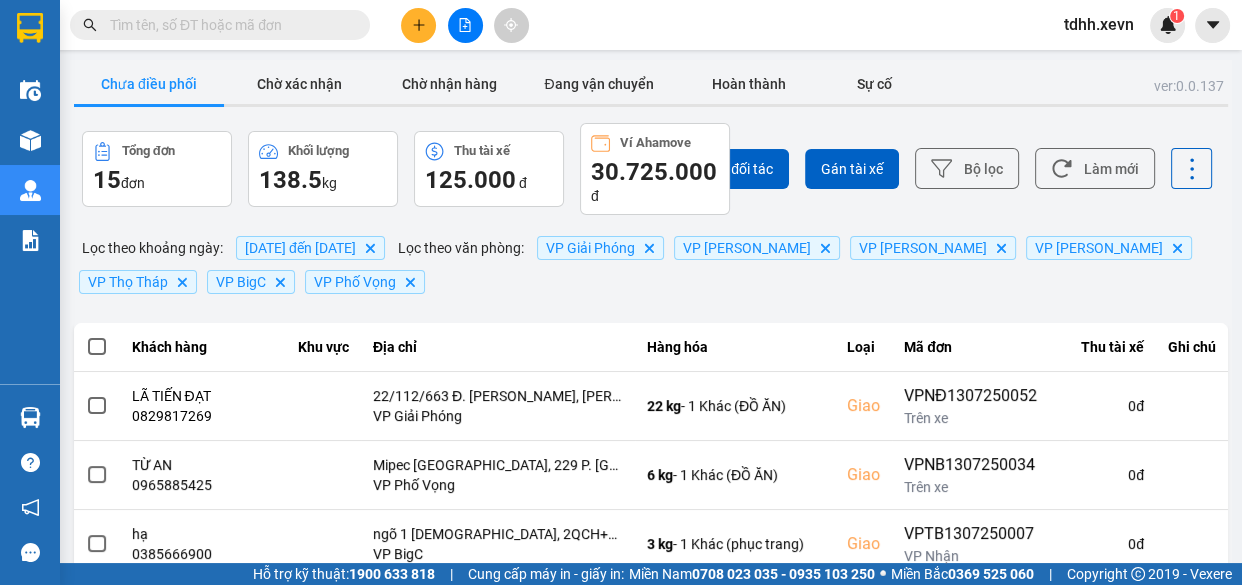 click at bounding box center (228, 25) 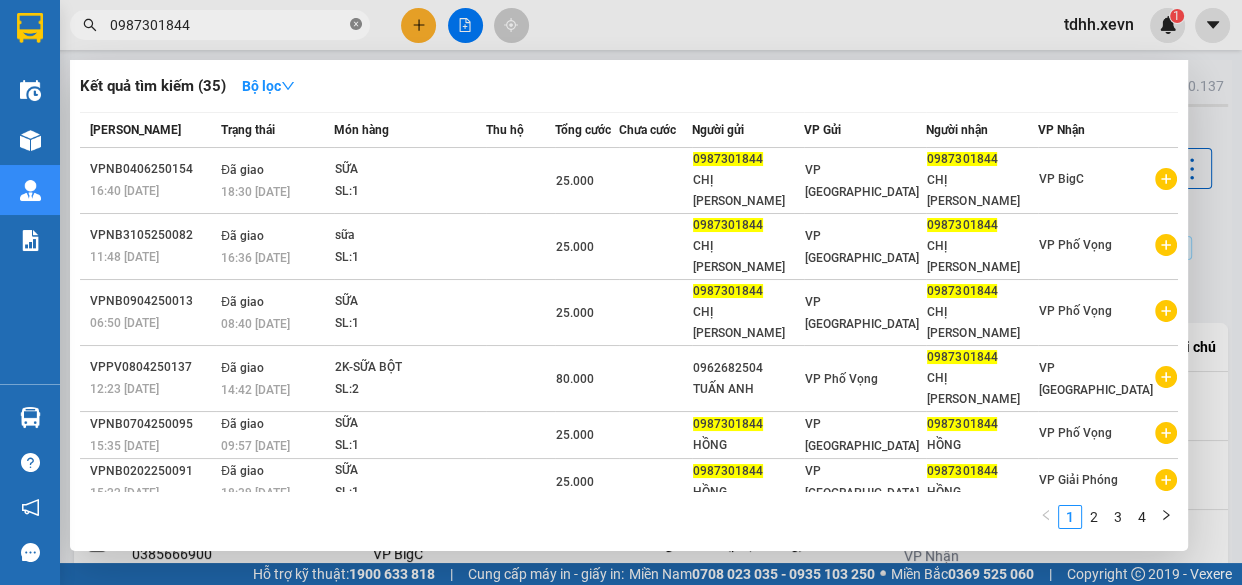click at bounding box center [356, 25] 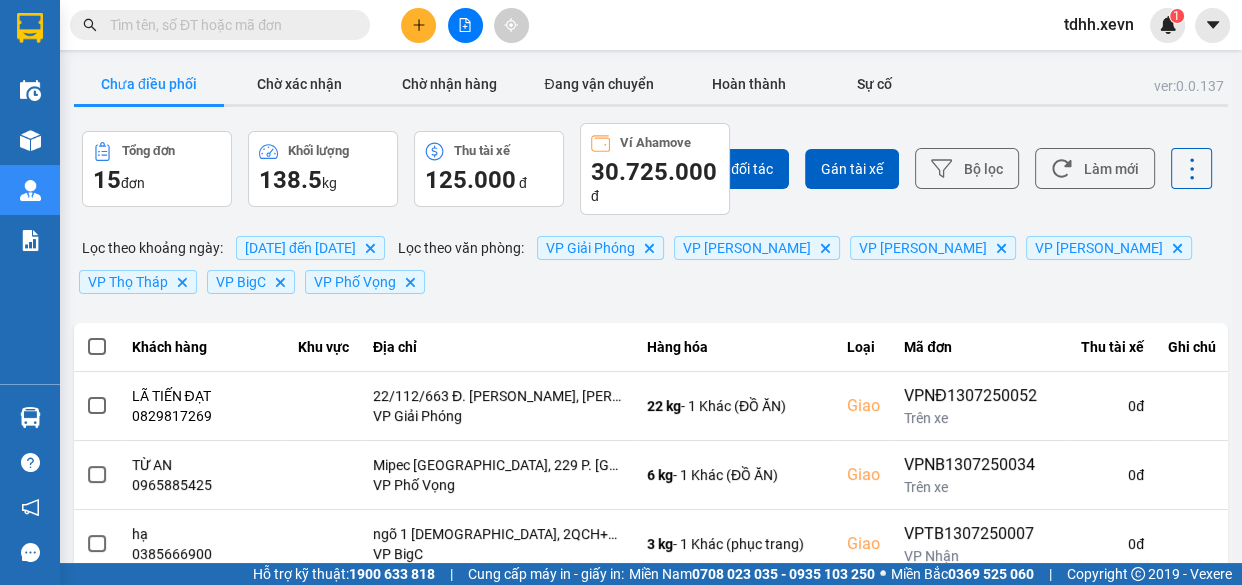 paste on "0987301844" 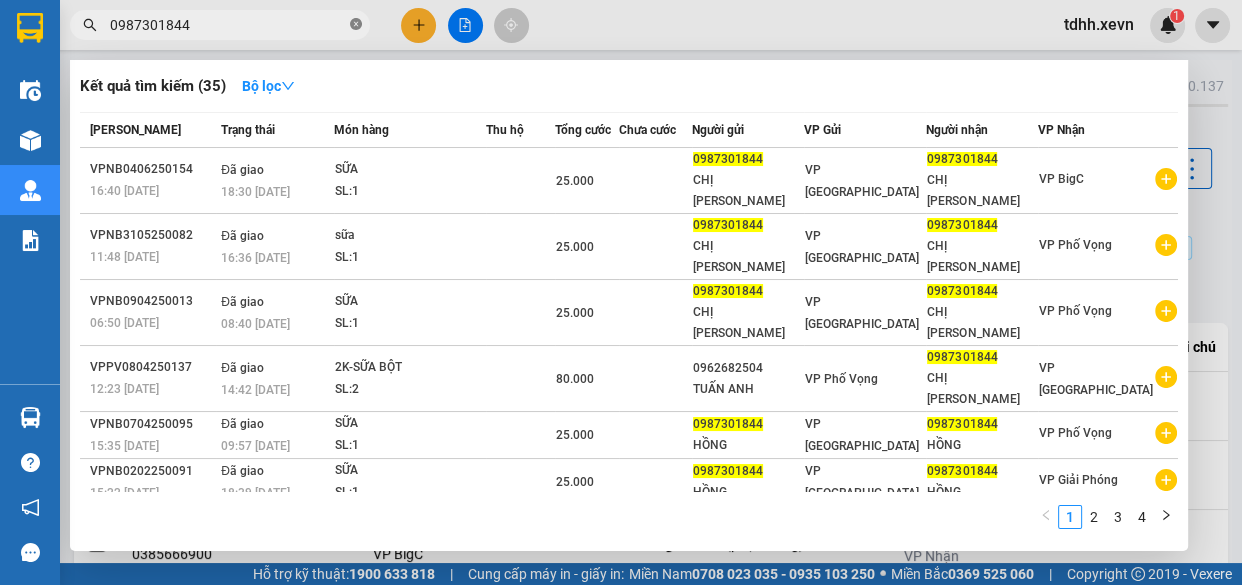 click 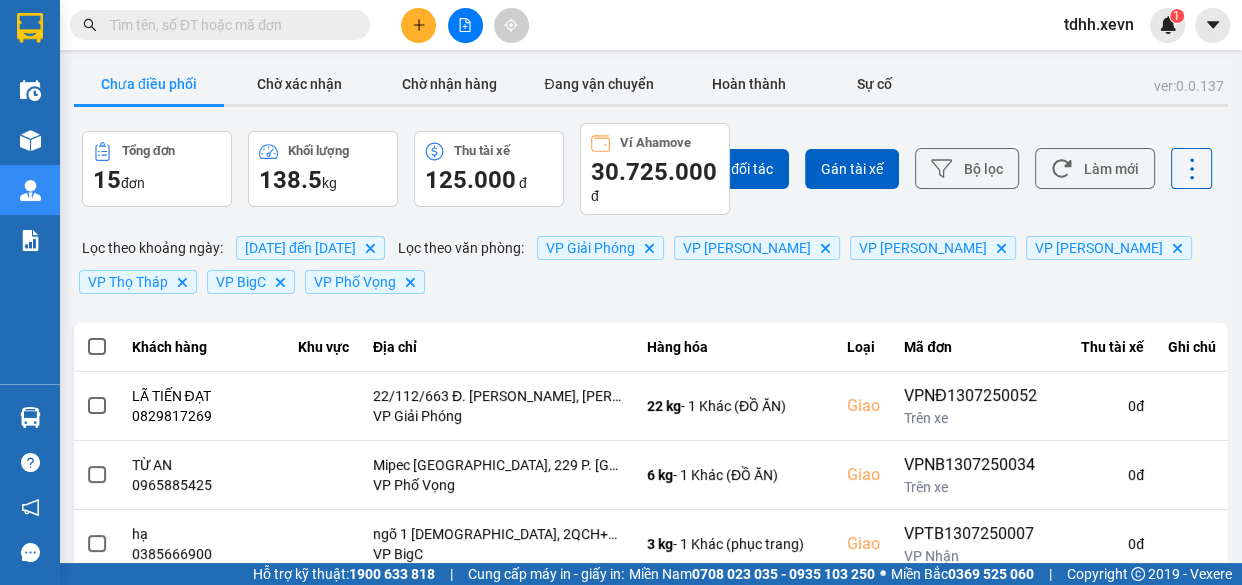 click at bounding box center (228, 25) 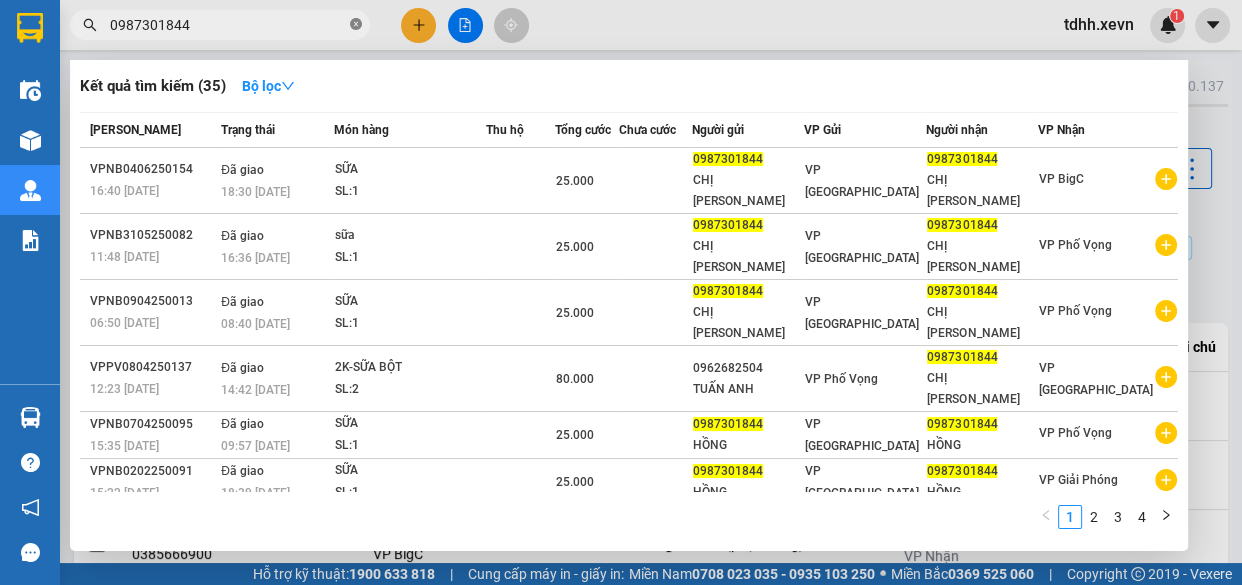 click 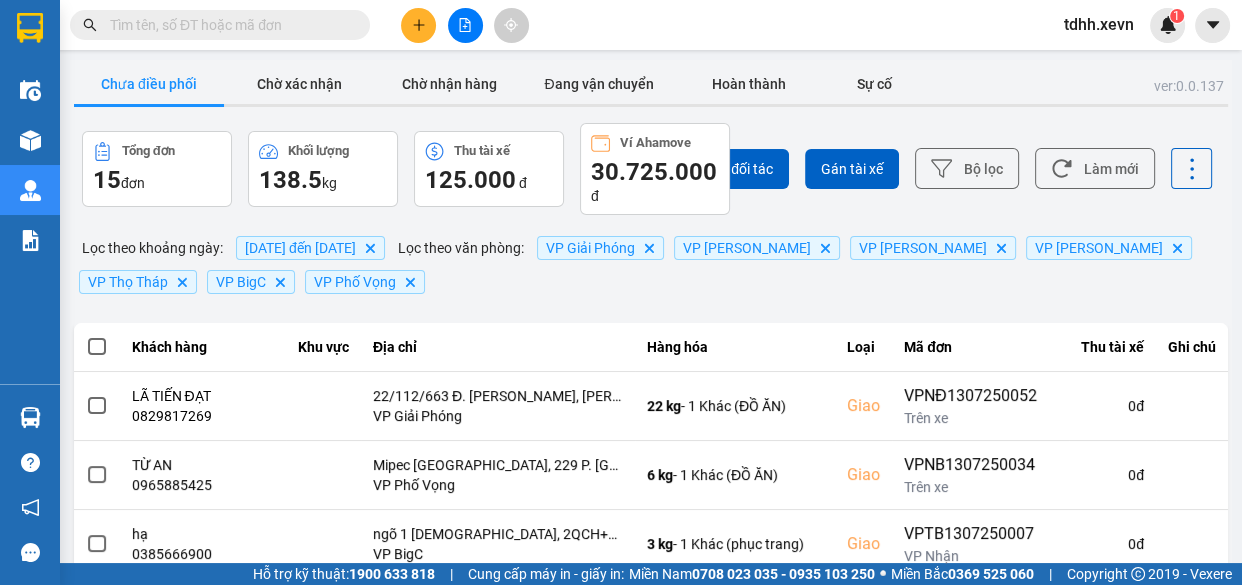 drag, startPoint x: 272, startPoint y: 17, endPoint x: 298, endPoint y: 10, distance: 26.925823 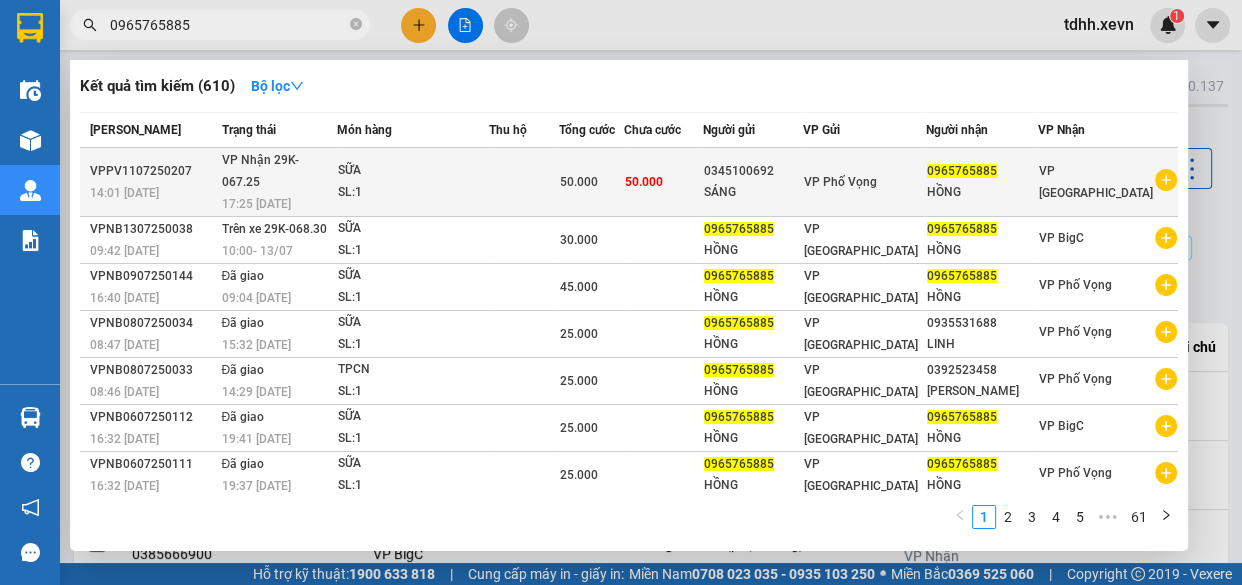 type on "0965765885" 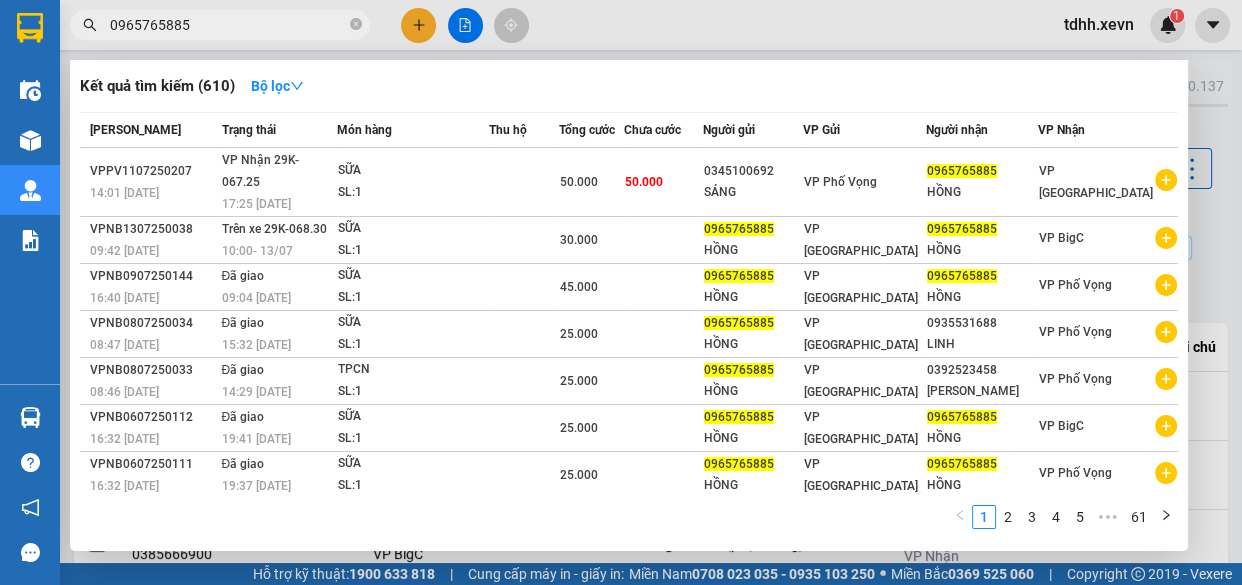 click at bounding box center [621, 292] 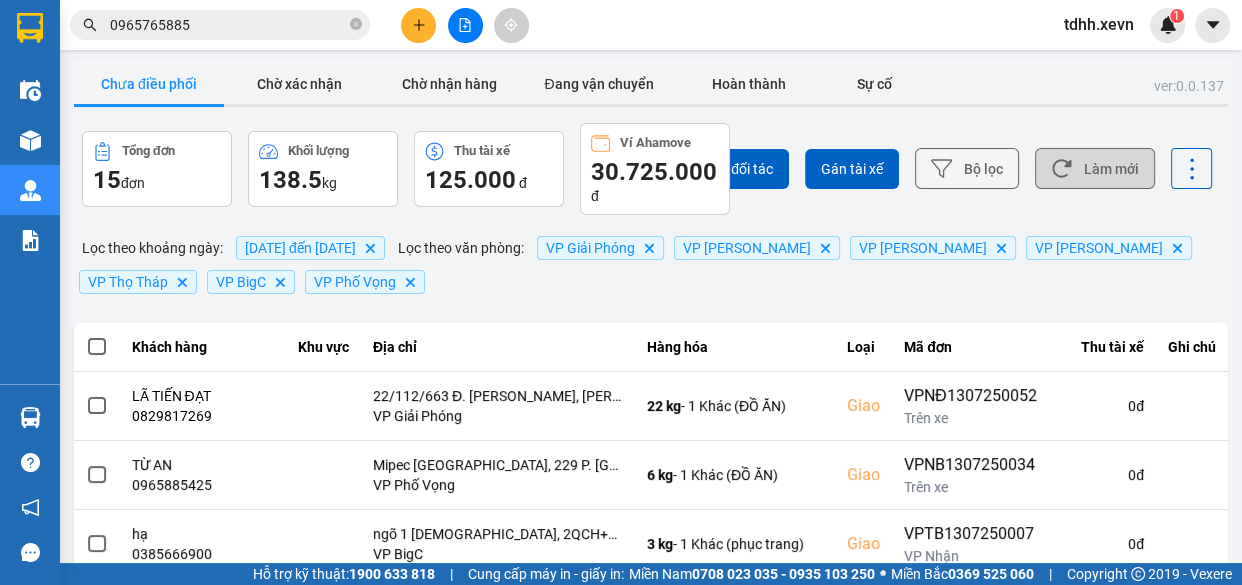 click on "Làm mới" at bounding box center [1095, 168] 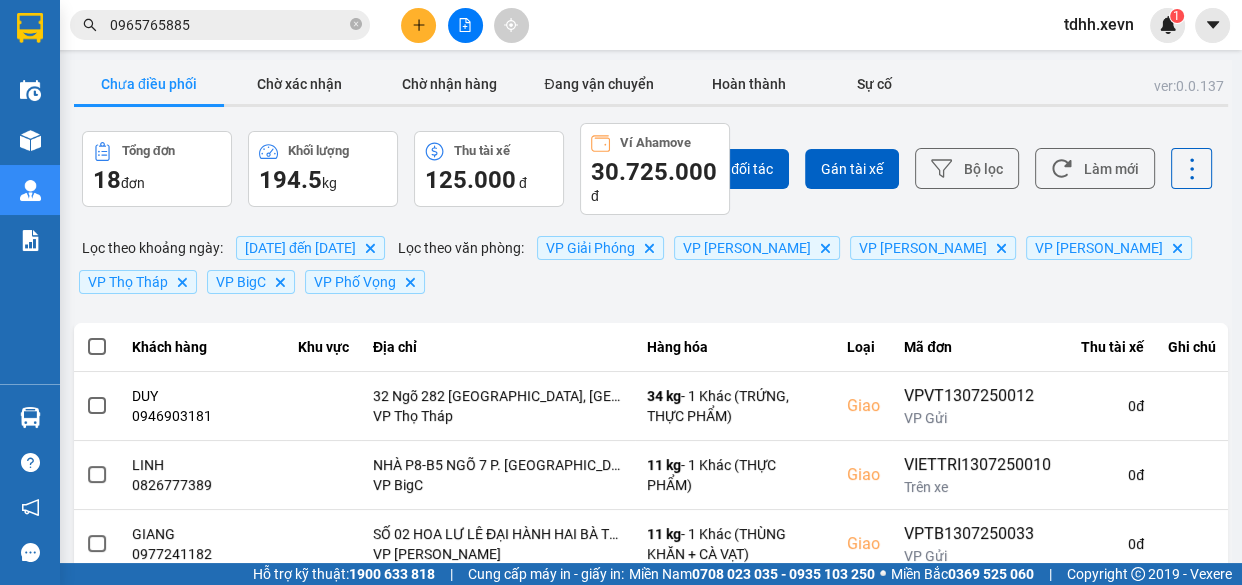 scroll, scrollTop: 363, scrollLeft: 0, axis: vertical 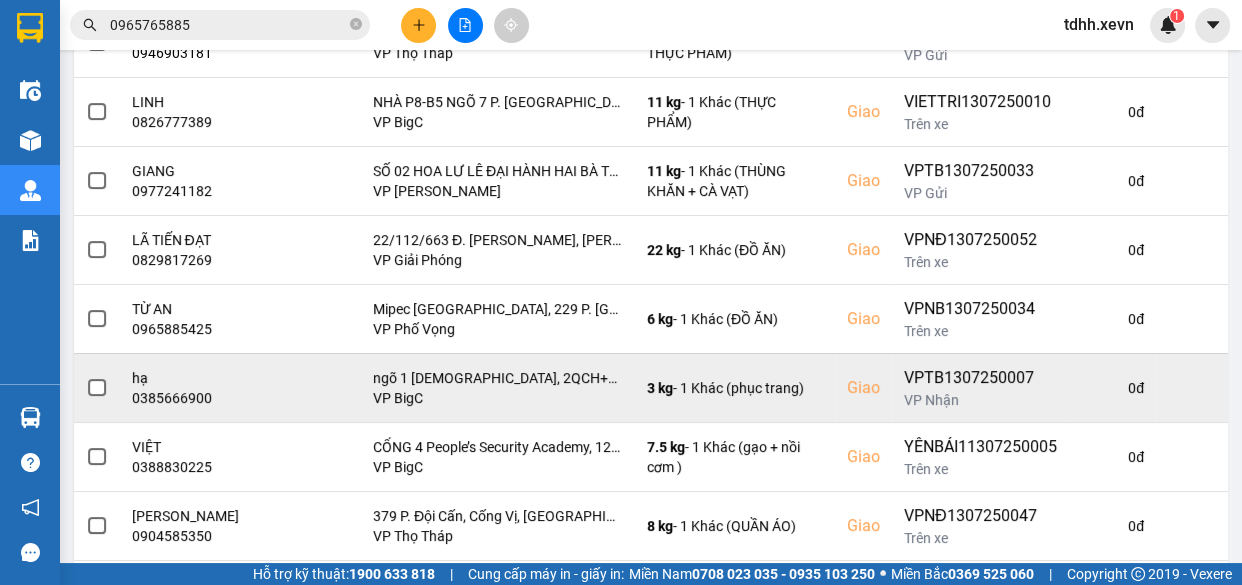 click on "0385666900" at bounding box center [203, 398] 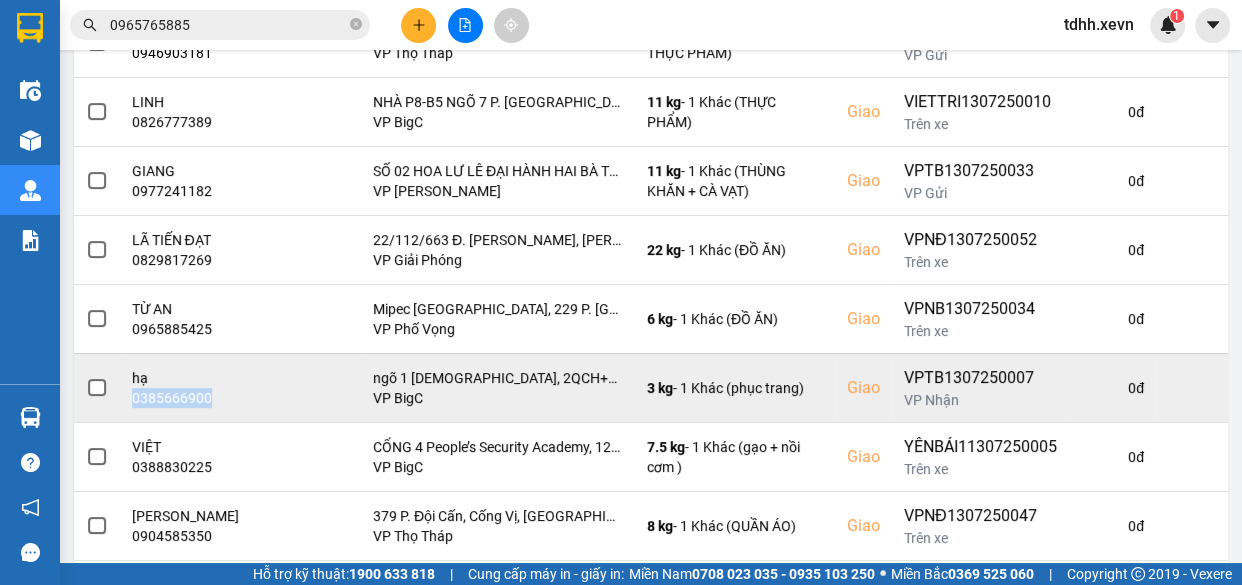 click on "0385666900" at bounding box center (203, 398) 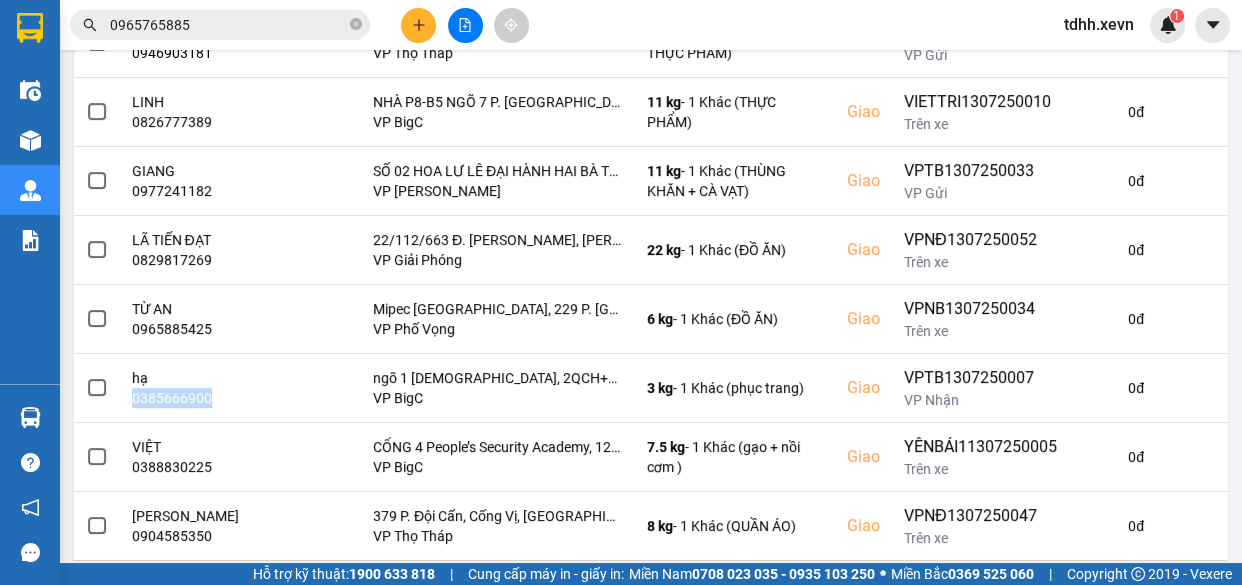 scroll, scrollTop: 620, scrollLeft: 0, axis: vertical 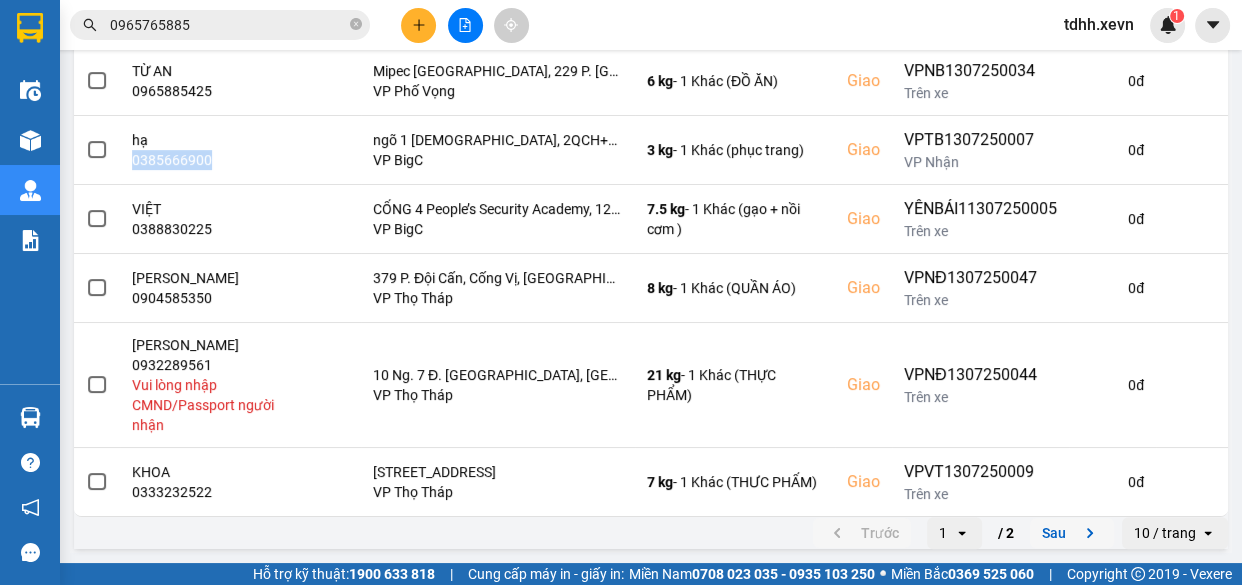 click on "Sau" at bounding box center [1072, 533] 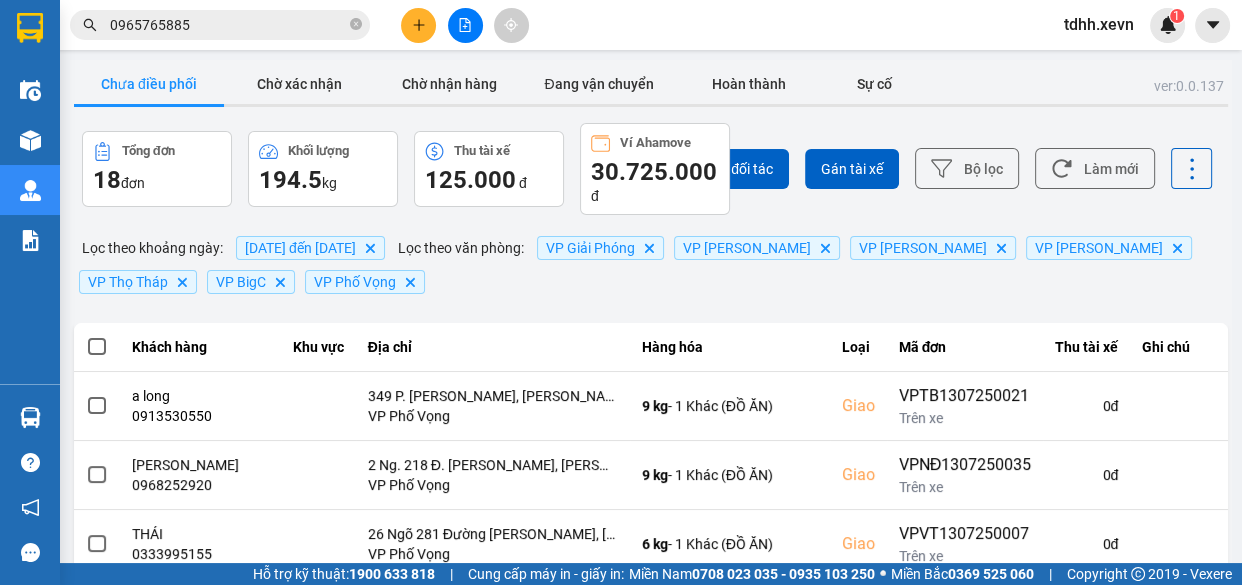 scroll, scrollTop: 510, scrollLeft: 0, axis: vertical 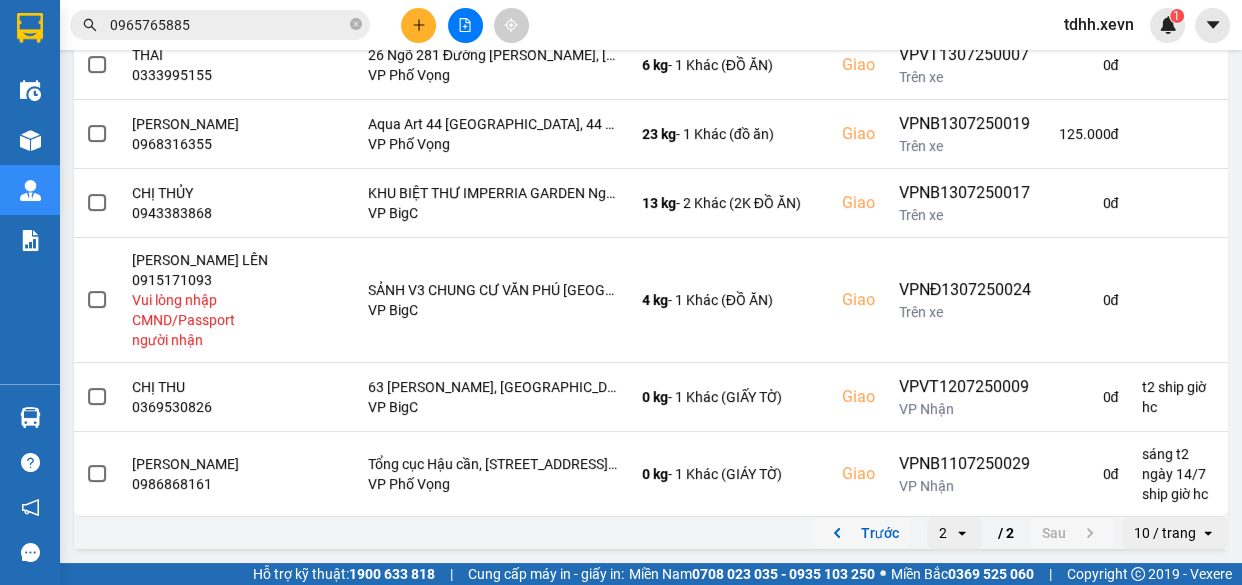 click on "Trước" at bounding box center (862, 533) 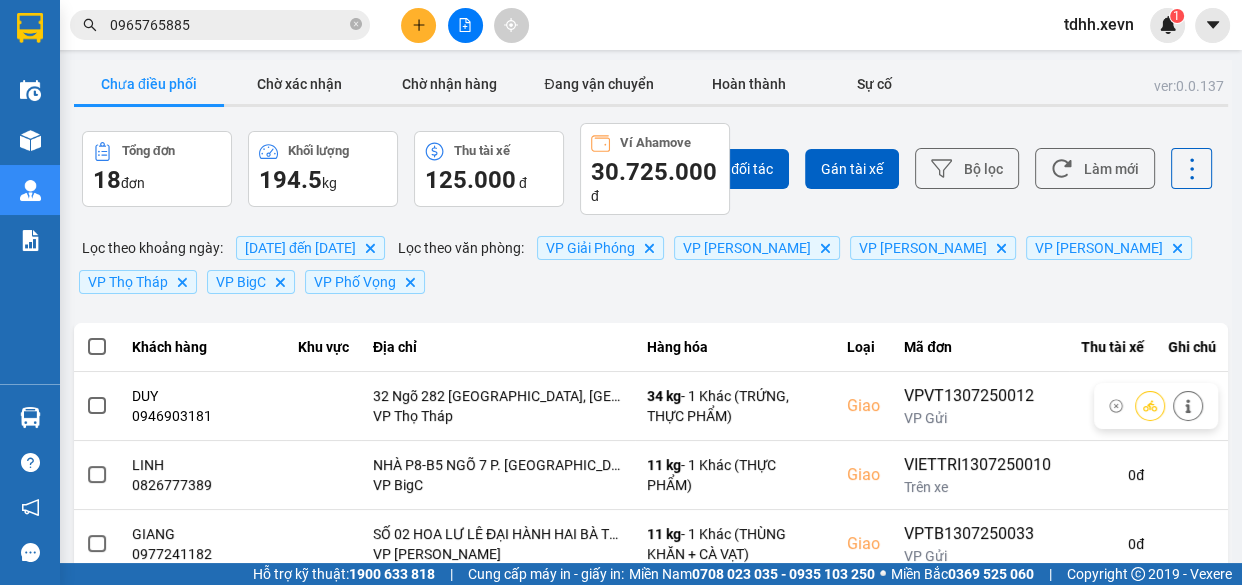 scroll, scrollTop: 363, scrollLeft: 0, axis: vertical 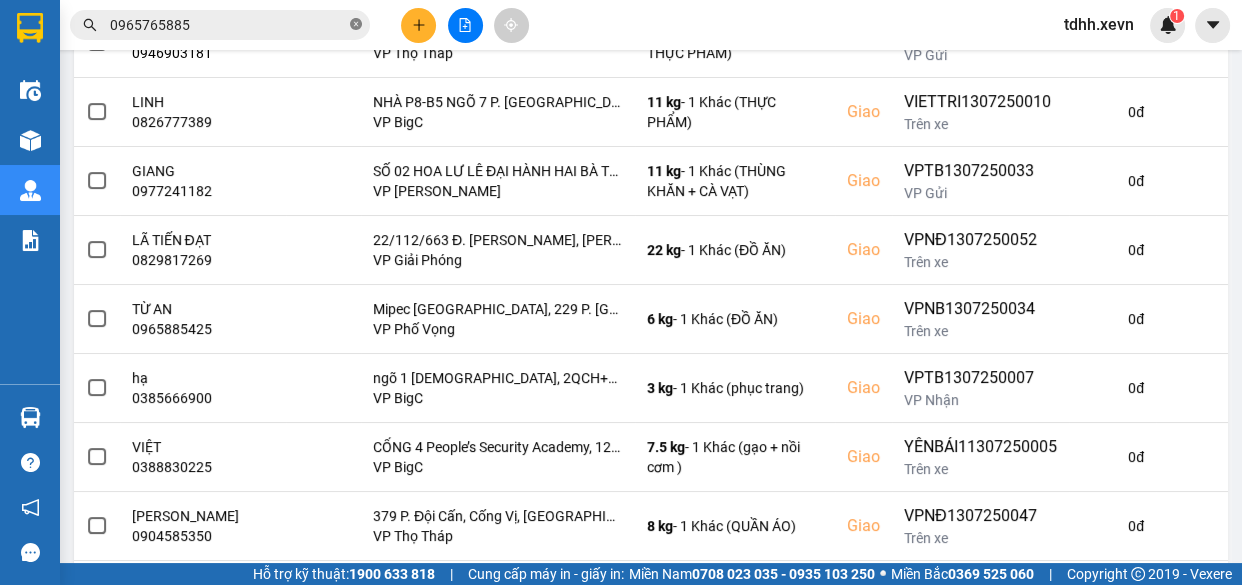 click 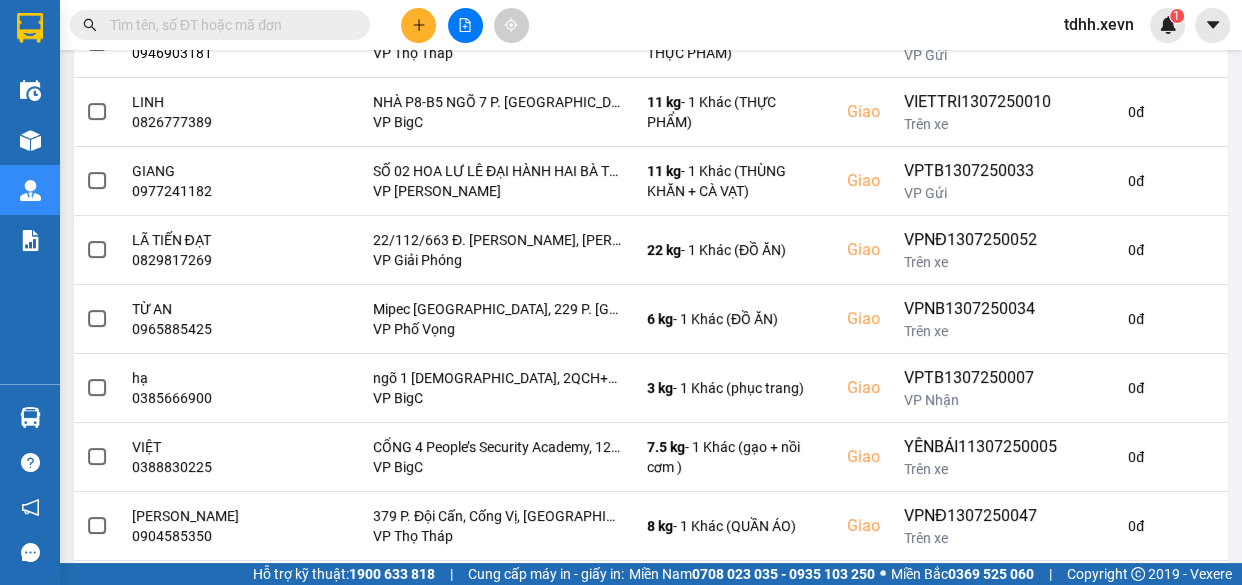 paste on "0816825825" 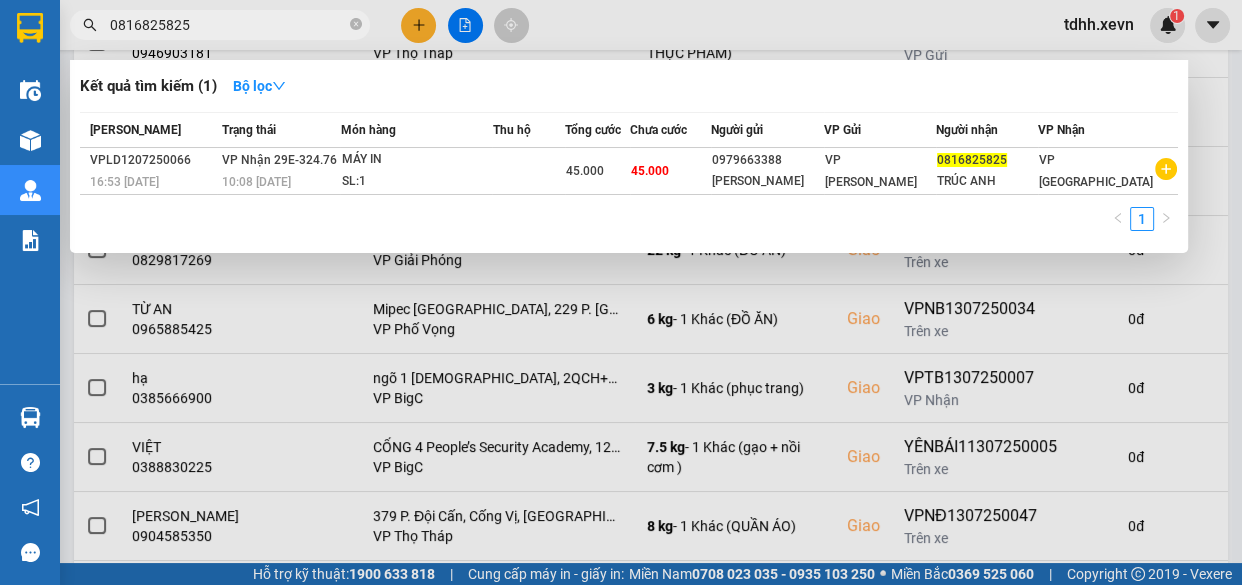 type on "0816825825" 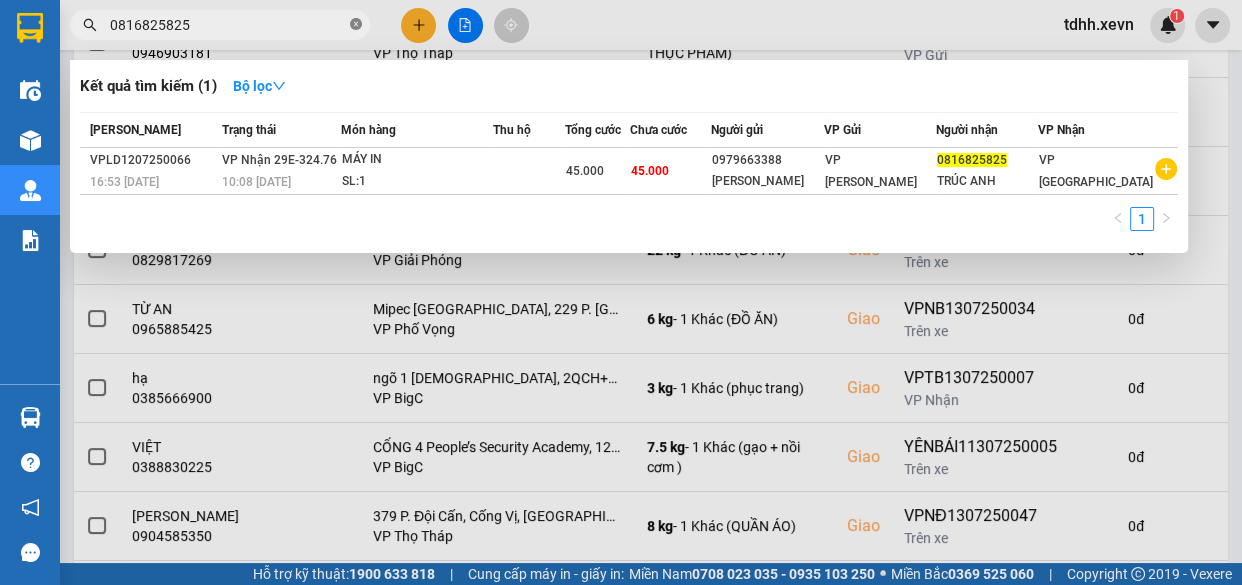 click 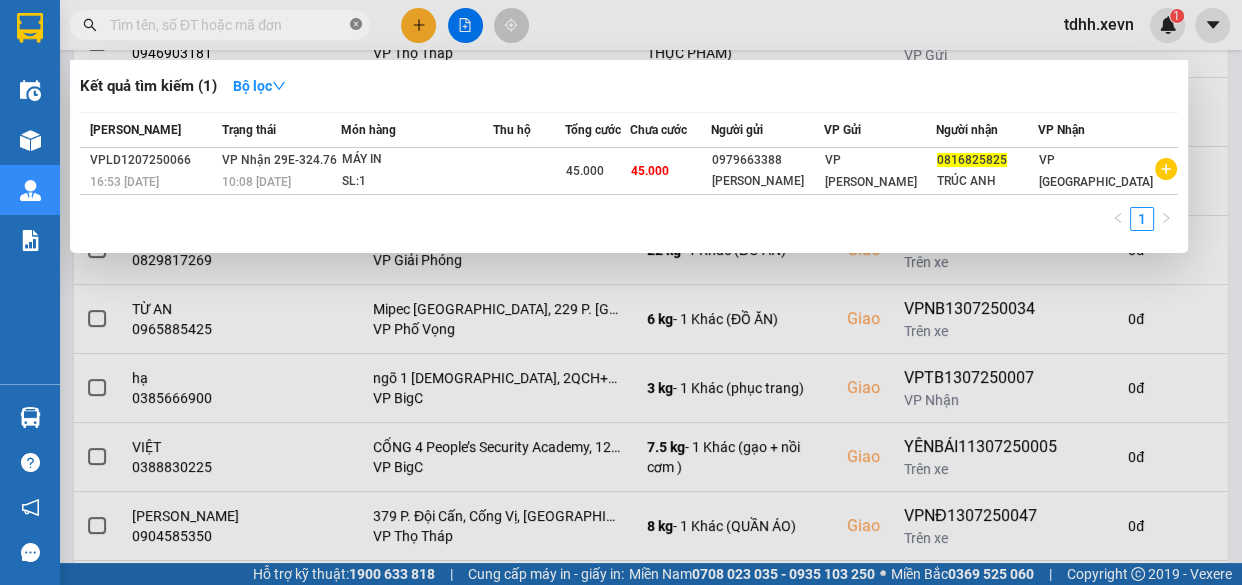paste on "0347676124" 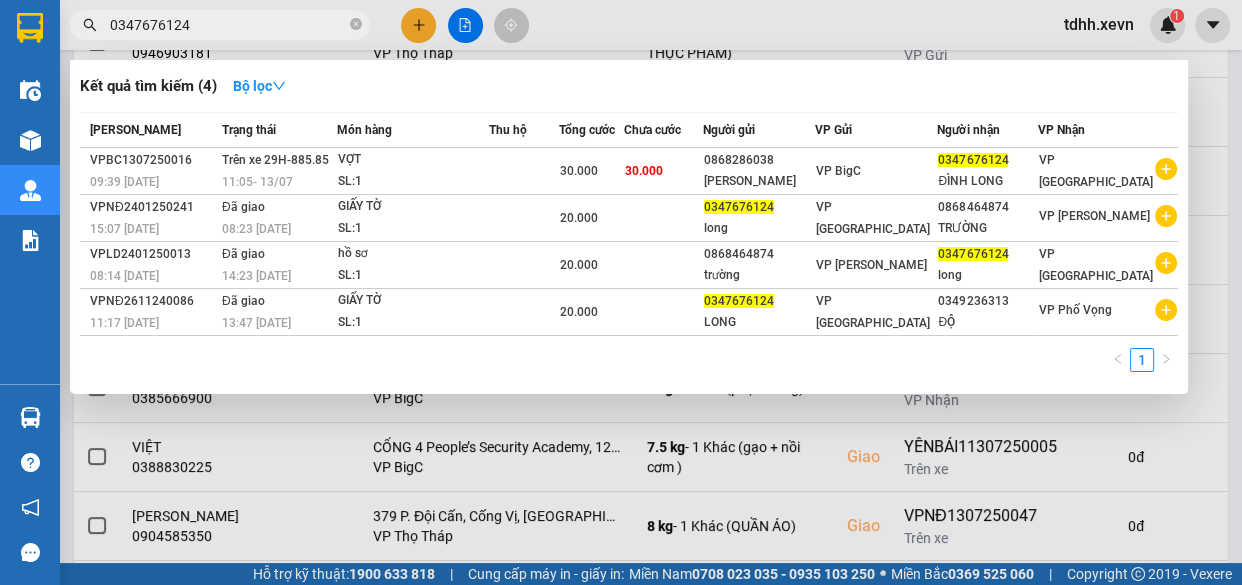 type on "0347676124" 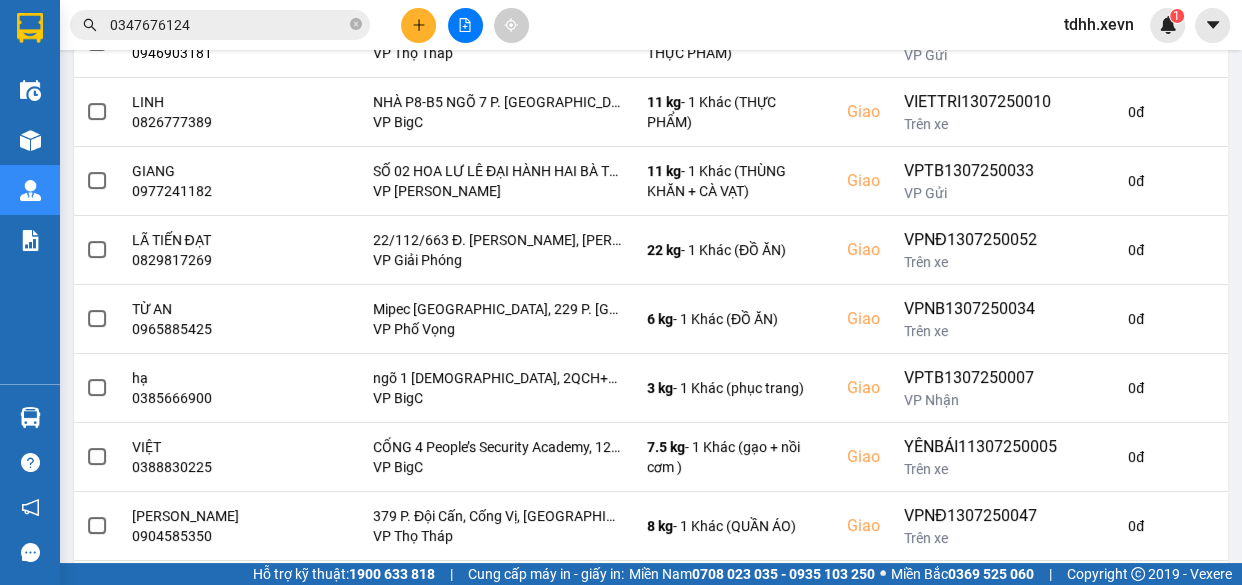 scroll, scrollTop: 0, scrollLeft: 0, axis: both 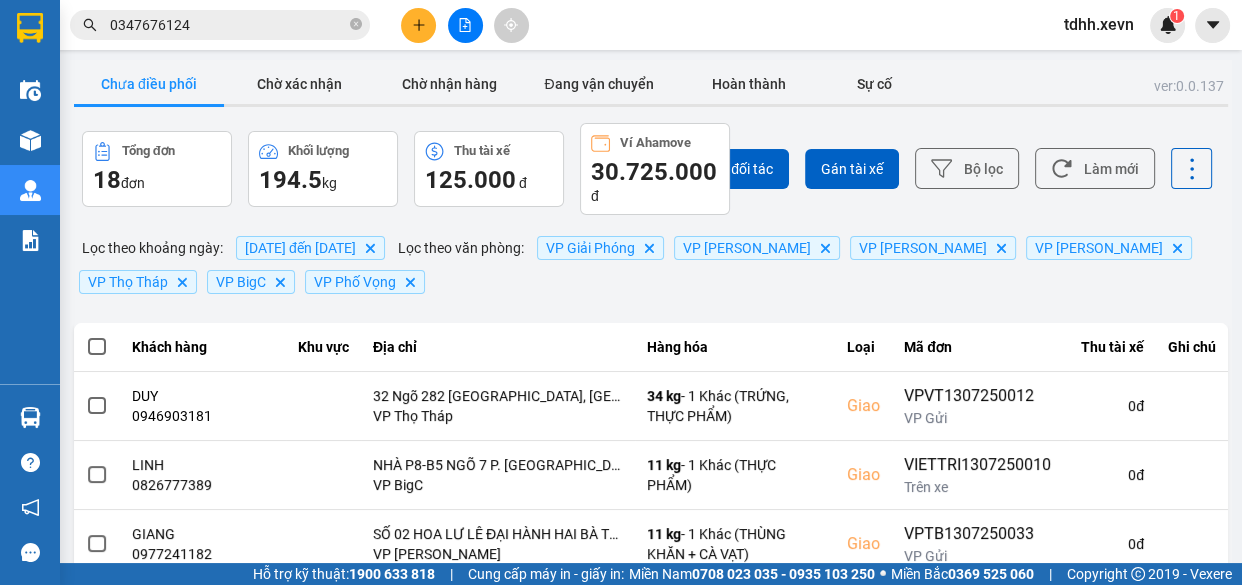 click on "Chọn đối tác Gán tài xế Bộ lọc Làm mới" at bounding box center (929, 169) 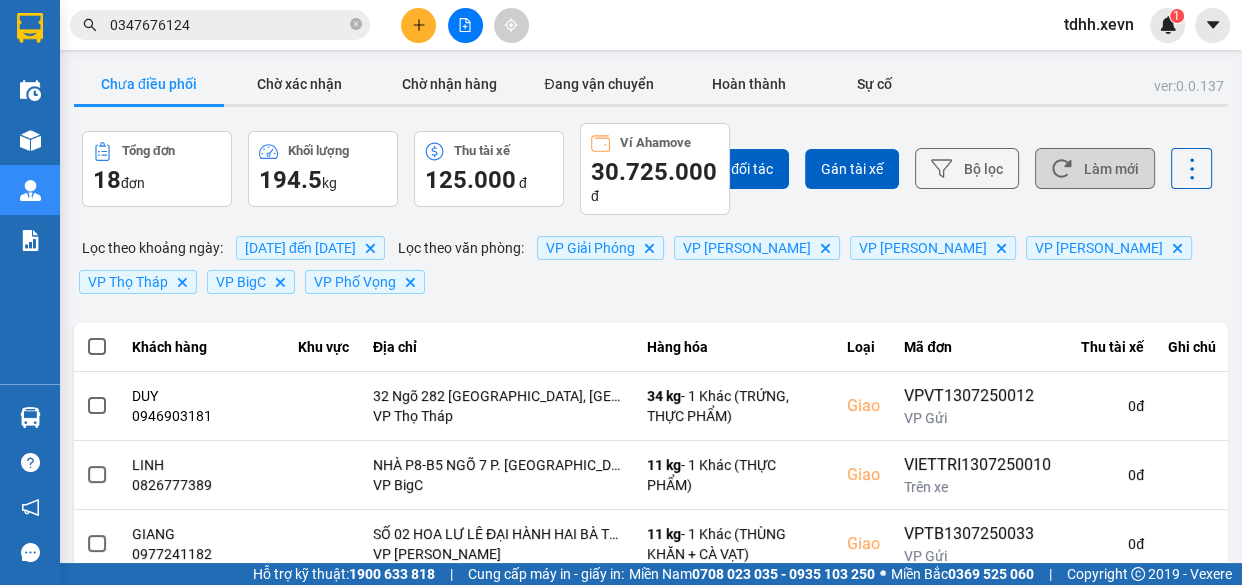 click on "Làm mới" at bounding box center [1095, 168] 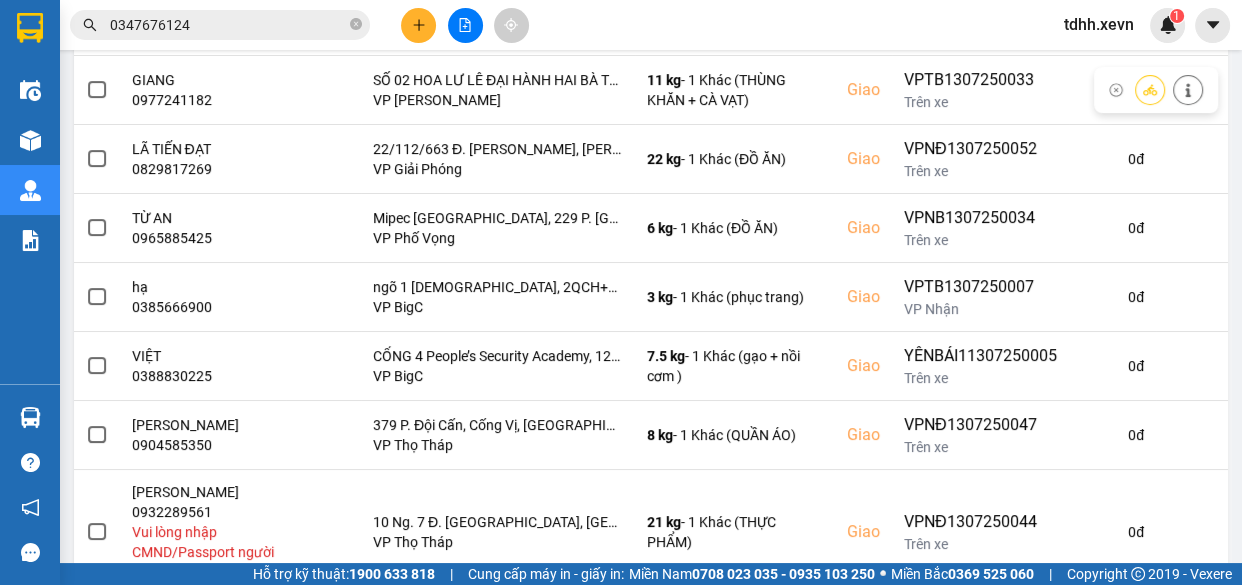 scroll, scrollTop: 0, scrollLeft: 0, axis: both 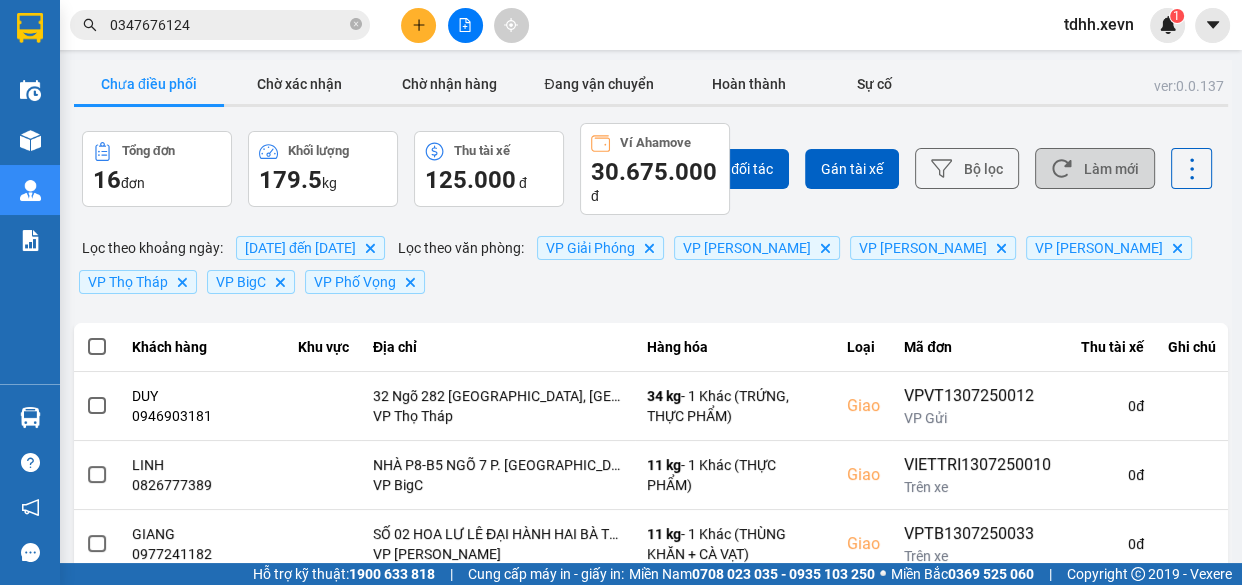 click on "Làm mới" at bounding box center (1095, 168) 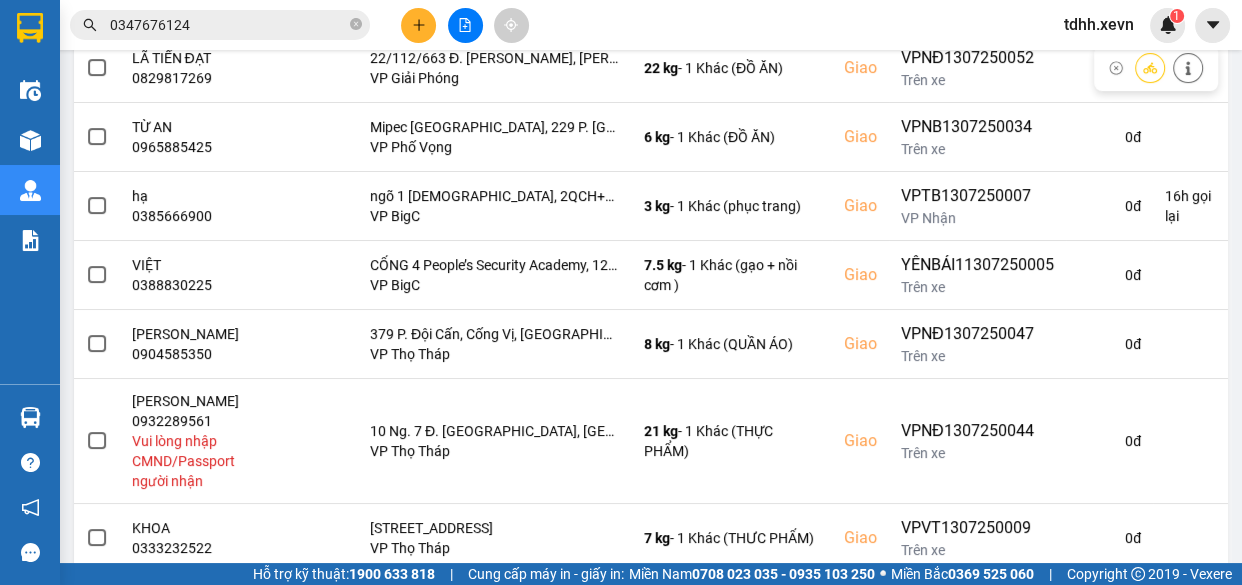 scroll, scrollTop: 0, scrollLeft: 0, axis: both 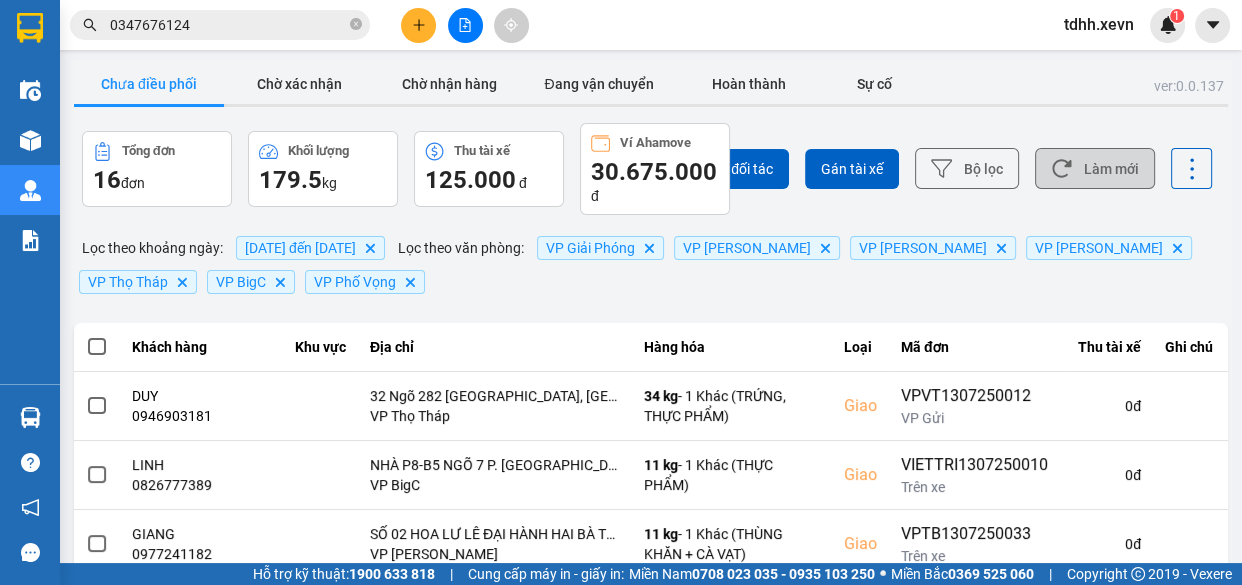 drag, startPoint x: 1100, startPoint y: 170, endPoint x: 1082, endPoint y: 176, distance: 18.973665 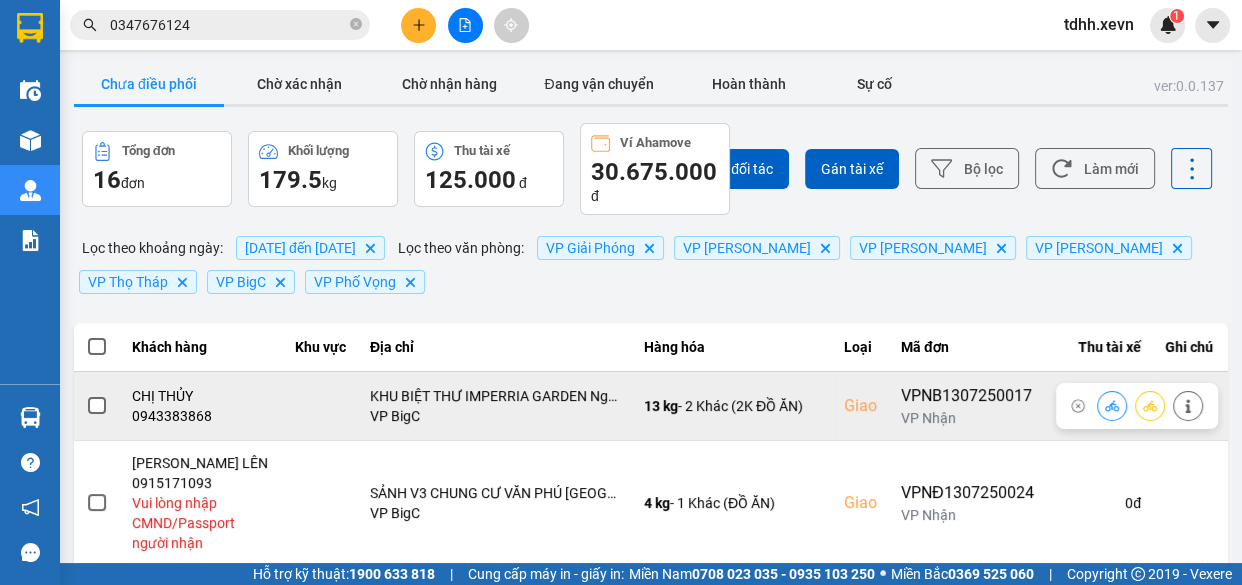 click on "0943383868" at bounding box center [201, 416] 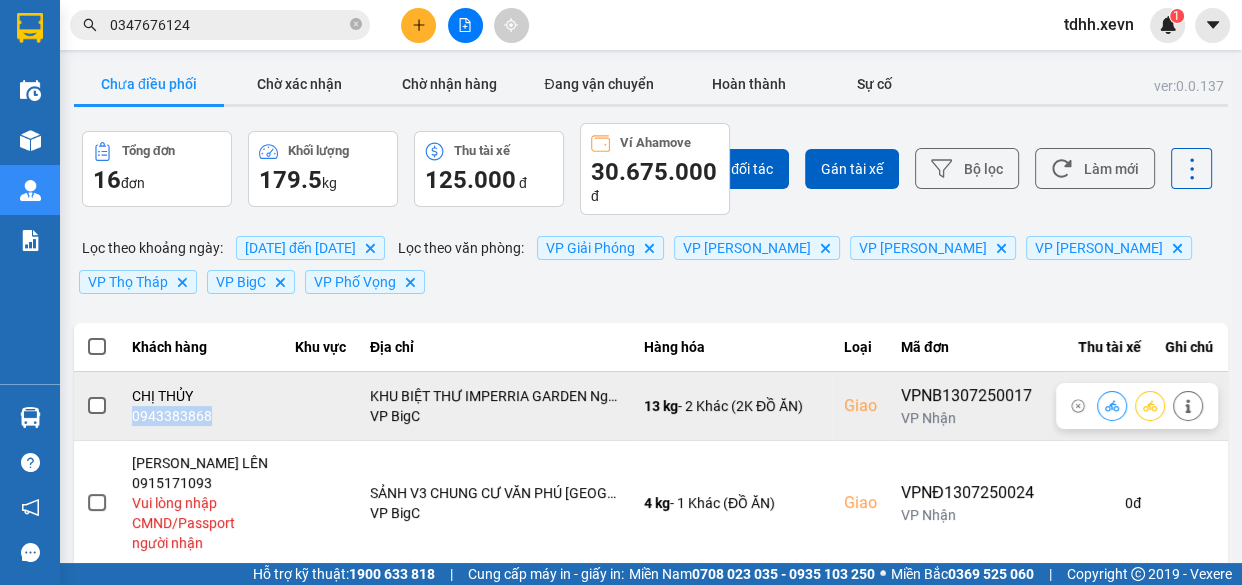 click on "0943383868" at bounding box center (201, 416) 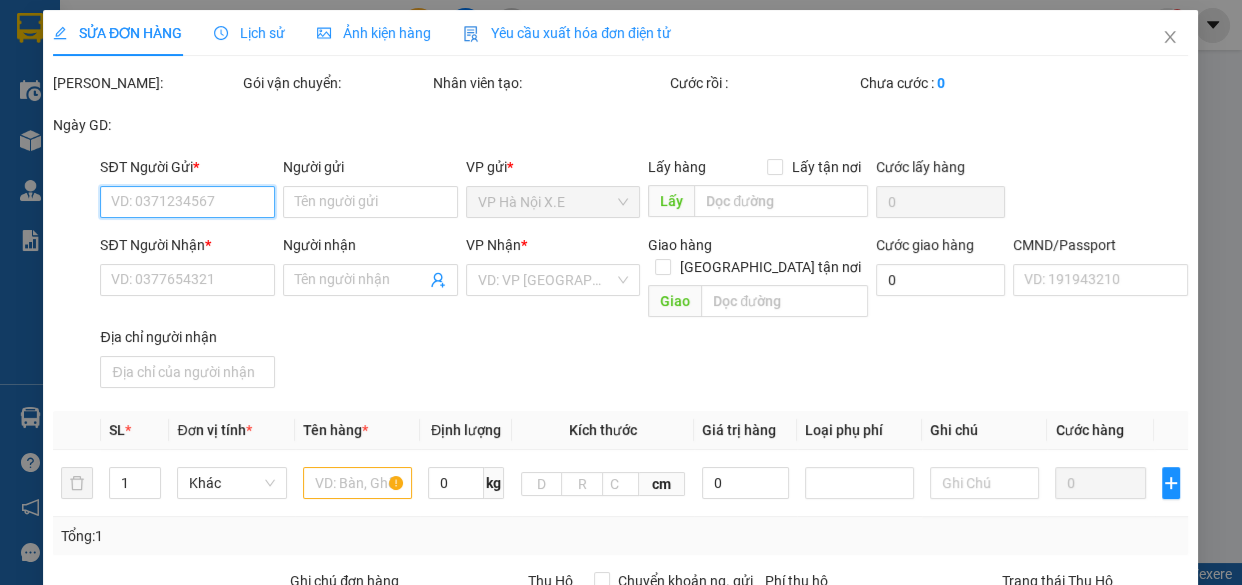 type on "0915811289" 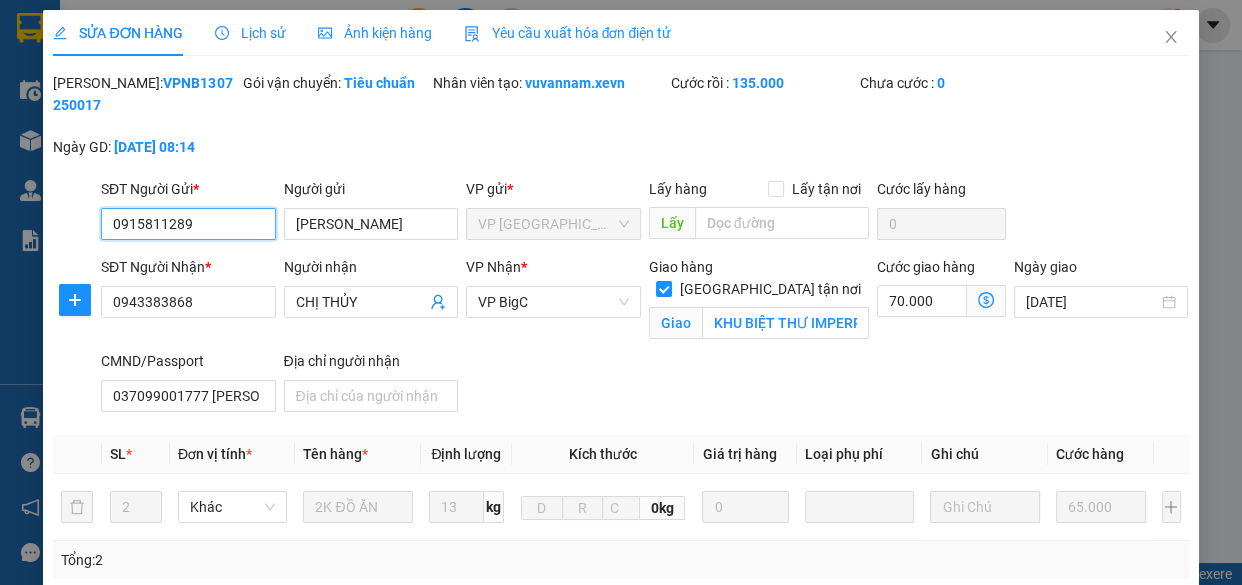 scroll, scrollTop: 272, scrollLeft: 0, axis: vertical 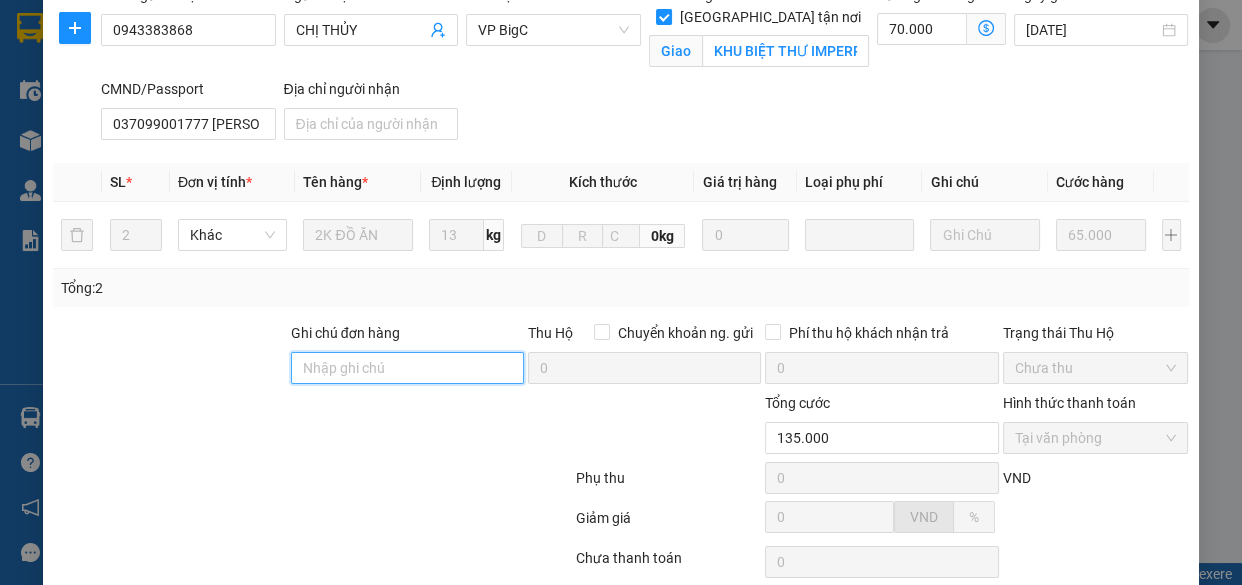 click on "Ghi chú đơn hàng" at bounding box center [407, 368] 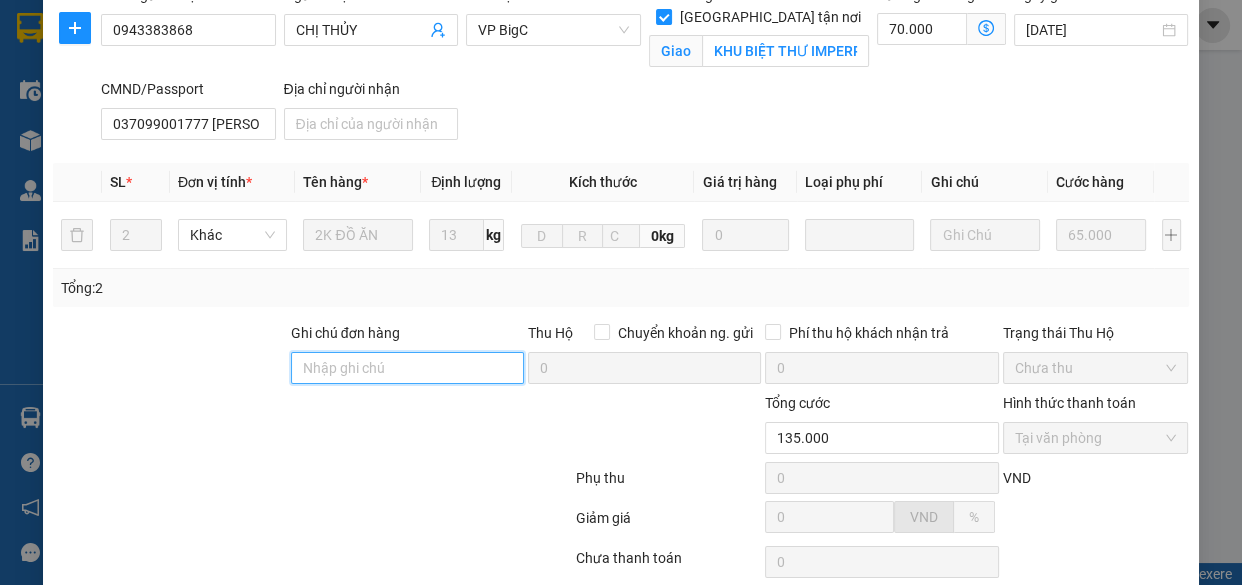 type on "cần cáng hoặc dây" 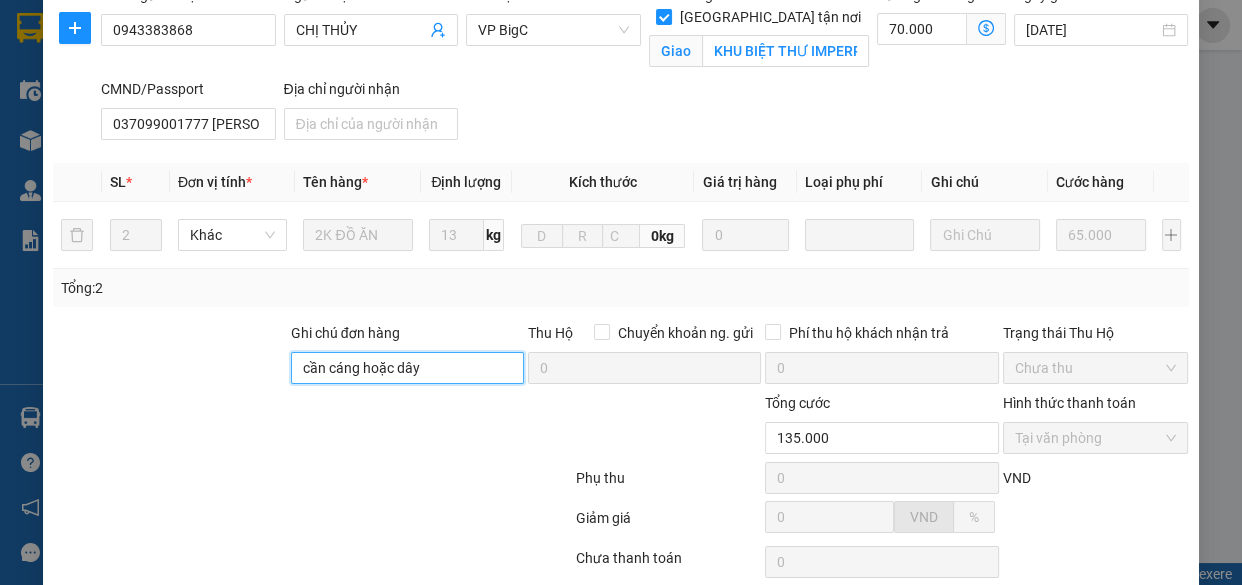 scroll, scrollTop: 415, scrollLeft: 0, axis: vertical 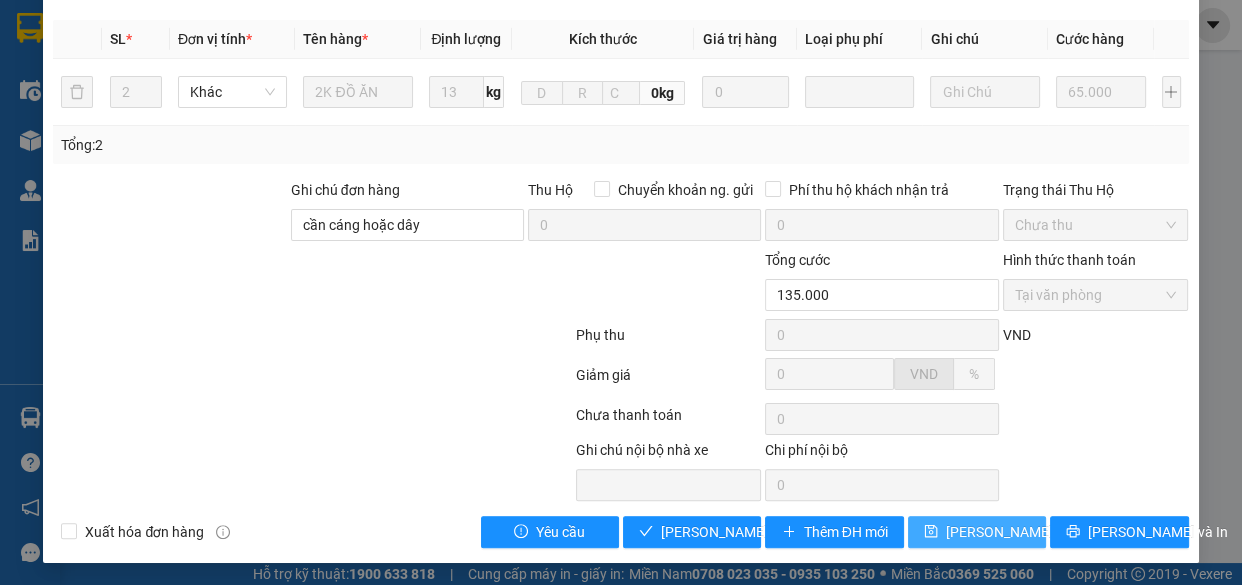 drag, startPoint x: 949, startPoint y: 521, endPoint x: 947, endPoint y: 507, distance: 14.142136 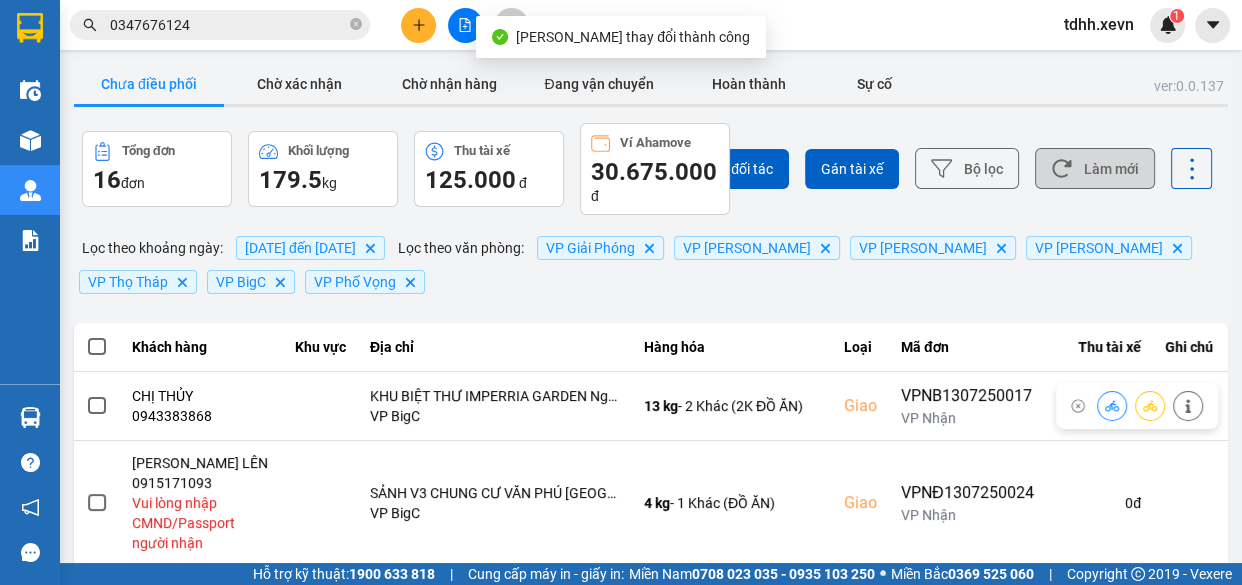 click on "Làm mới" at bounding box center (1095, 168) 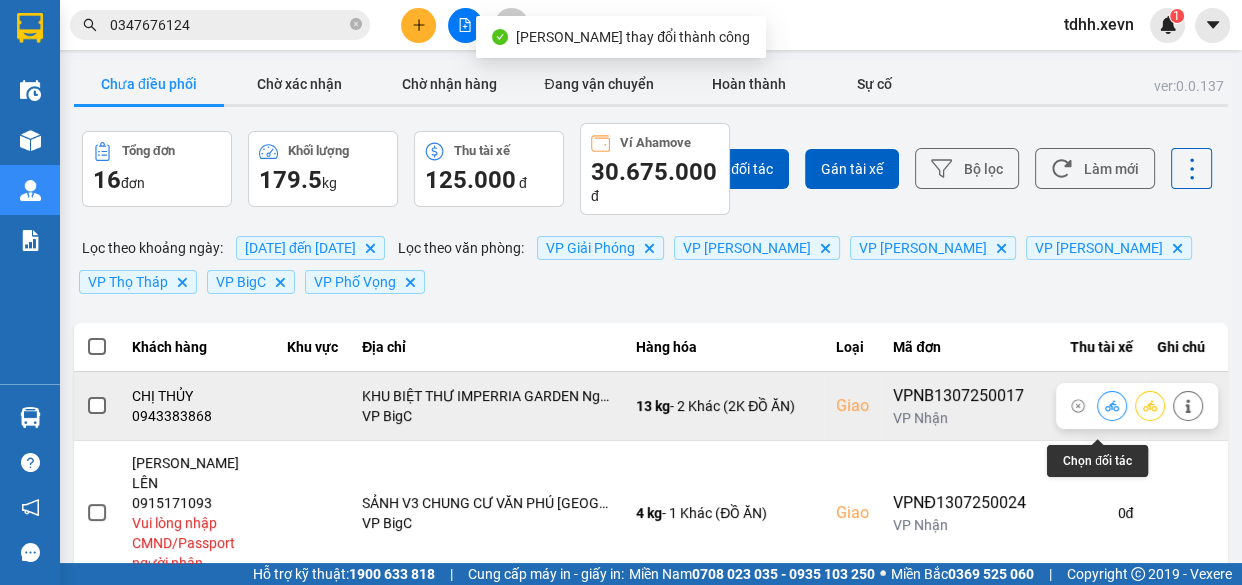 click 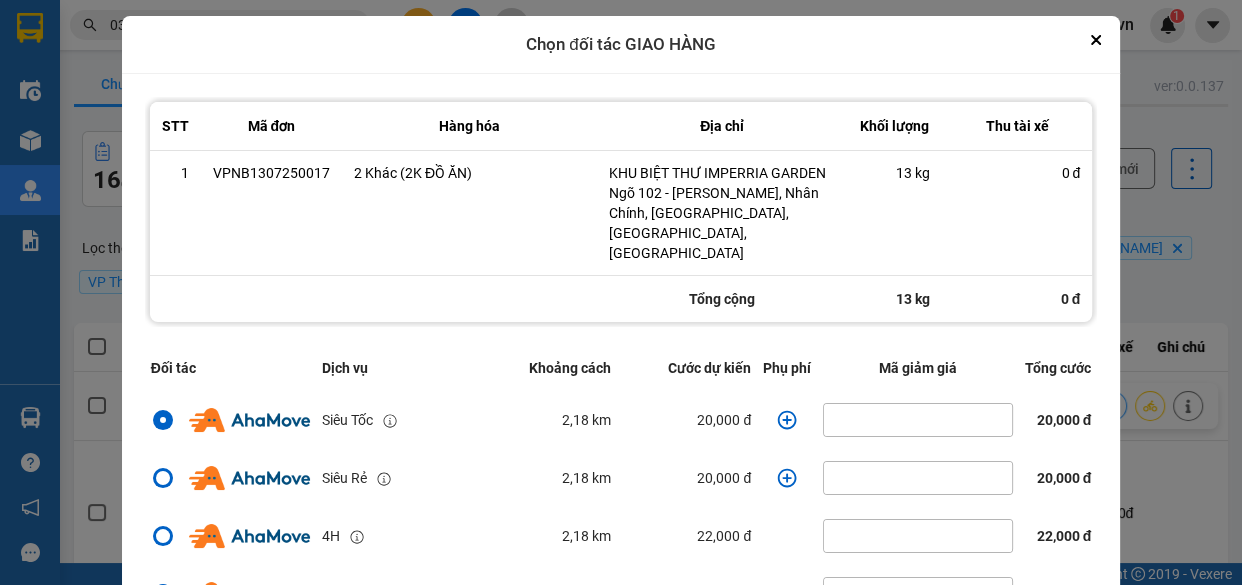 click 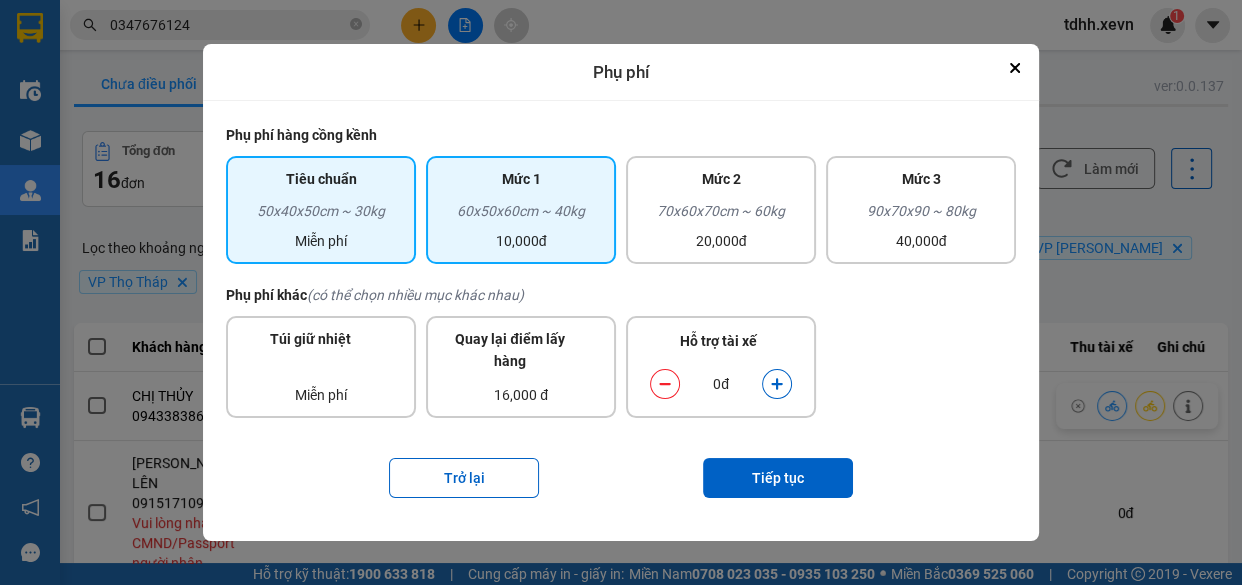 click on "10,000đ" at bounding box center (521, 241) 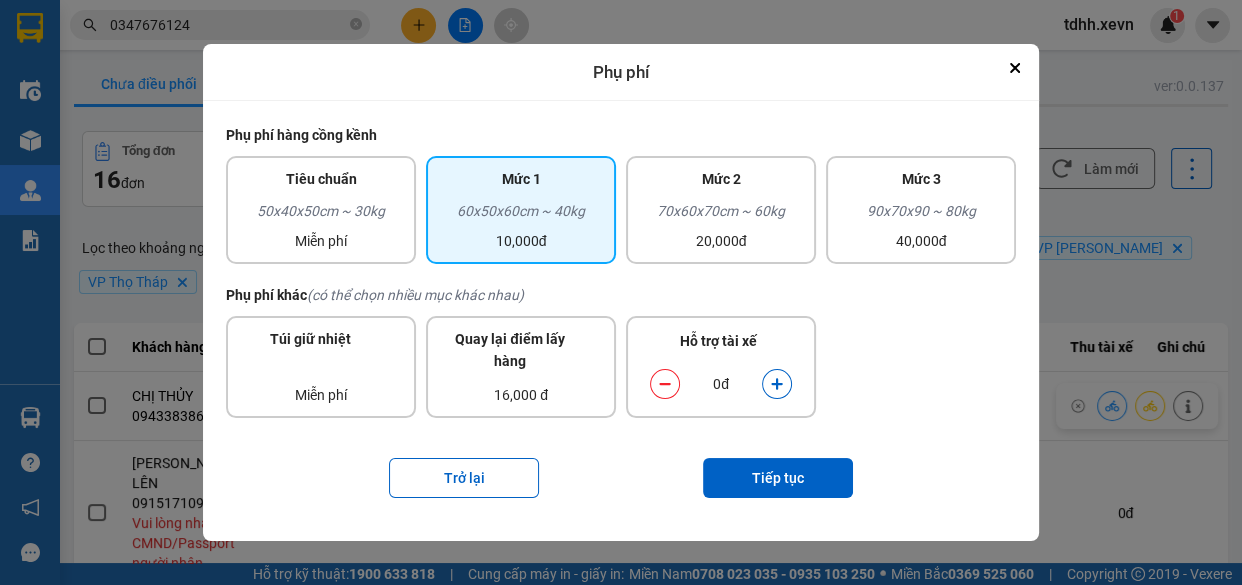 click 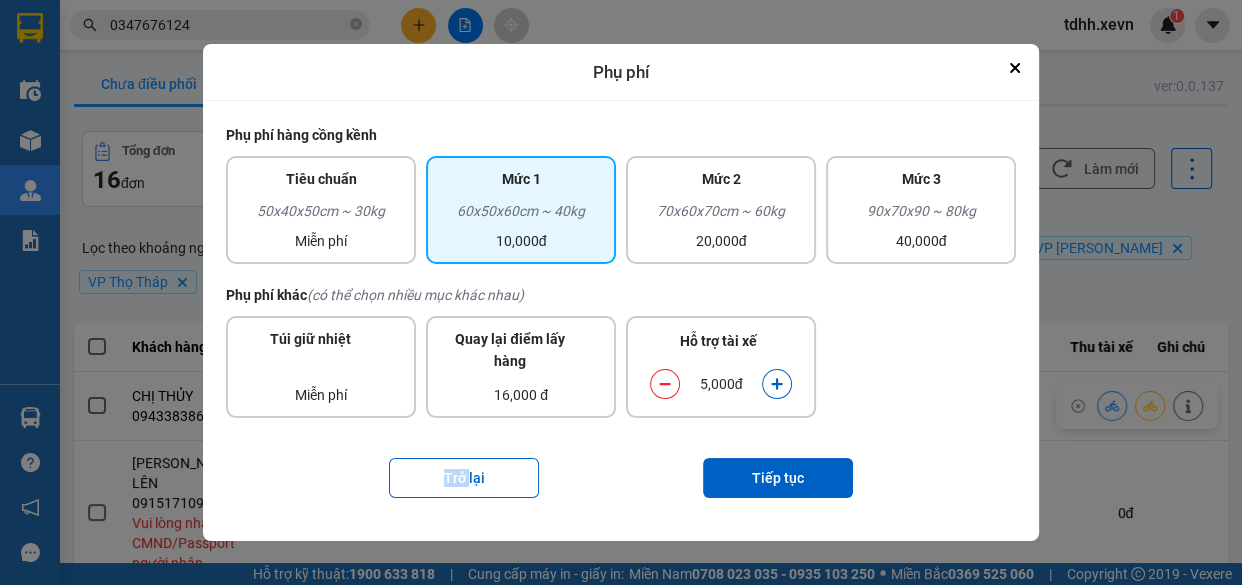 click 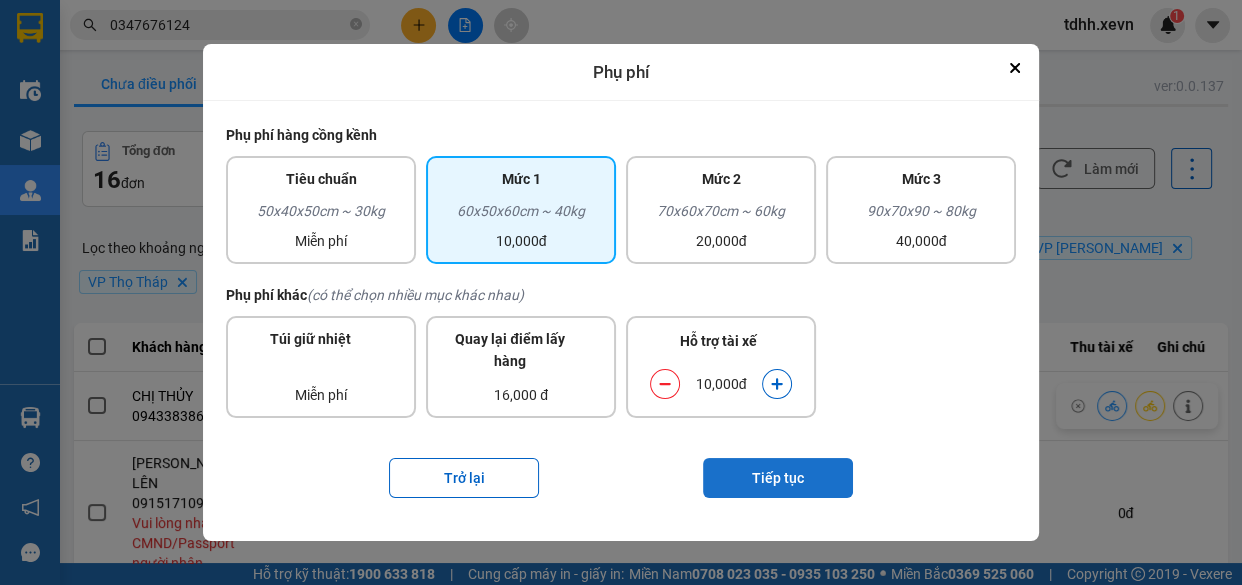 click on "Tiếp tục" at bounding box center [778, 478] 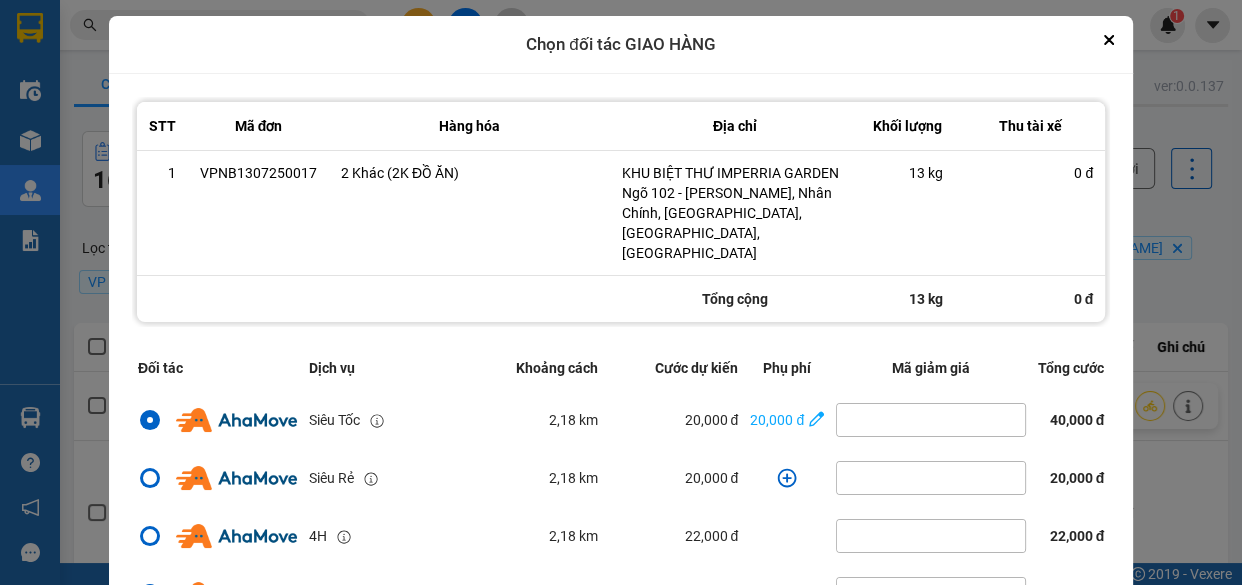 scroll, scrollTop: 431, scrollLeft: 0, axis: vertical 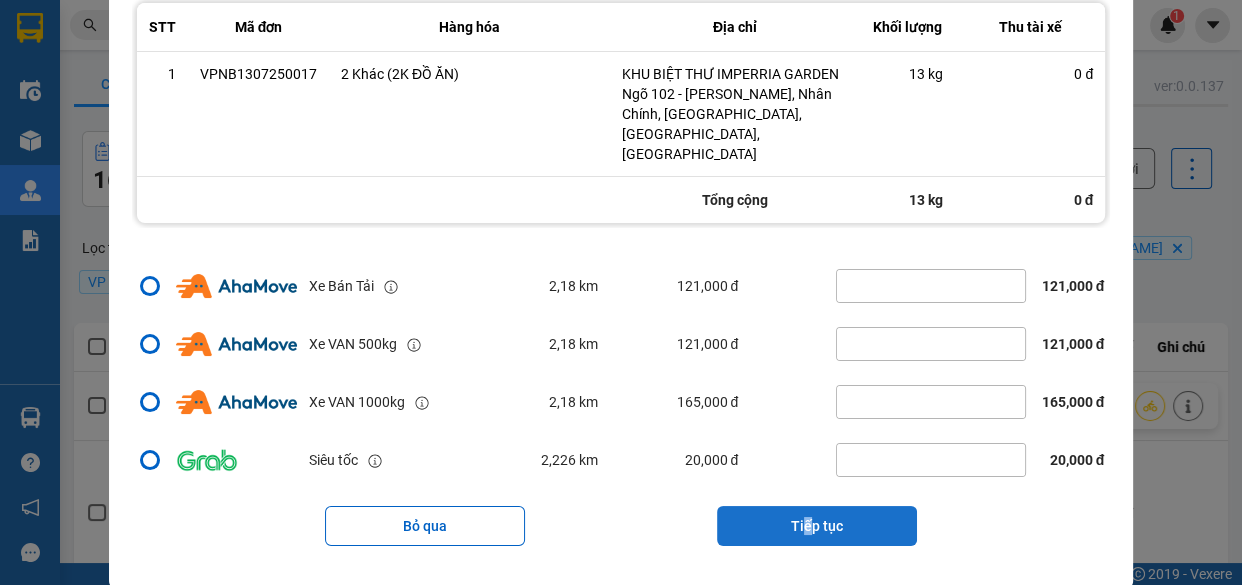 click on "Tiếp tục" at bounding box center (817, 526) 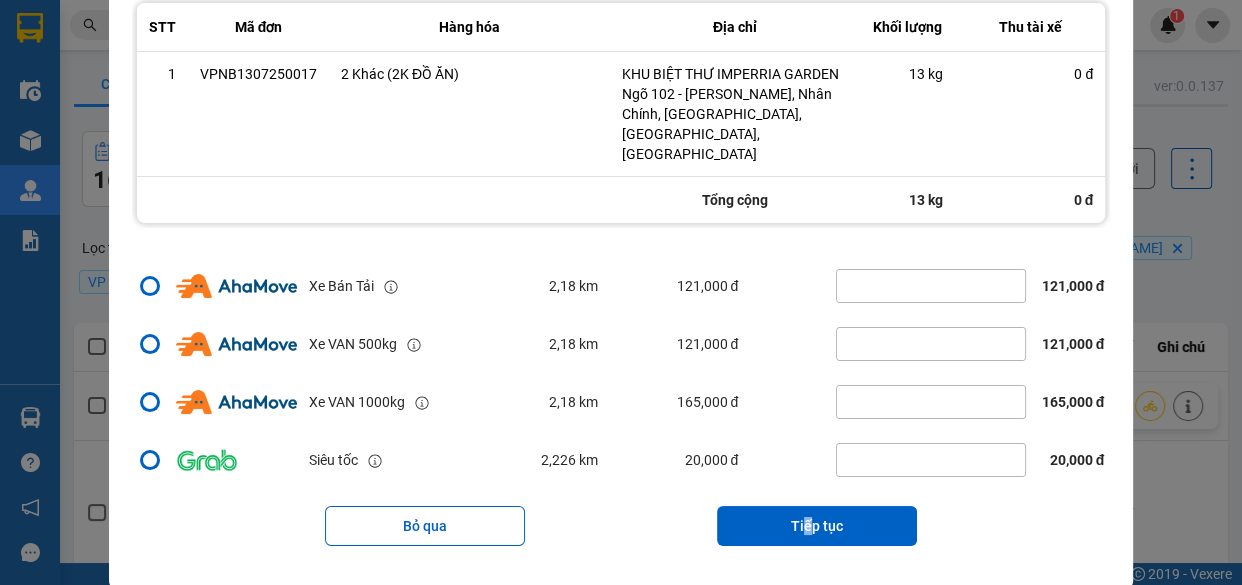 scroll, scrollTop: 0, scrollLeft: 0, axis: both 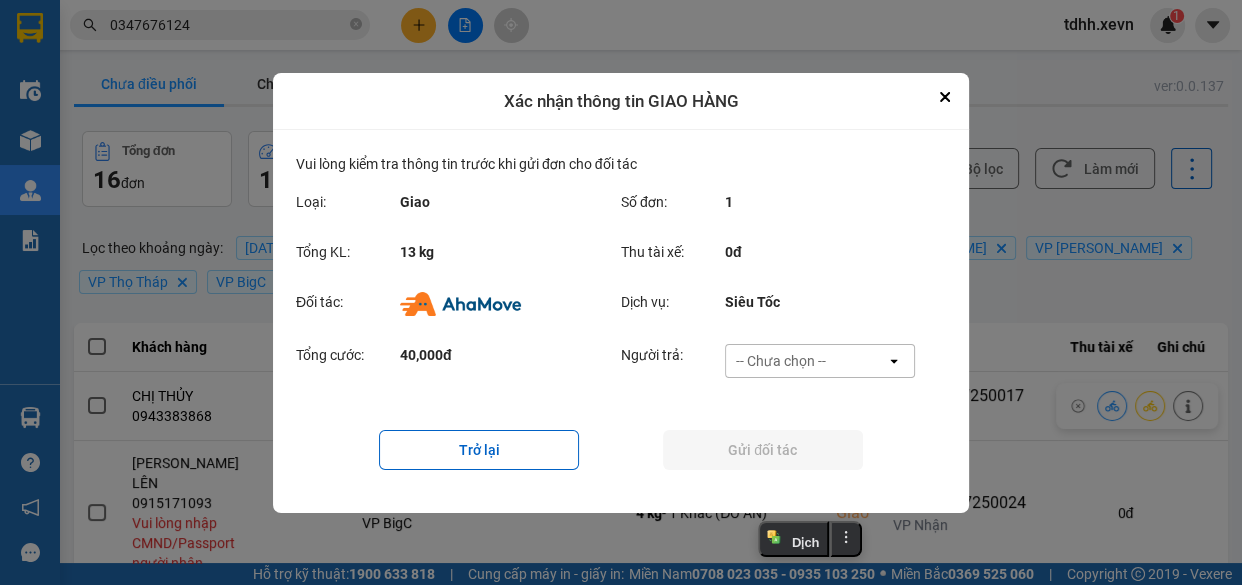 drag, startPoint x: 796, startPoint y: 331, endPoint x: 800, endPoint y: 356, distance: 25.317978 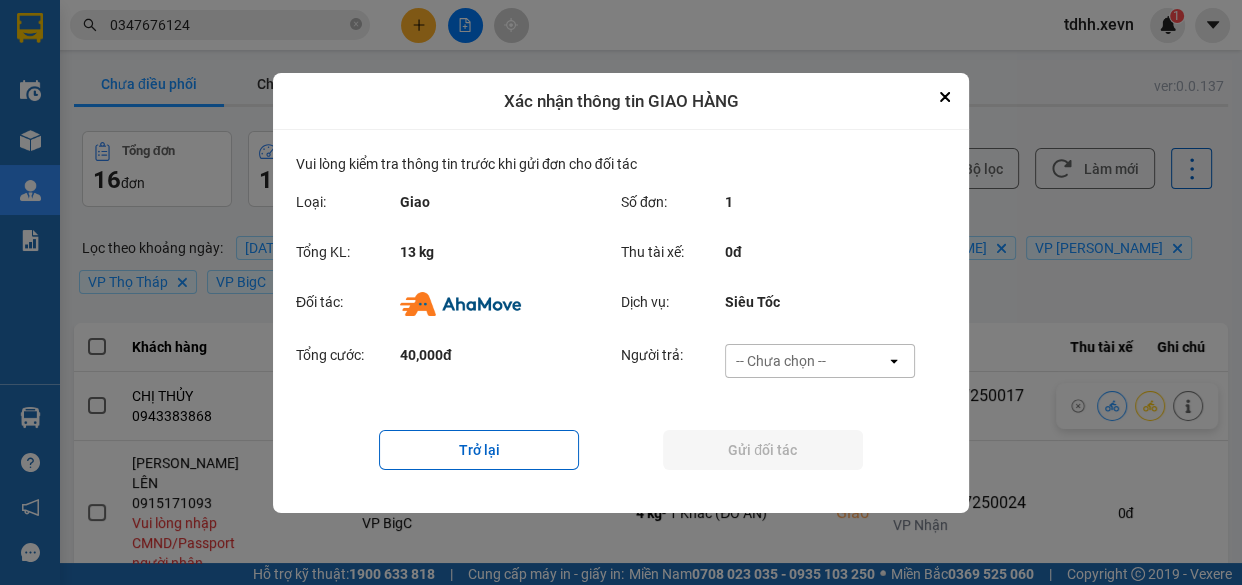 click on "-- Chưa chọn --" at bounding box center (781, 361) 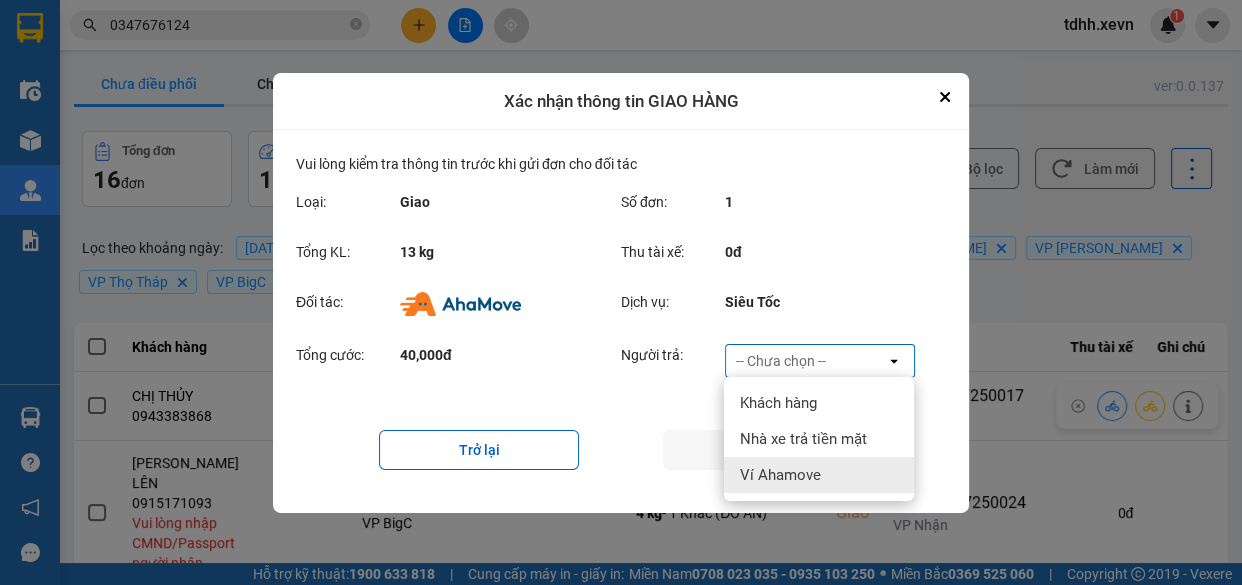click on "Ví Ahamove" at bounding box center [780, 475] 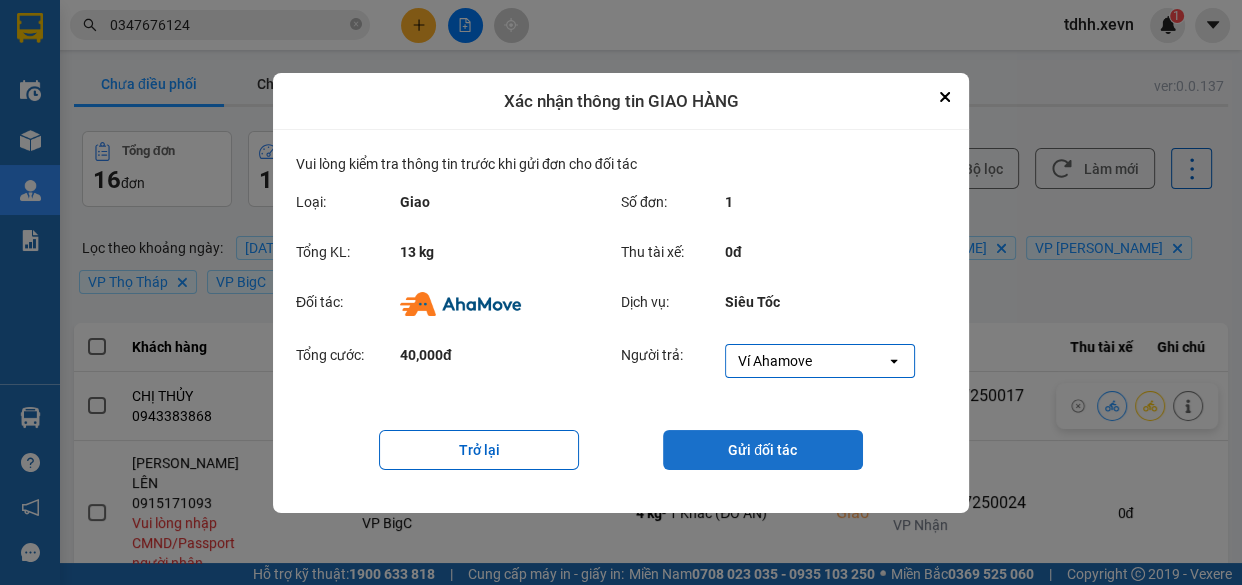 click on "Gửi đối tác" at bounding box center [763, 450] 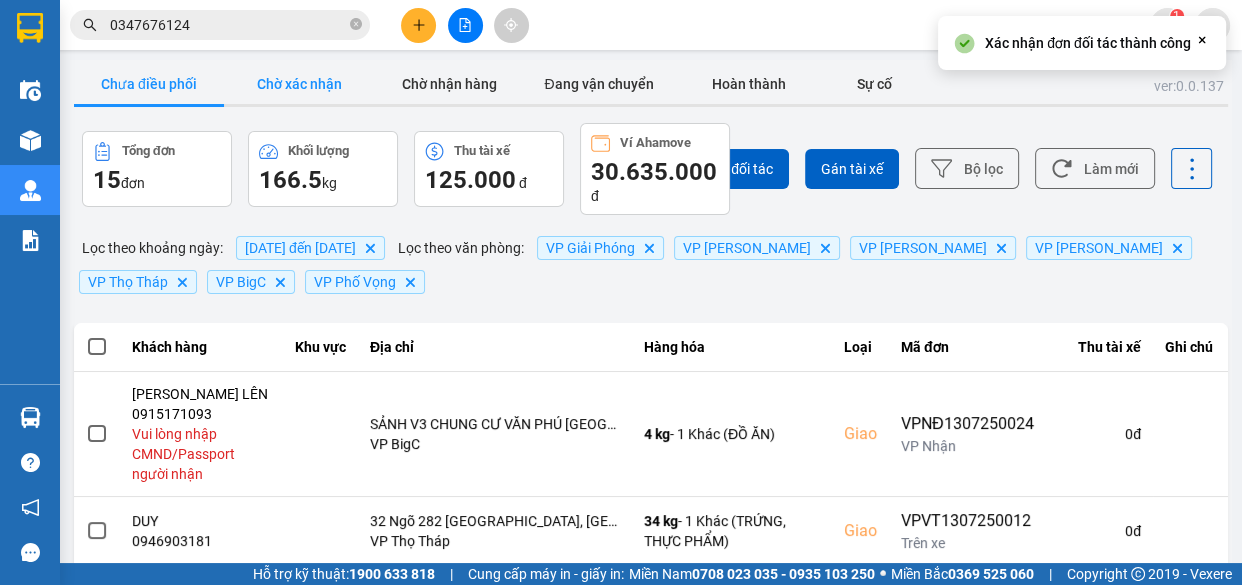click on "Chờ xác nhận" at bounding box center (299, 84) 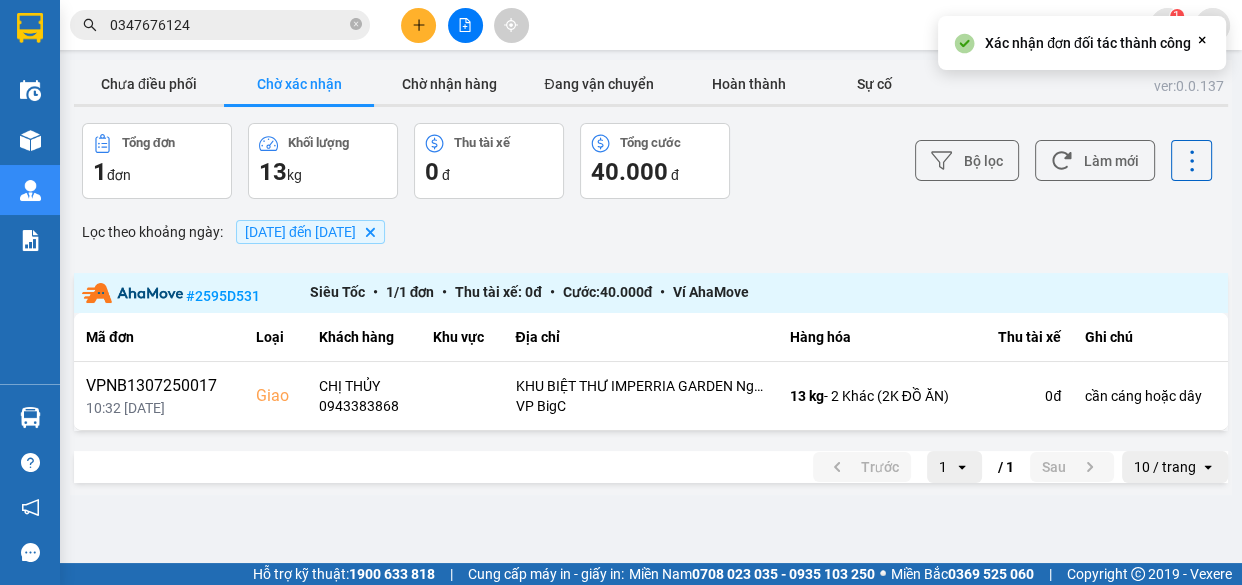 type 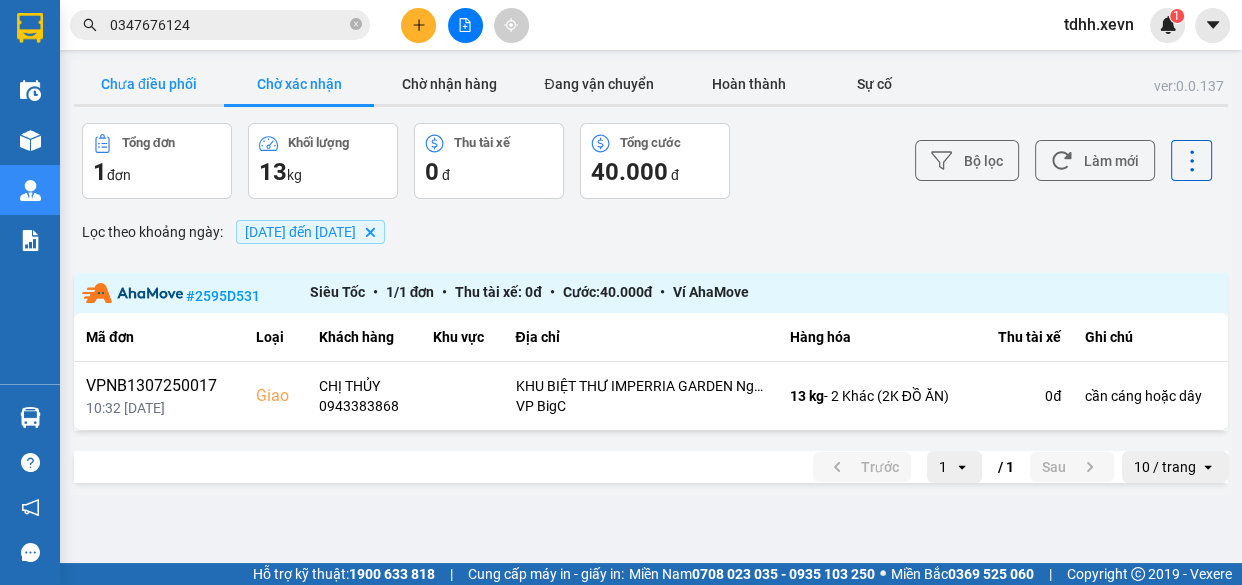 click on "Chưa điều phối" at bounding box center [149, 84] 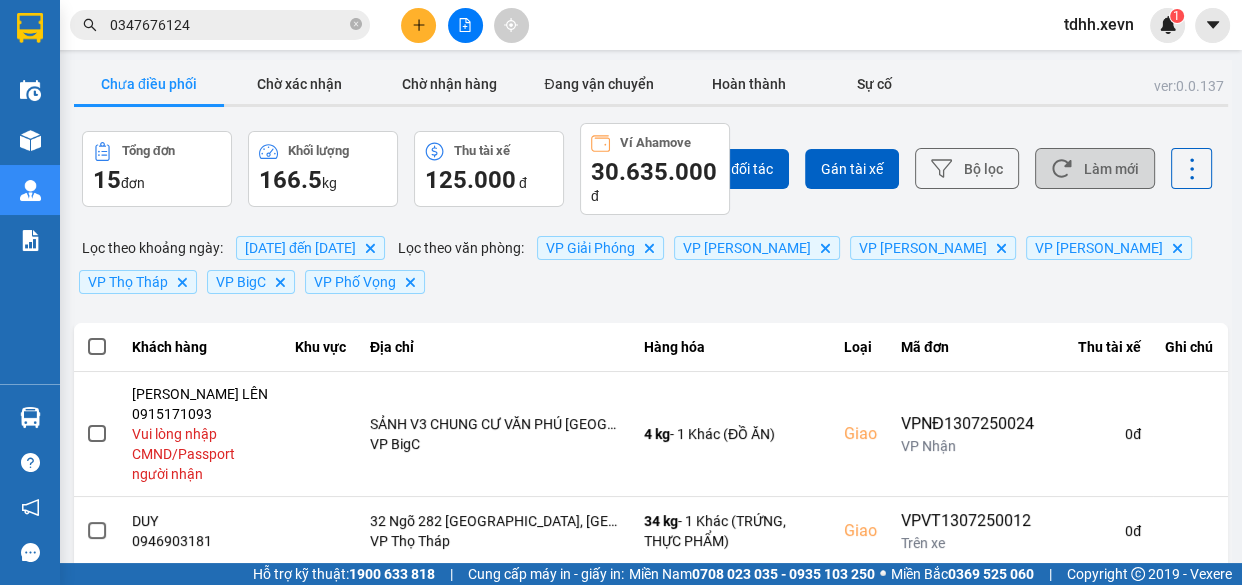click on "Làm mới" at bounding box center [1095, 168] 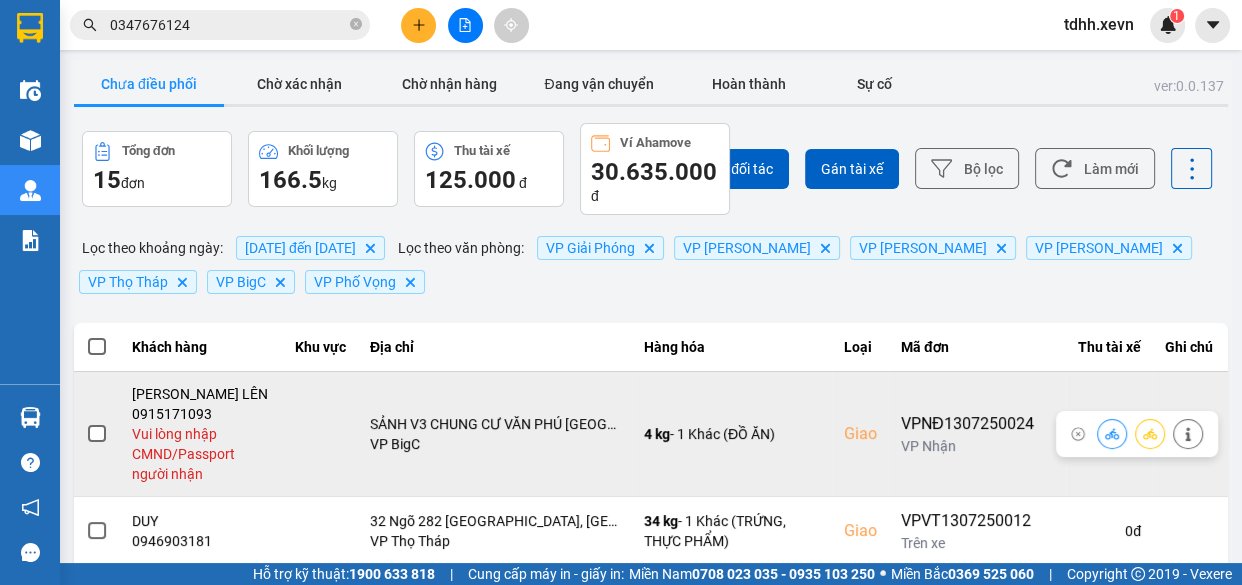 click on "0915171093" at bounding box center [201, 414] 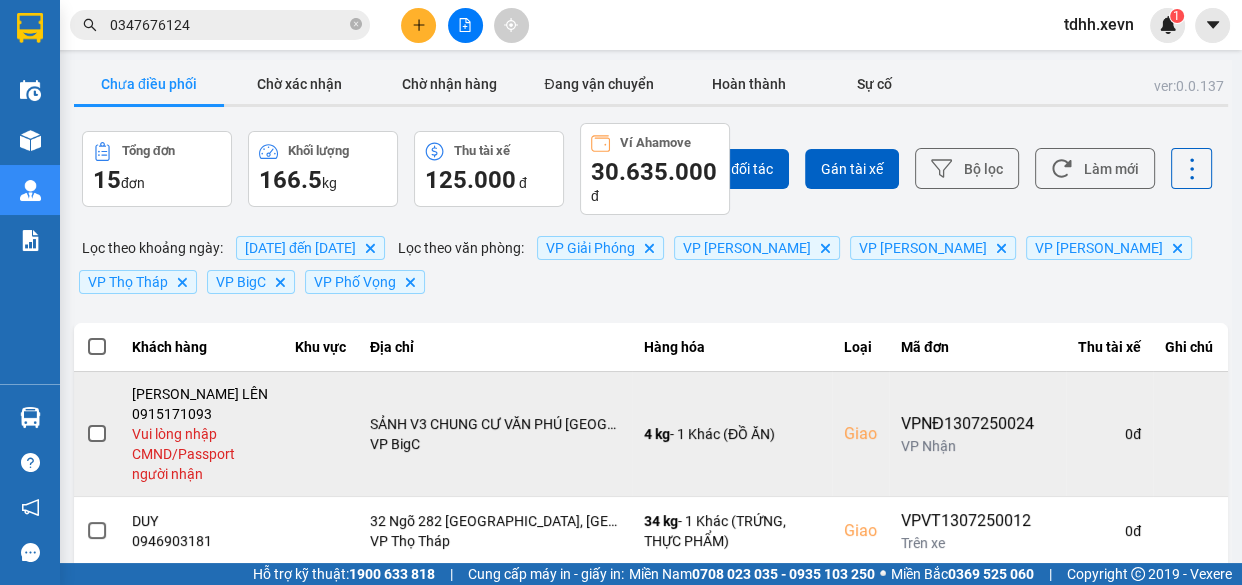 click on "0915171093" at bounding box center [201, 414] 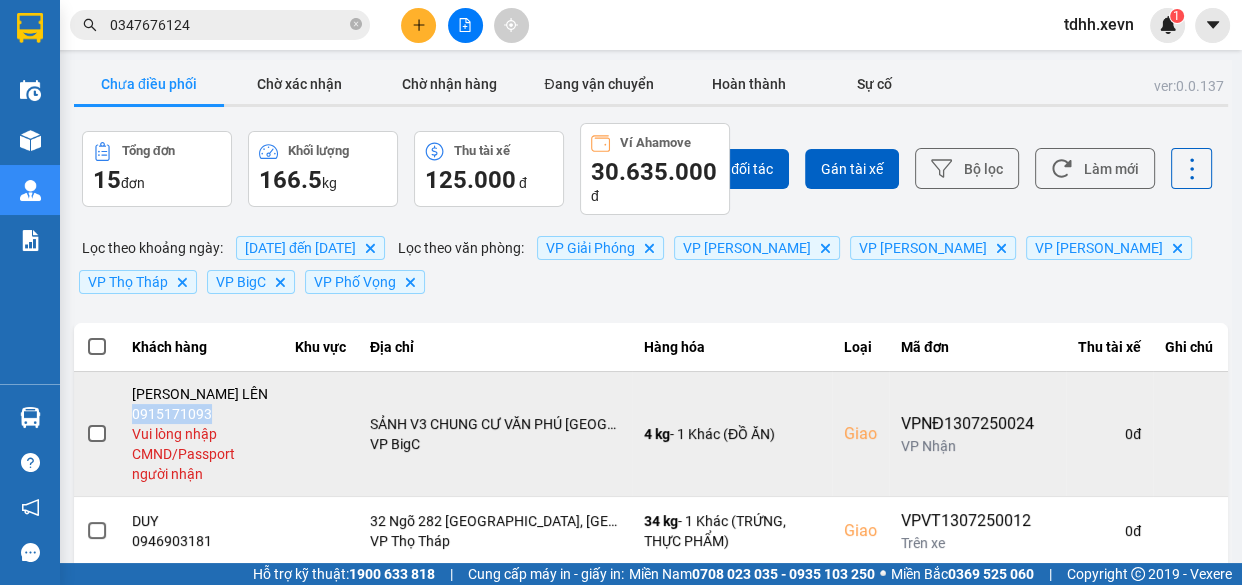 click on "0915171093" at bounding box center (201, 414) 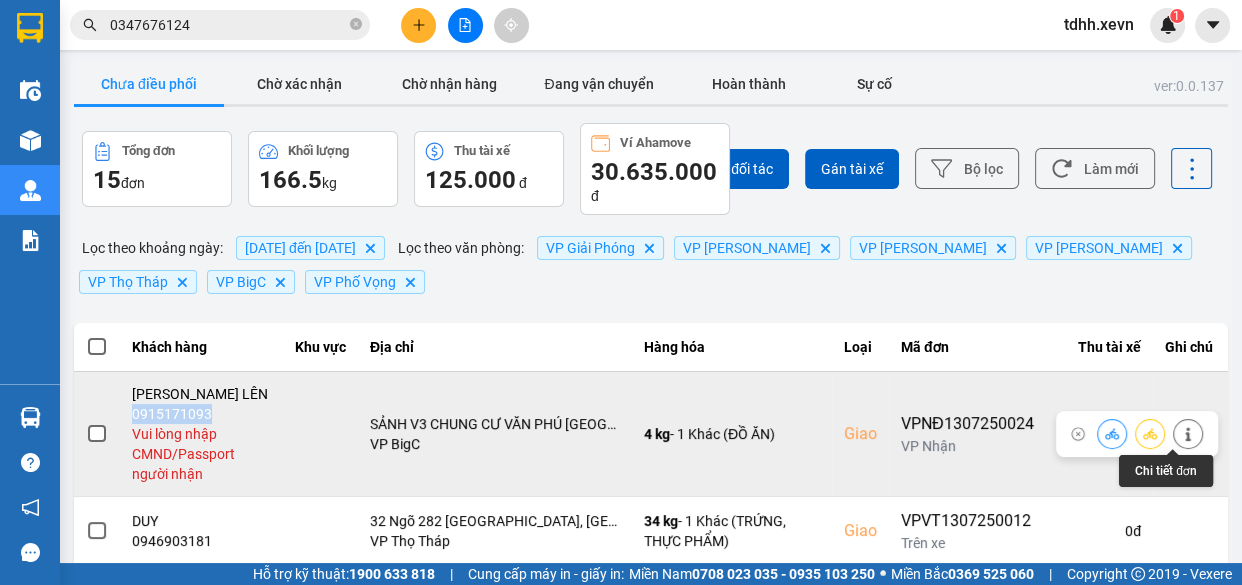 click 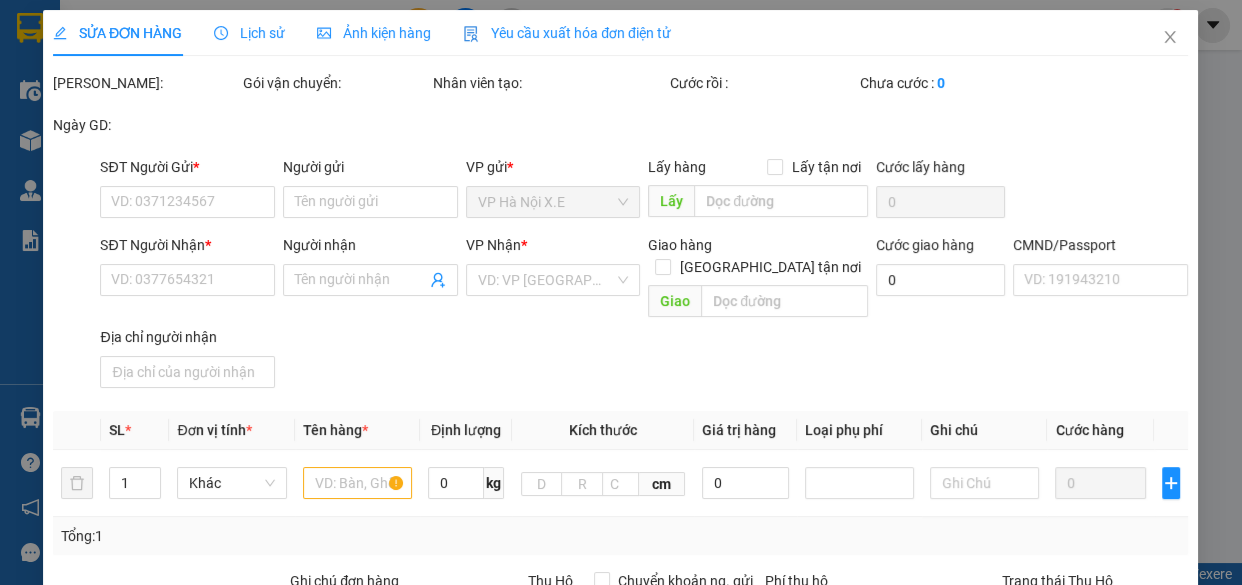 type on "0961075916" 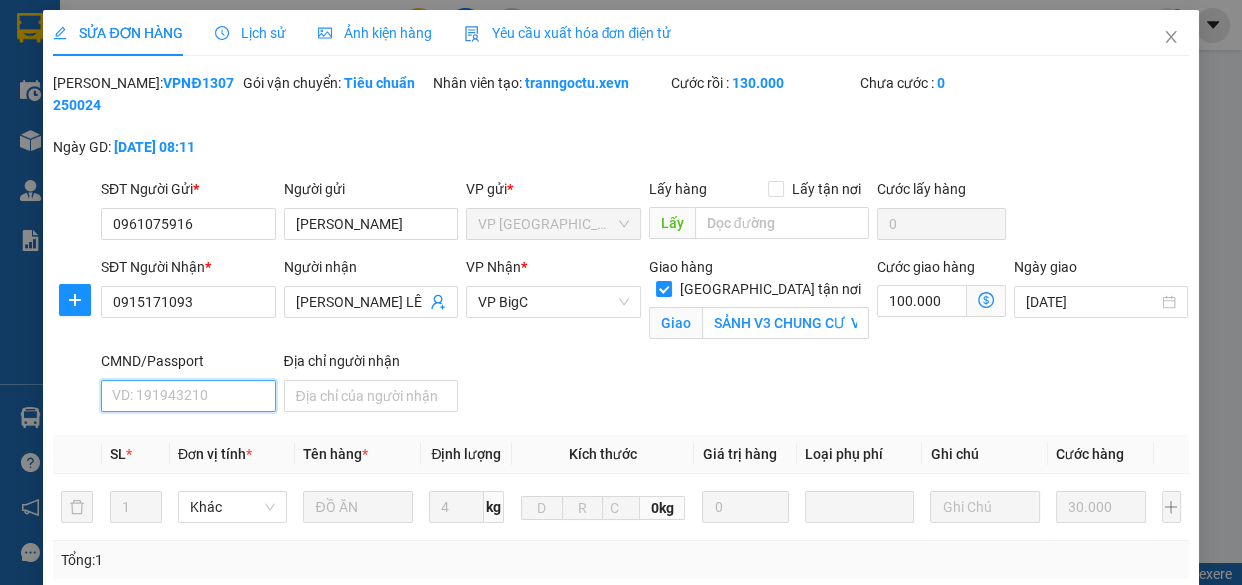 click on "CMND/Passport" at bounding box center [188, 396] 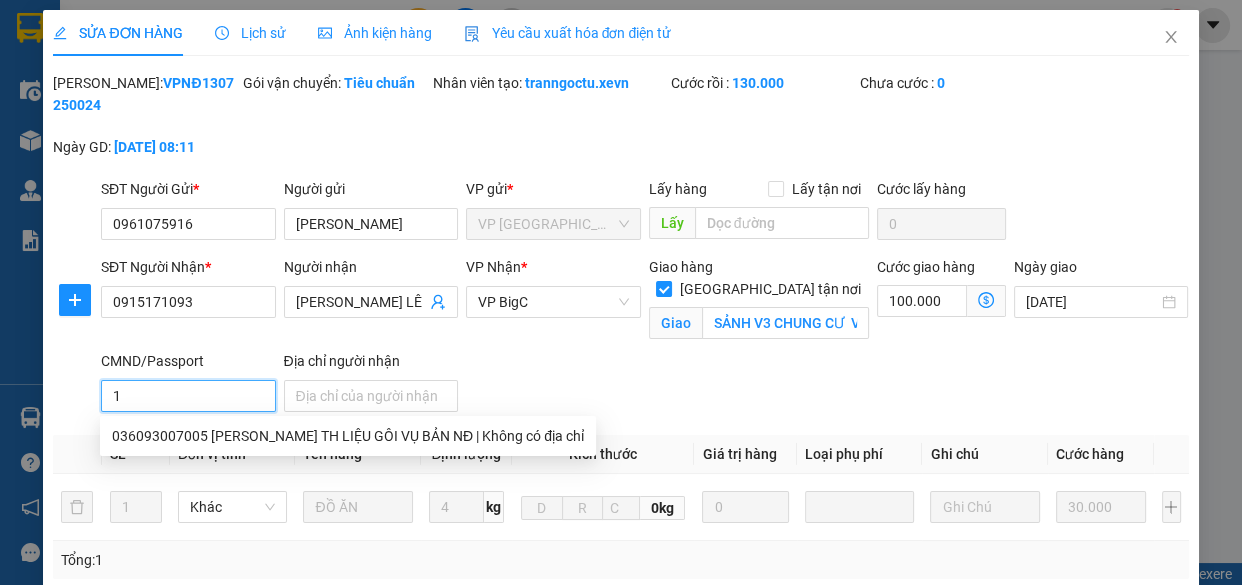 scroll, scrollTop: 415, scrollLeft: 0, axis: vertical 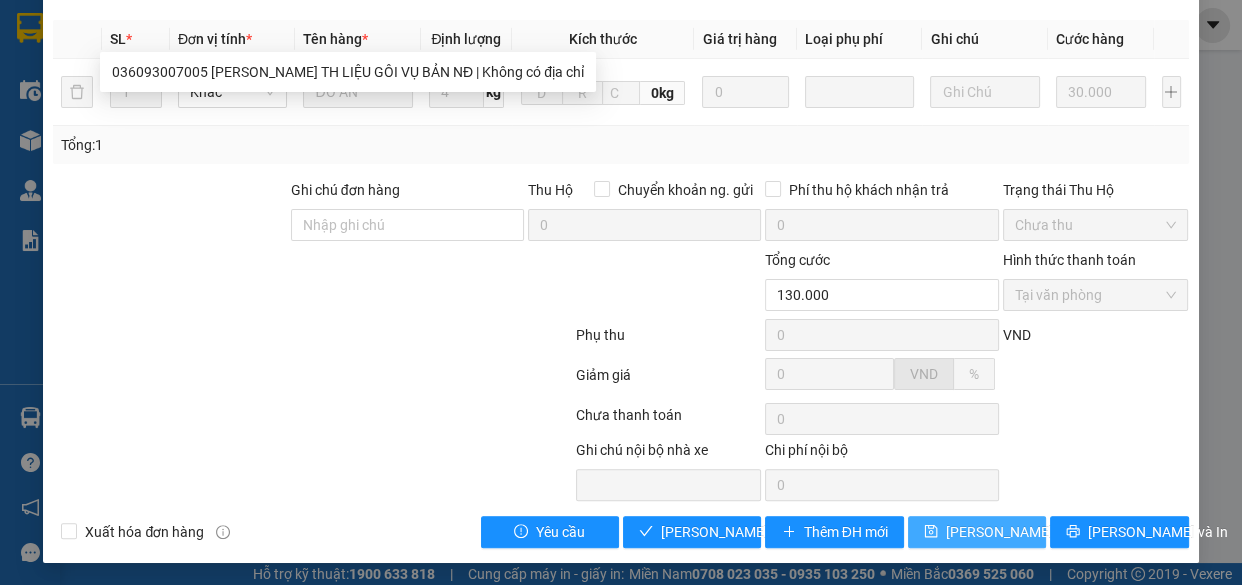 type on "1" 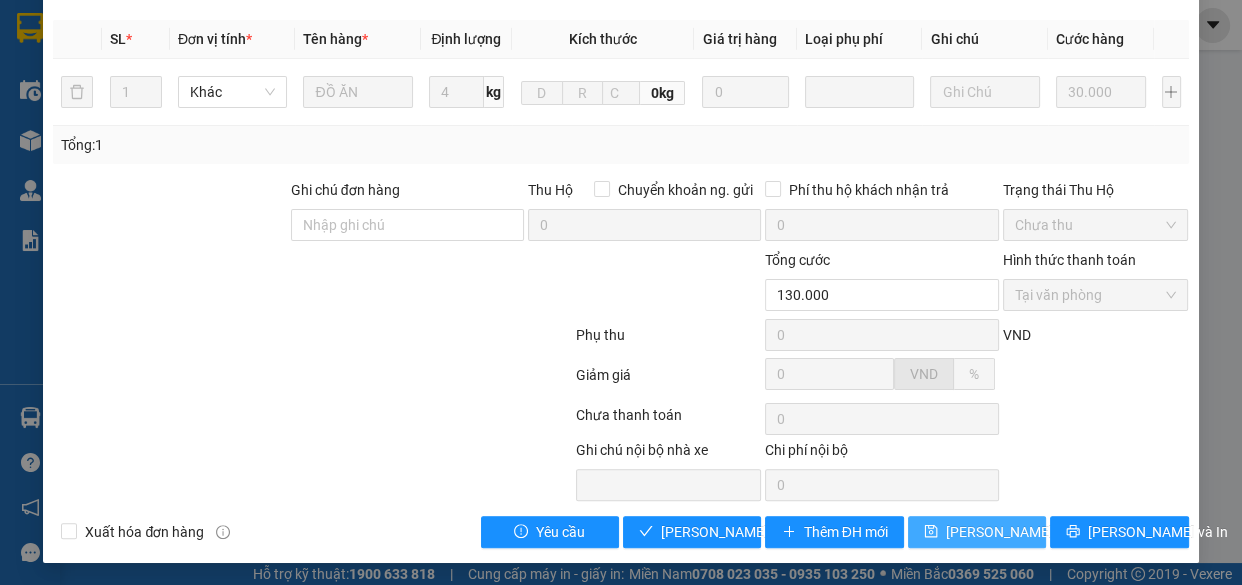 click on "Lưu thay đổi" at bounding box center (1026, 532) 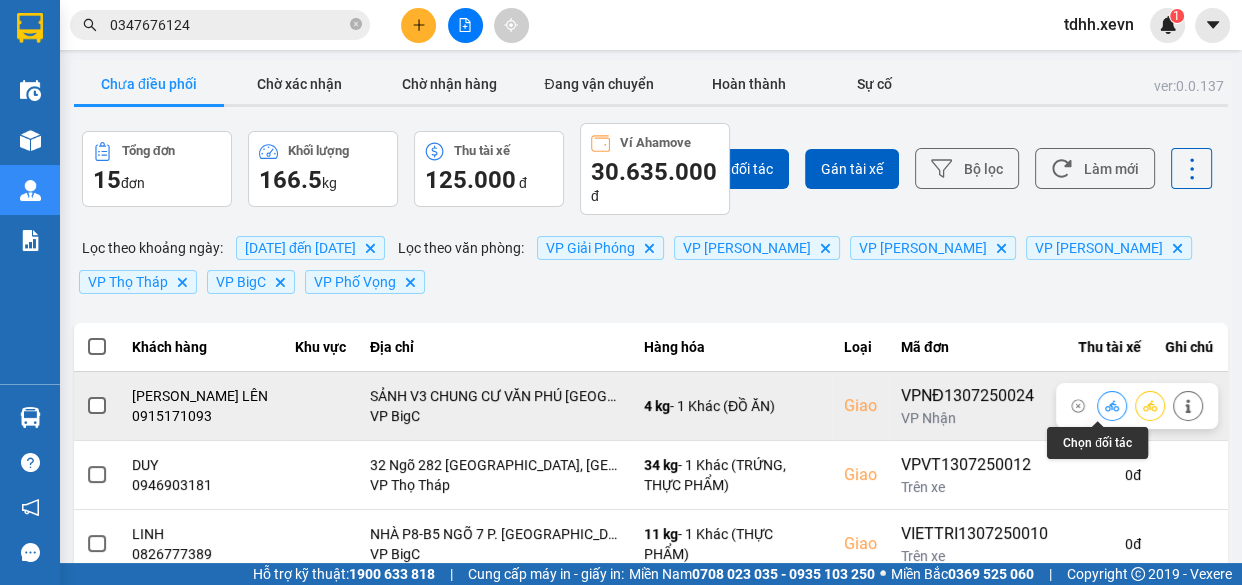 click at bounding box center [1112, 405] 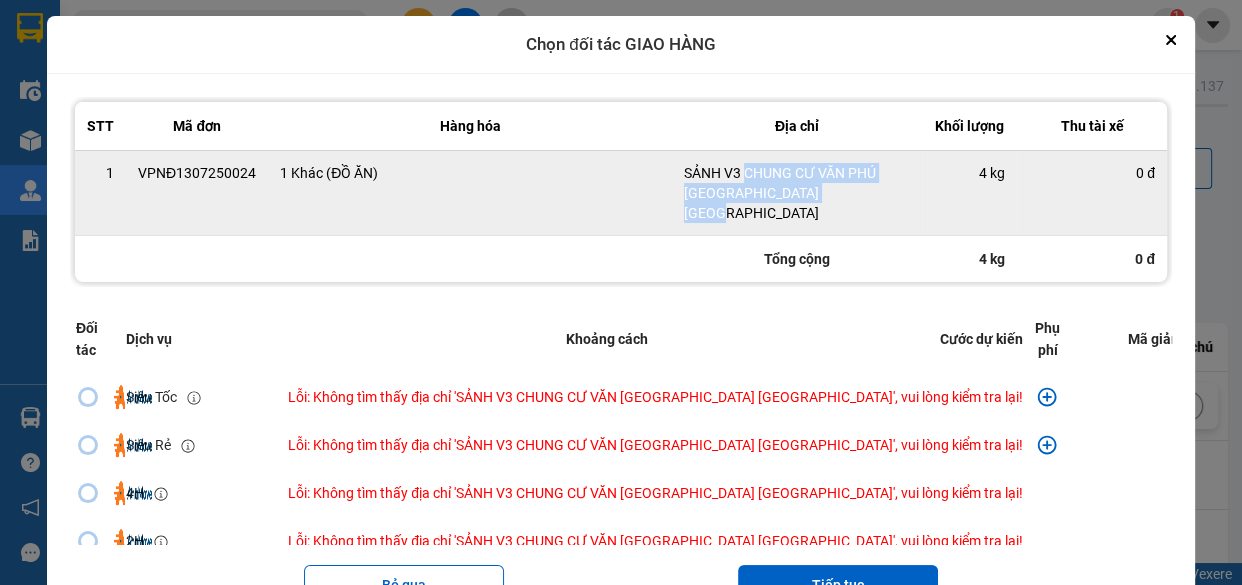 drag, startPoint x: 738, startPoint y: 168, endPoint x: 858, endPoint y: 186, distance: 121.34249 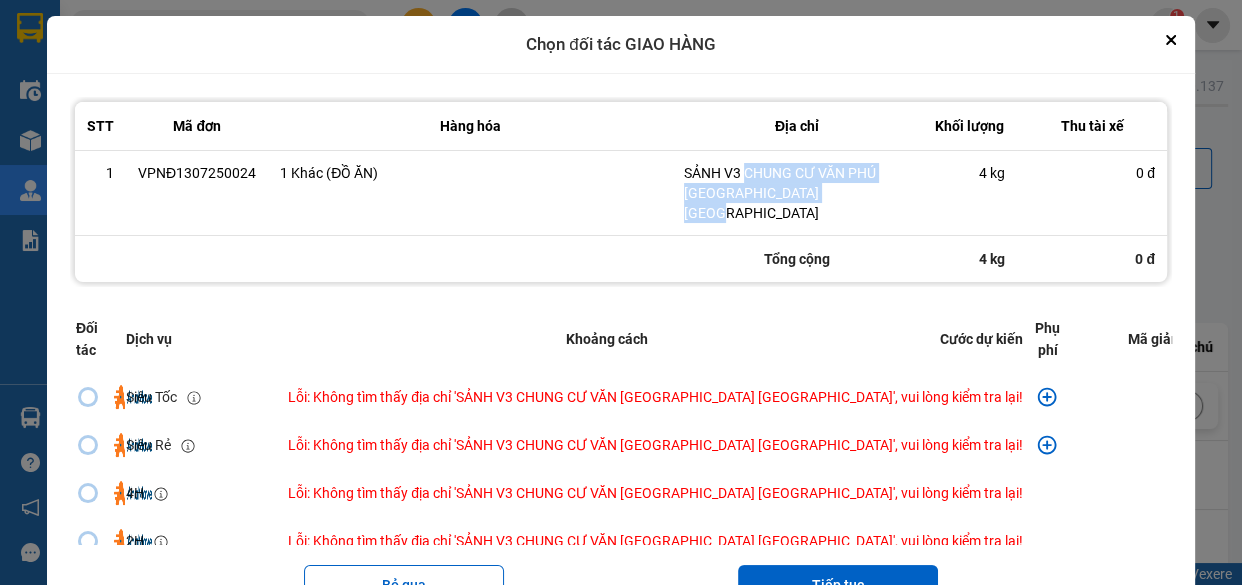 copy on "CHUNG CƯ  VĂN PHÚ VICTORIA PHÚ LA HÀ ĐÔNG" 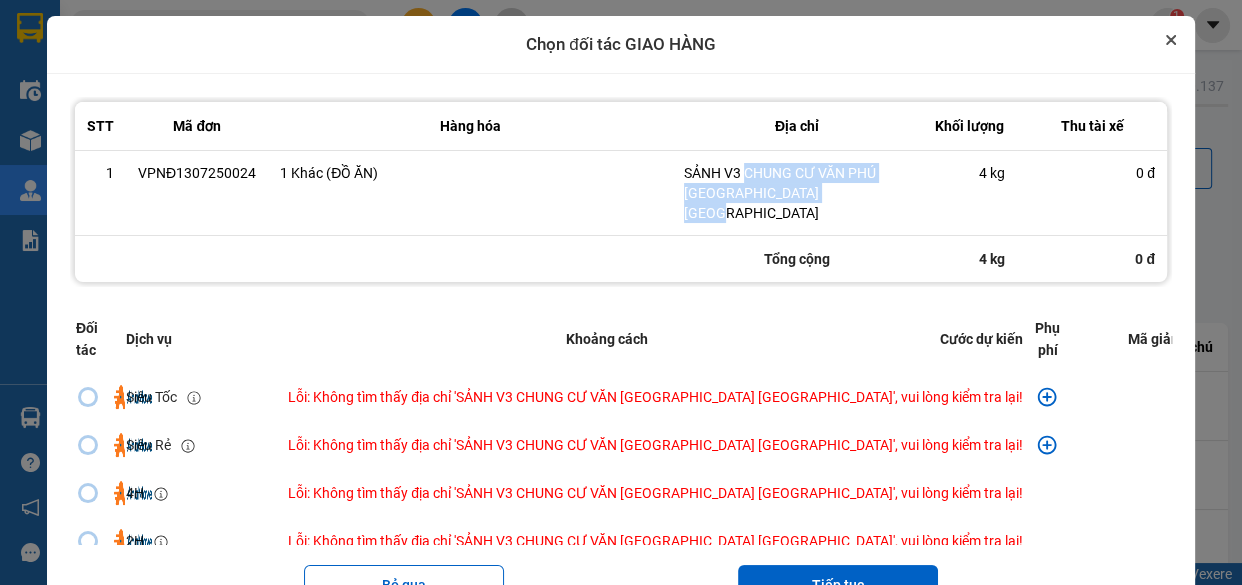click at bounding box center (1171, 40) 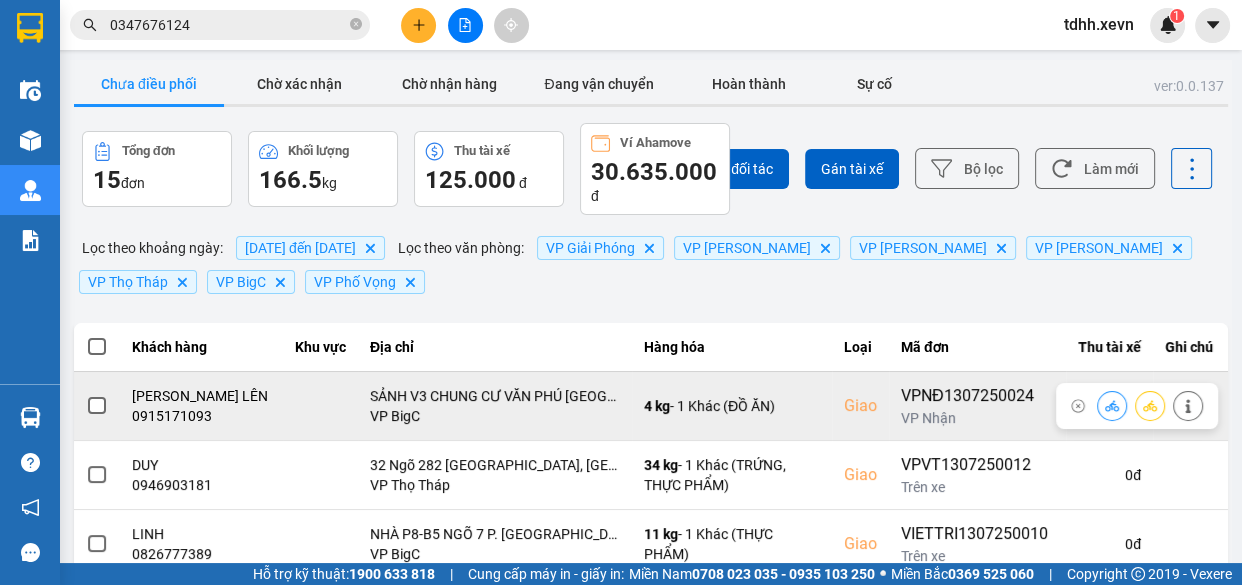 click 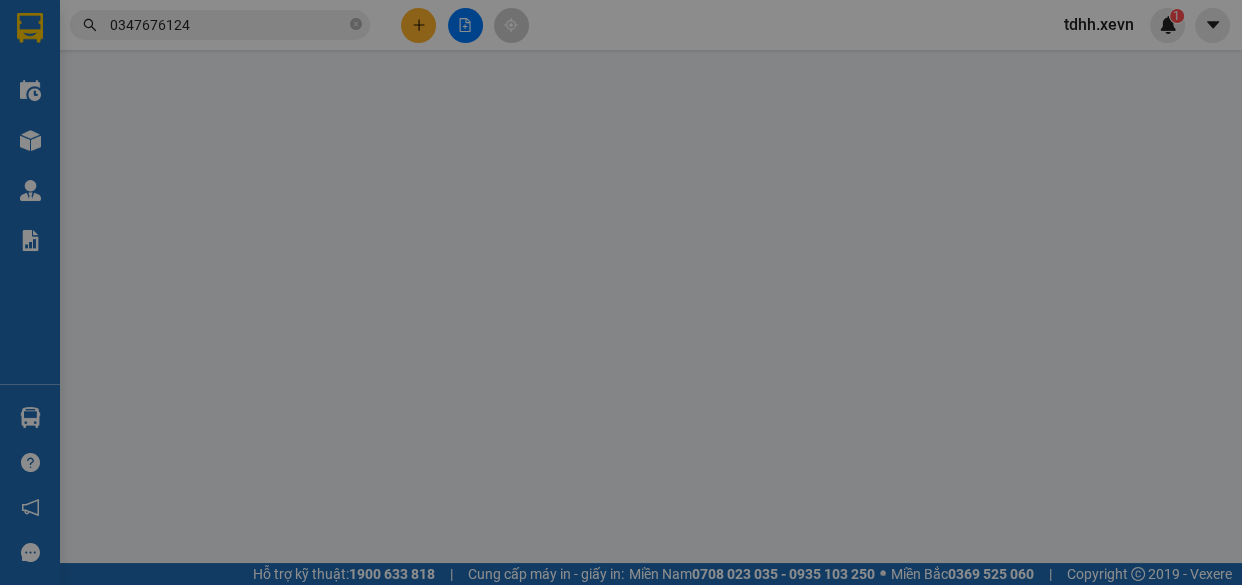 type on "0961075916" 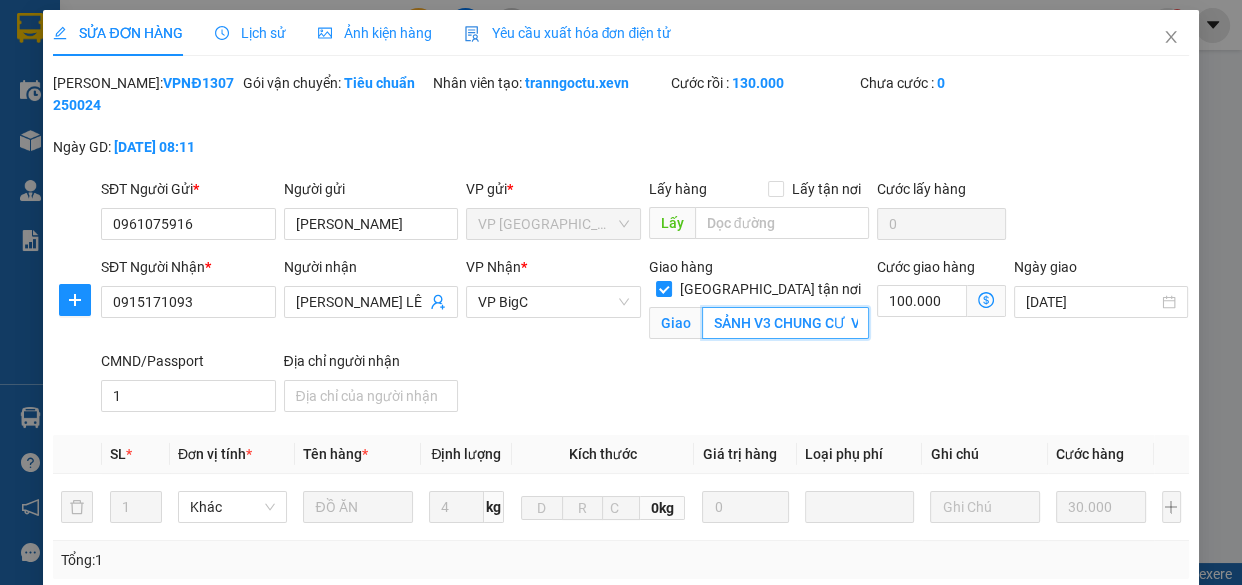 click on "SẢNH V3 CHUNG CƯ  VĂN PHÚ [GEOGRAPHIC_DATA] [GEOGRAPHIC_DATA]" at bounding box center (785, 323) 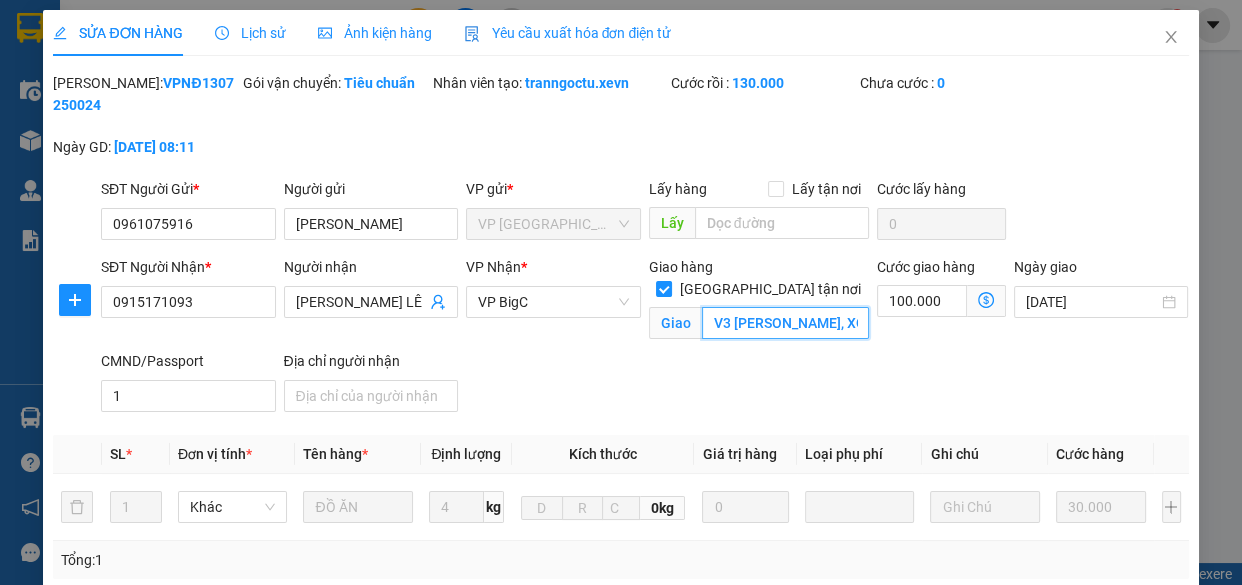 scroll, scrollTop: 0, scrollLeft: 352, axis: horizontal 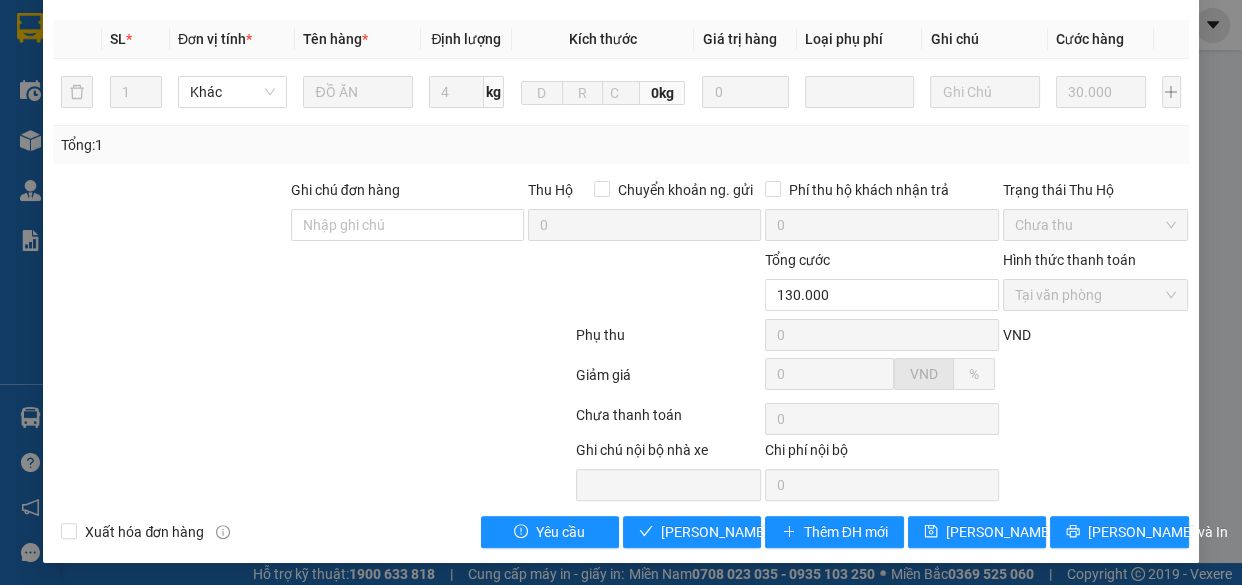 type on "V3 Victoria Văn Phú, XQ59+H8Q, Unnamed, Road, Hà Đông, Hà Nội, Việt Nam" 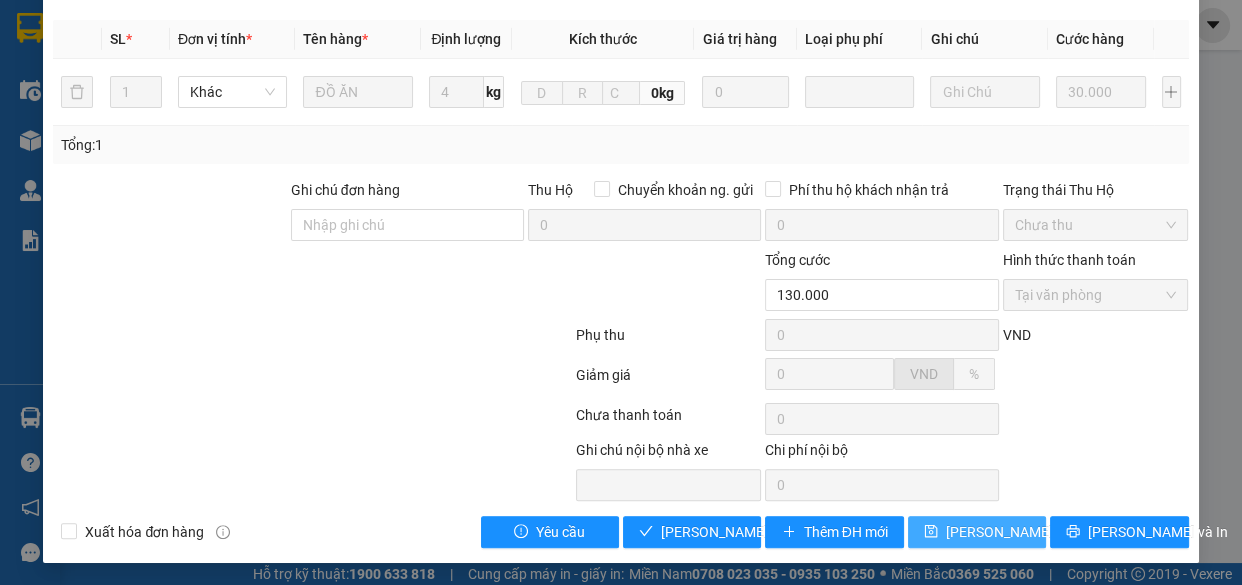 click on "Lưu thay đổi" at bounding box center (1026, 532) 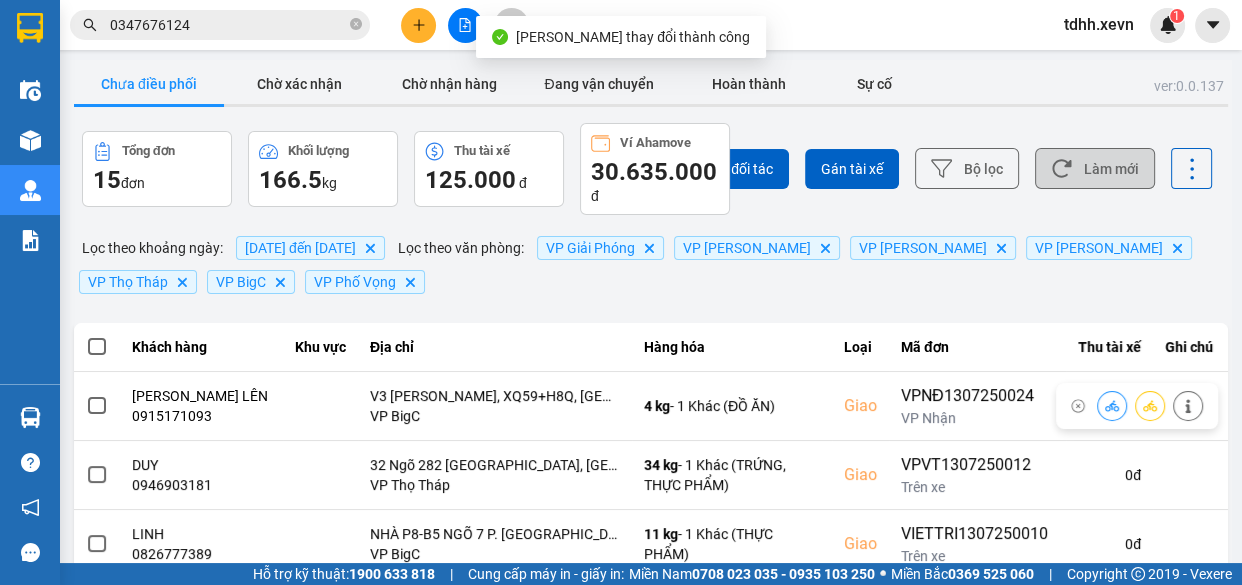 click on "Làm mới" at bounding box center [1095, 168] 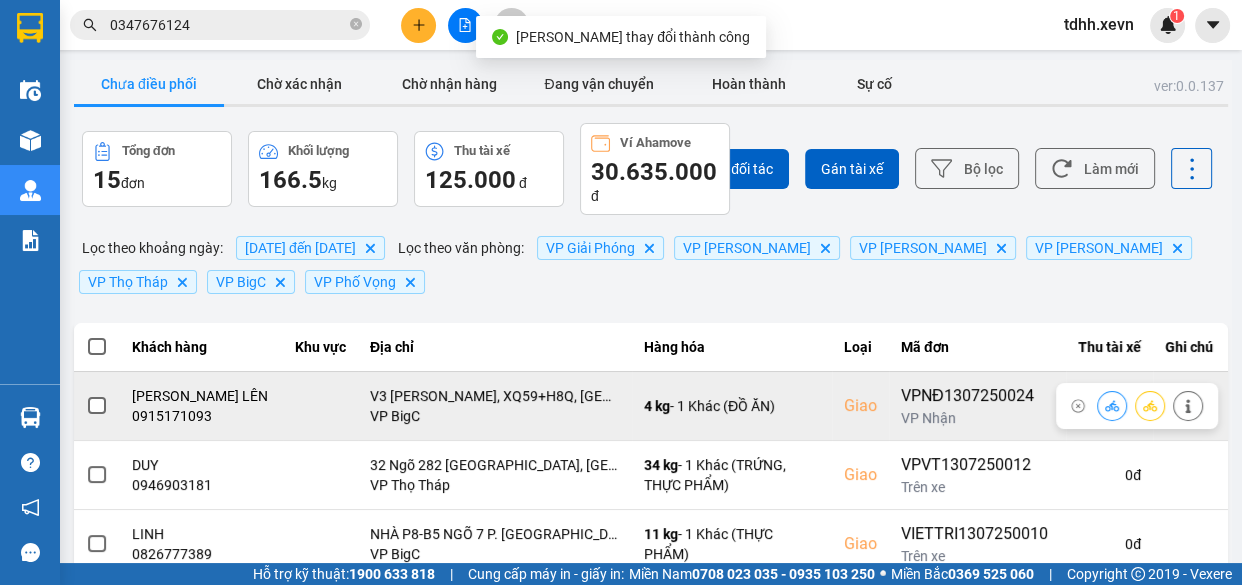 click 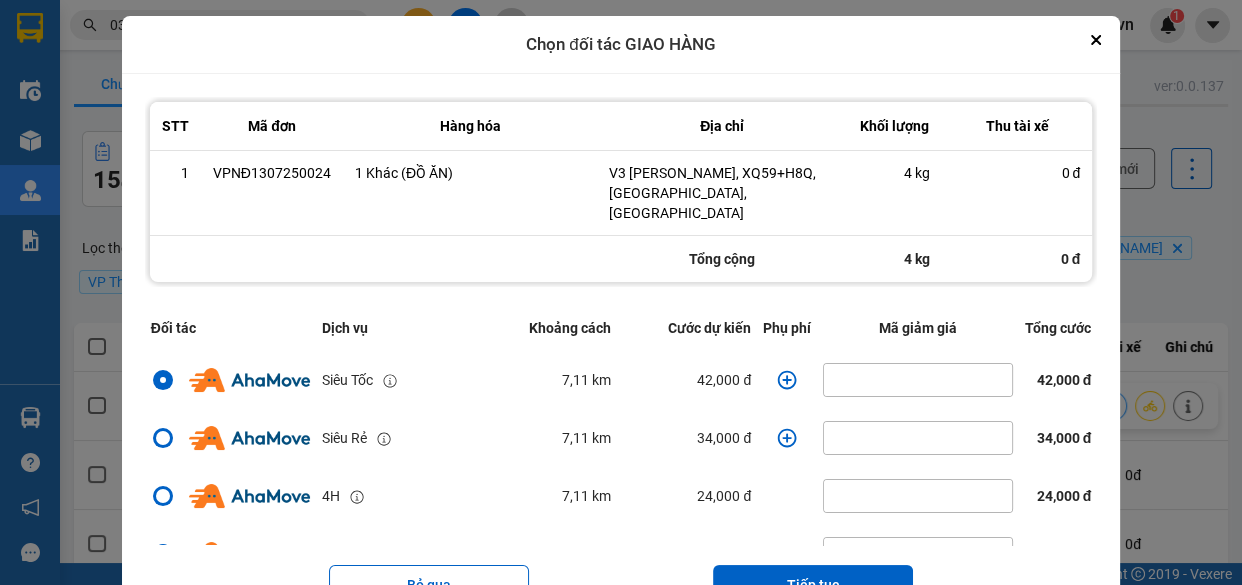 click 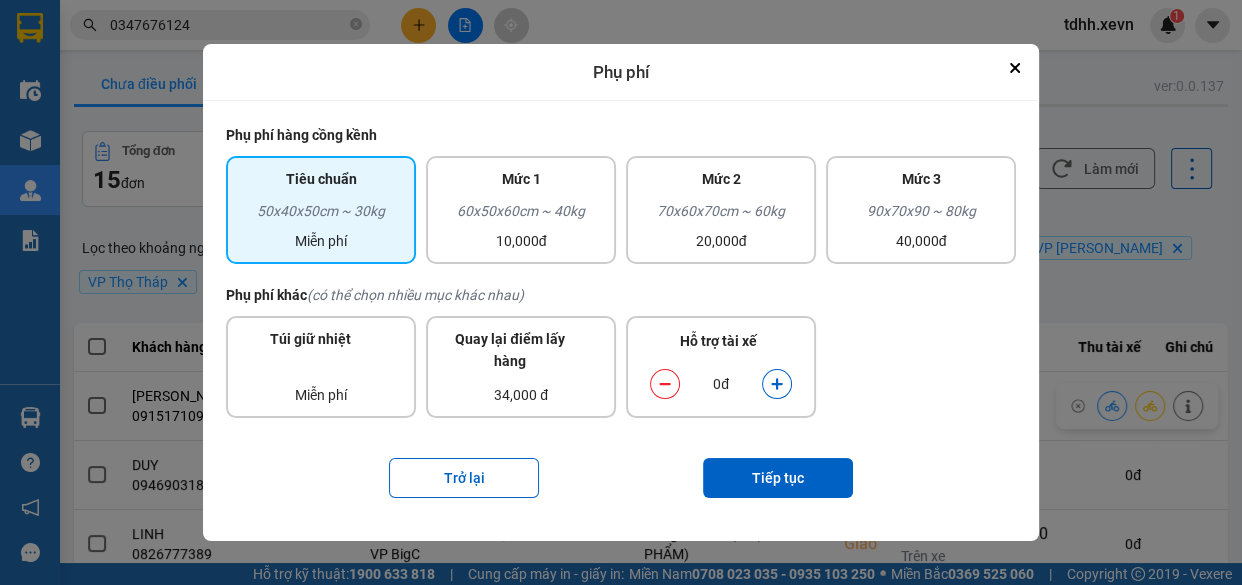click 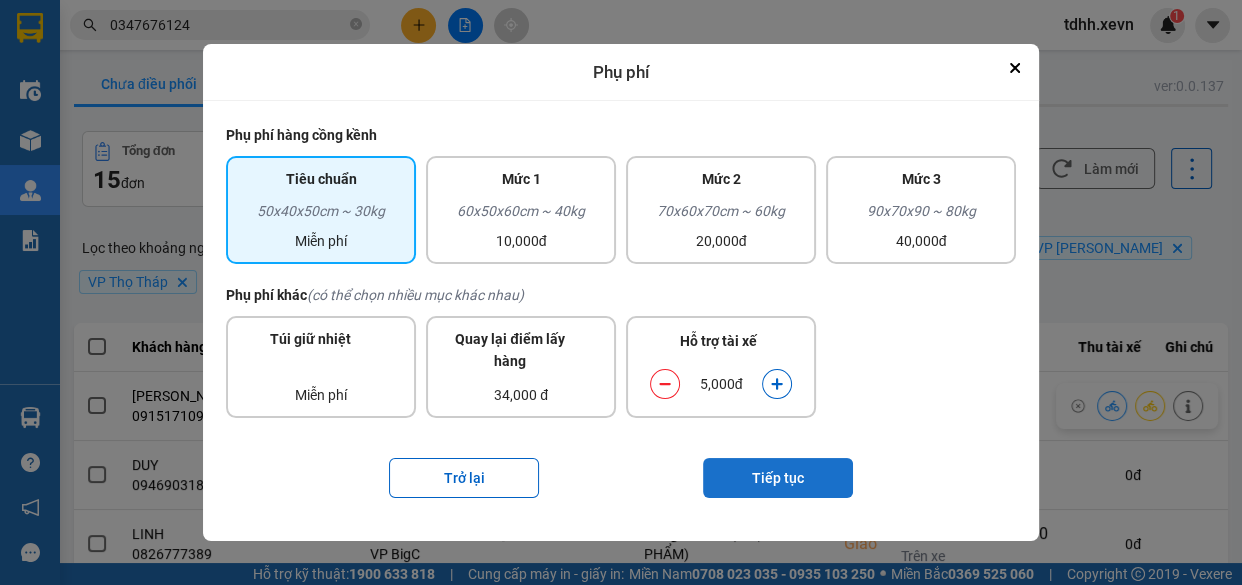 click on "Tiếp tục" at bounding box center [778, 478] 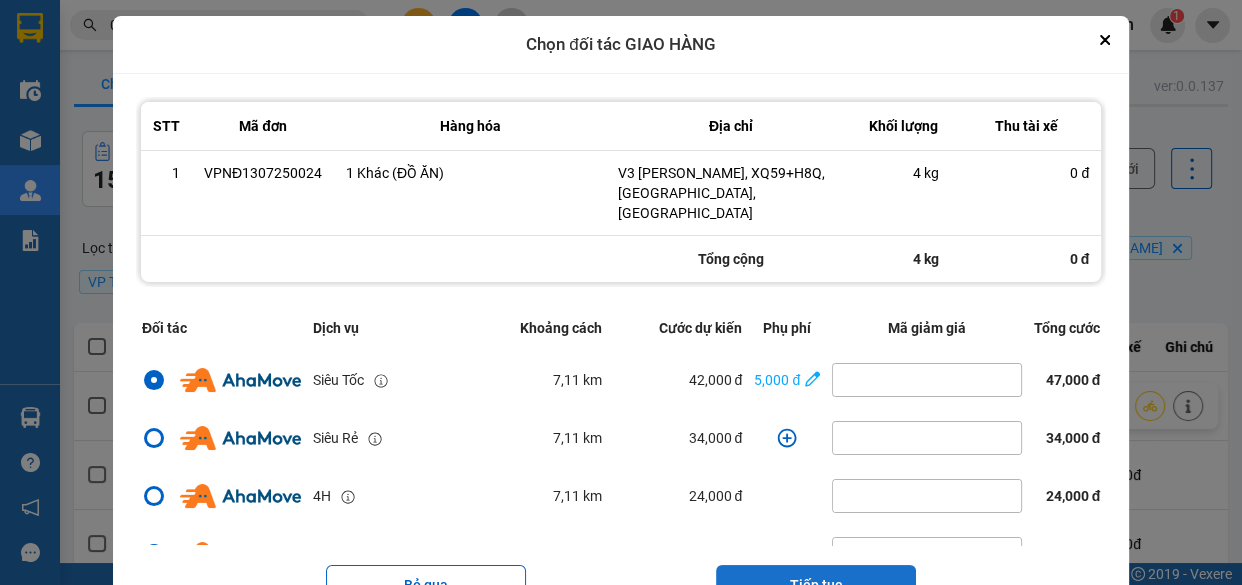 click on "Tiếp tục" at bounding box center (816, 585) 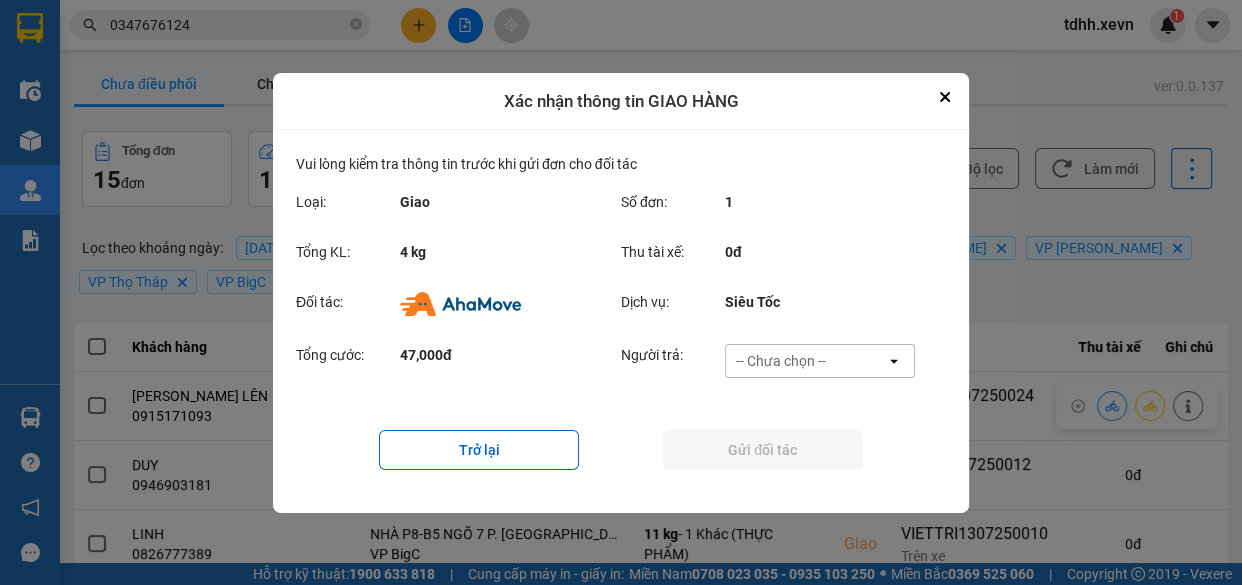 click on "-- Chưa chọn --" at bounding box center (806, 361) 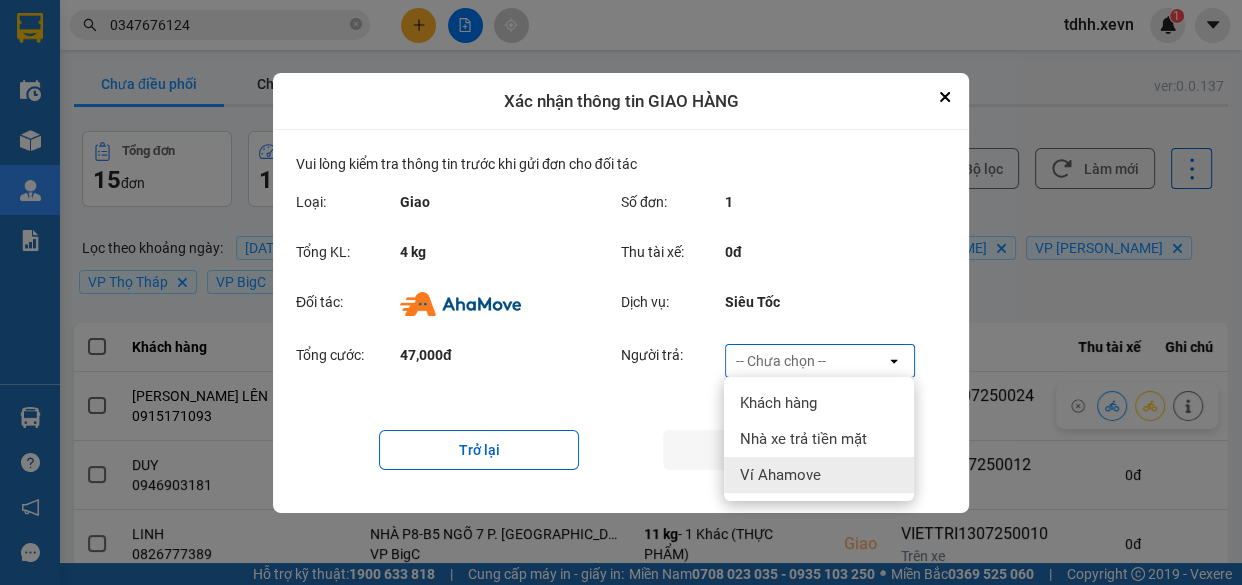 click on "Ví Ahamove" at bounding box center [819, 475] 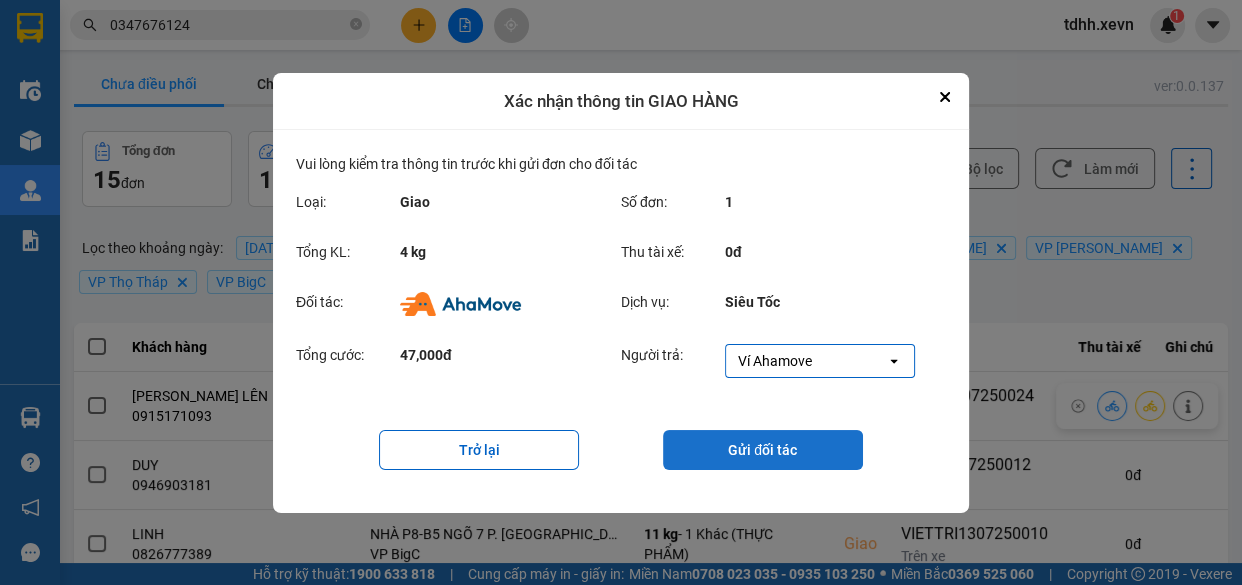click on "Gửi đối tác" at bounding box center [763, 450] 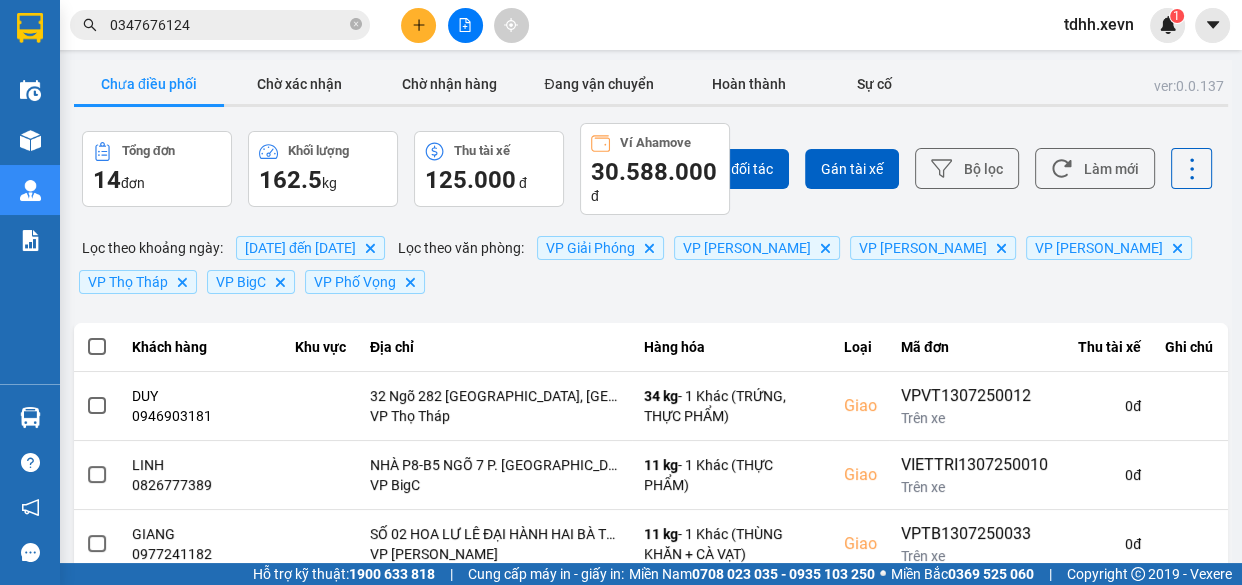 scroll, scrollTop: 620, scrollLeft: 0, axis: vertical 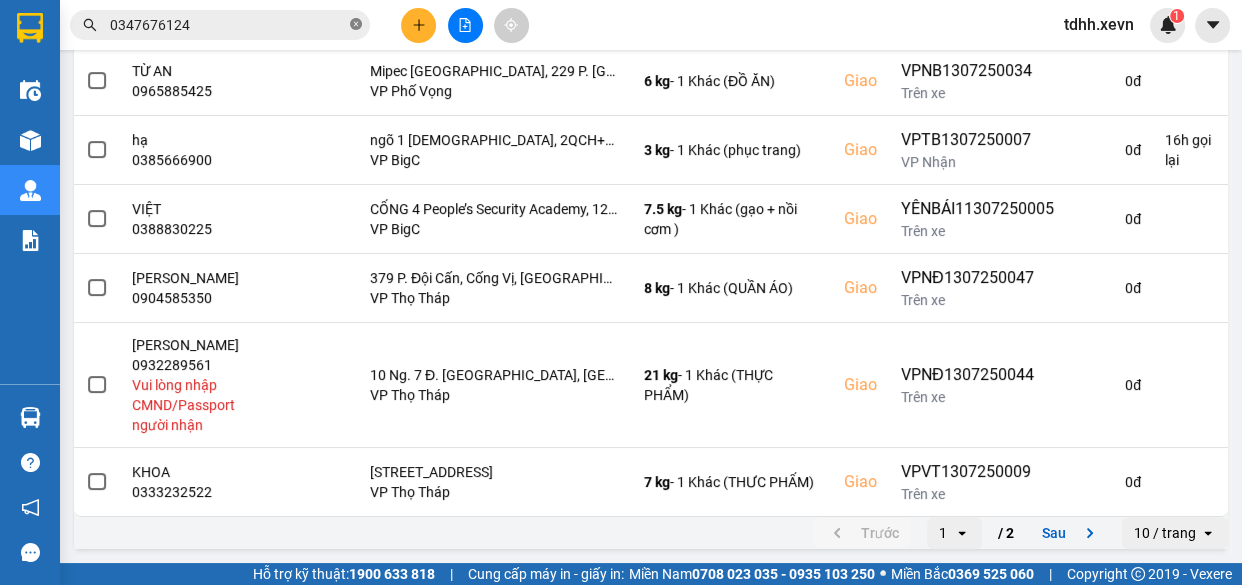 paste on "0973472304" 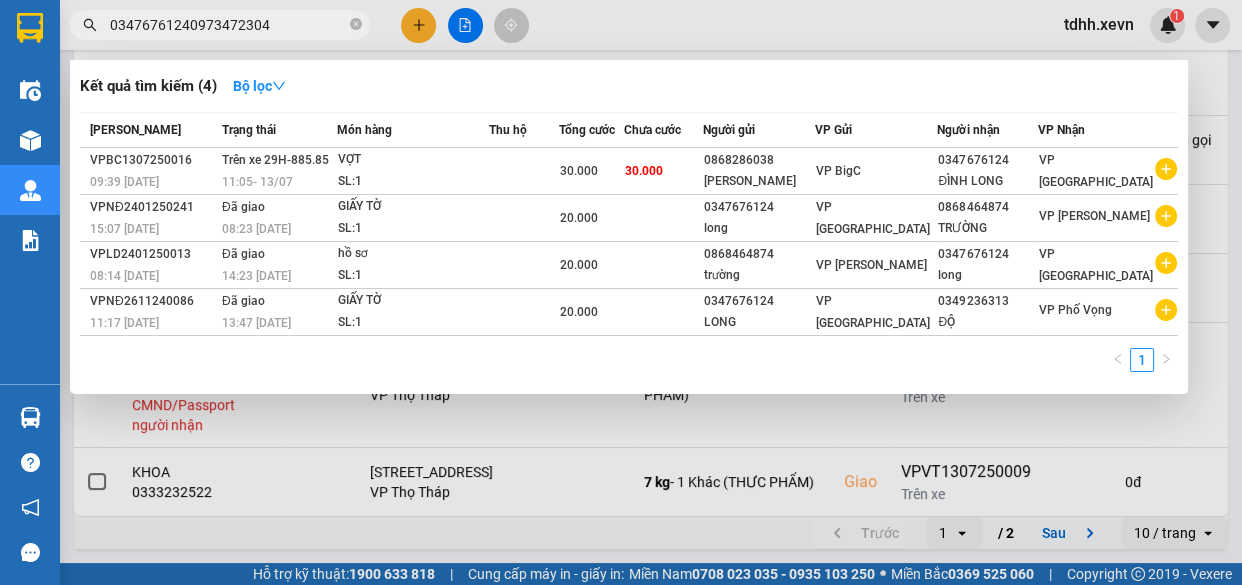 click 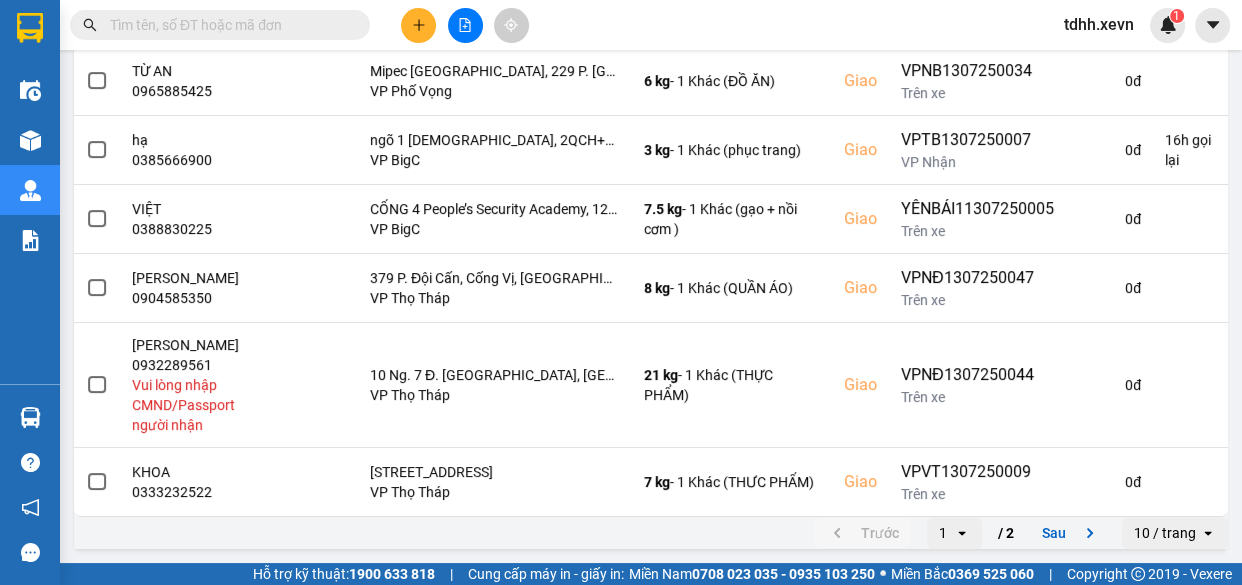 click at bounding box center [228, 25] 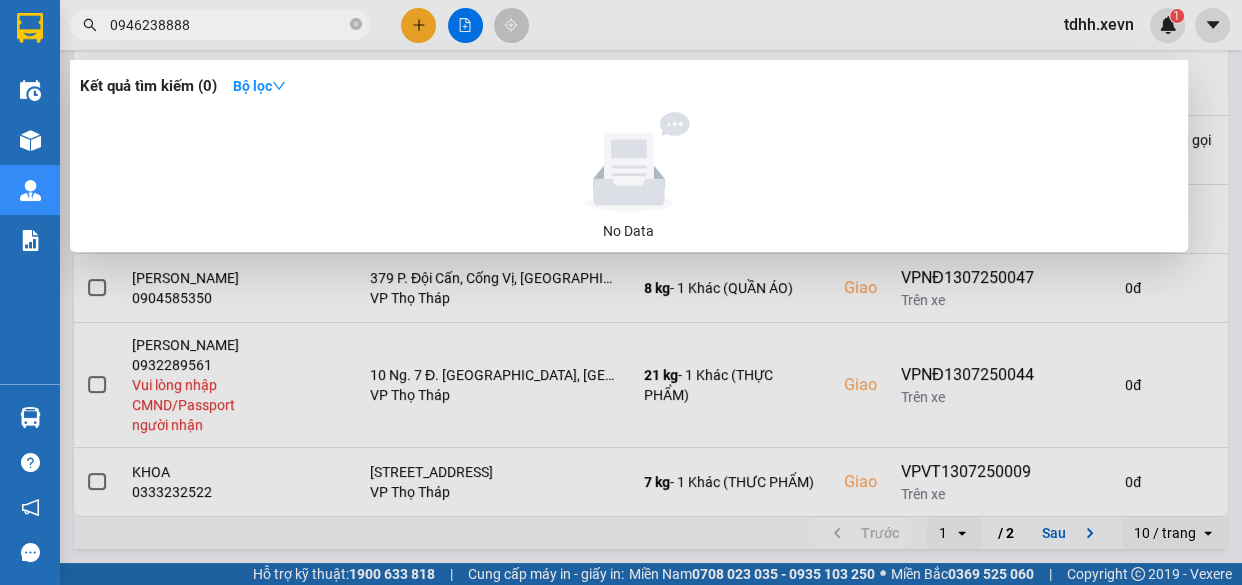 type on "0946238888" 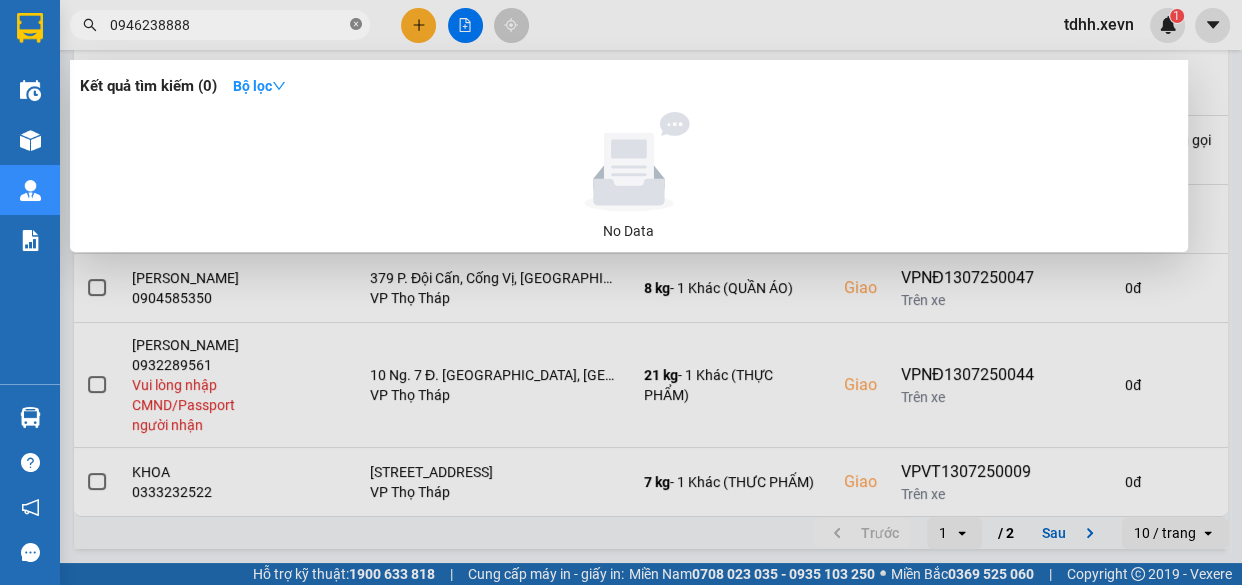 click 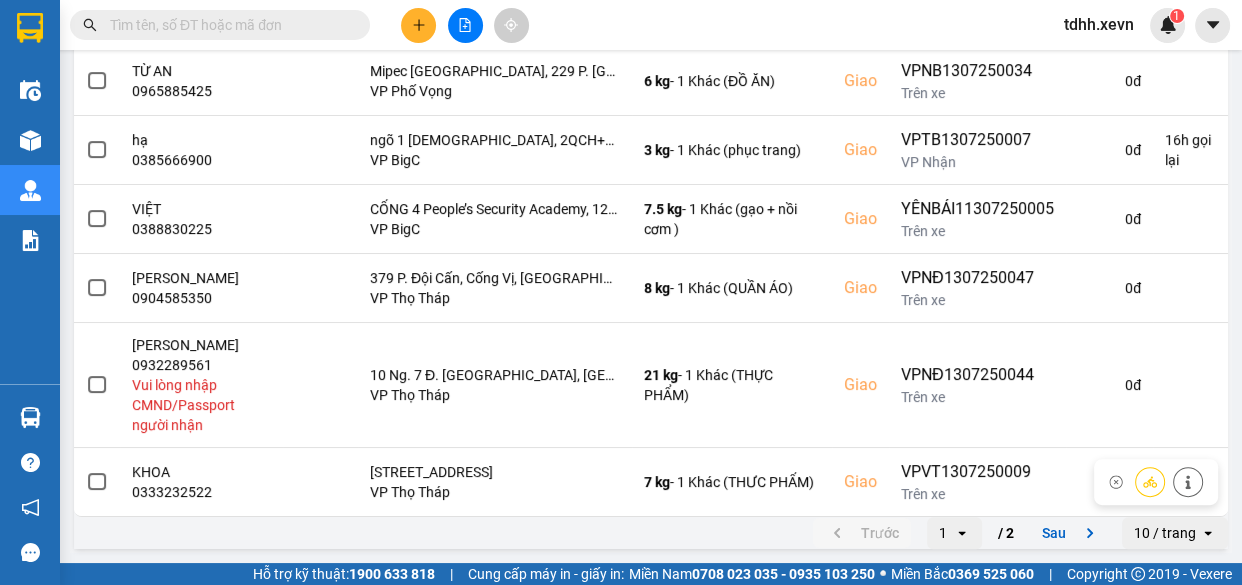 scroll, scrollTop: 0, scrollLeft: 0, axis: both 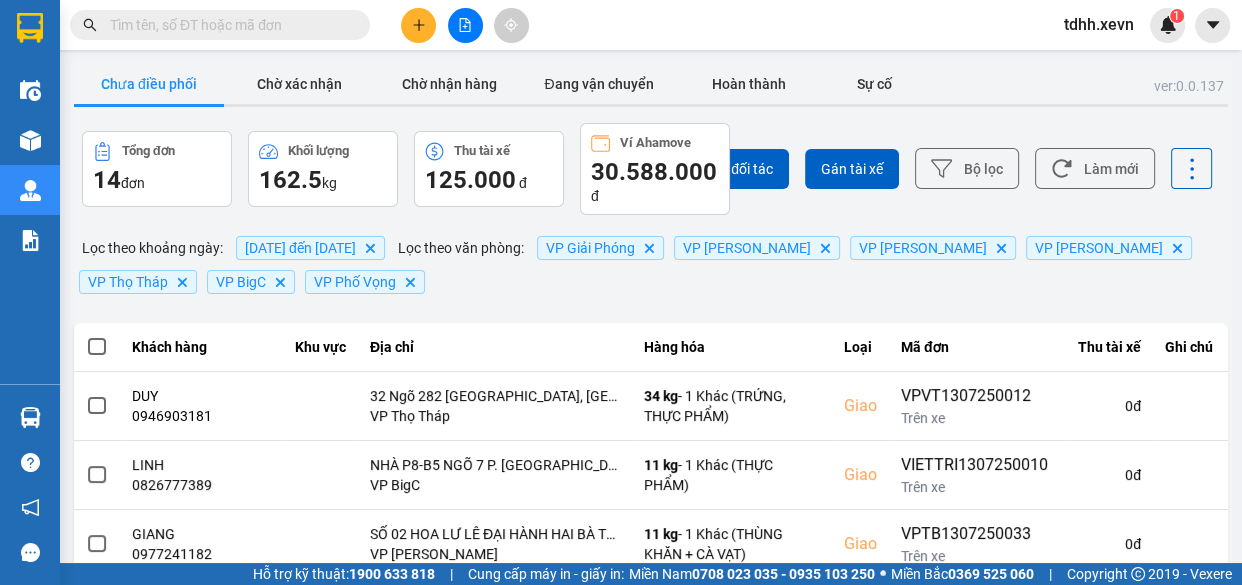 click at bounding box center [228, 25] 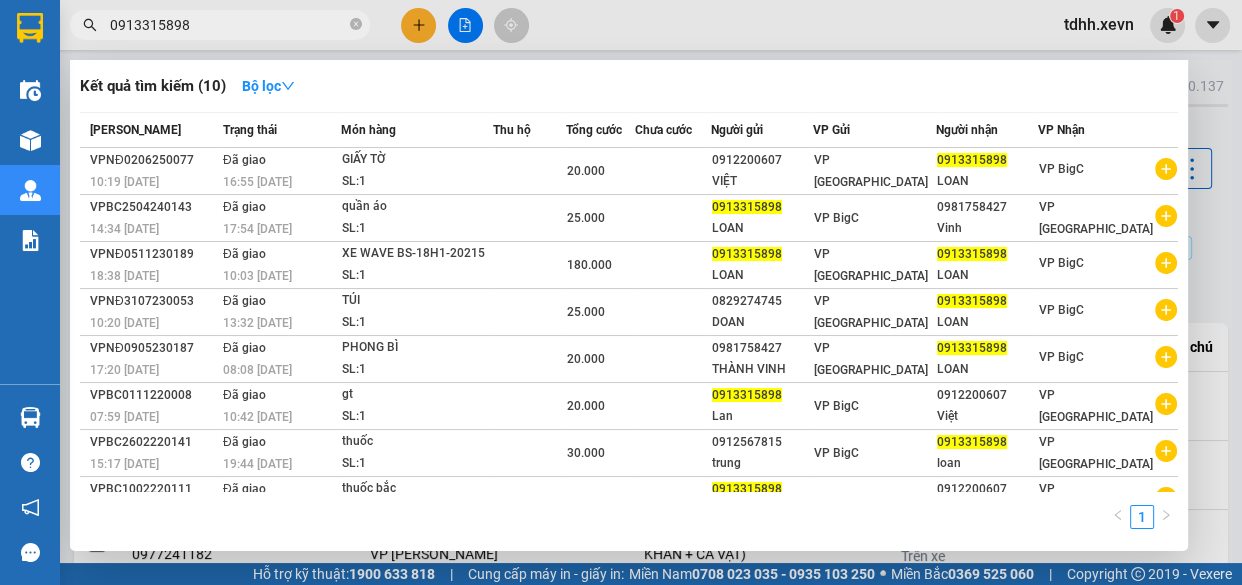 click on "0913315898" at bounding box center [228, 25] 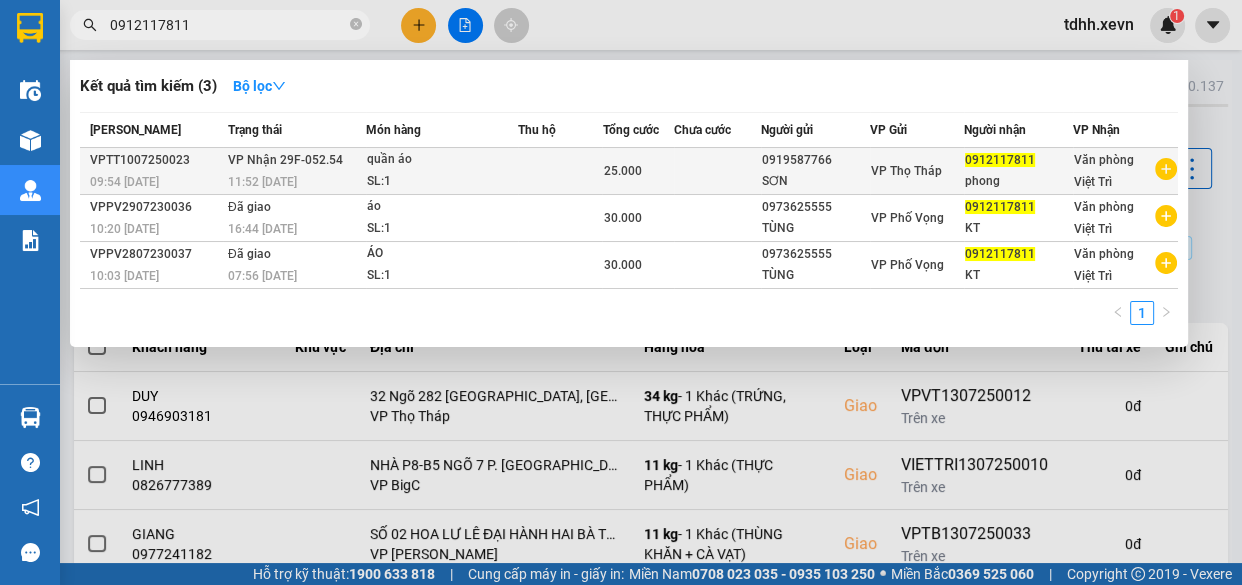 type on "0912117811" 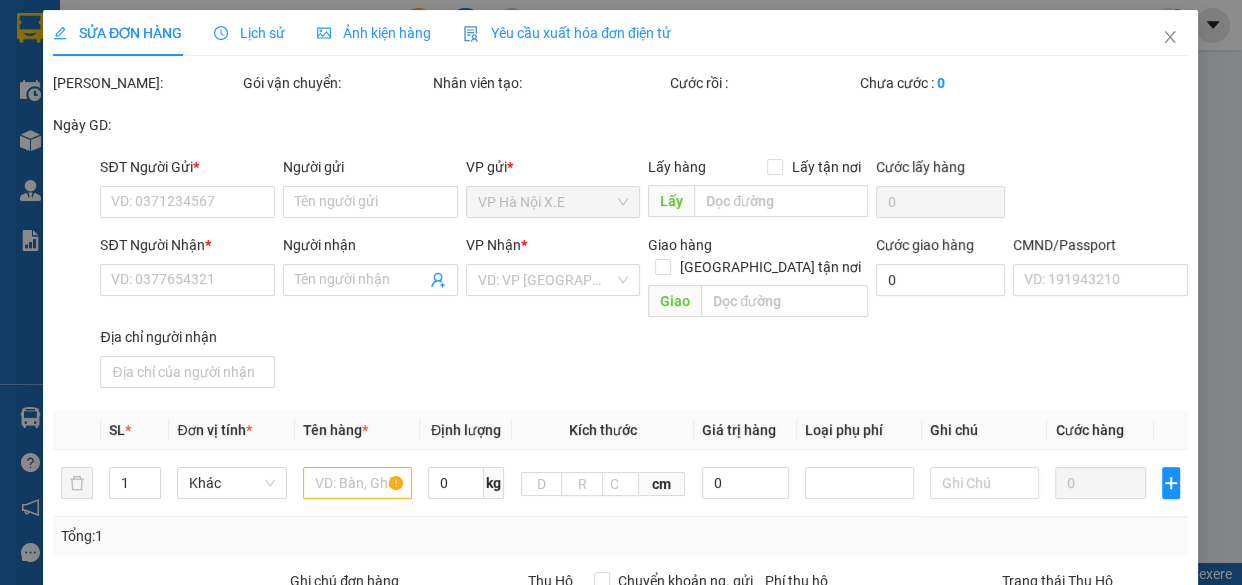 type on "0919587766" 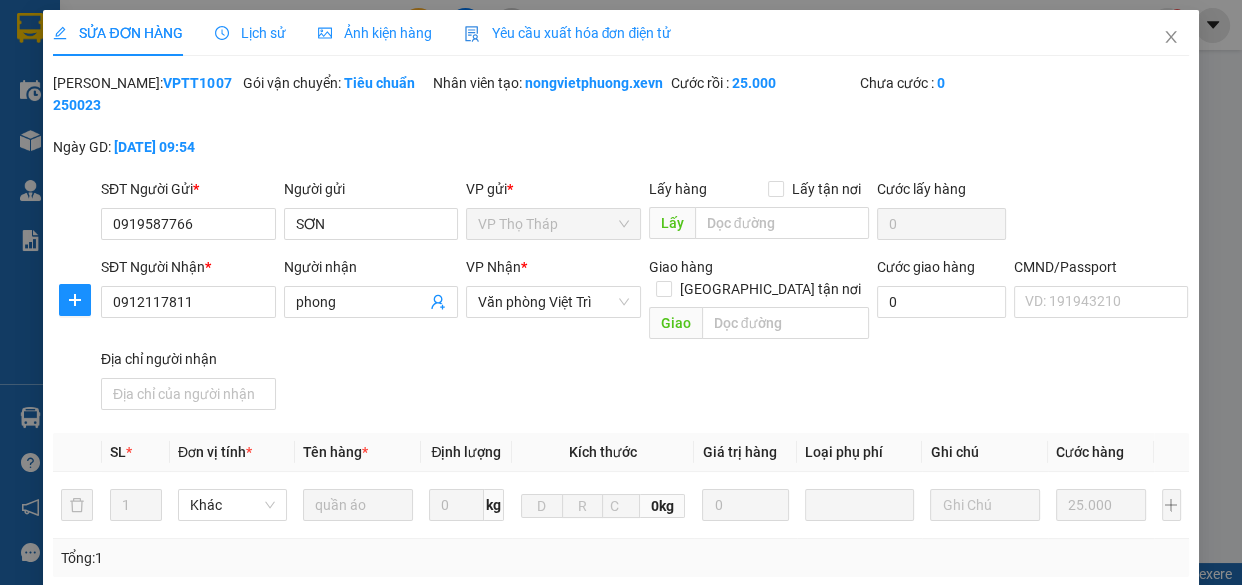 click on "Lịch sử" at bounding box center [250, 33] 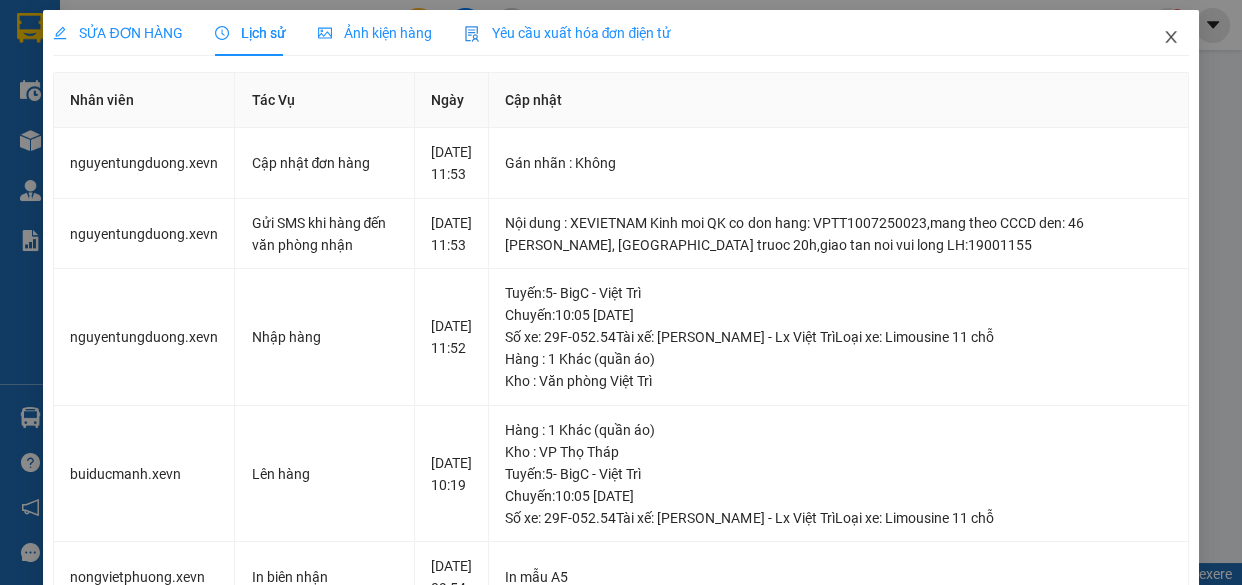 click 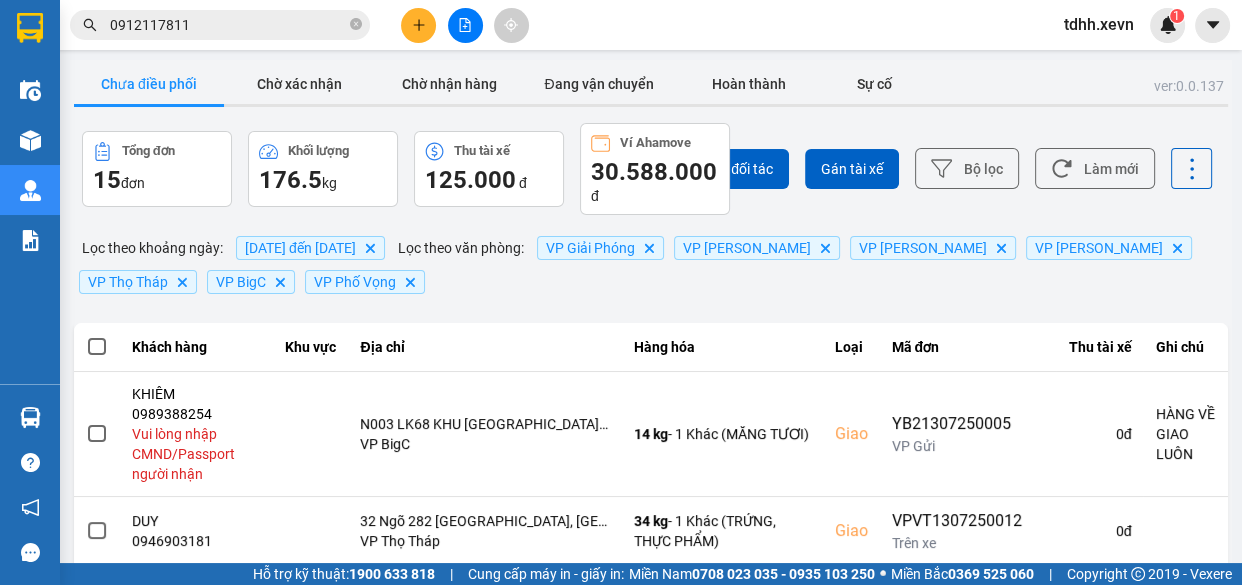 click on "0912117811" at bounding box center (228, 25) 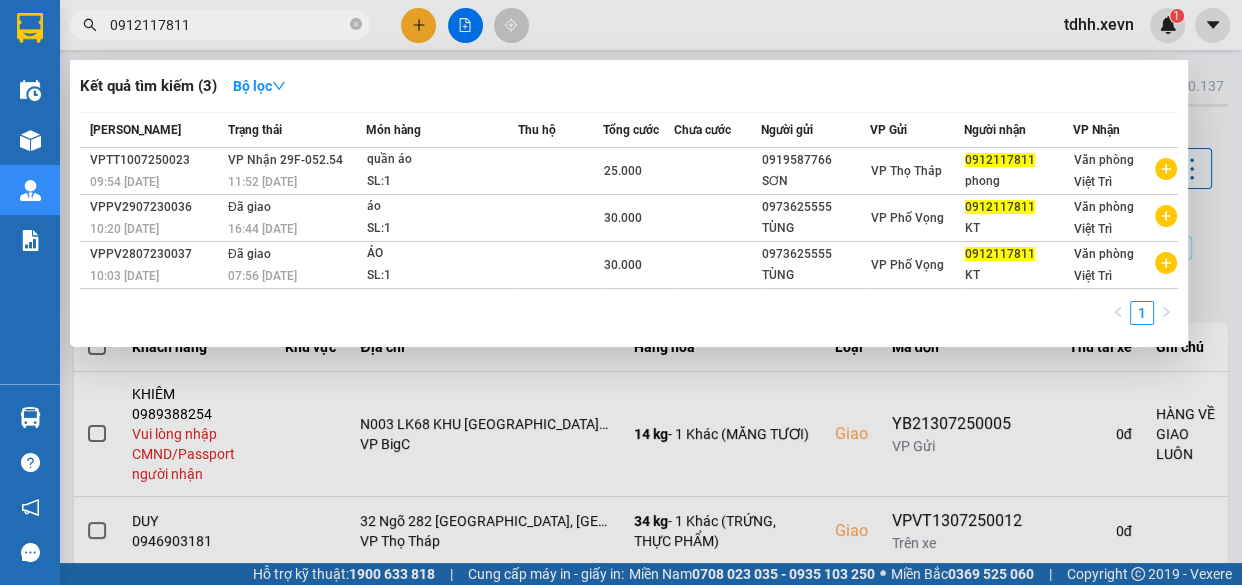 drag, startPoint x: 878, startPoint y: 24, endPoint x: 878, endPoint y: 7, distance: 17 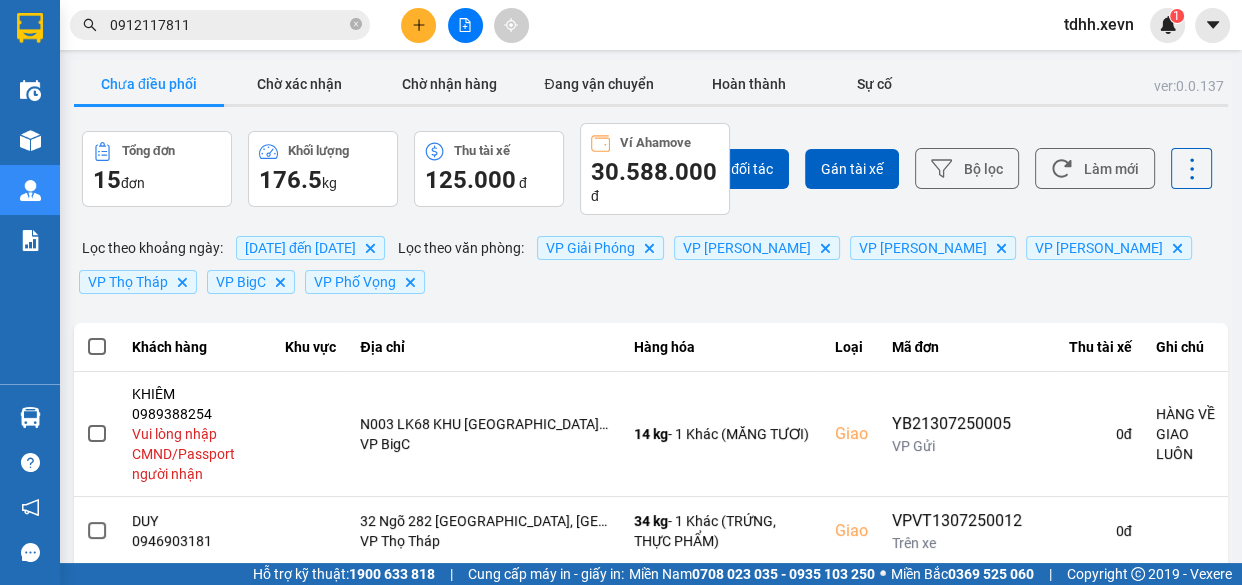 click on "Chọn đối tác Gán tài xế Bộ lọc Làm mới" at bounding box center (929, 169) 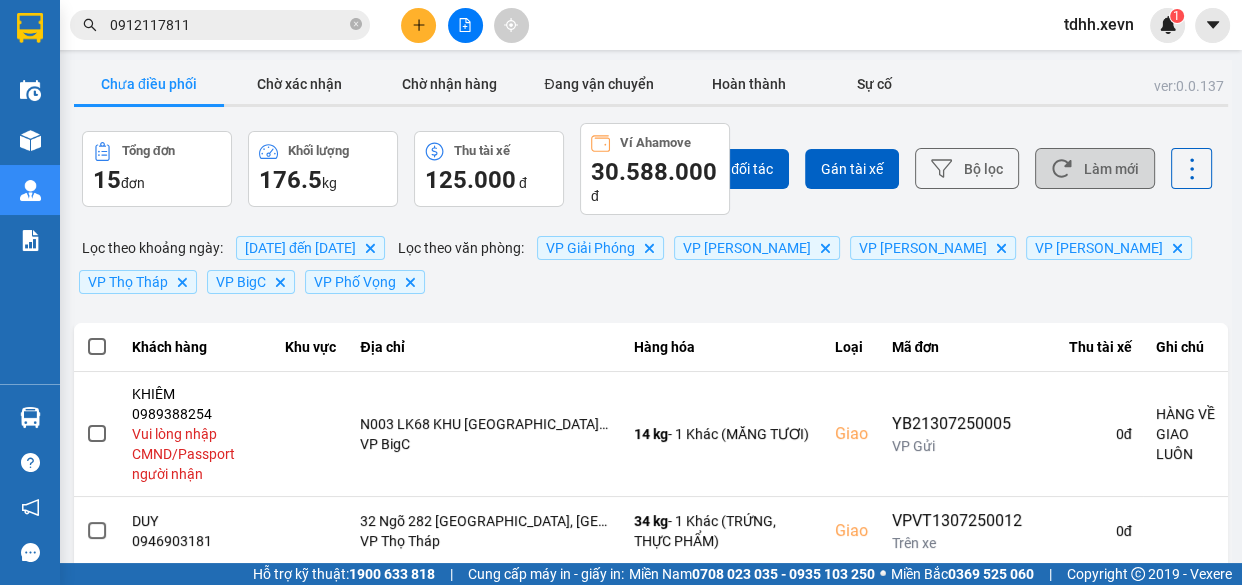 click on "Làm mới" at bounding box center (1095, 168) 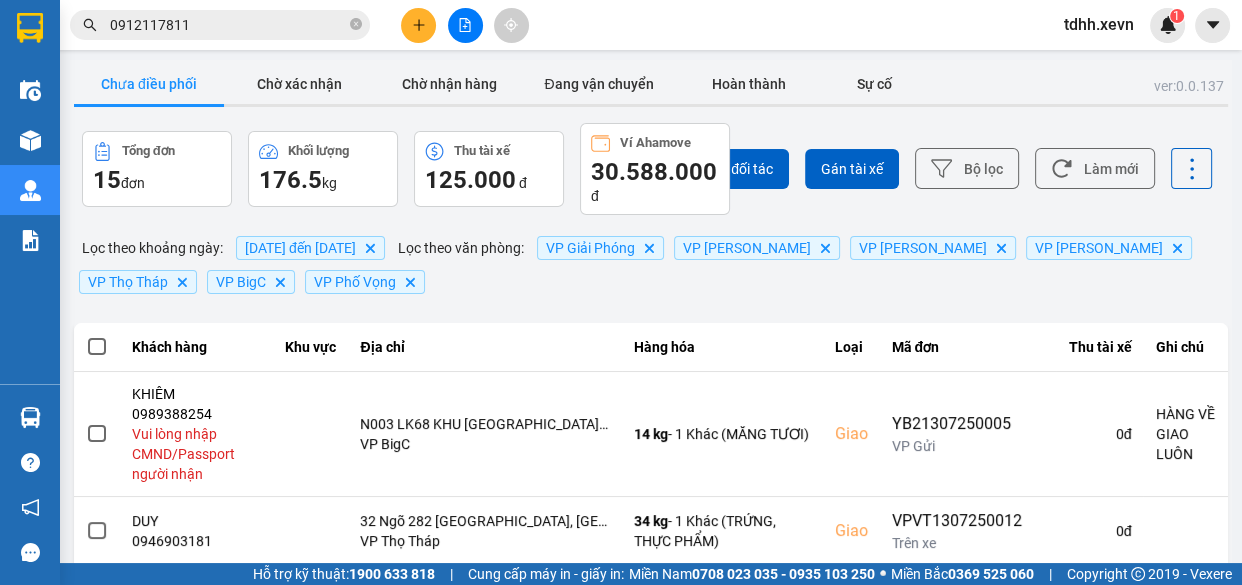 click on "0912117811" at bounding box center [228, 25] 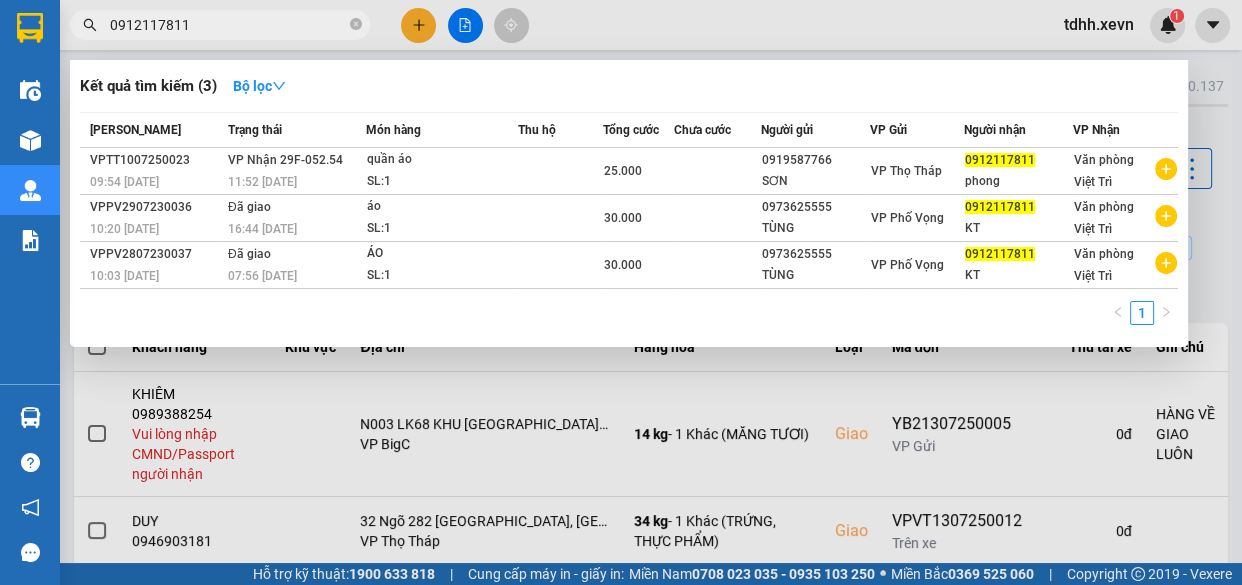 paste on "73079933" 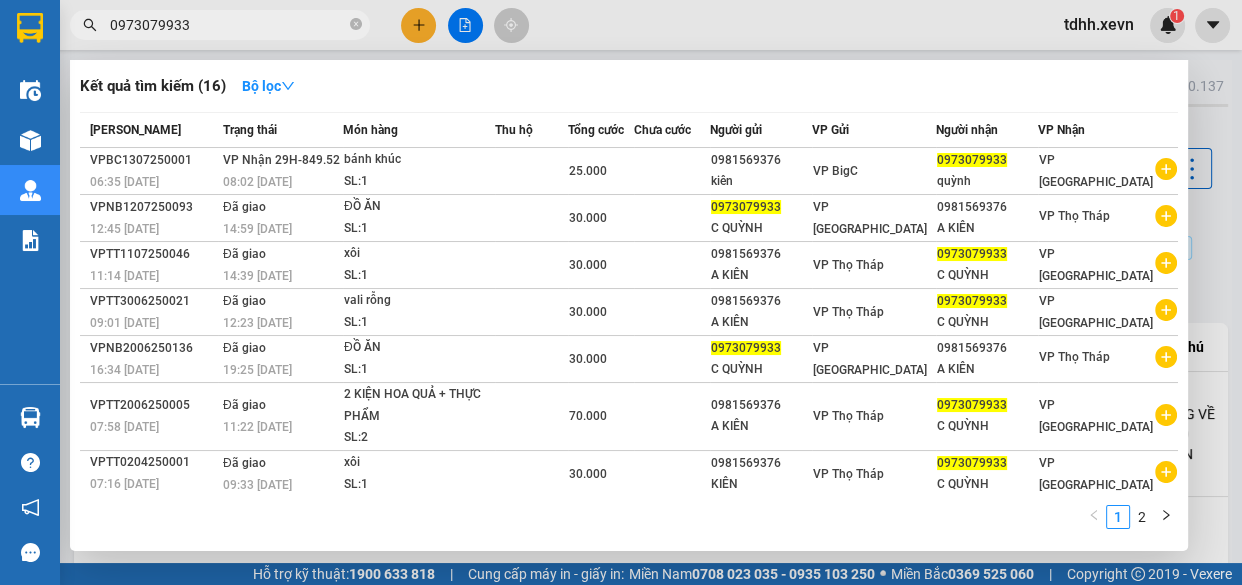 type on "0973079933" 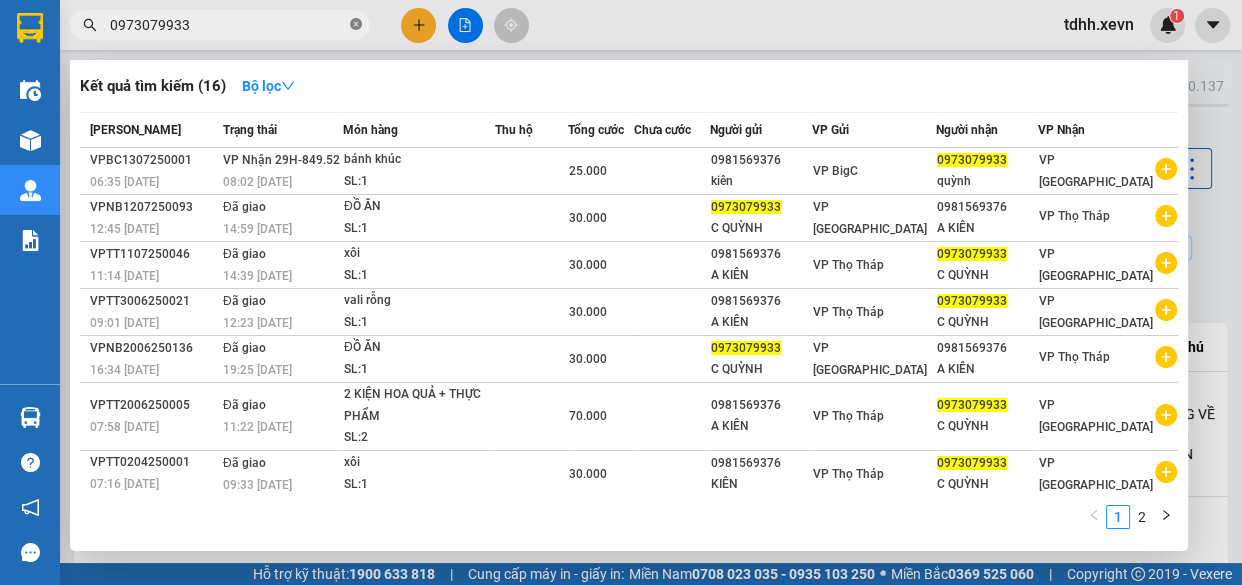 click 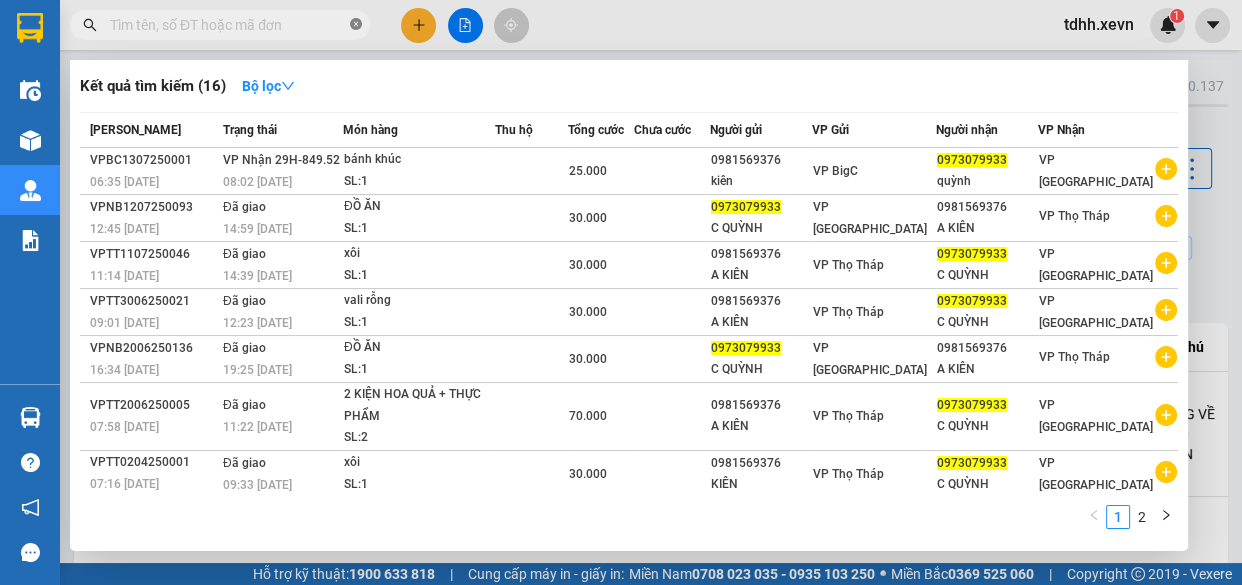 paste on "0975851961" 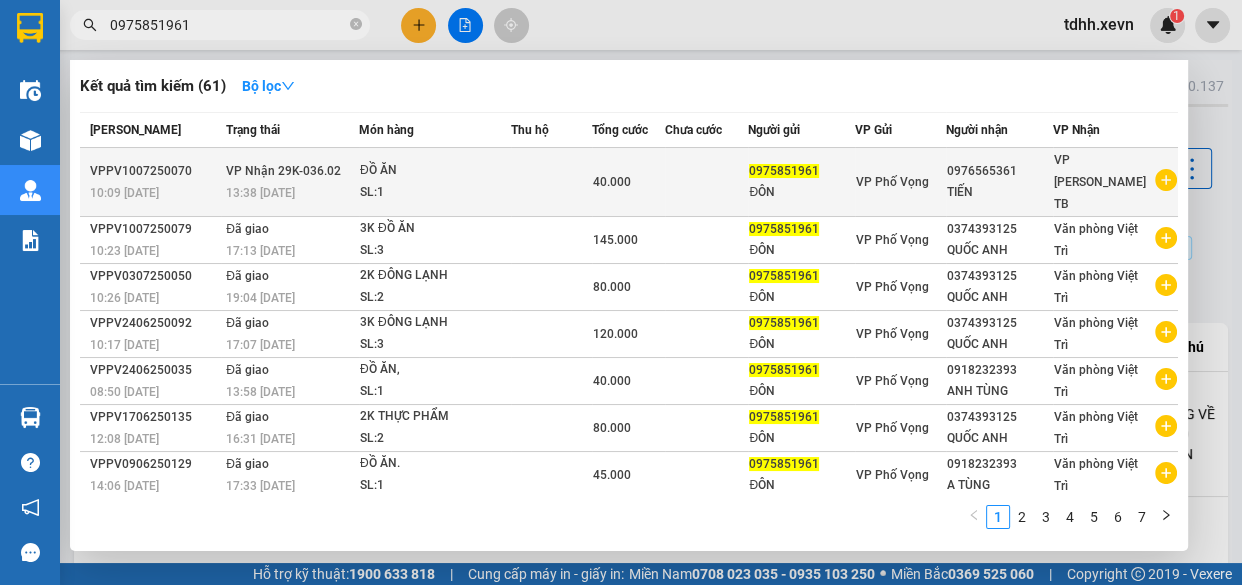 type on "0975851961" 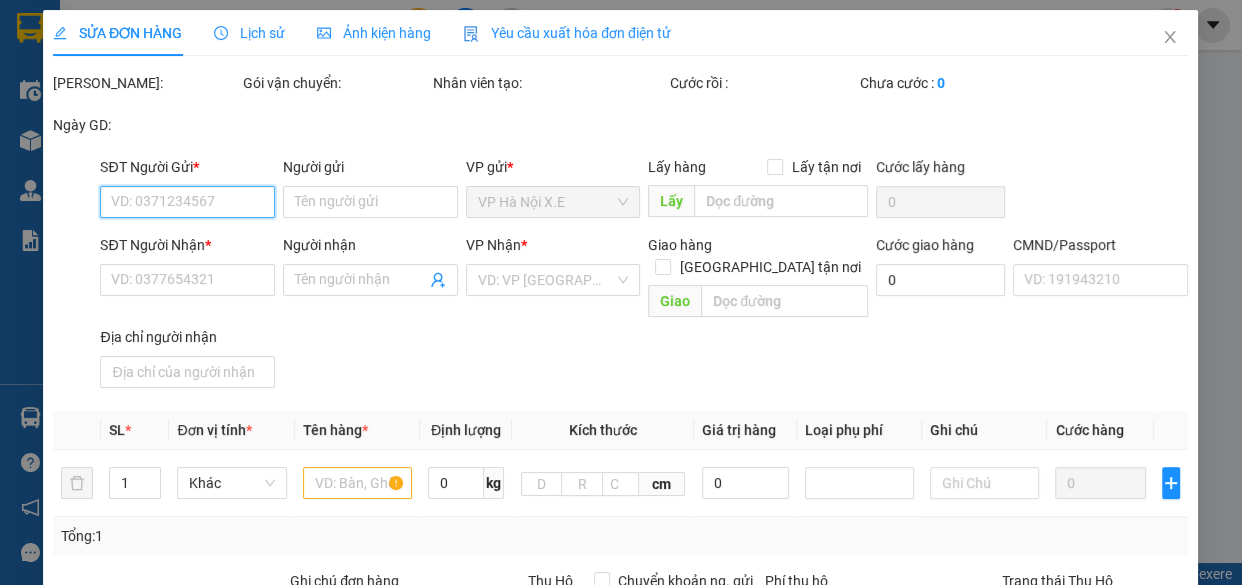 type on "0975851961" 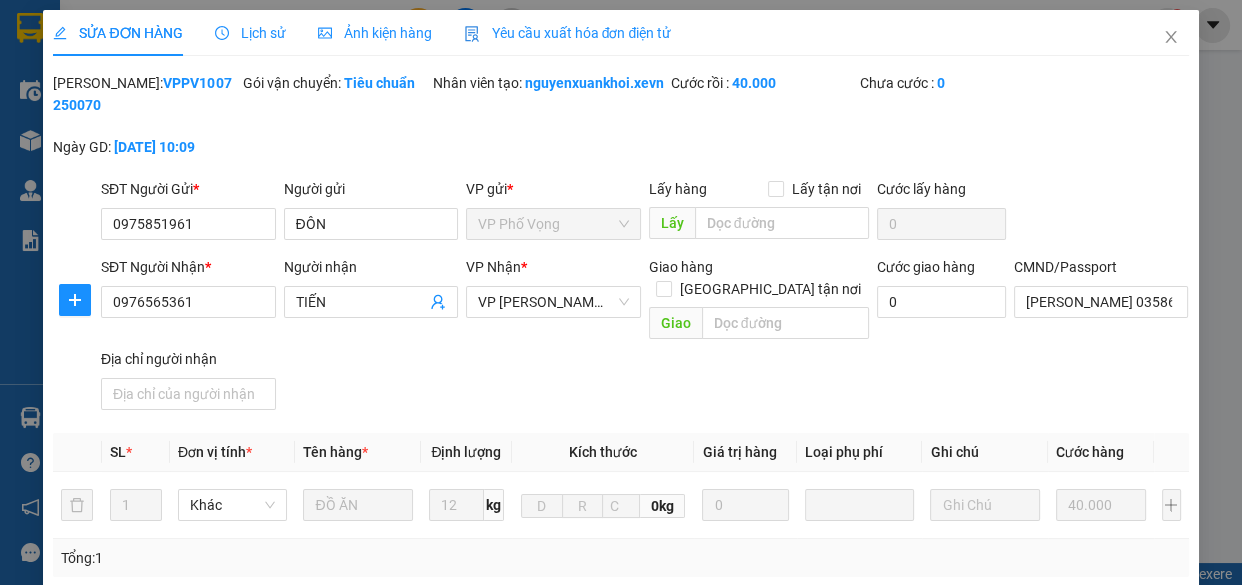 click on "Lịch sử" at bounding box center [250, 33] 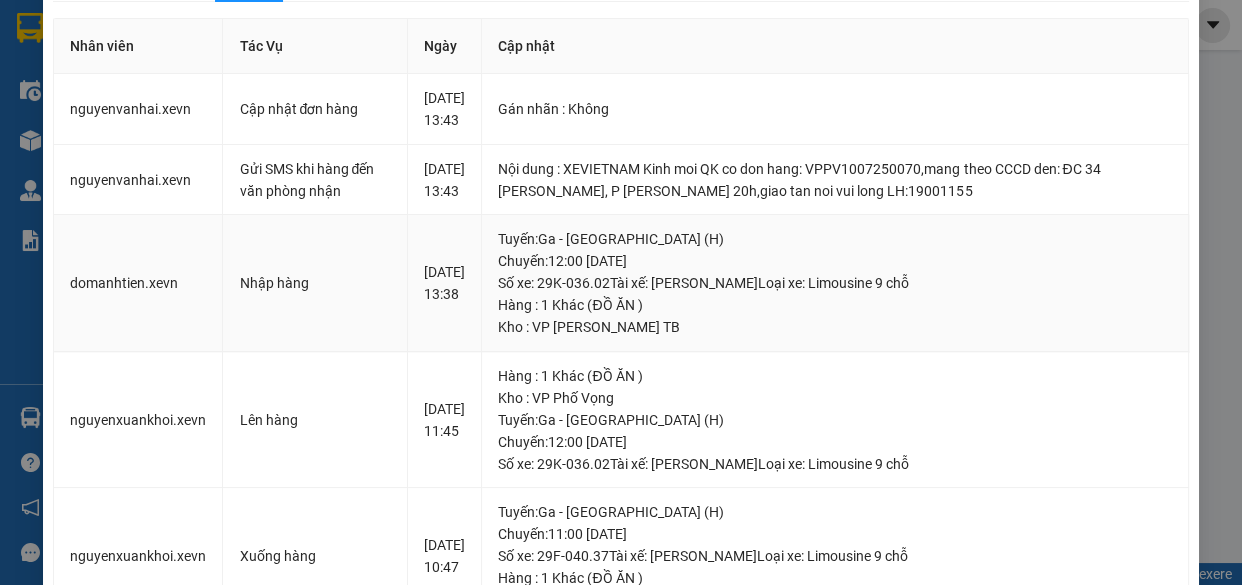 scroll, scrollTop: 0, scrollLeft: 0, axis: both 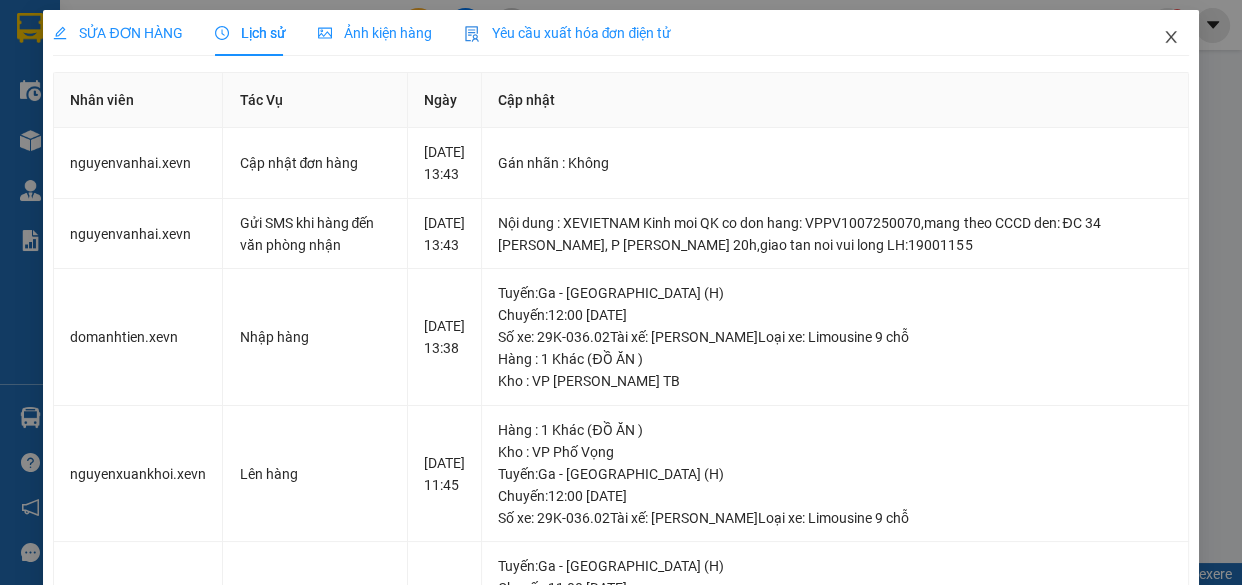click 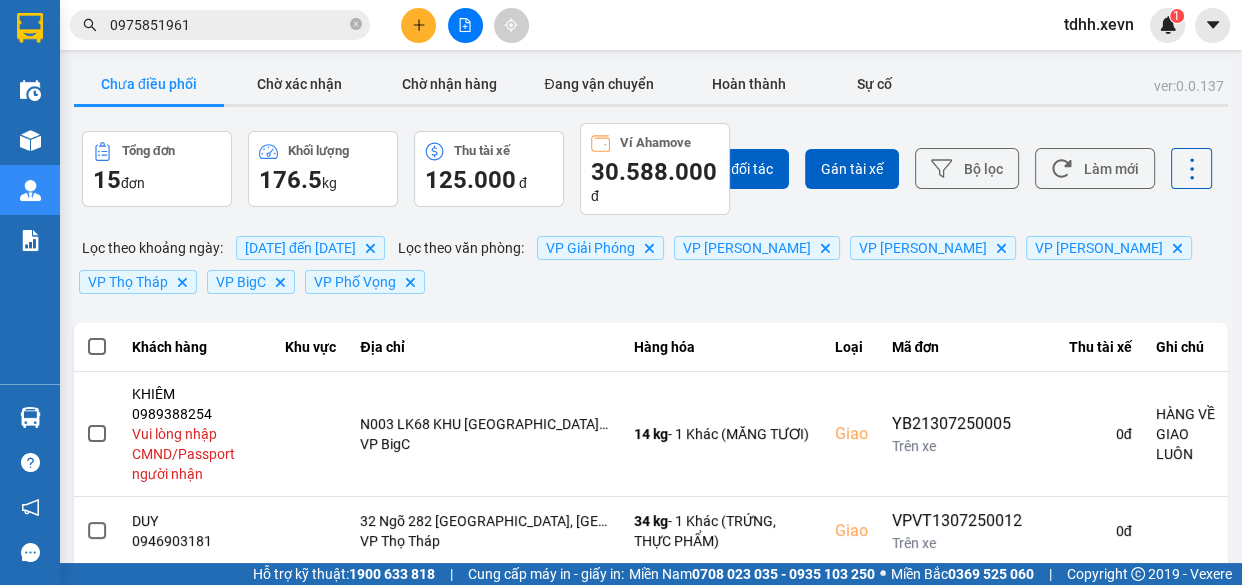 click on "0975851961" at bounding box center [228, 25] 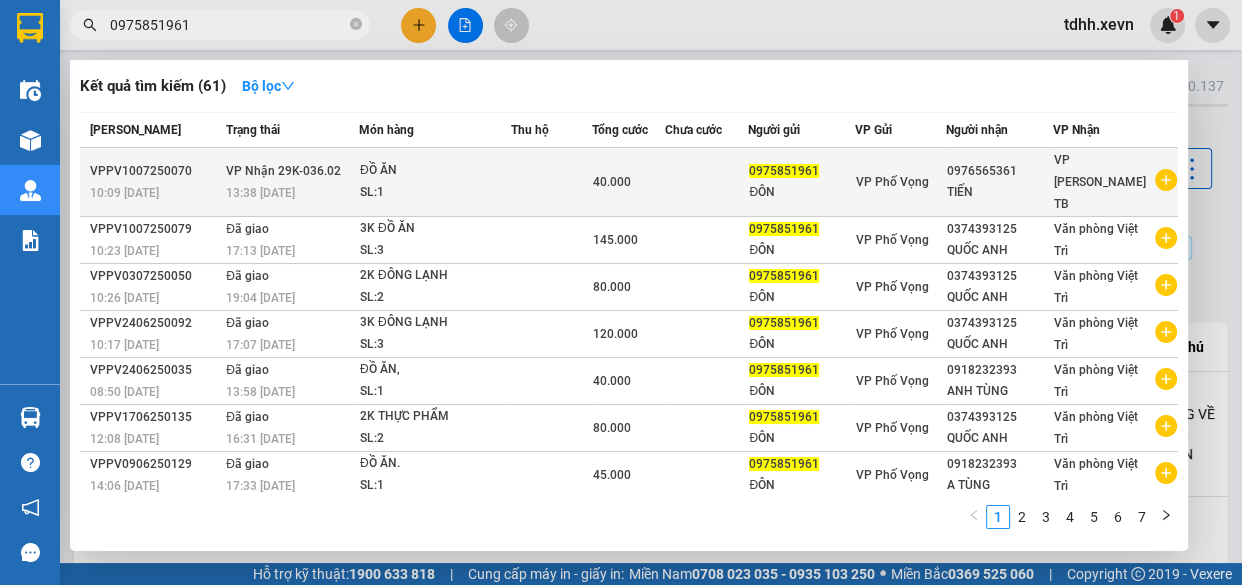click at bounding box center (707, 182) 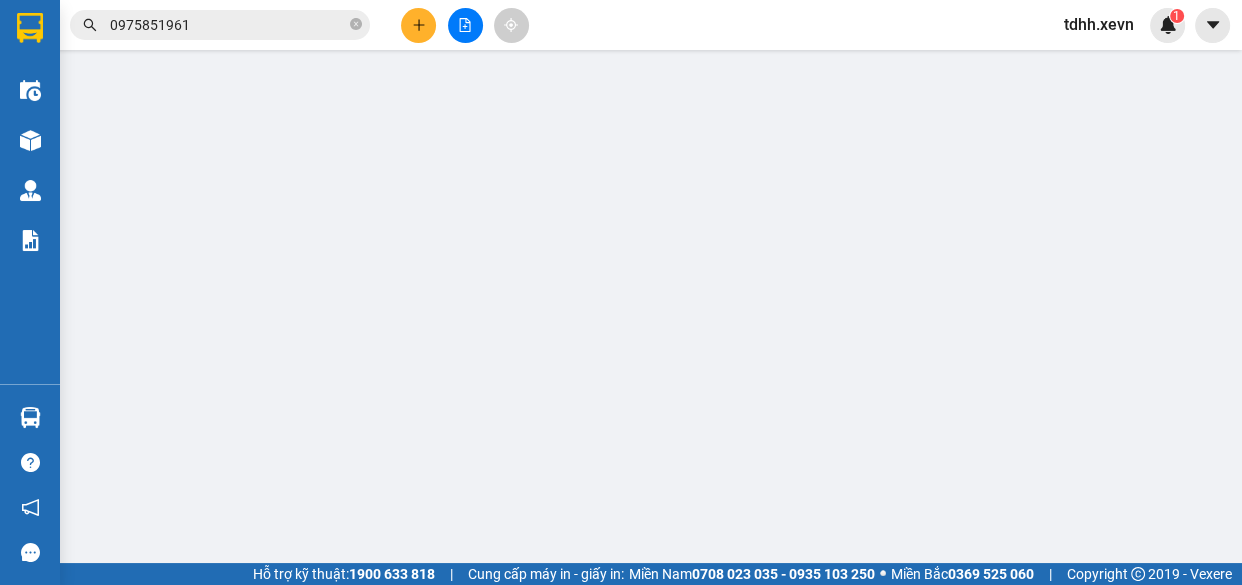 type on "0975851961" 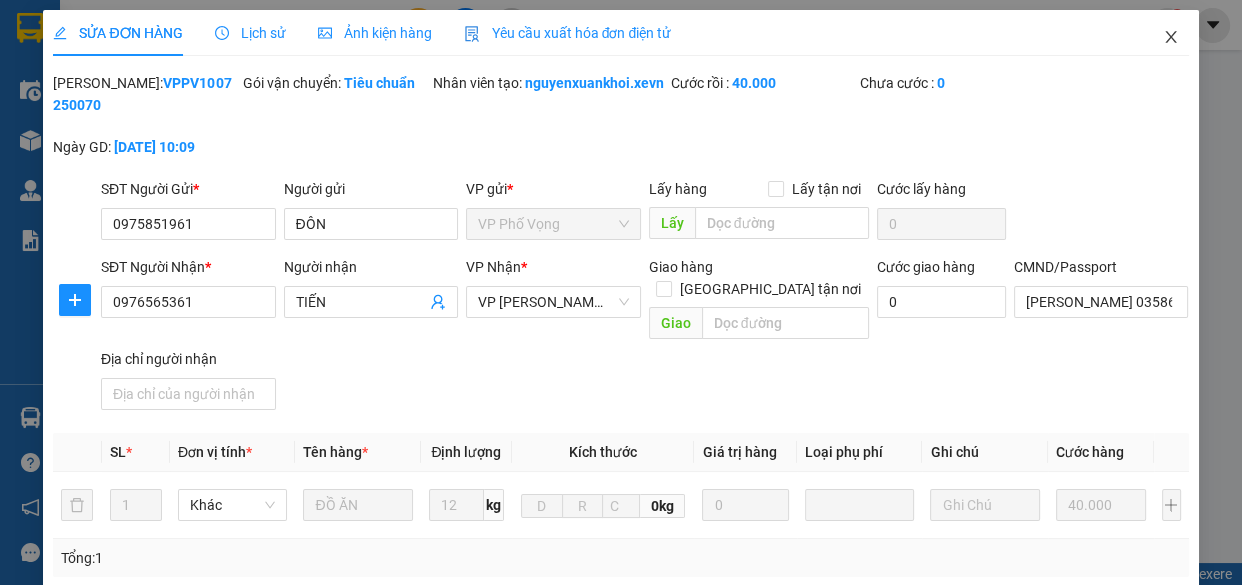 click 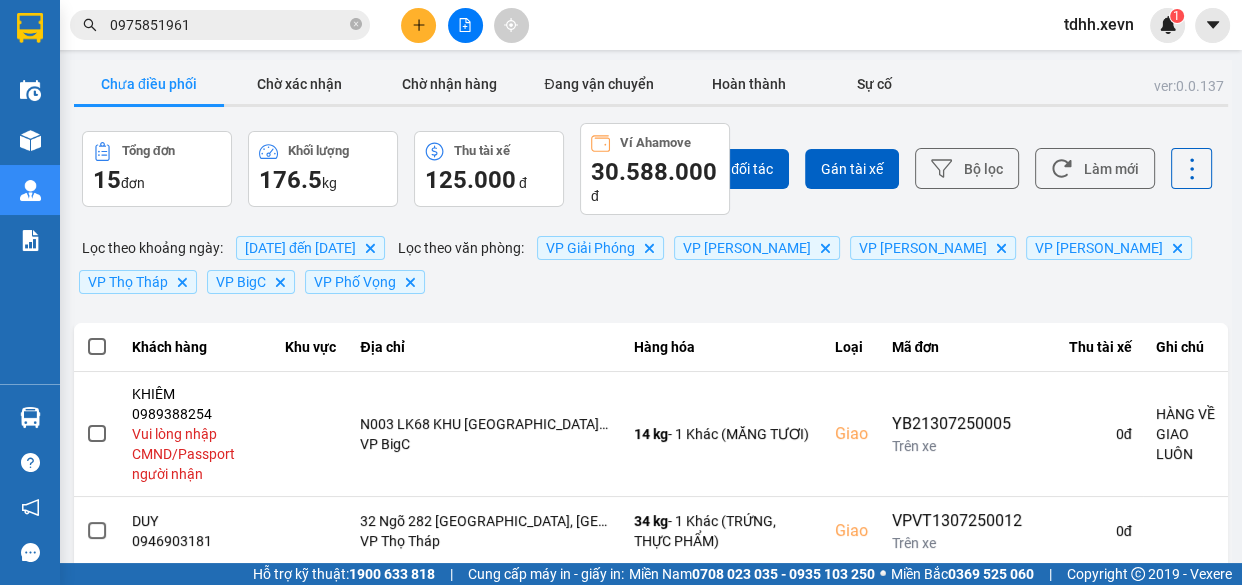 click on "0975851961" at bounding box center [228, 25] 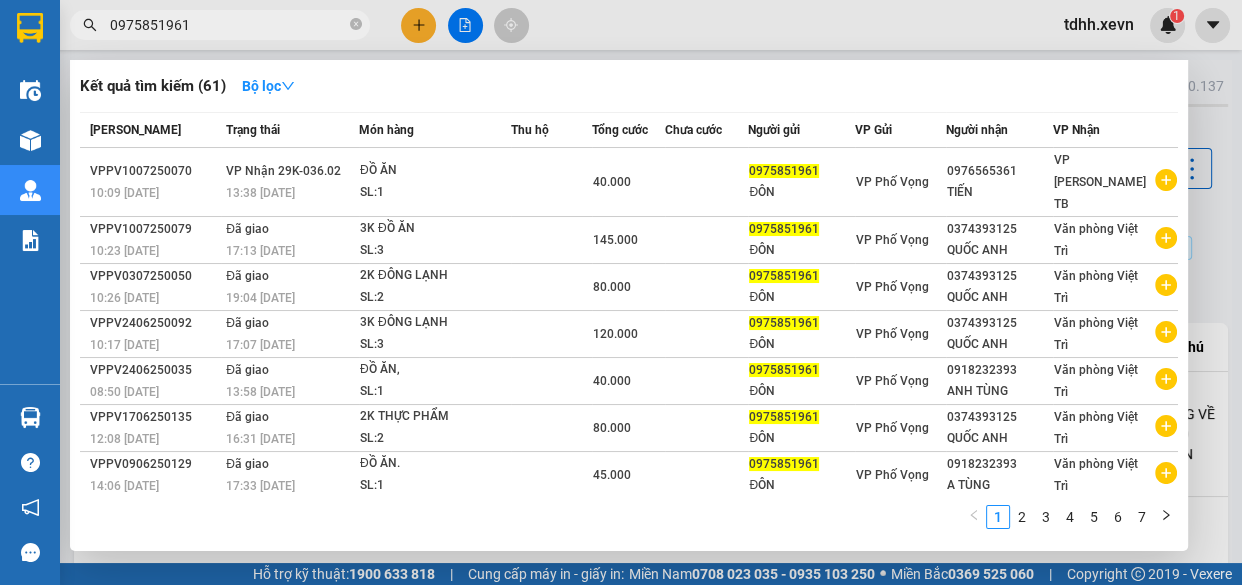 click at bounding box center [621, 292] 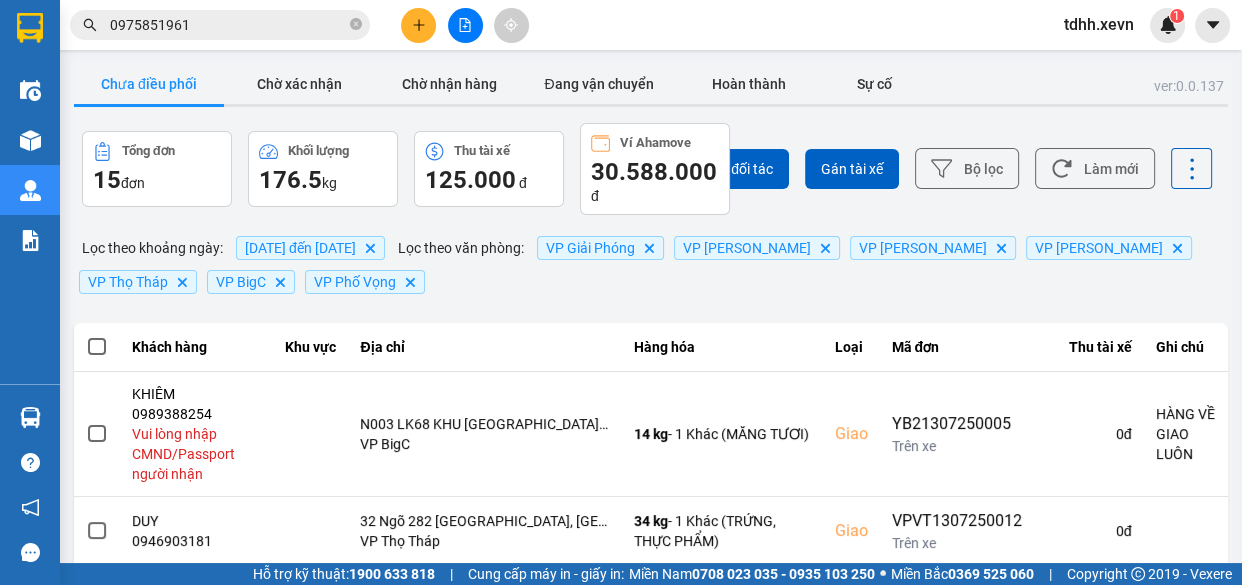 click on "0975851961" at bounding box center [228, 25] 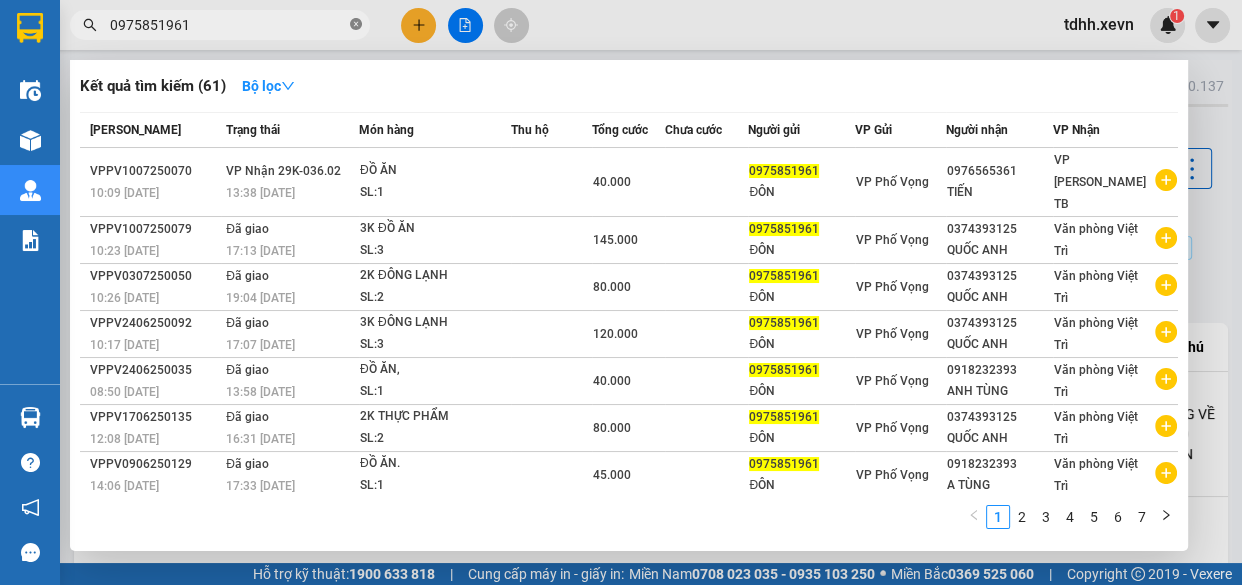 click 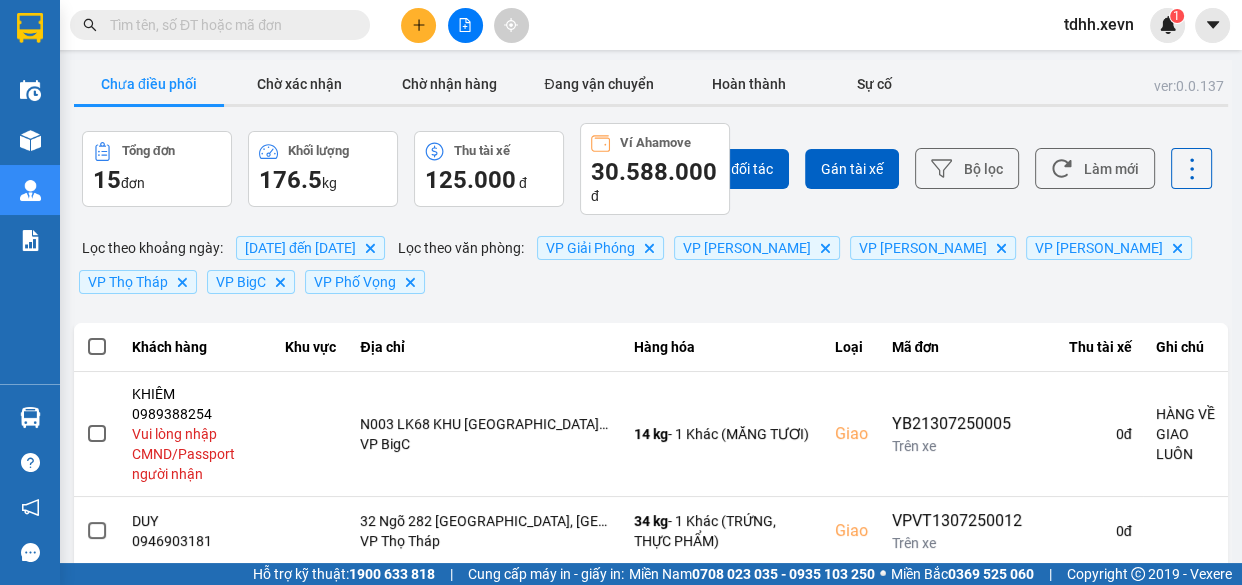 paste on "0945674589" 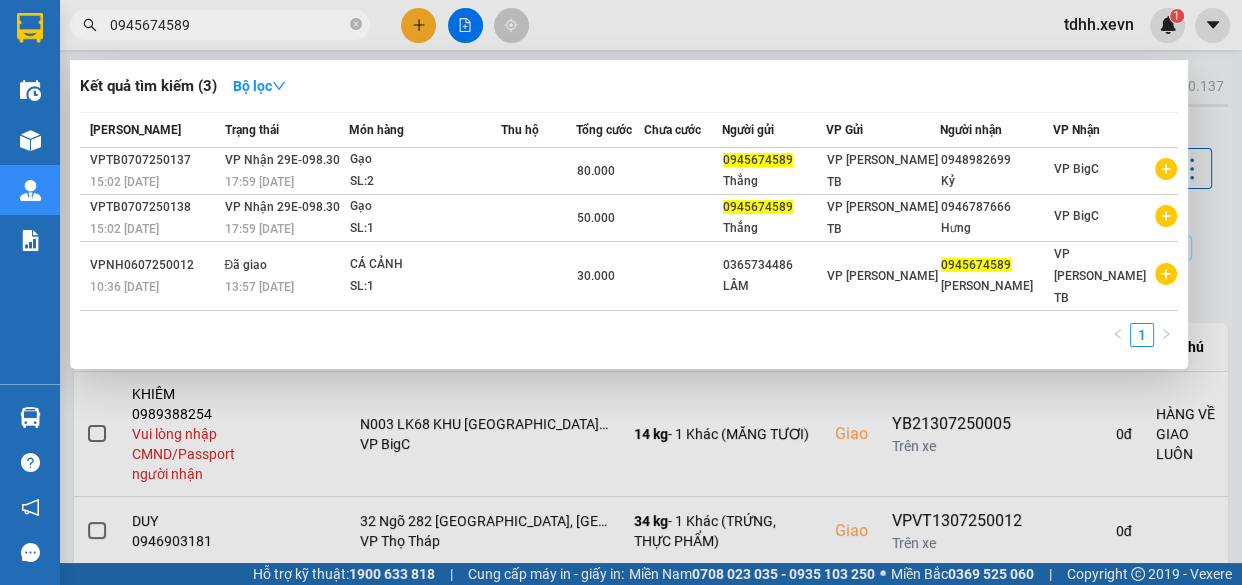 type on "0945674589" 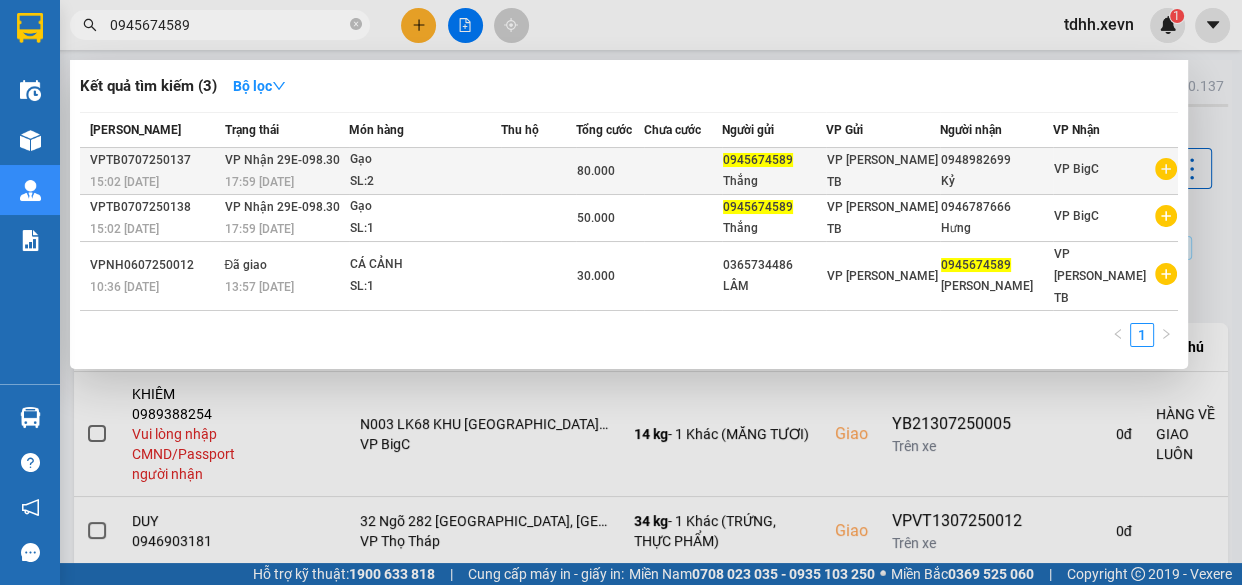click at bounding box center [683, 171] 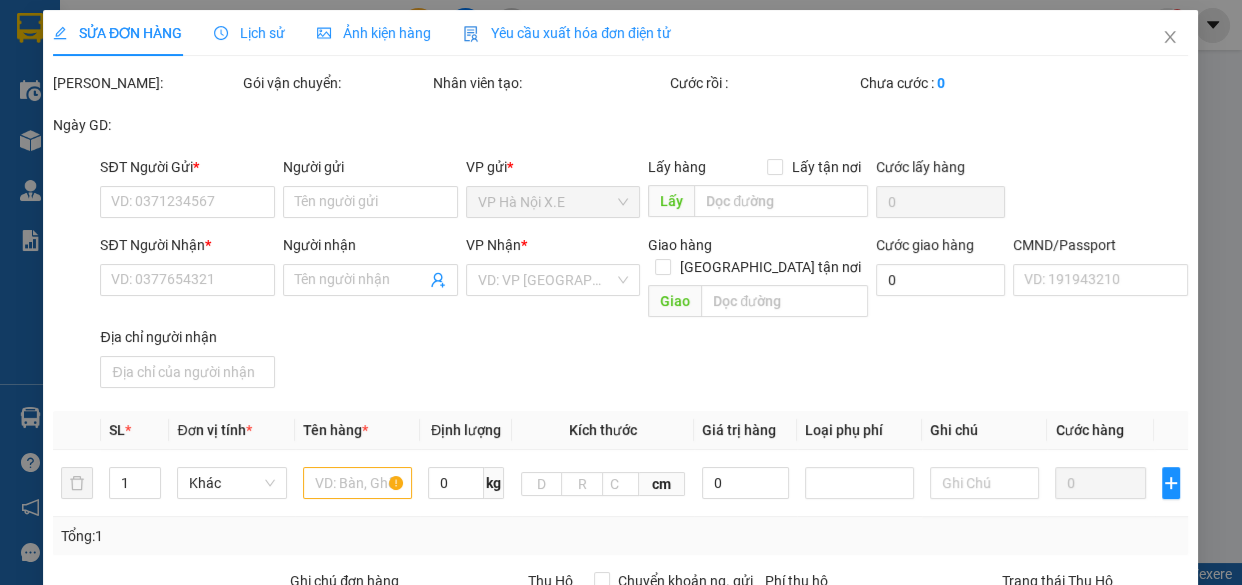 type on "0945674589" 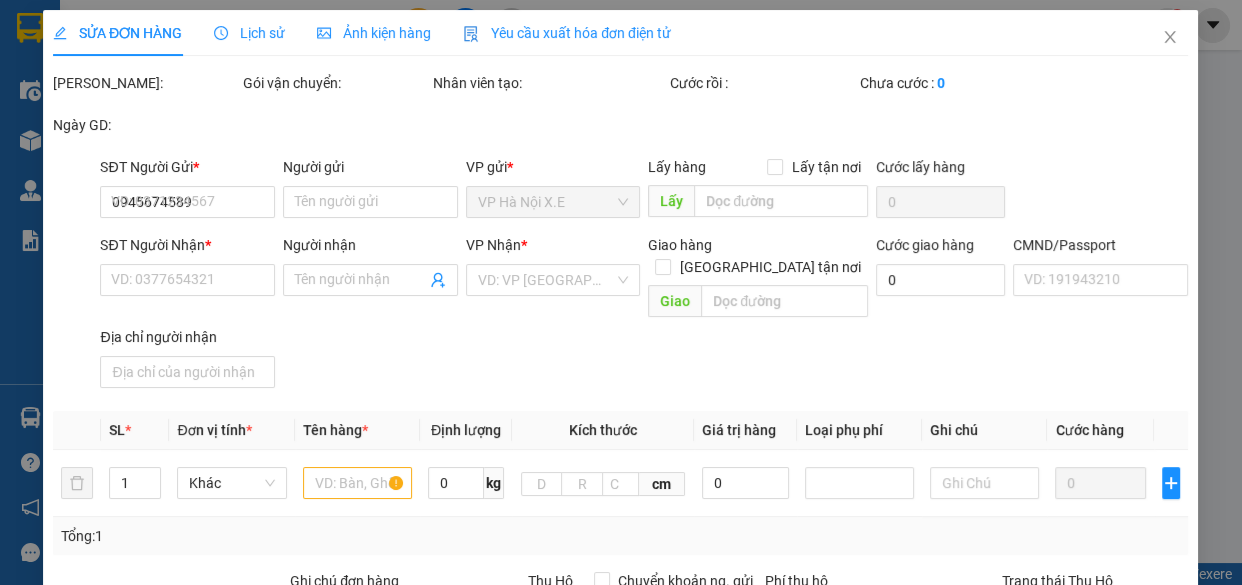 type on "Thắng" 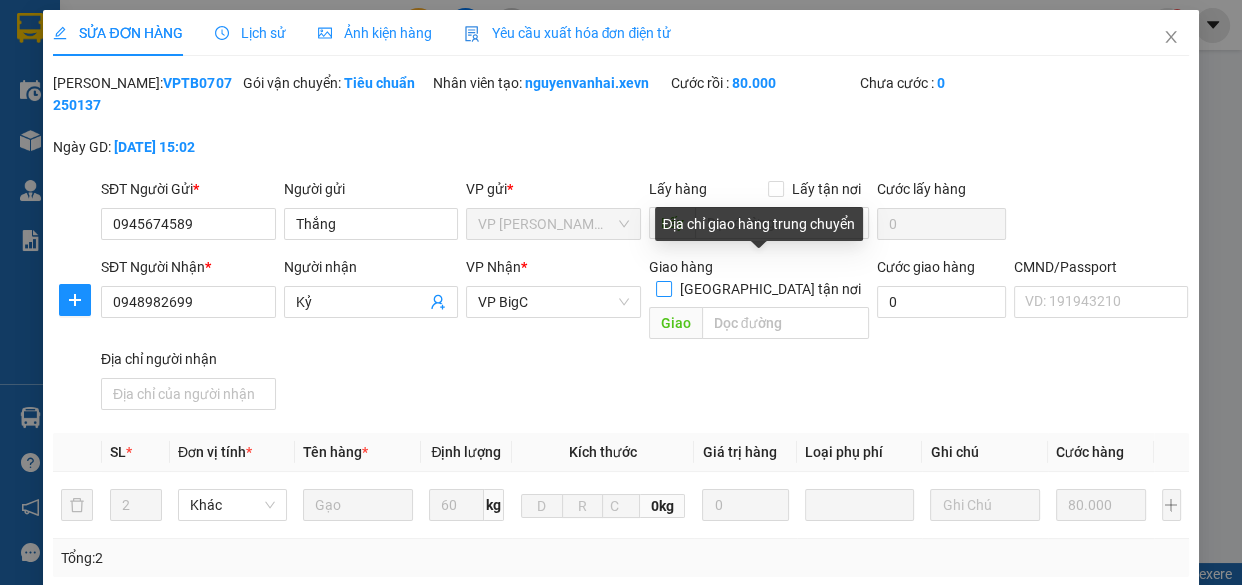 click on "Giao tận nơi" at bounding box center (663, 288) 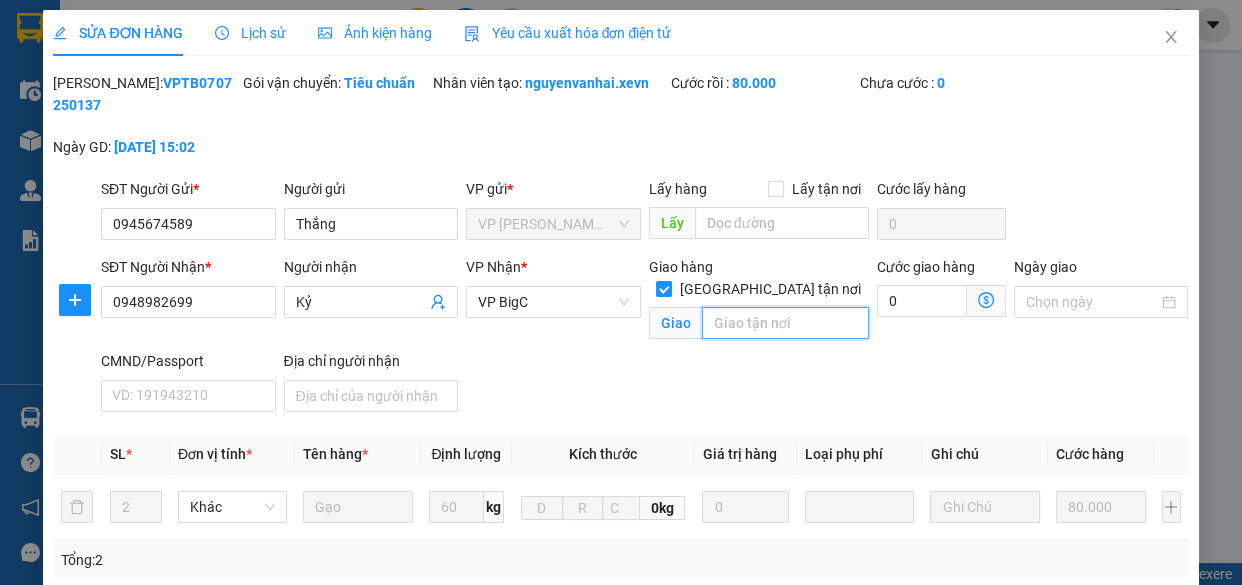 click at bounding box center (785, 323) 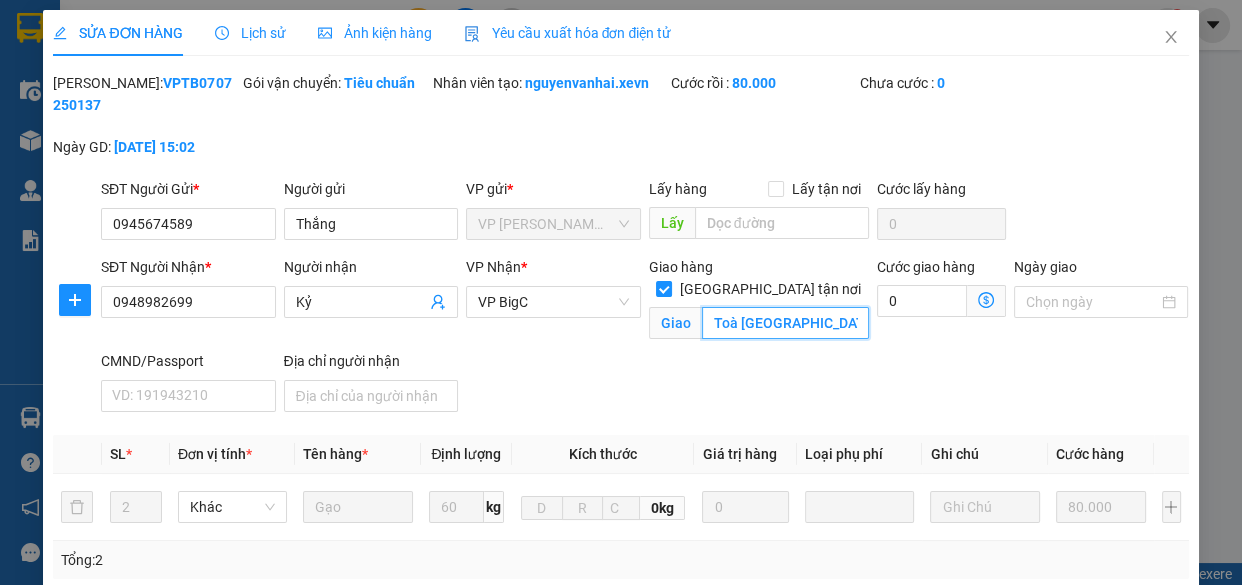 scroll, scrollTop: 0, scrollLeft: 557, axis: horizontal 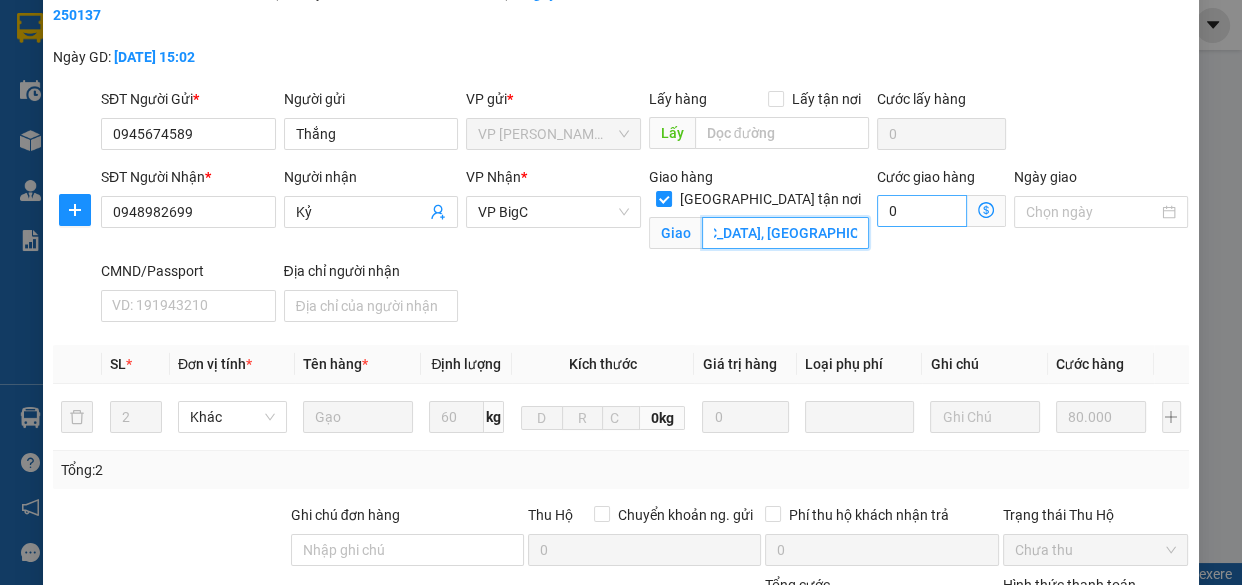 type on "Toà A1 An Bình City, A1 An Bình City, 232 Đ. Phạm Văn Đồng, Cổ Nhuế, Bắc Từ Liêm, Hà Nội 100000, Việt Nam" 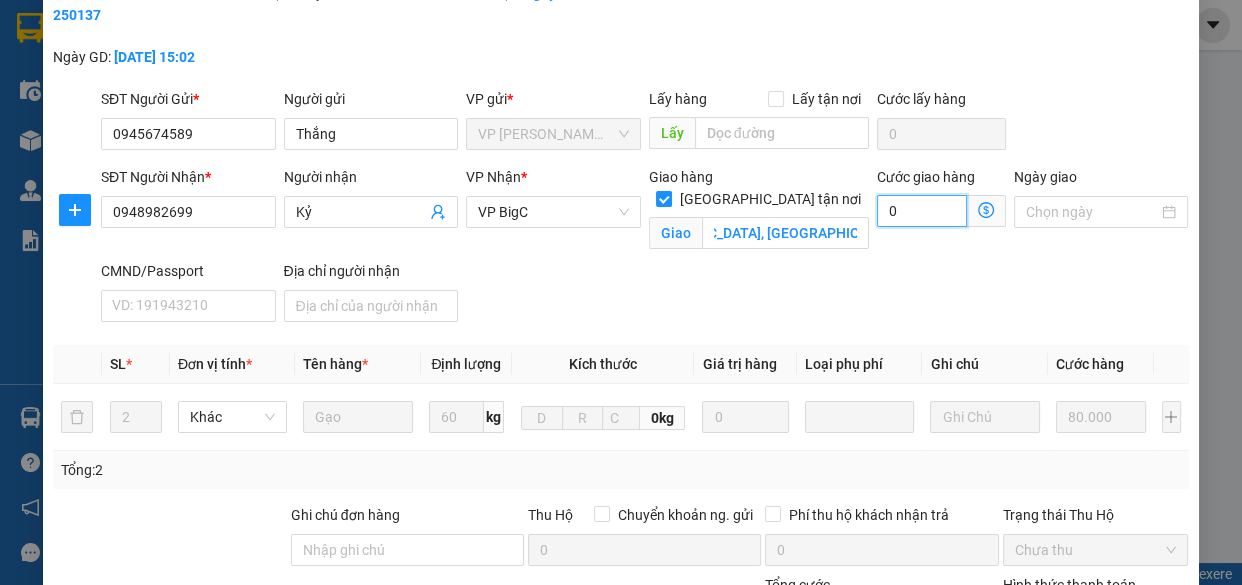 click on "0" at bounding box center (922, 211) 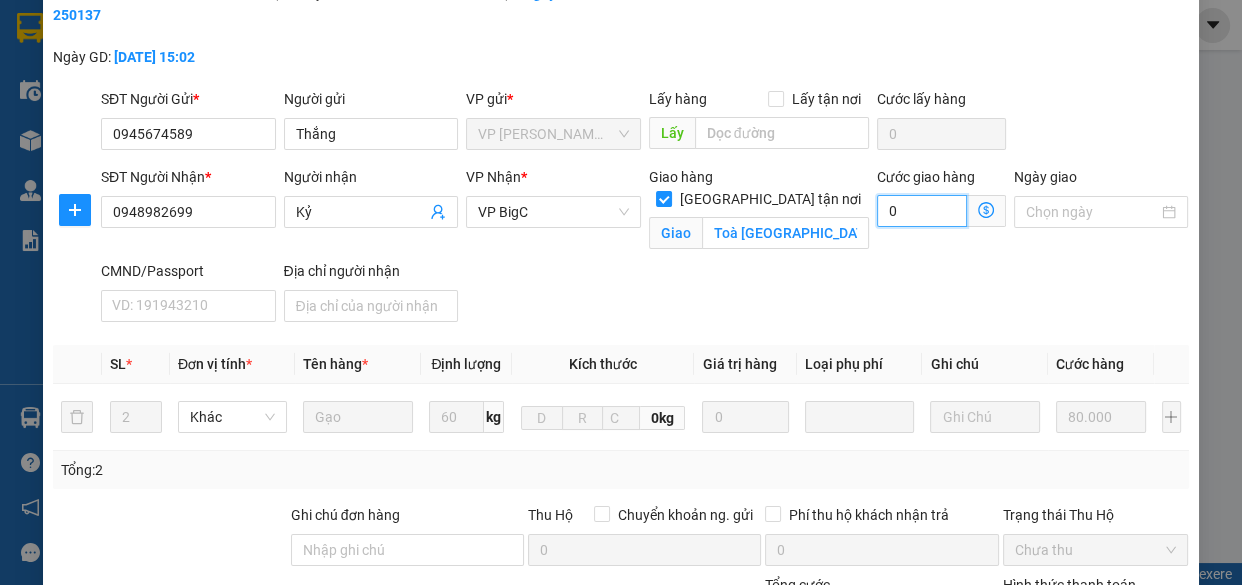 type on "80.001" 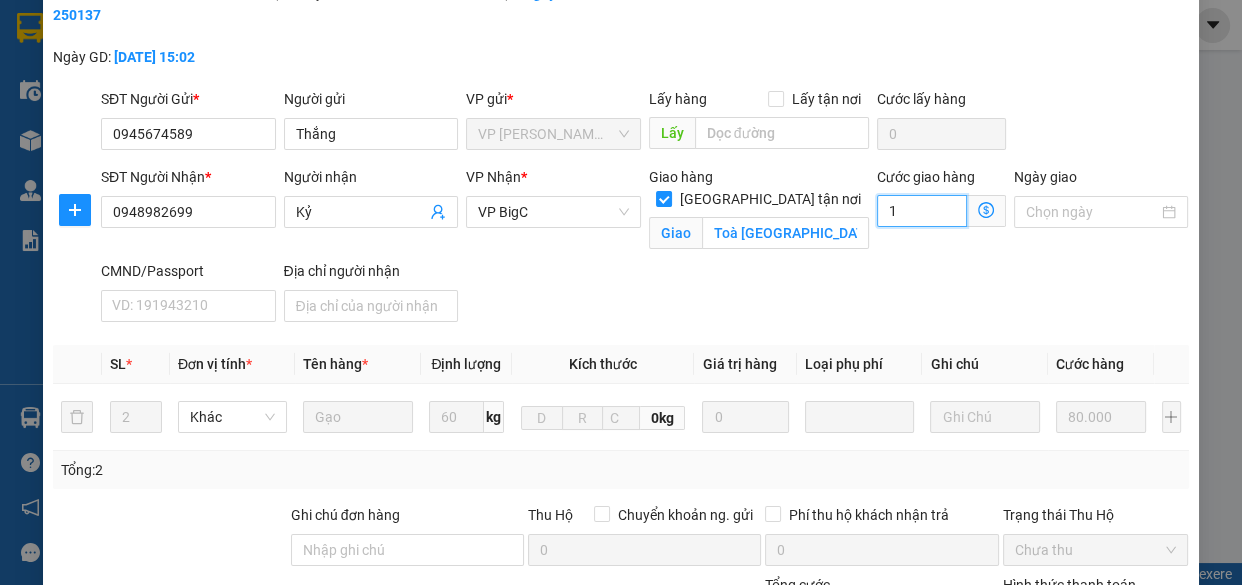 type on "12" 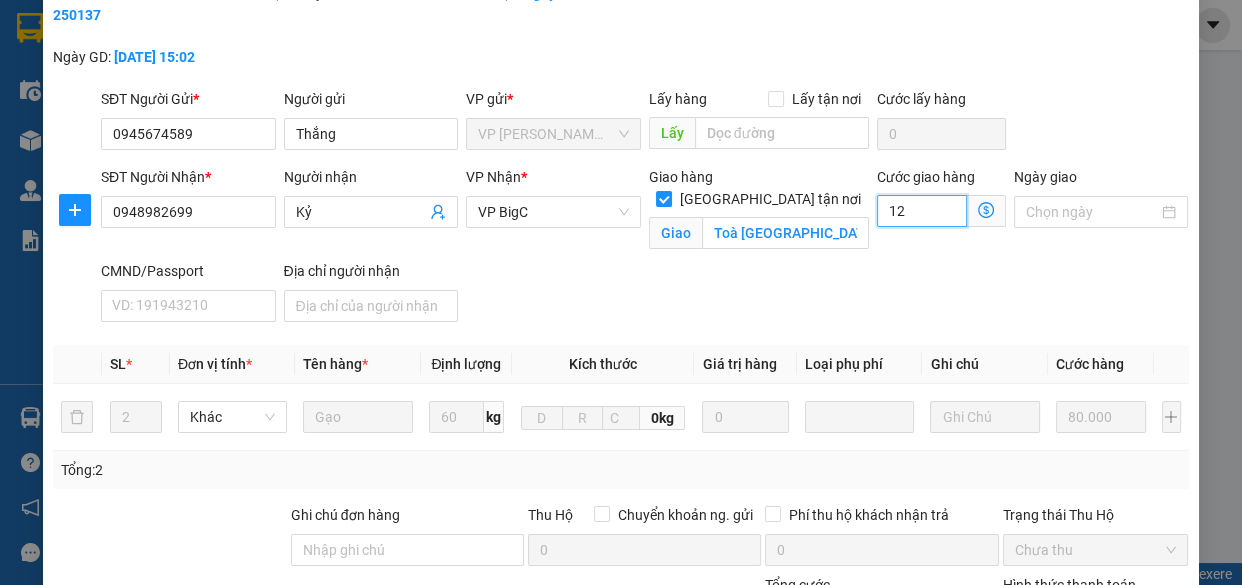 type on "80.012" 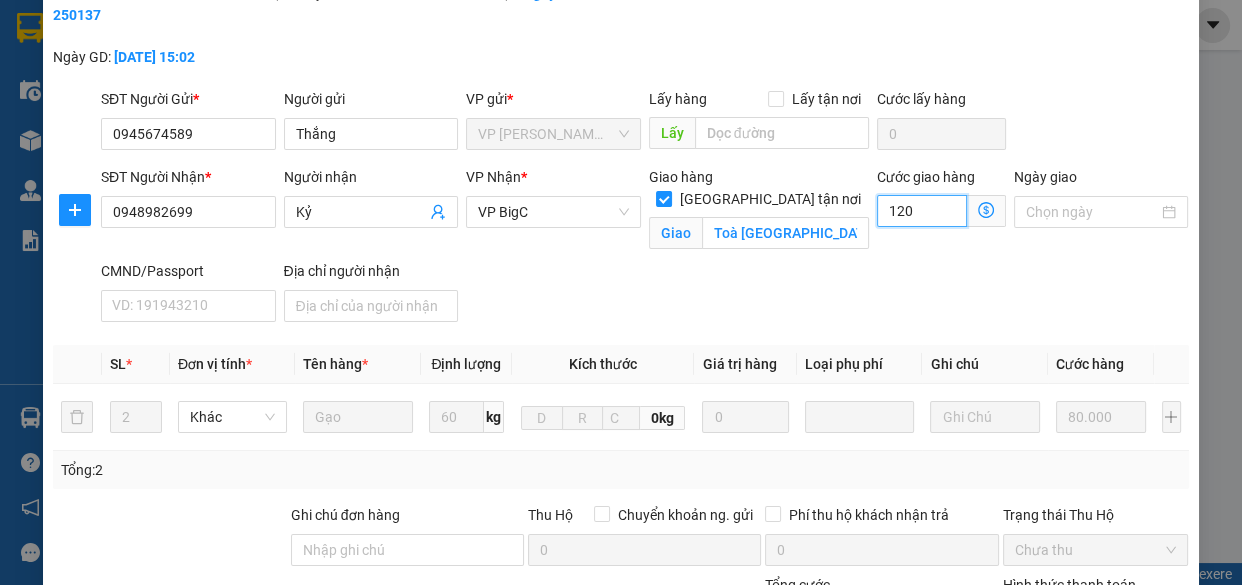type on "120" 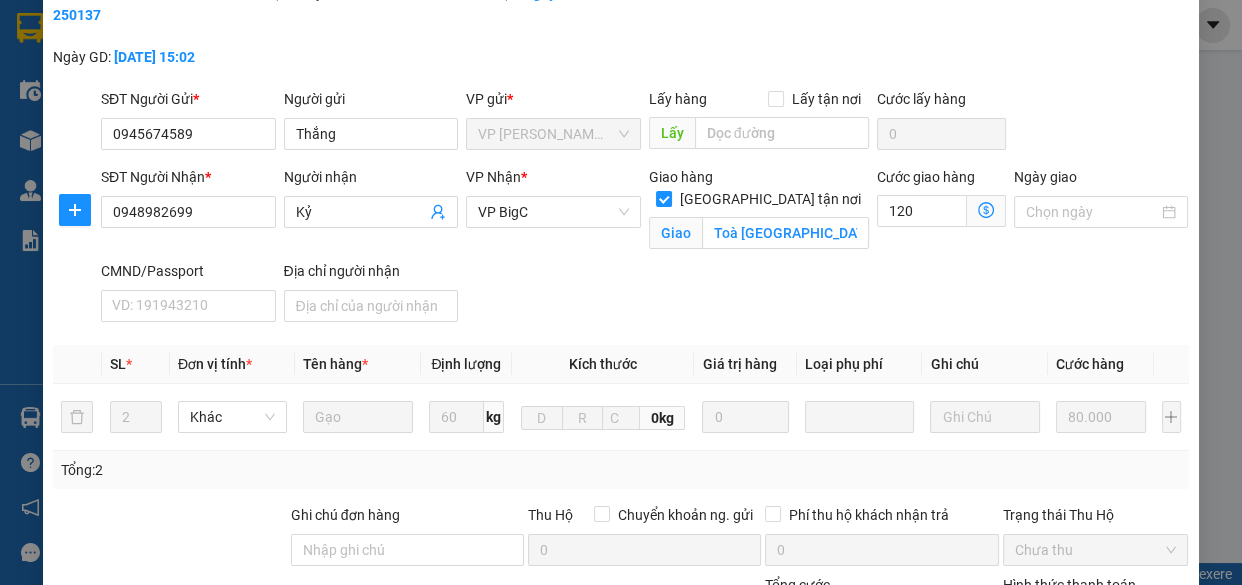 type on "200.000" 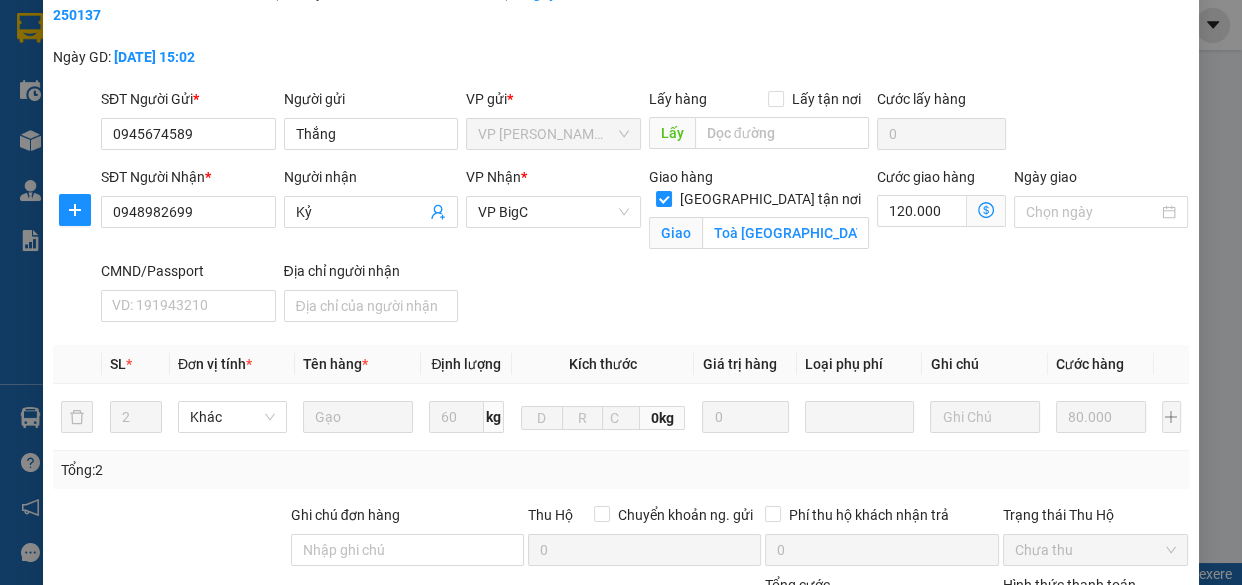 click on "SĐT Người Nhận  * 0948982699 Người nhận Kỷ VP Nhận  * VP BigC Giao hàng Giao tận nơi Giao Toà A1 An Bình City, A1 An Bình City, 232 Đ. Phạm Văn Đồng, Cổ Nhuế, Bắc Từ Liêm, Hà Nội 100000, Việt Nam Cước giao hàng 120.000 Ngày giao CMND/Passport VD: 191943210 Địa chỉ người nhận" at bounding box center [645, 248] 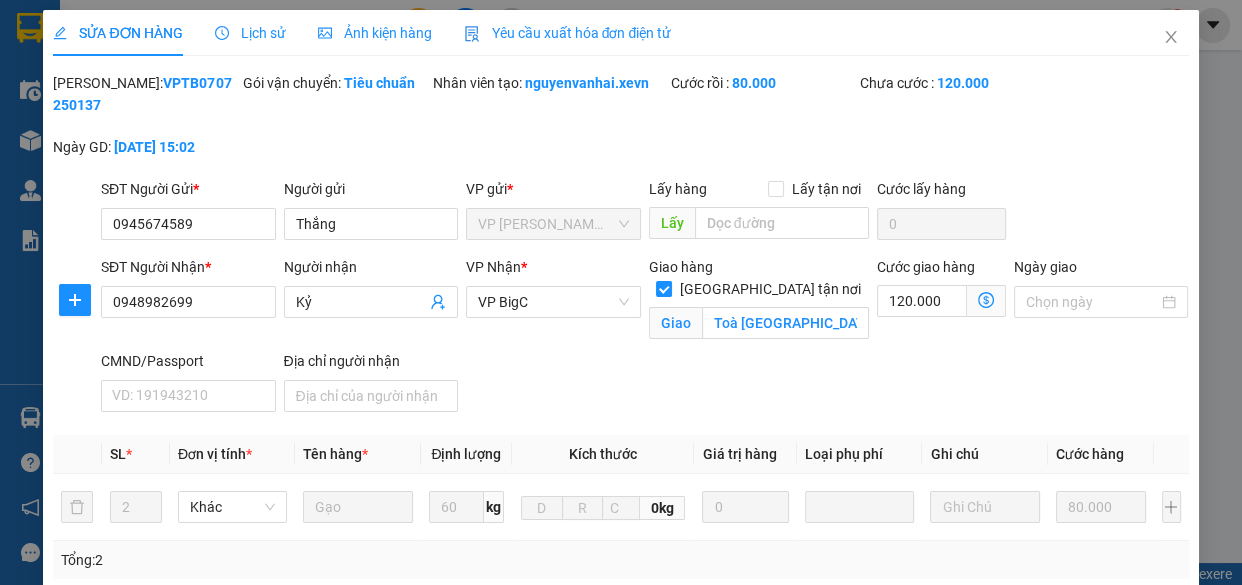 scroll, scrollTop: 363, scrollLeft: 0, axis: vertical 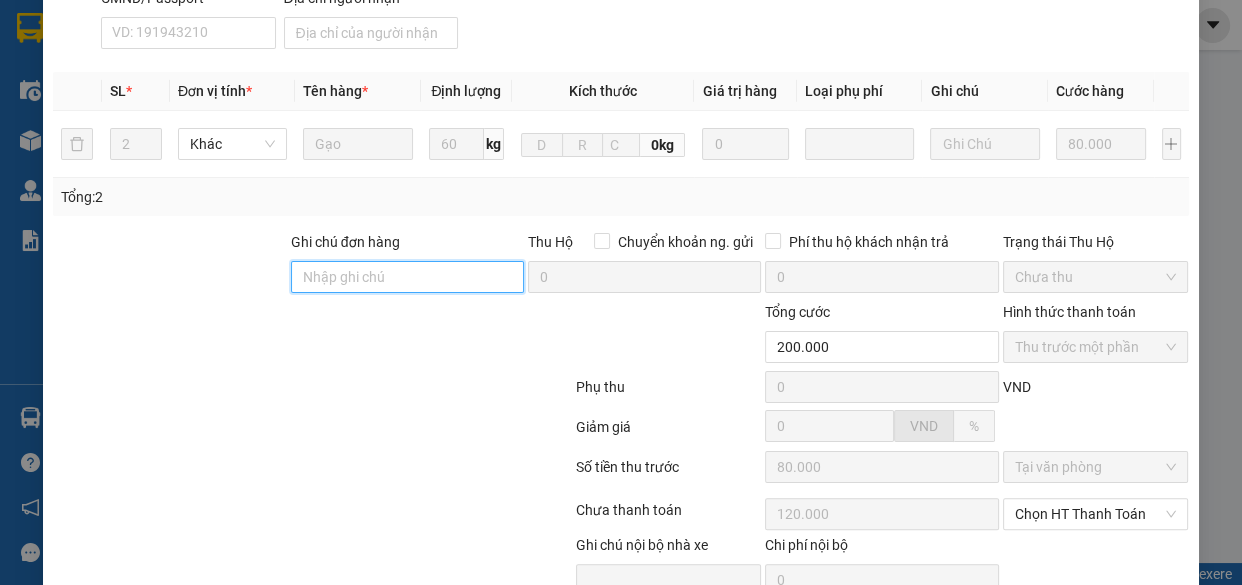 click on "Ghi chú đơn hàng" at bounding box center (407, 277) 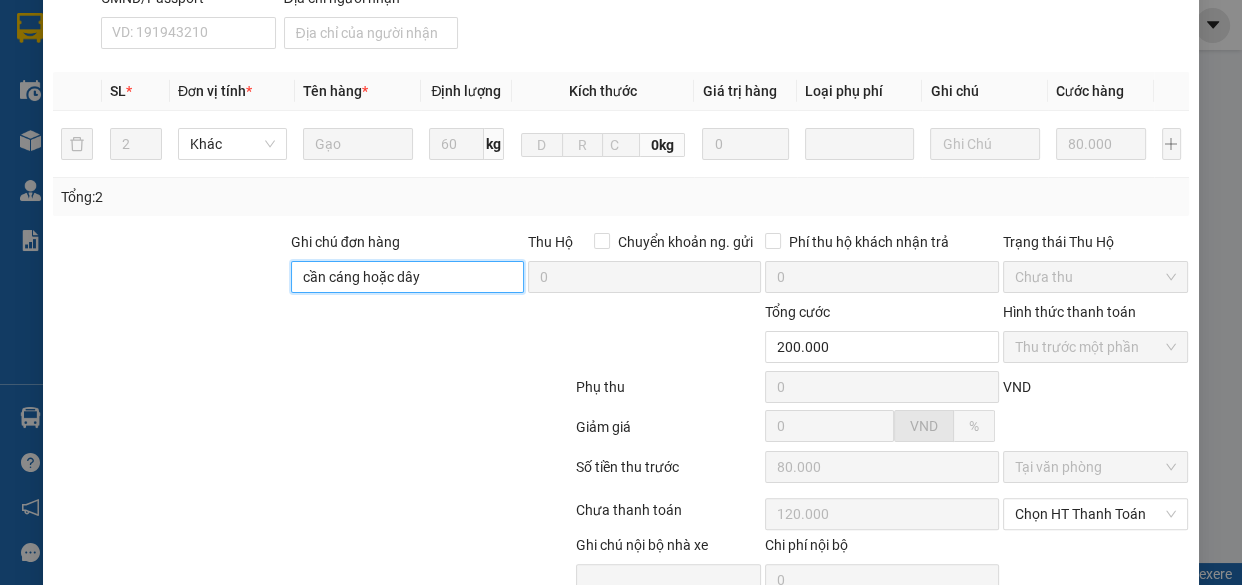 scroll, scrollTop: 0, scrollLeft: 0, axis: both 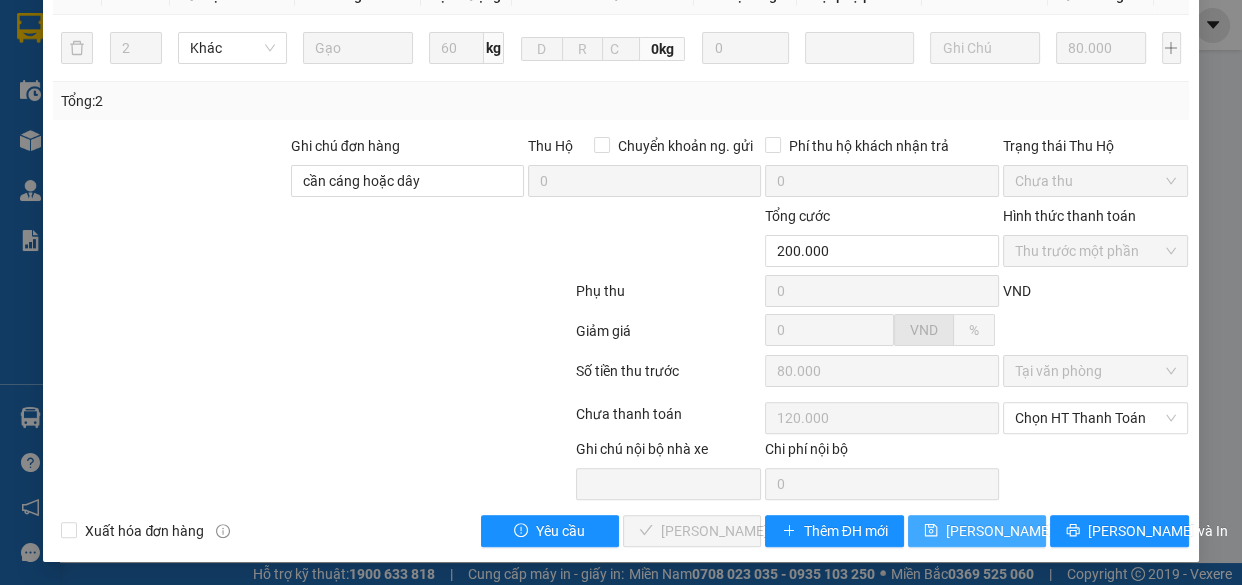 click on "Lưu thay đổi" at bounding box center [1026, 531] 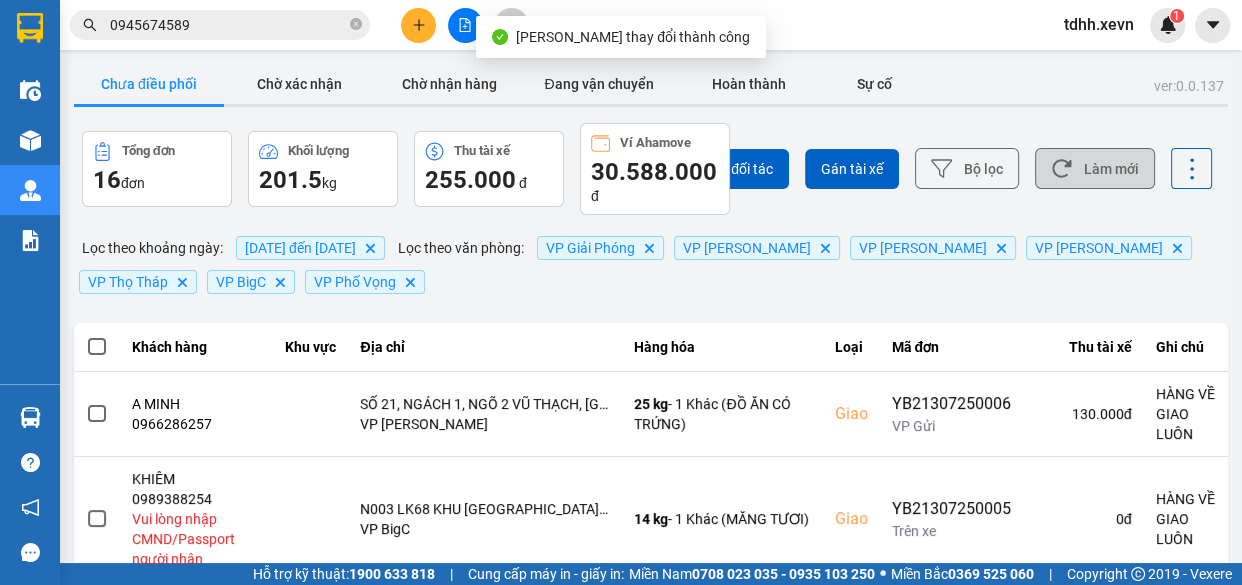 click 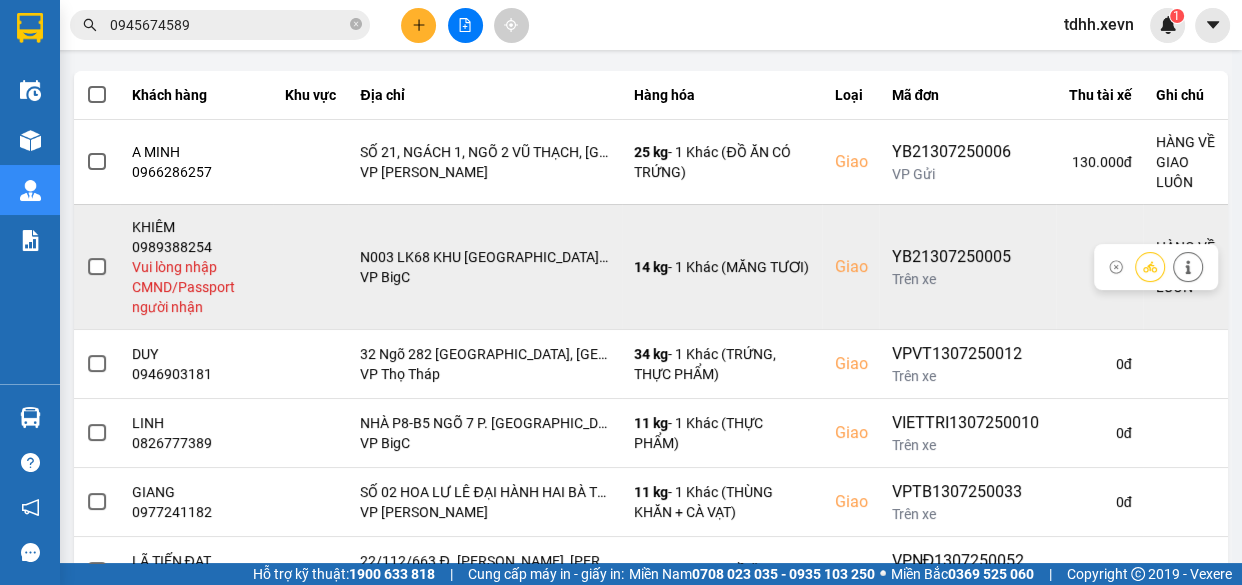 scroll, scrollTop: 616, scrollLeft: 0, axis: vertical 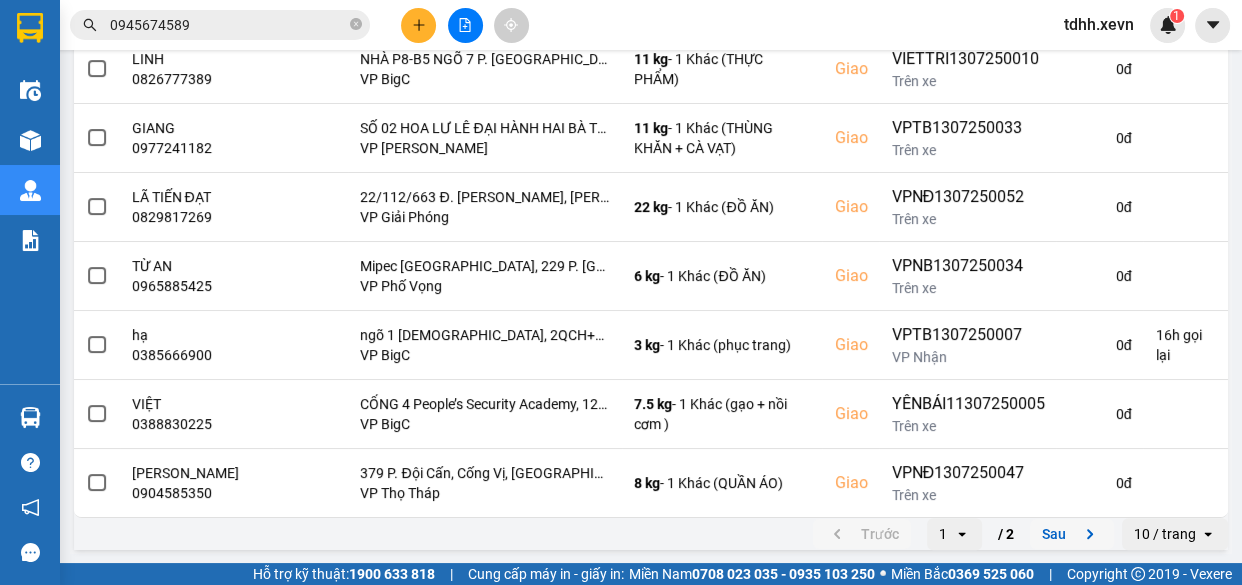 click on "Sau" at bounding box center [1072, 534] 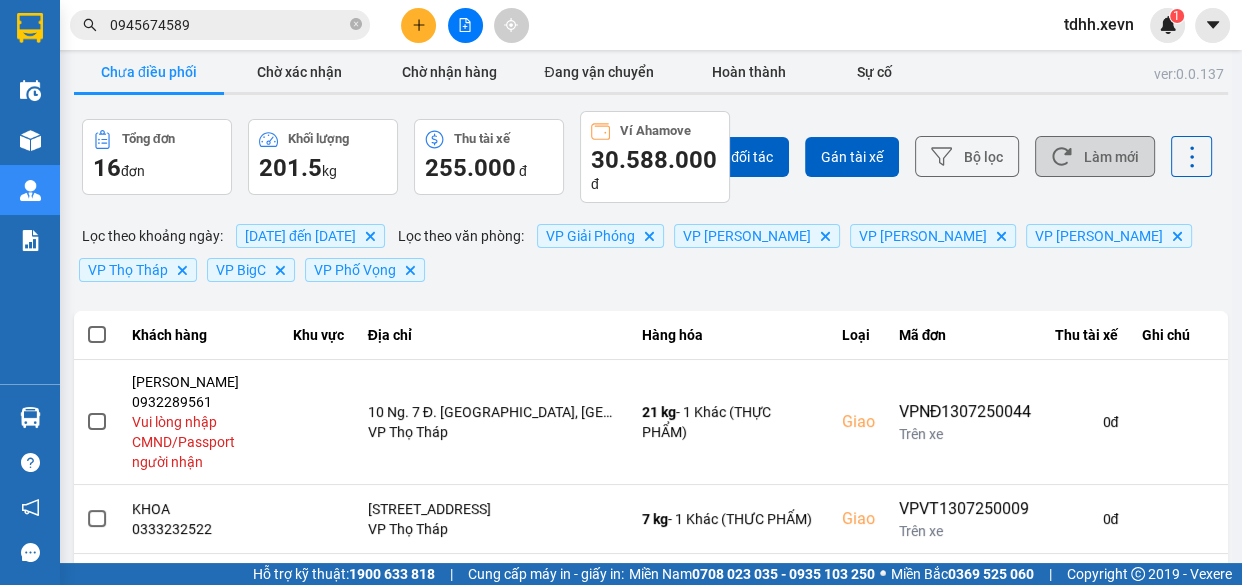 scroll, scrollTop: 376, scrollLeft: 0, axis: vertical 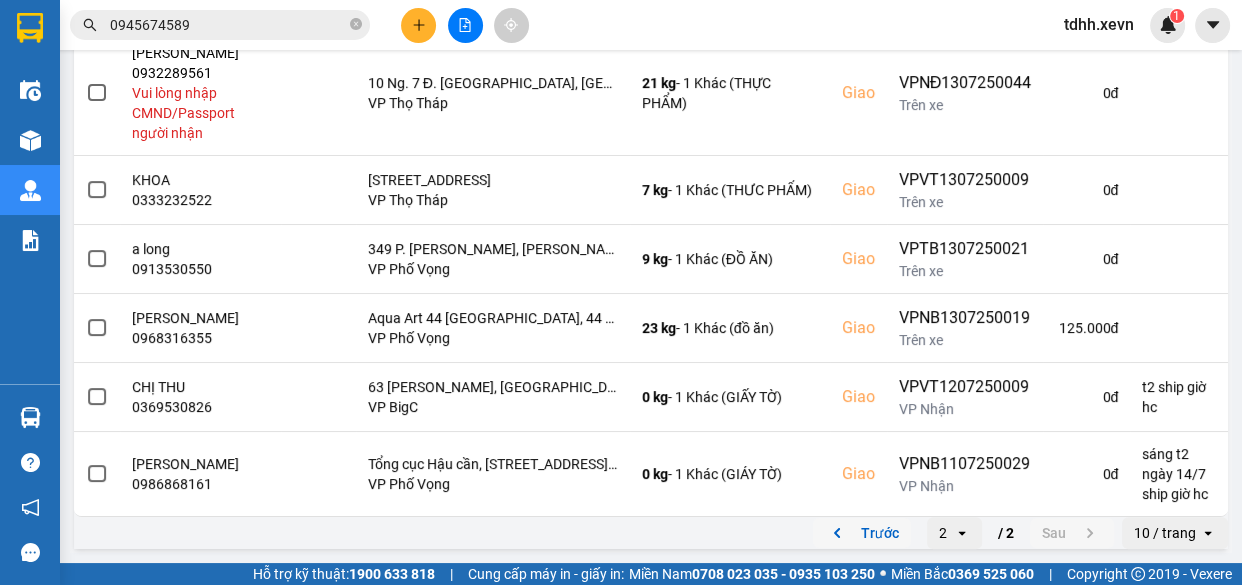 click on "Trước" at bounding box center [862, 533] 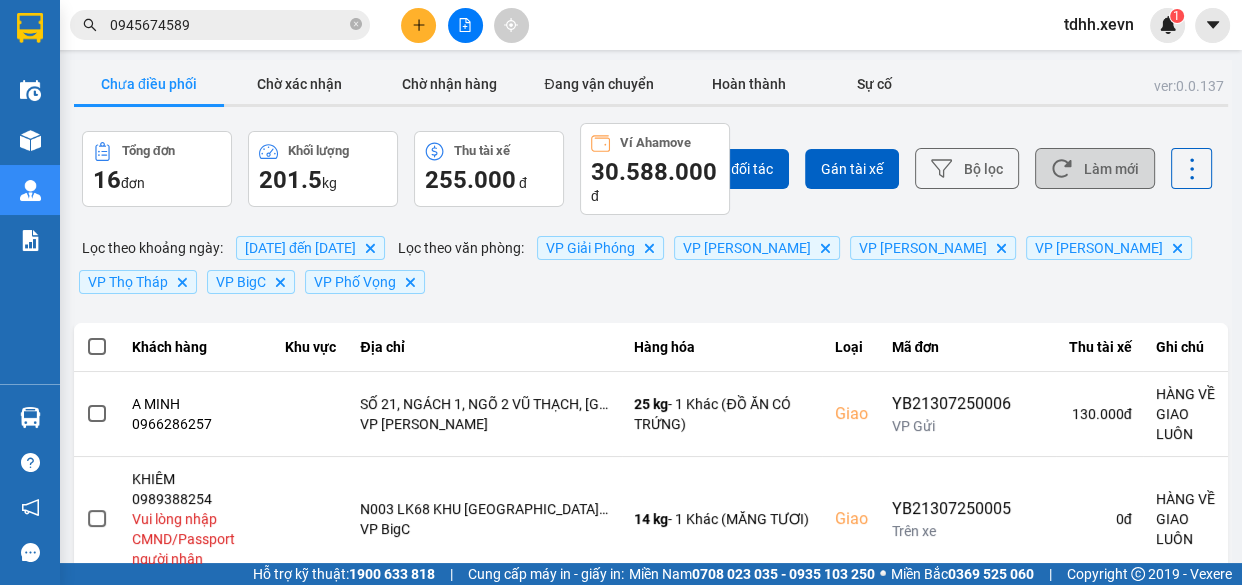 click on "10/07/2025 đến 13/07/2025" at bounding box center (300, 248) 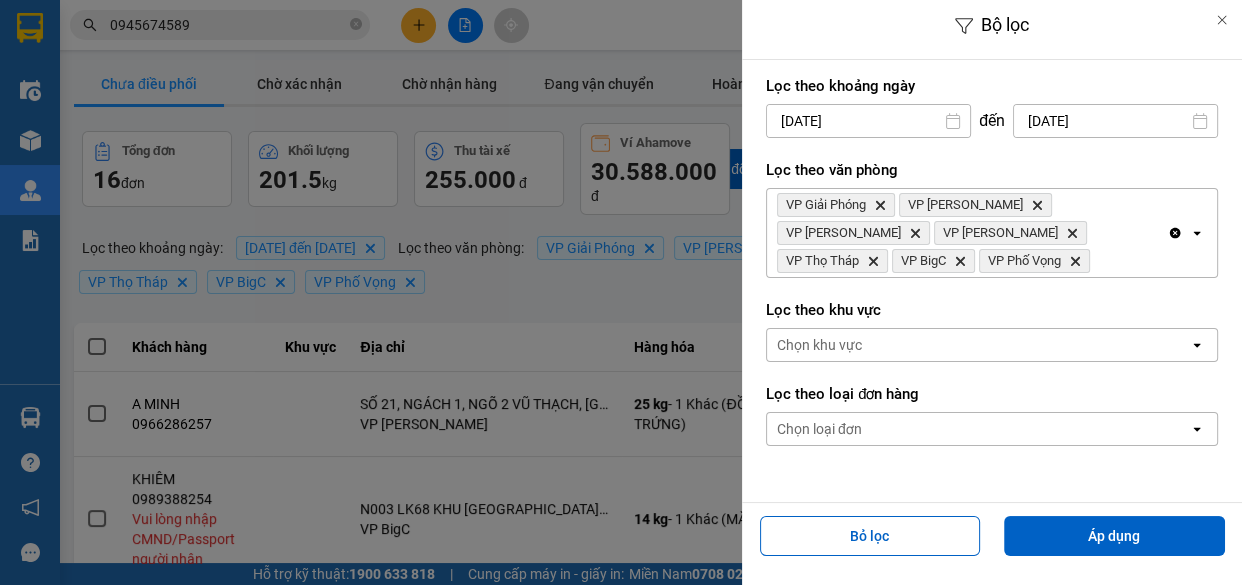 click on "10/07/2025" at bounding box center (868, 121) 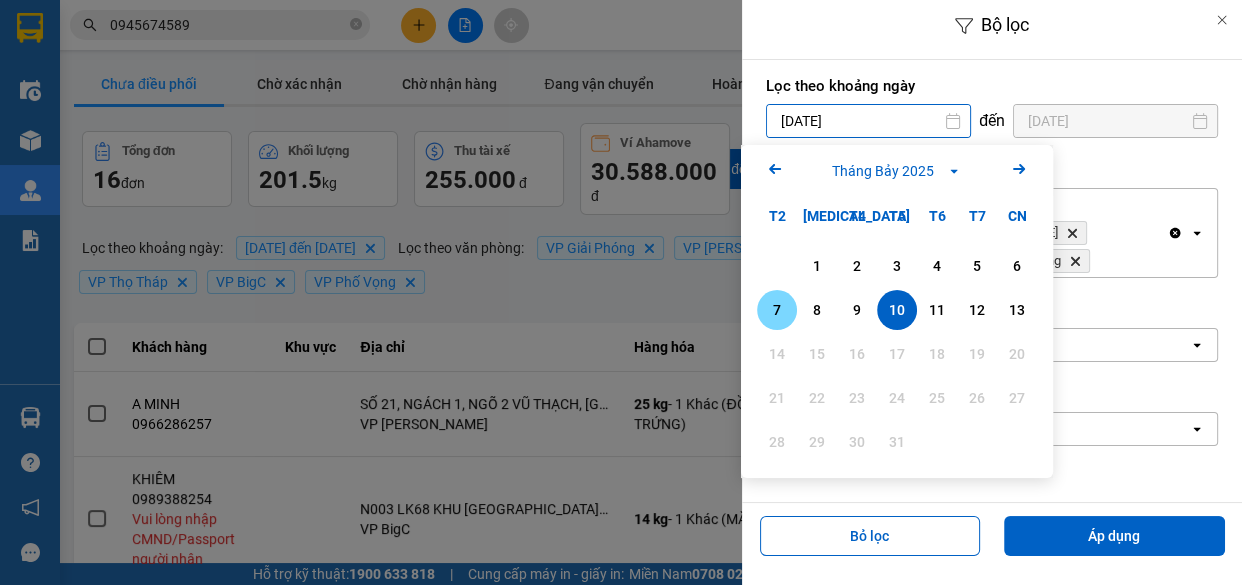 drag, startPoint x: 774, startPoint y: 310, endPoint x: 820, endPoint y: 326, distance: 48.703182 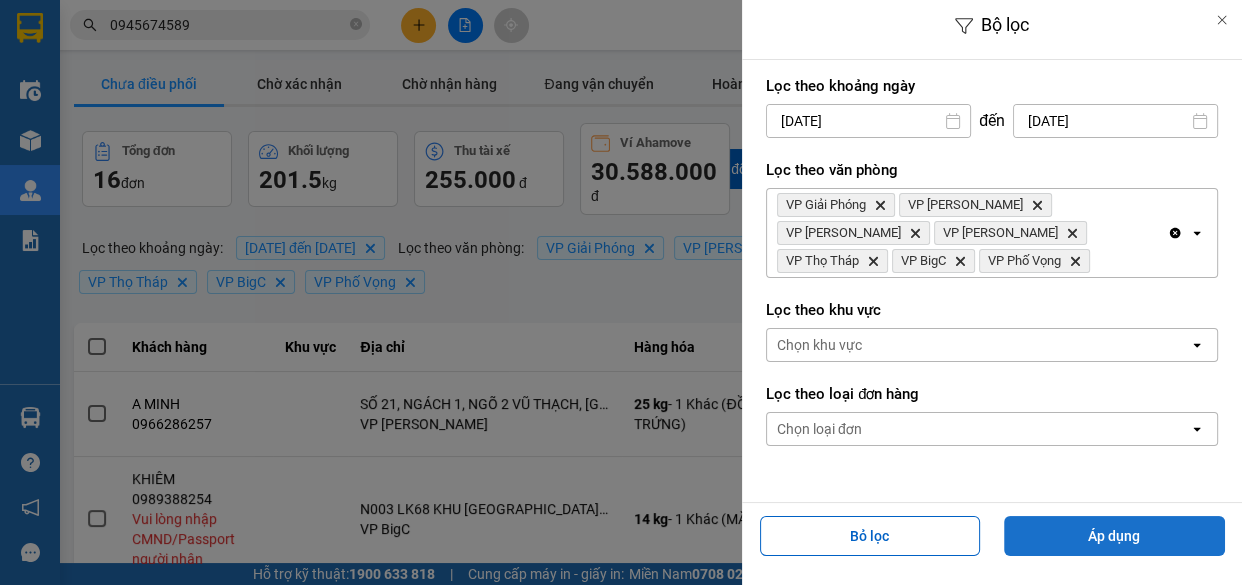 click on "Áp dụng" at bounding box center [1114, 536] 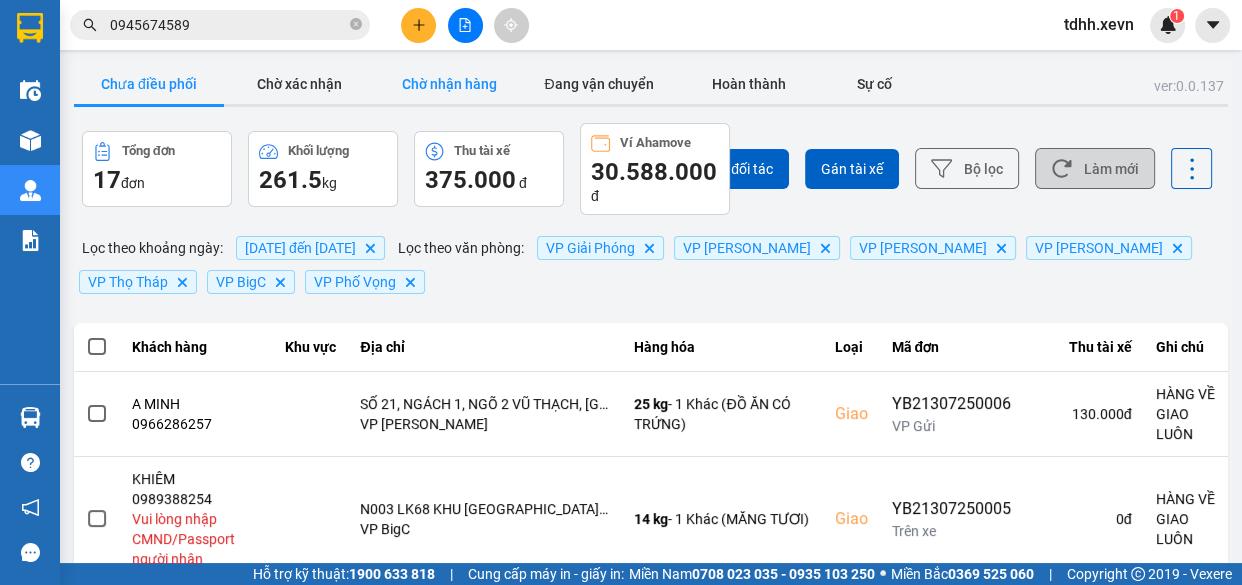click on "Chờ nhận hàng" at bounding box center [449, 84] 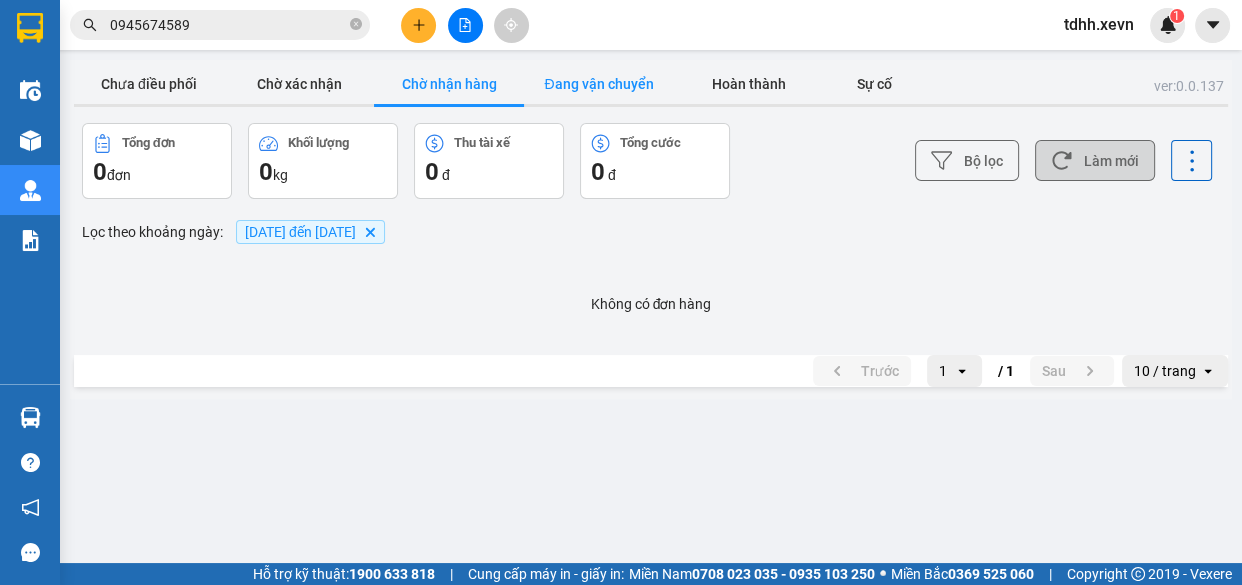 click on "Đang vận chuyển" at bounding box center [599, 84] 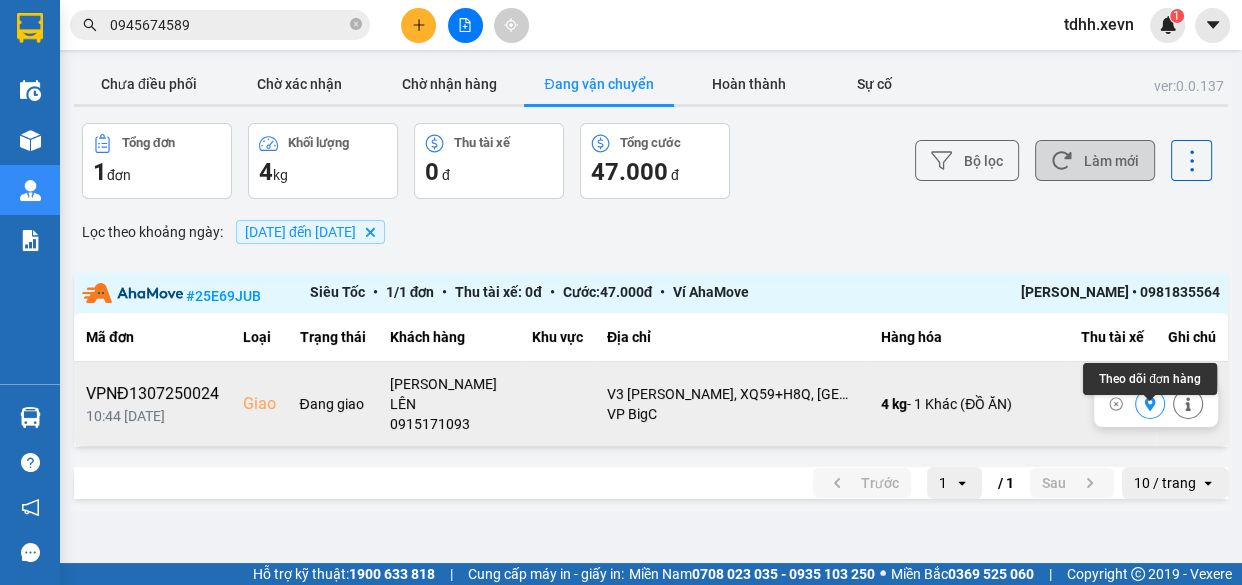 click 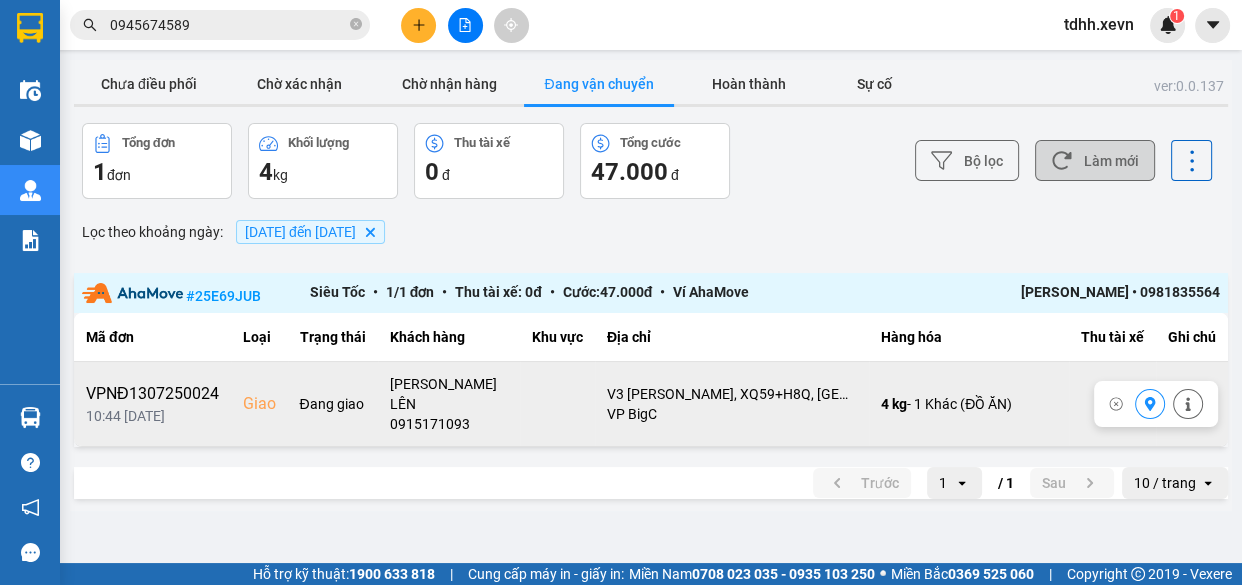 click 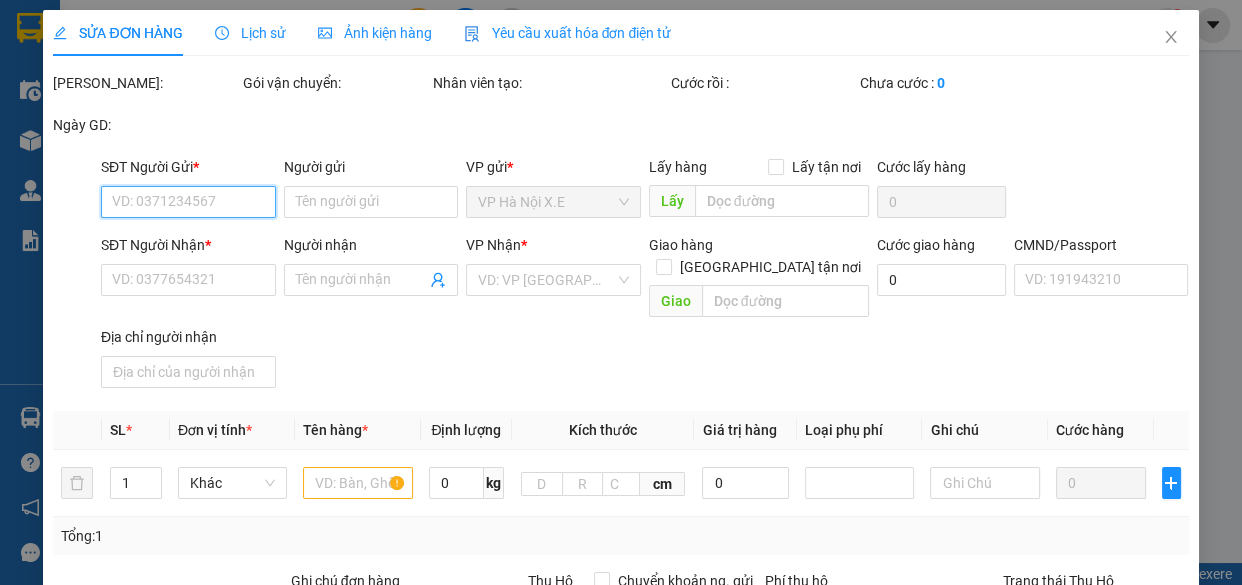type on "0961075916" 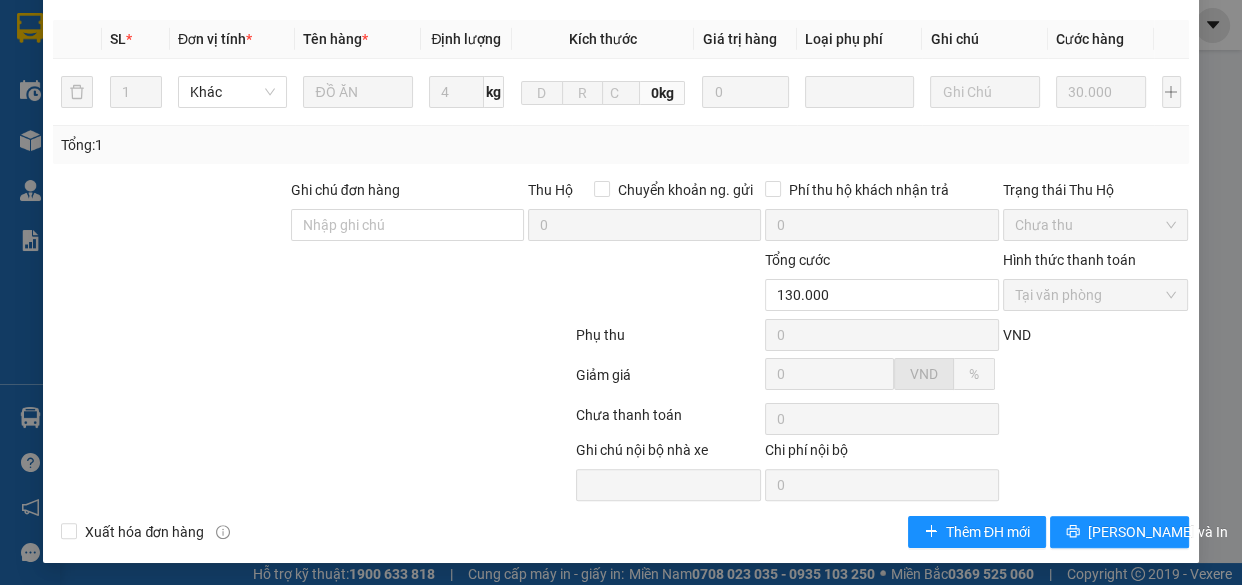 scroll, scrollTop: 51, scrollLeft: 0, axis: vertical 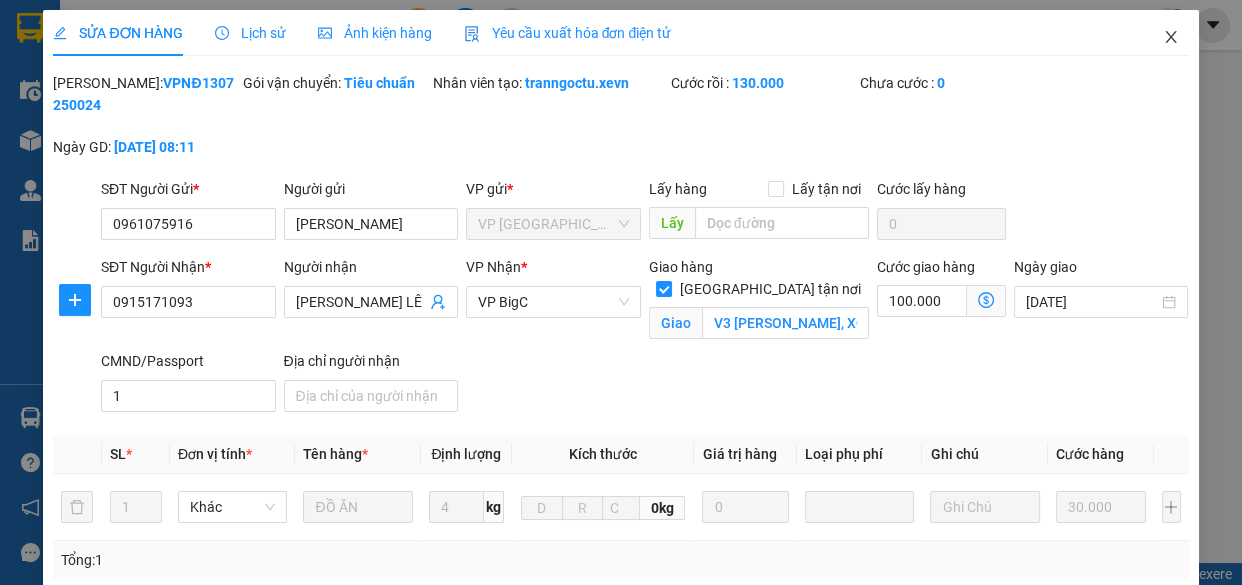 click at bounding box center [1171, 38] 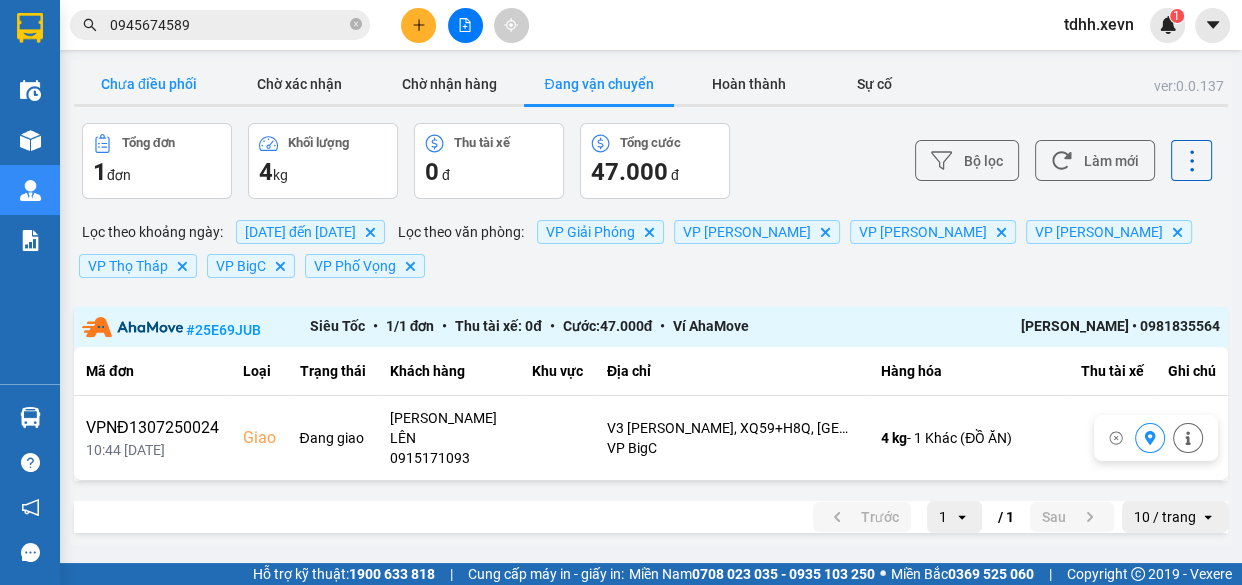click on "Chưa điều phối" at bounding box center (149, 84) 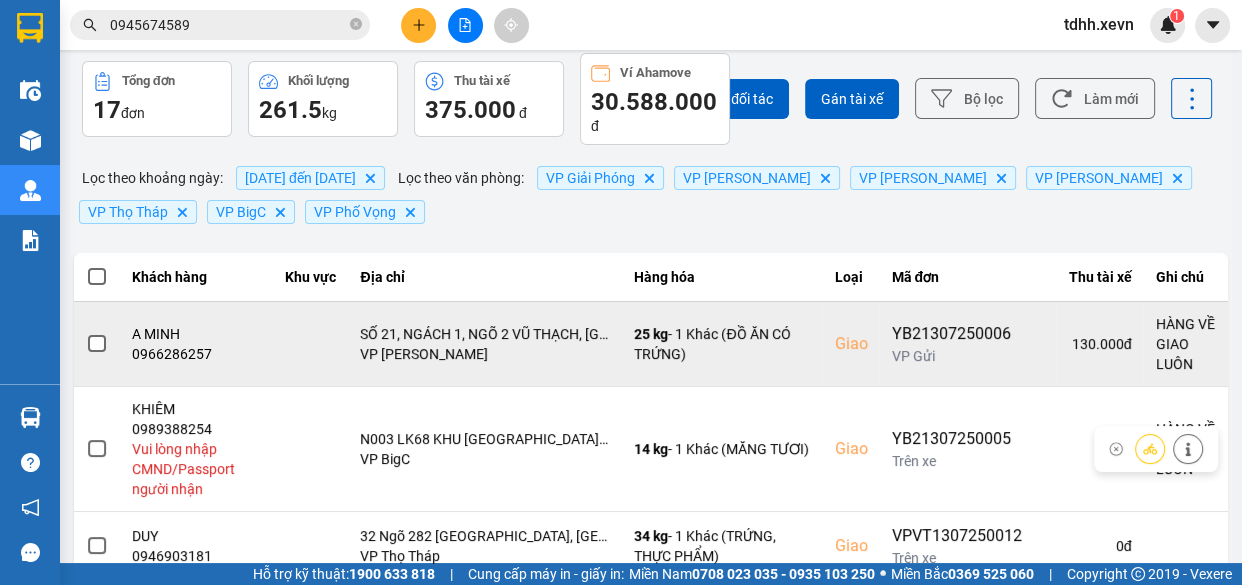 scroll, scrollTop: 0, scrollLeft: 0, axis: both 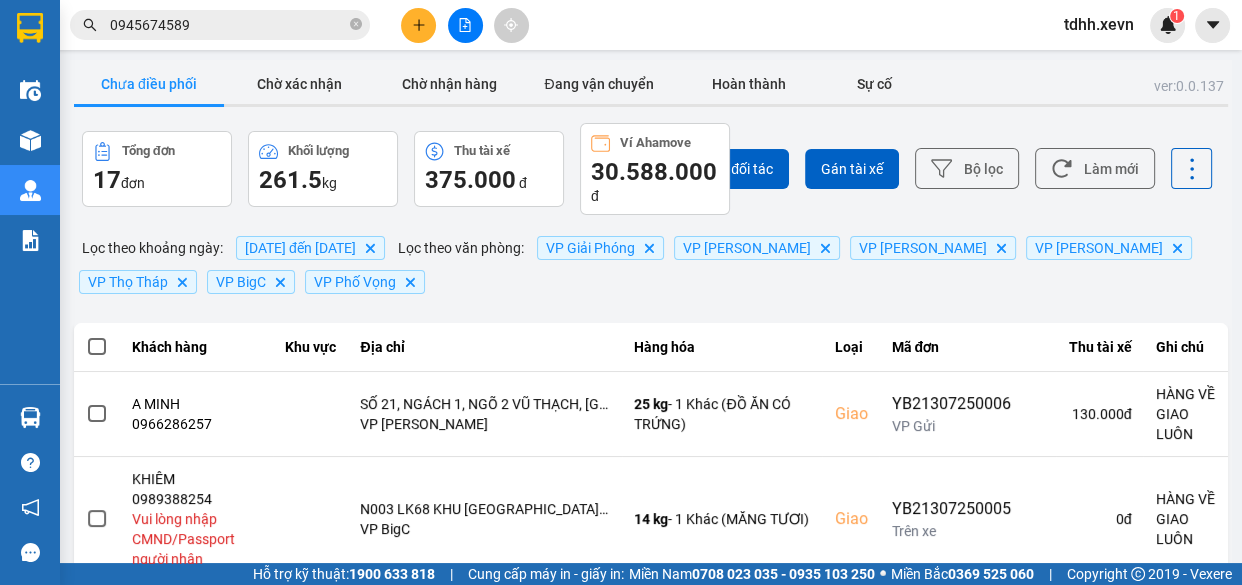 drag, startPoint x: 1075, startPoint y: 176, endPoint x: 1051, endPoint y: 216, distance: 46.647614 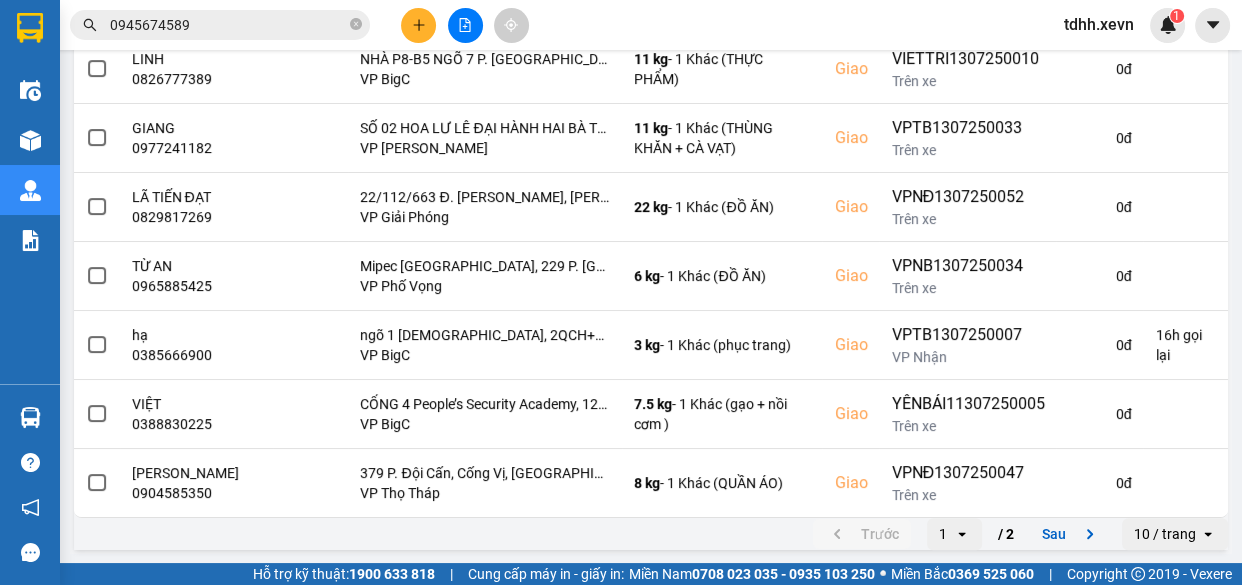 drag, startPoint x: 1052, startPoint y: 534, endPoint x: 1050, endPoint y: 524, distance: 10.198039 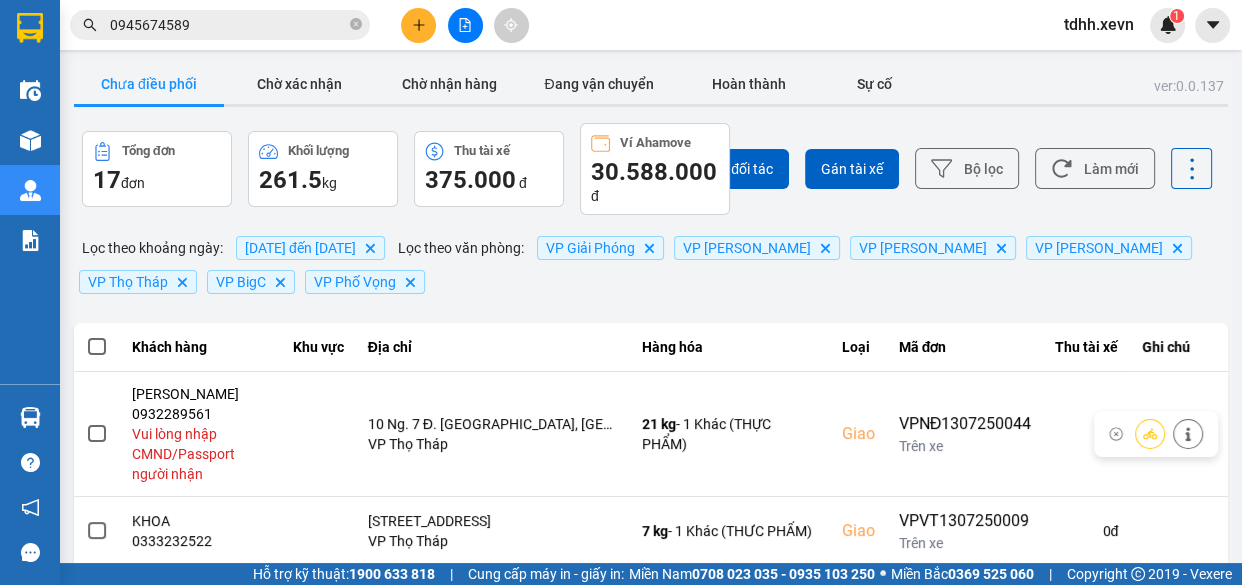 scroll, scrollTop: 501, scrollLeft: 0, axis: vertical 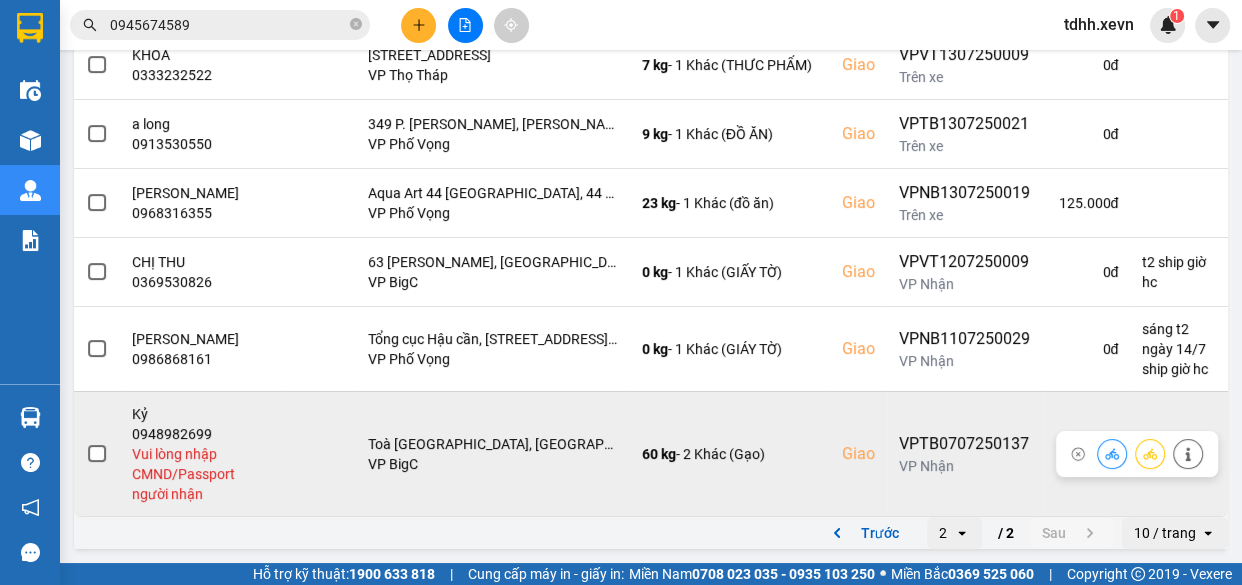 click at bounding box center [1112, 453] 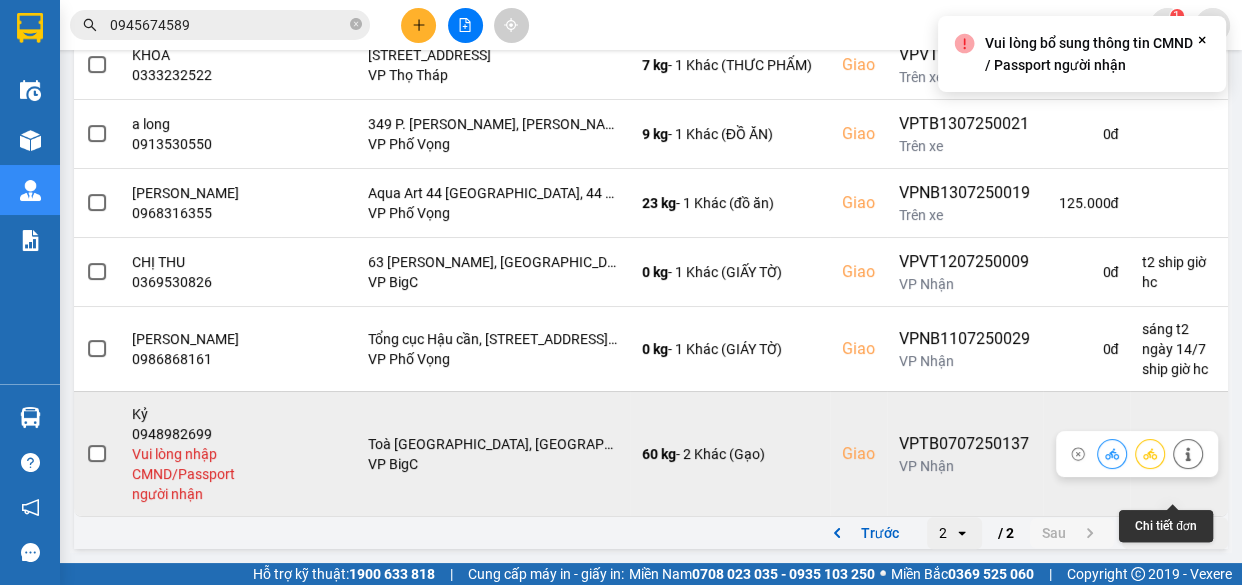 click 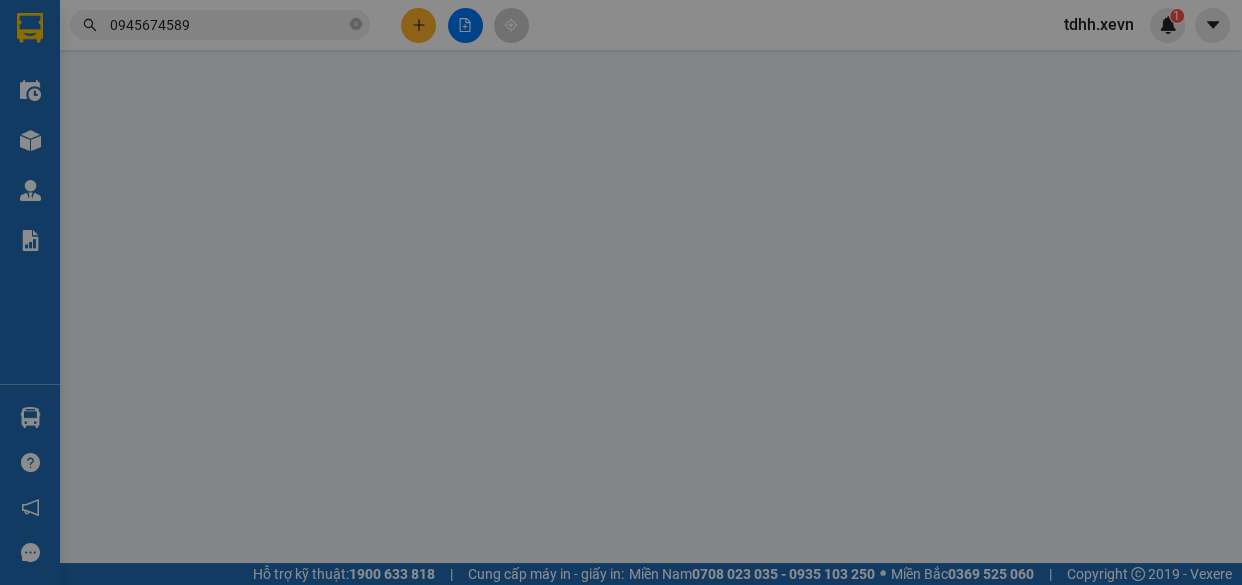 type on "0945674589" 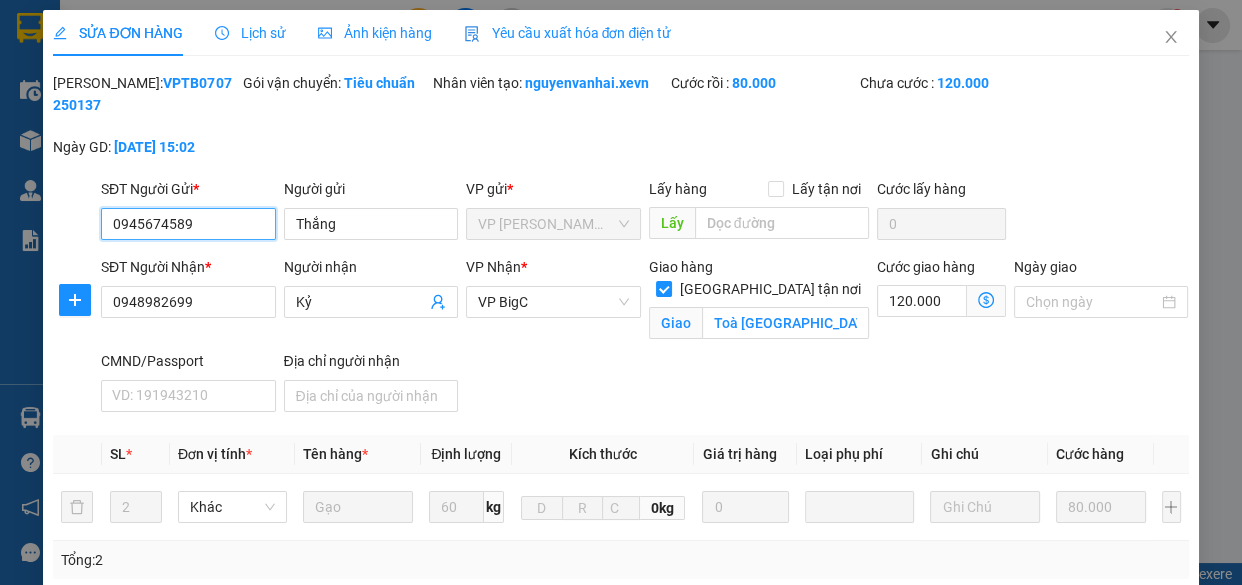 scroll, scrollTop: 0, scrollLeft: 0, axis: both 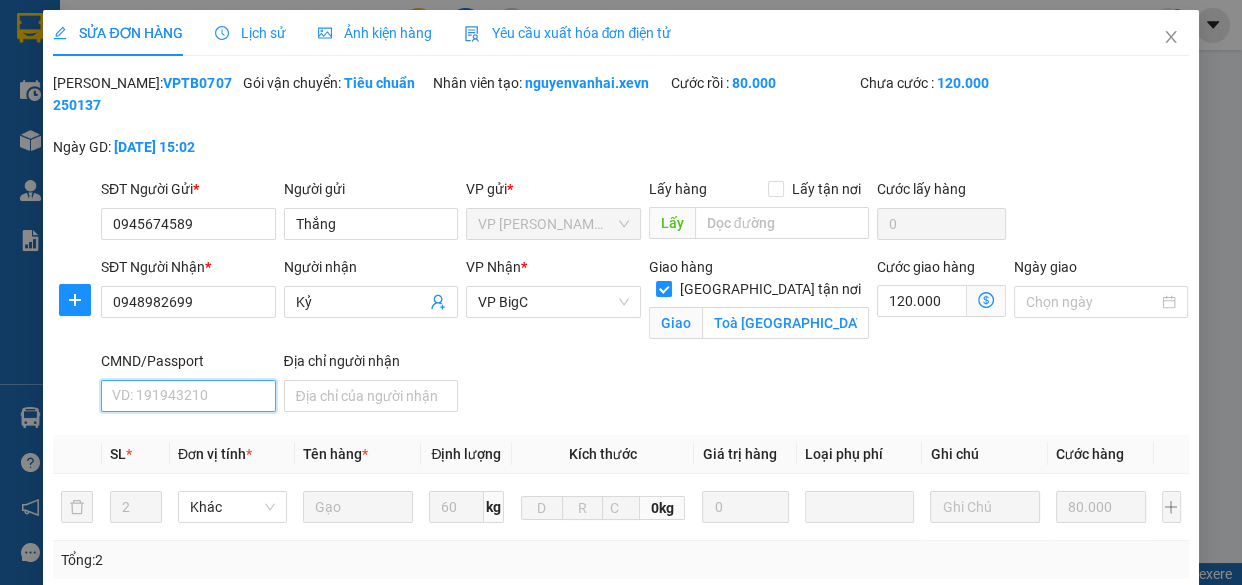 click on "CMND/Passport" at bounding box center [188, 396] 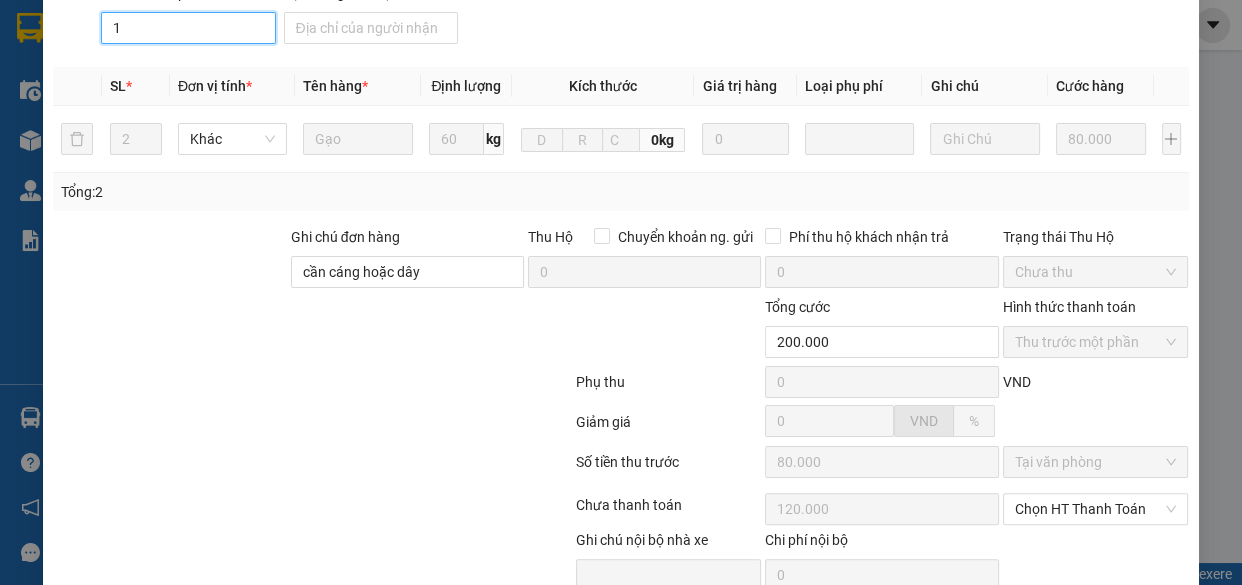 scroll, scrollTop: 459, scrollLeft: 0, axis: vertical 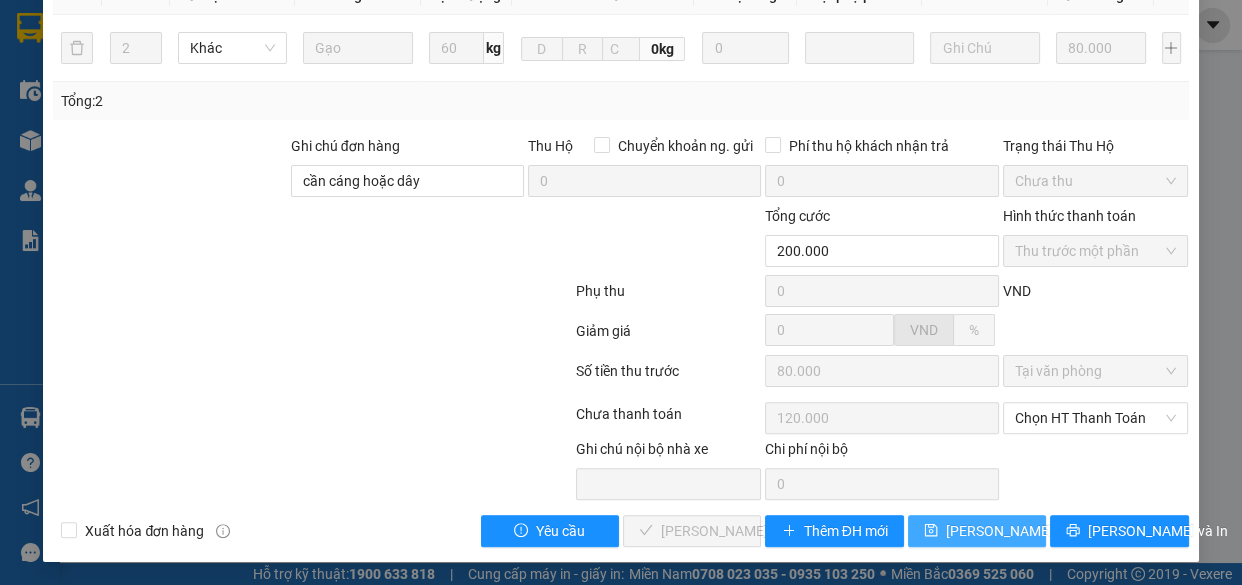 type on "1" 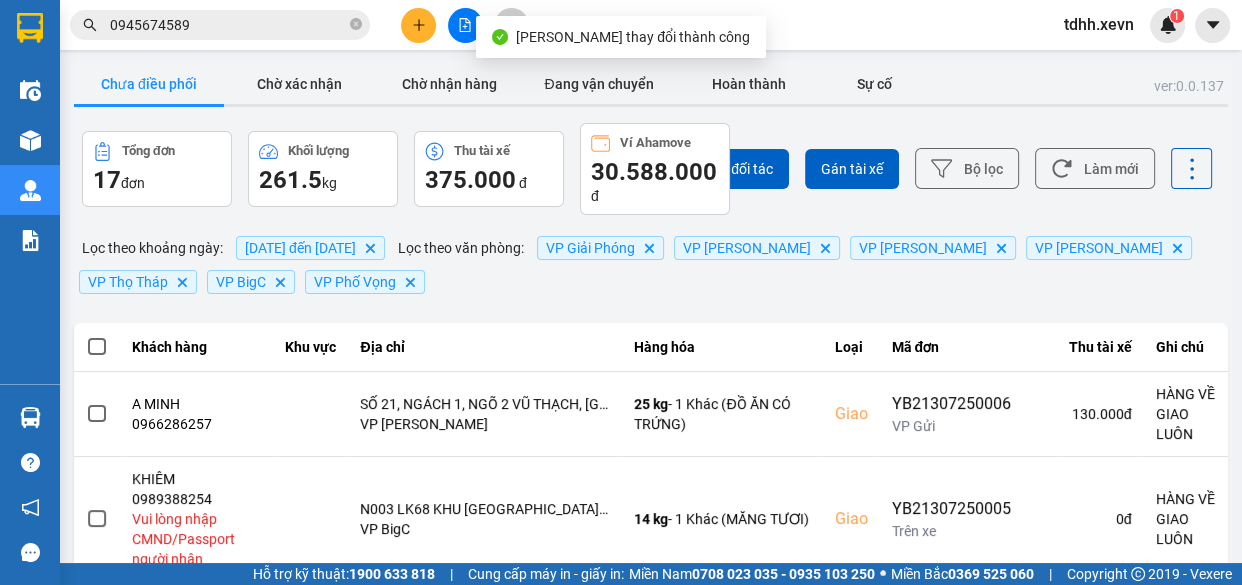 scroll, scrollTop: 616, scrollLeft: 0, axis: vertical 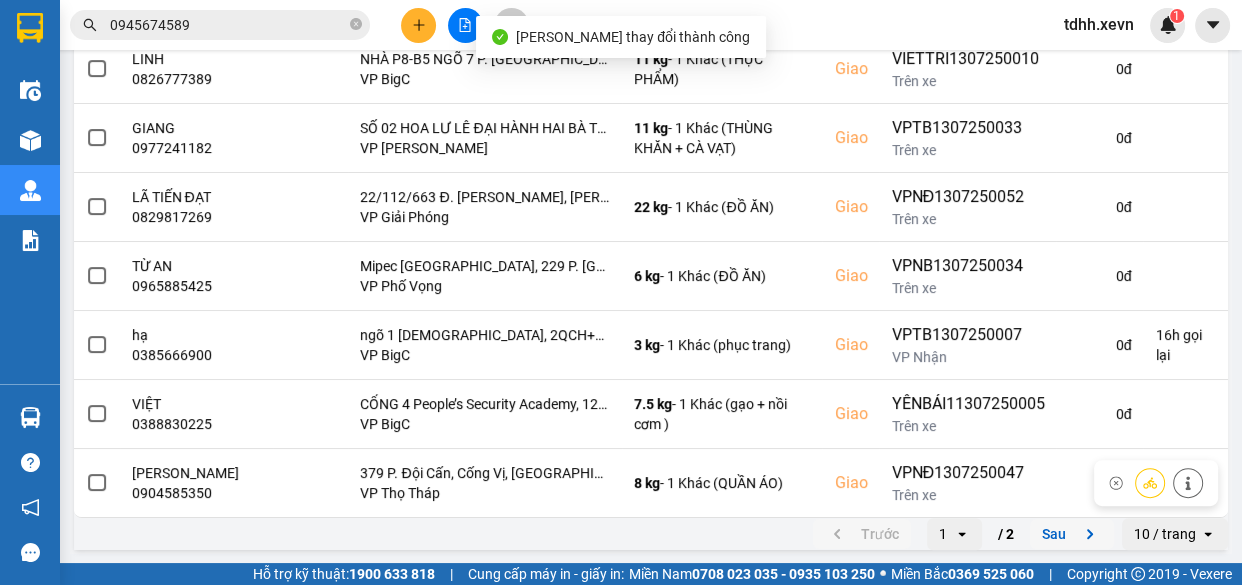 click 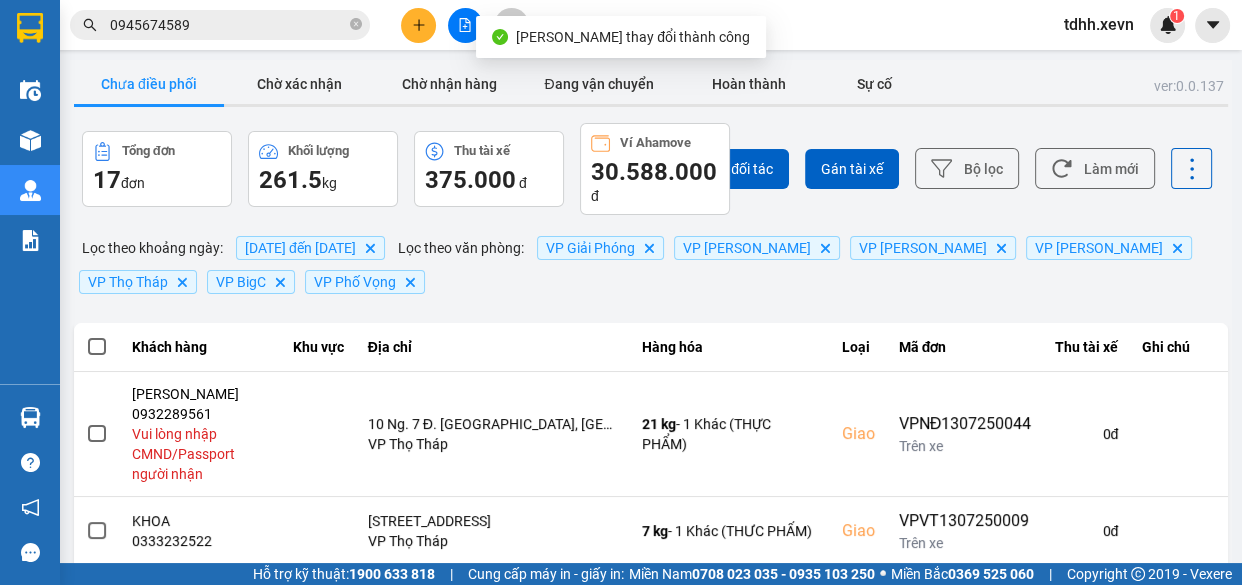 scroll, scrollTop: 445, scrollLeft: 0, axis: vertical 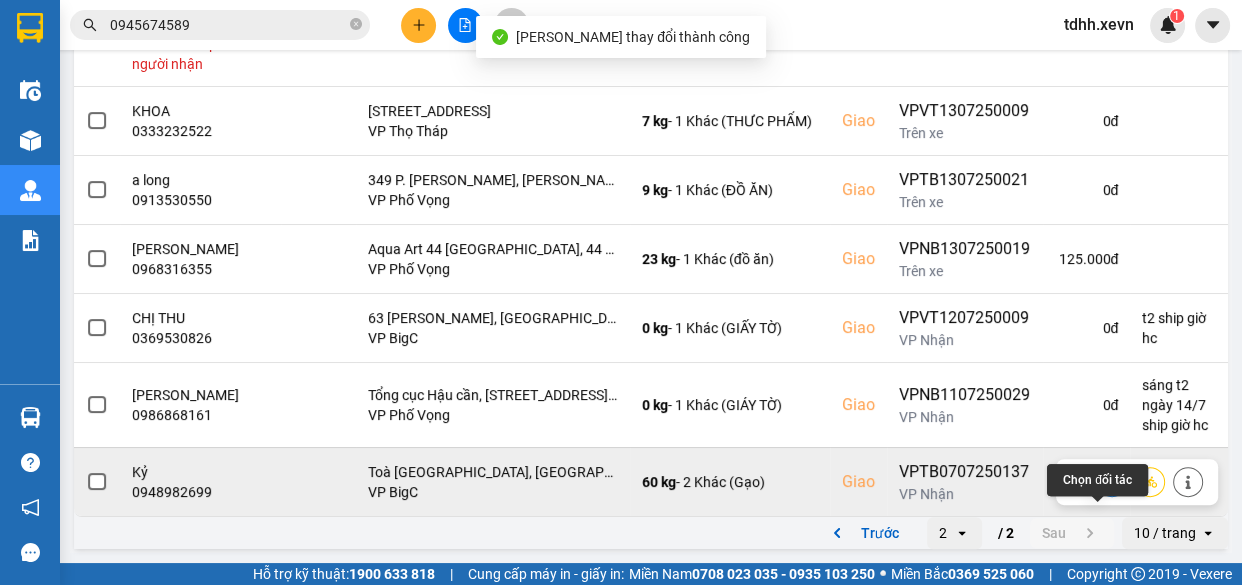 click at bounding box center [1112, 481] 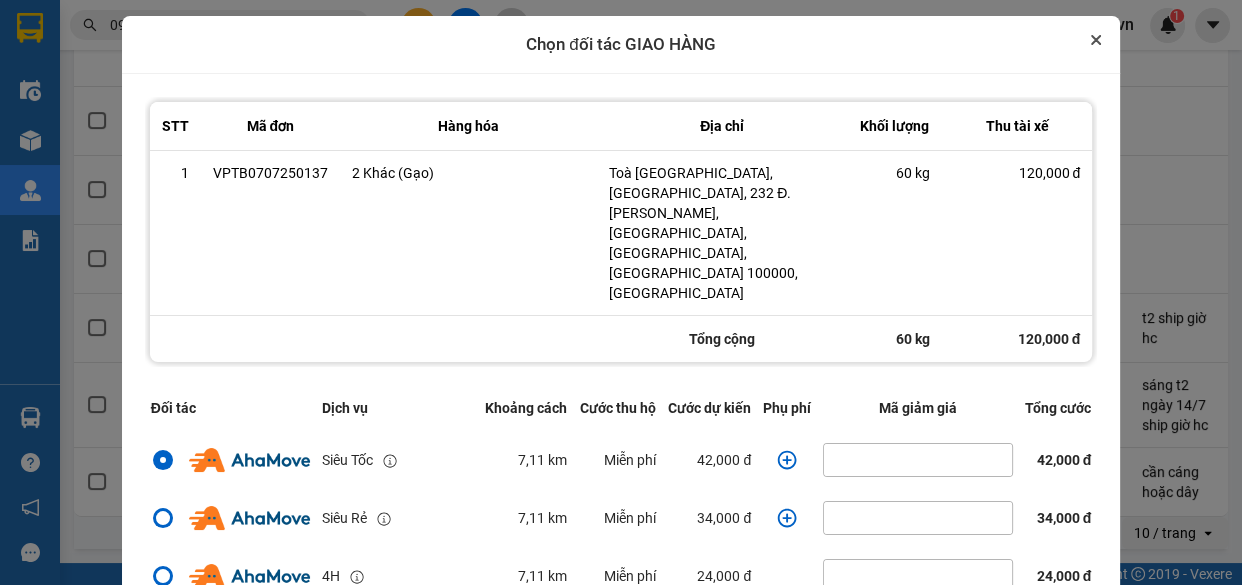 click 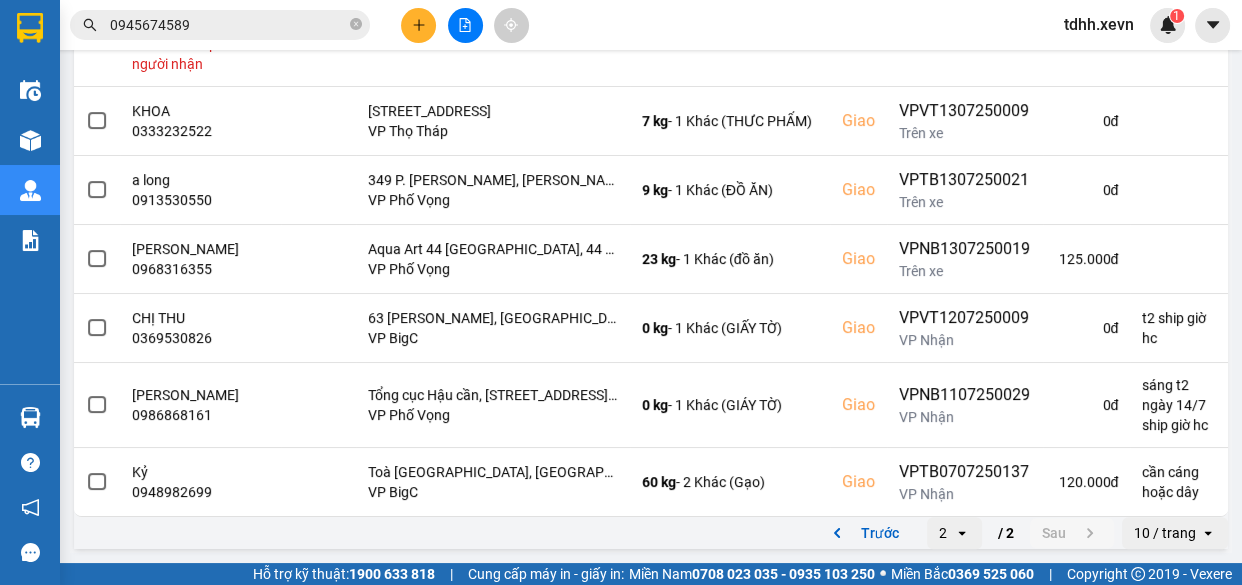 click on "Kết quả tìm kiếm ( 3 )  Bộ lọc  Mã ĐH Trạng thái Món hàng Thu hộ Tổng cước Chưa cước Người gửi VP Gửi Người nhận VP Nhận VPTB0707250137 15:02 - 07/07 VP Nhận   29E-098.30 17:59 - 07/07 Gạo SL:  2 80.000 0945674589 Thắng VP Trần Phú TB 0948982699 Kỷ VP BigC VPTB0707250138 15:02 - 07/07 VP Nhận   29E-098.30 17:59 - 07/07 Gạo SL:  1 50.000 0945674589 Thắng VP Trần Phú TB 0946787666 Hưng VP BigC VPNH0607250012 10:36 - 06/07 Đã giao   13:57 - 06/07 CÁ CẢNH SL:  1 30.000 0365734486 LÂM VP Ngọc Hồi 0945674589 ANH PHƯƠNG VP Trần Phú TB 1 0945674589 tdhh.xevn 1" at bounding box center [621, 25] 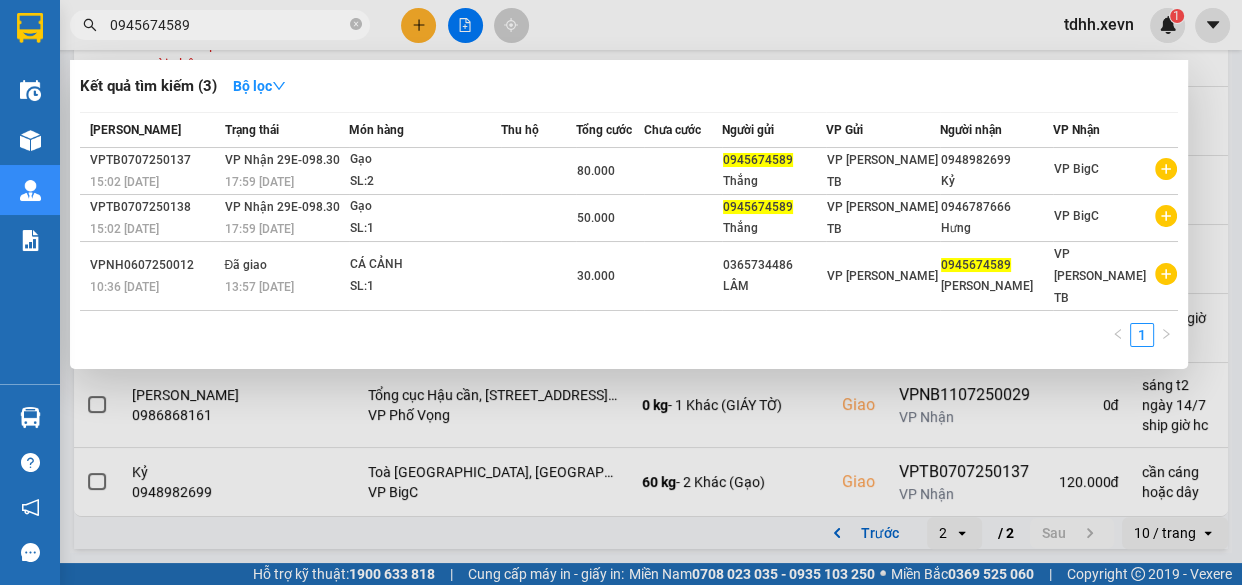 click on "0945674589" at bounding box center (228, 25) 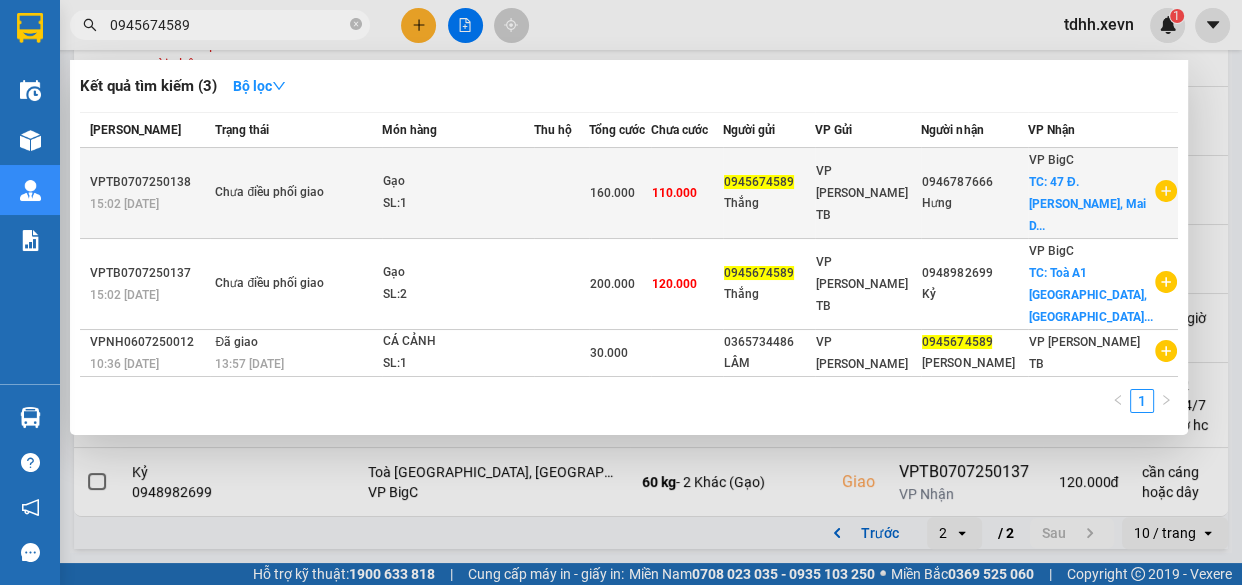 click on "Gạo SL:  1" at bounding box center (458, 193) 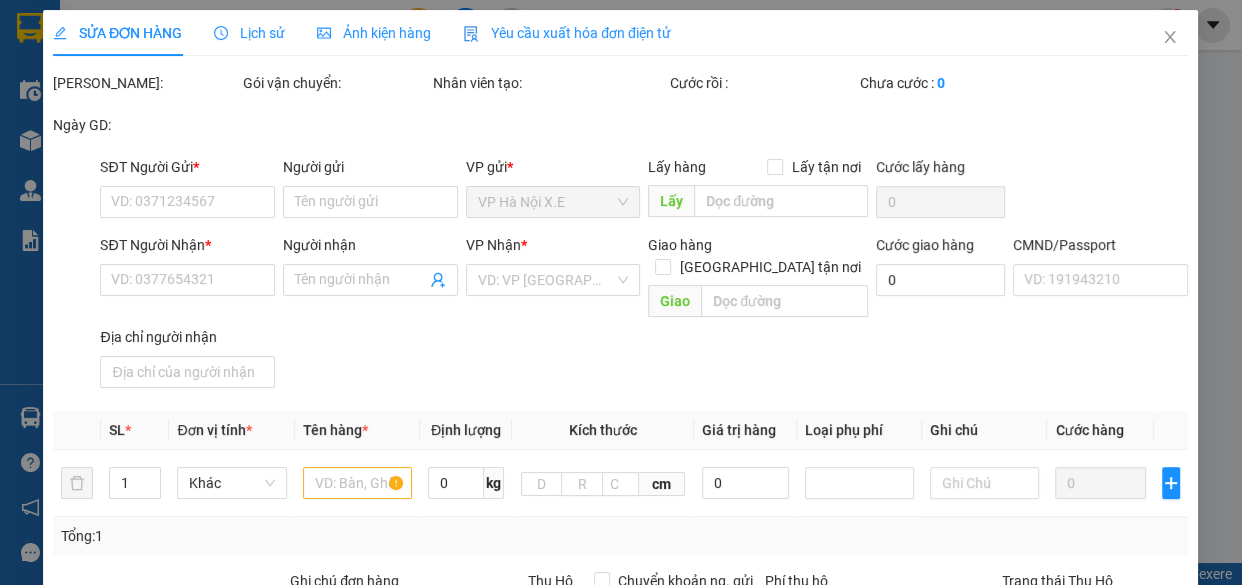 scroll, scrollTop: 0, scrollLeft: 0, axis: both 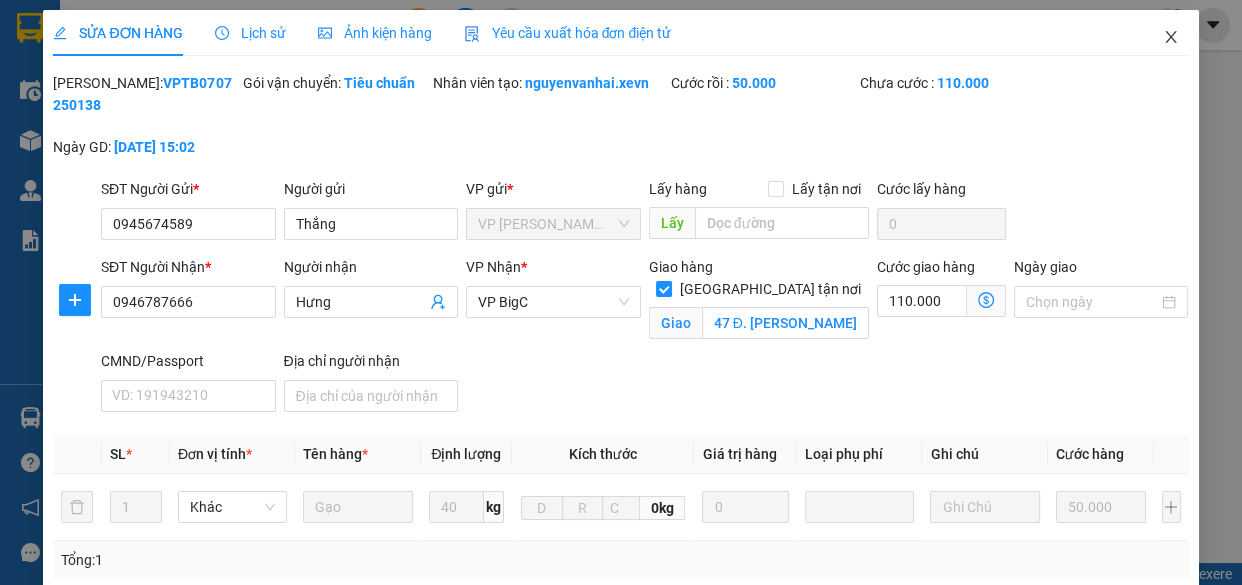 click at bounding box center [1171, 38] 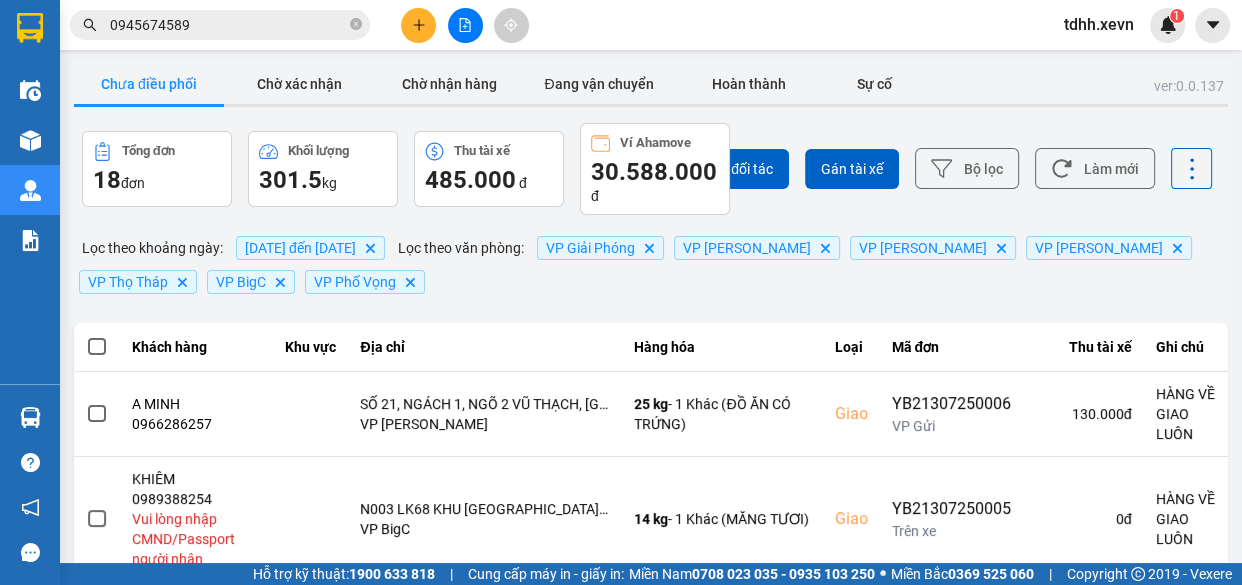 click on "0945674589" at bounding box center [228, 25] 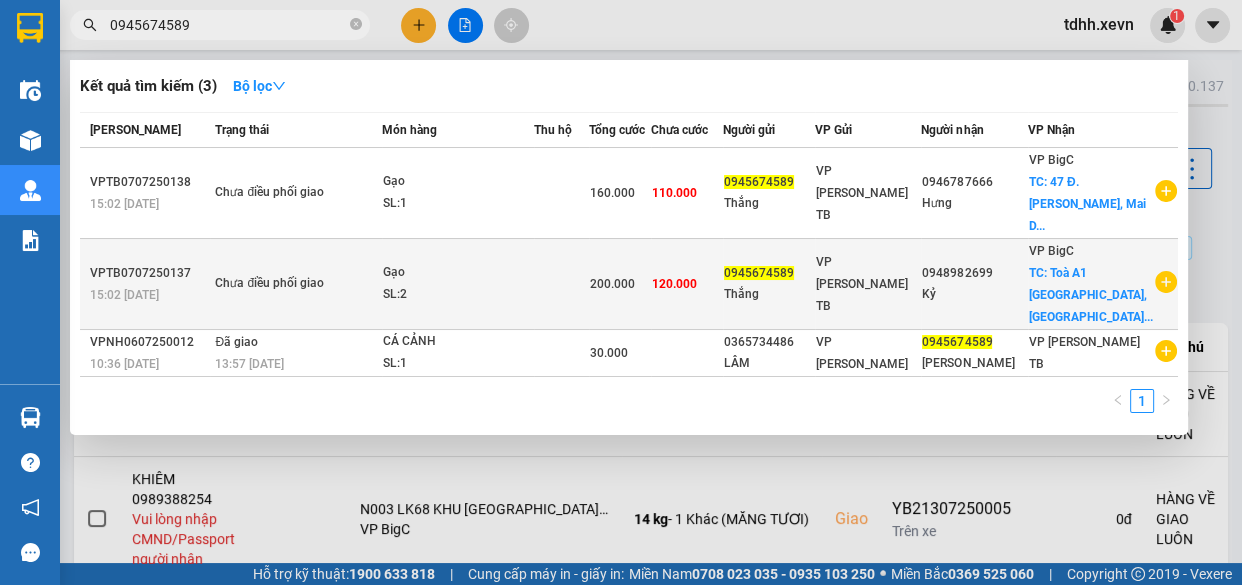 click at bounding box center [562, 284] 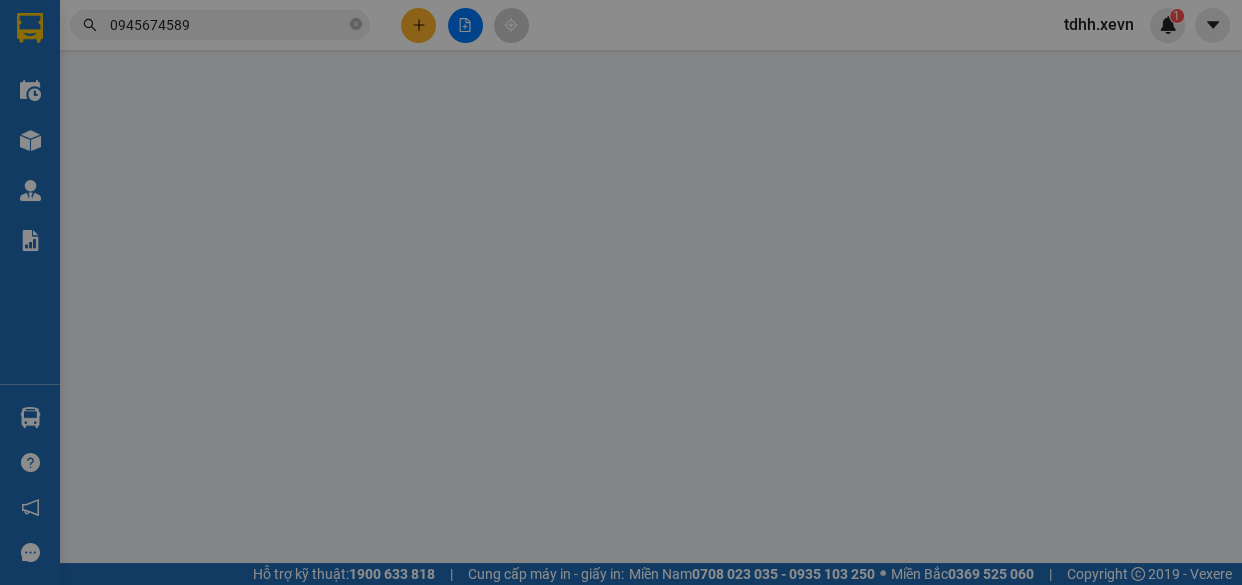 type on "0945674589" 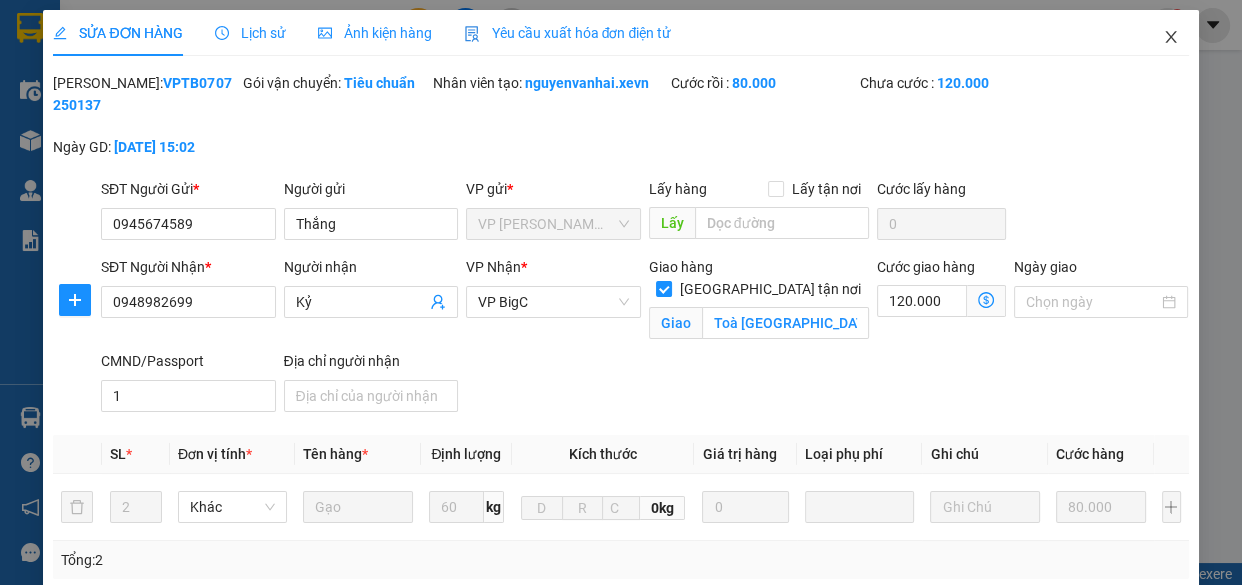 click at bounding box center [1171, 38] 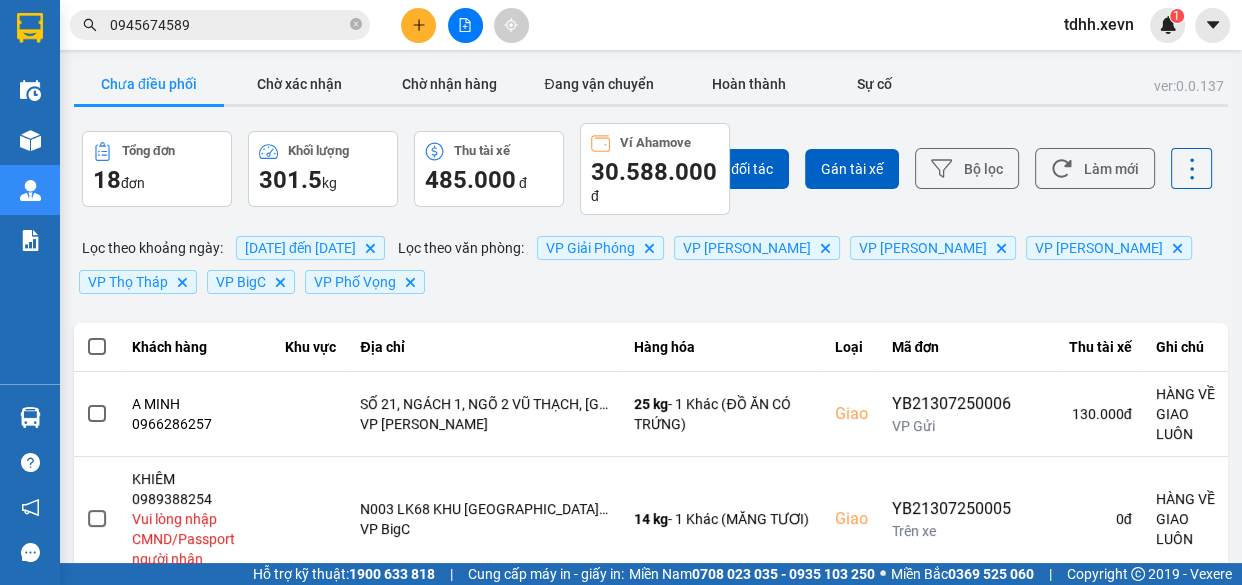 click on "0945674589" at bounding box center [228, 25] 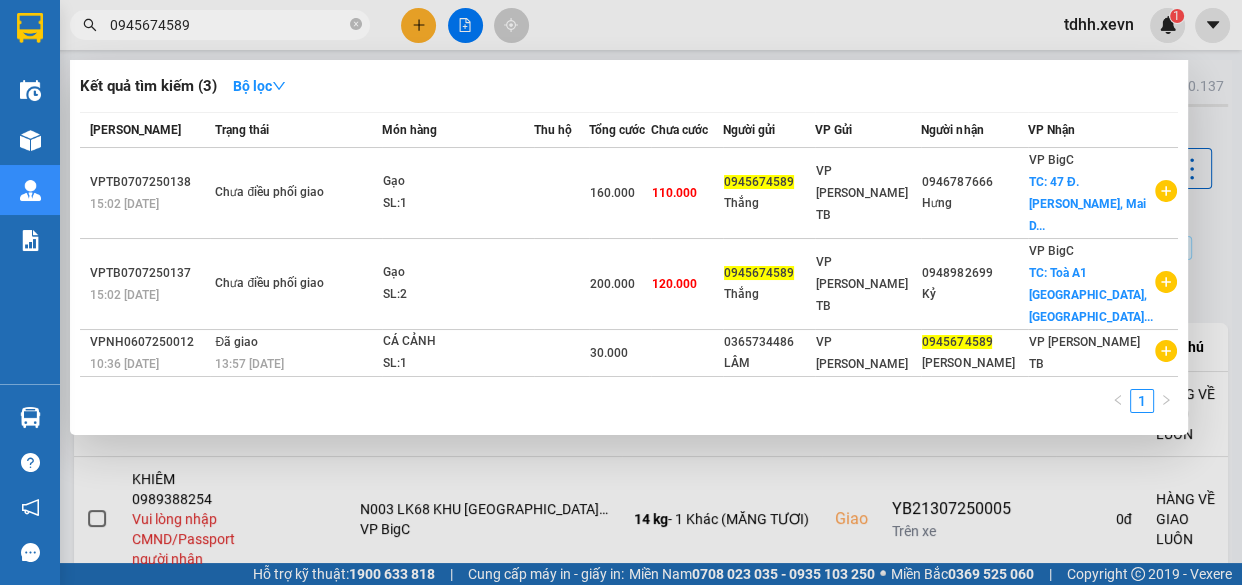 click at bounding box center [621, 292] 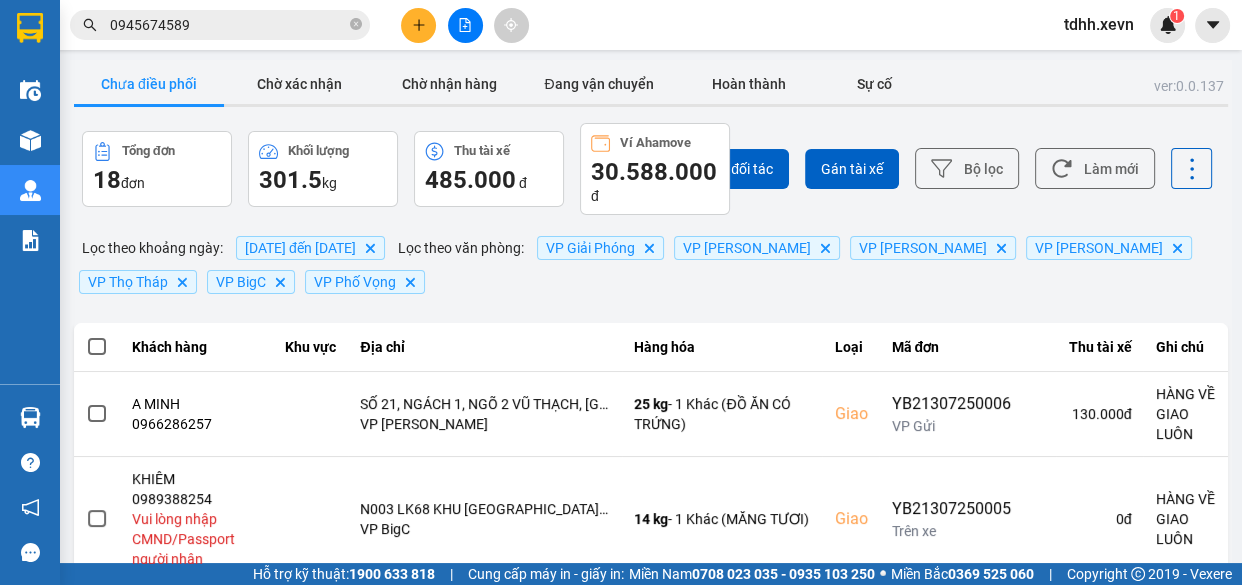 scroll, scrollTop: 616, scrollLeft: 0, axis: vertical 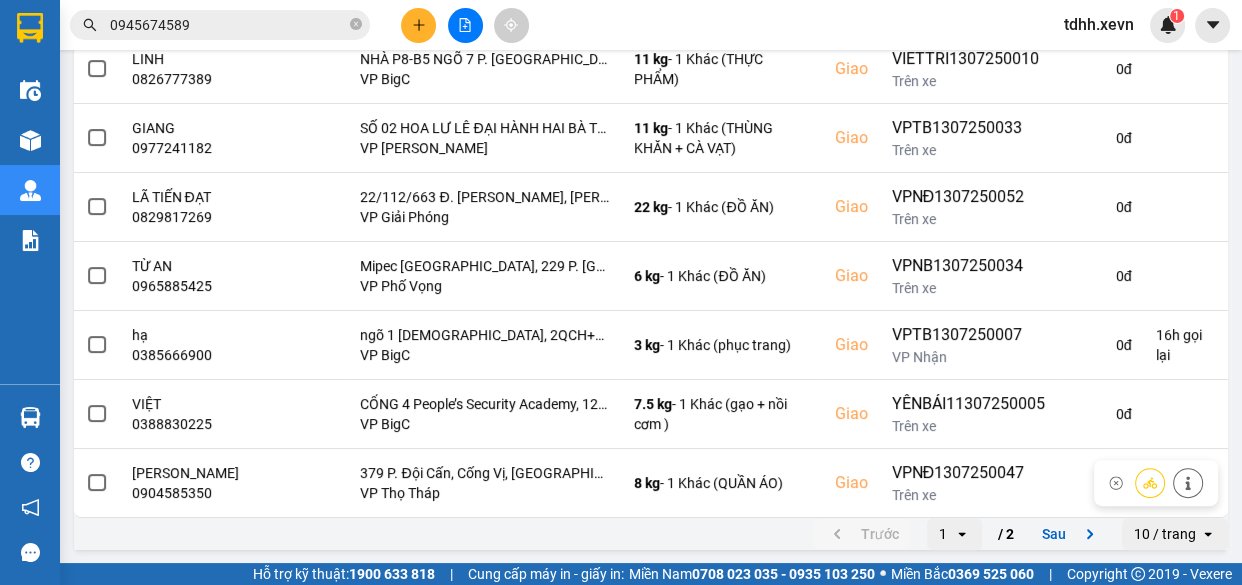 click on "Sau" at bounding box center (1072, 534) 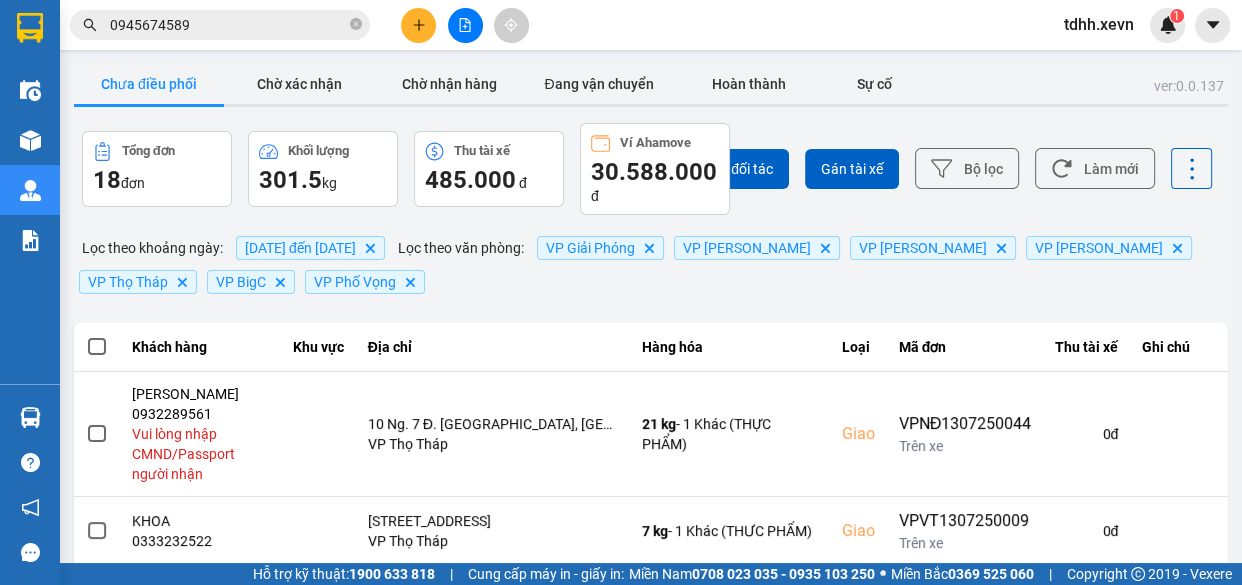 scroll, scrollTop: 514, scrollLeft: 0, axis: vertical 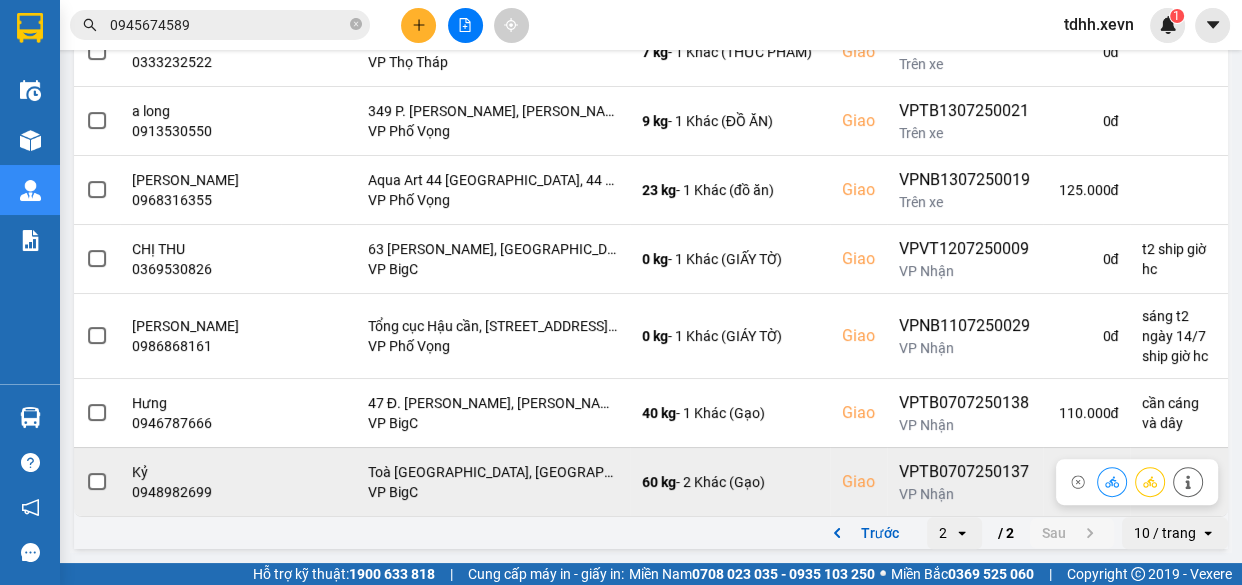 click 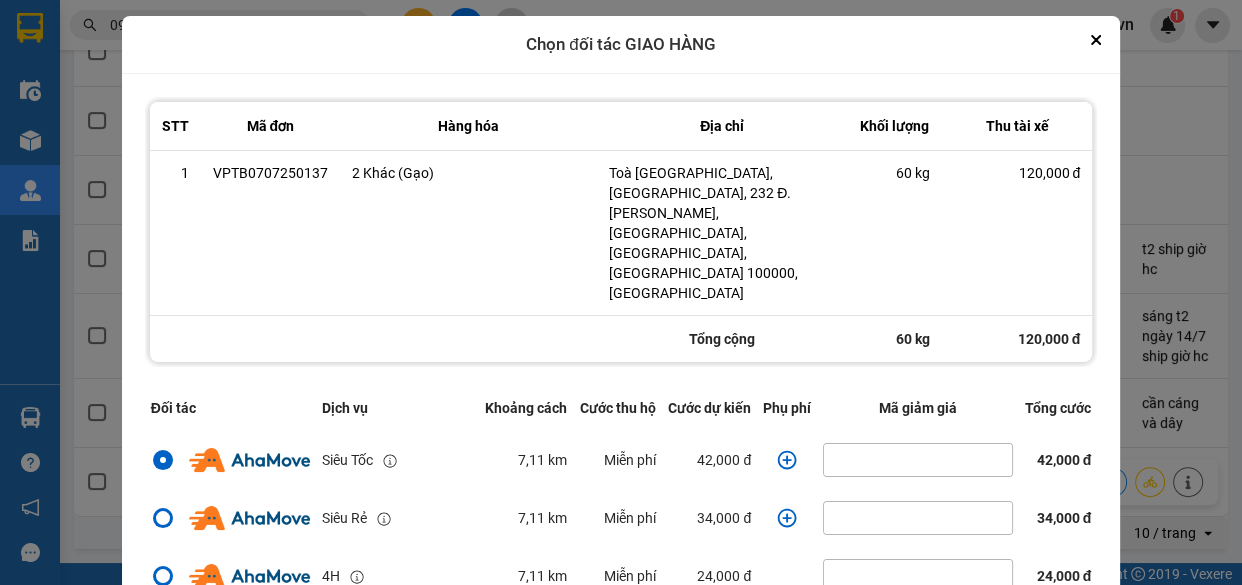 click 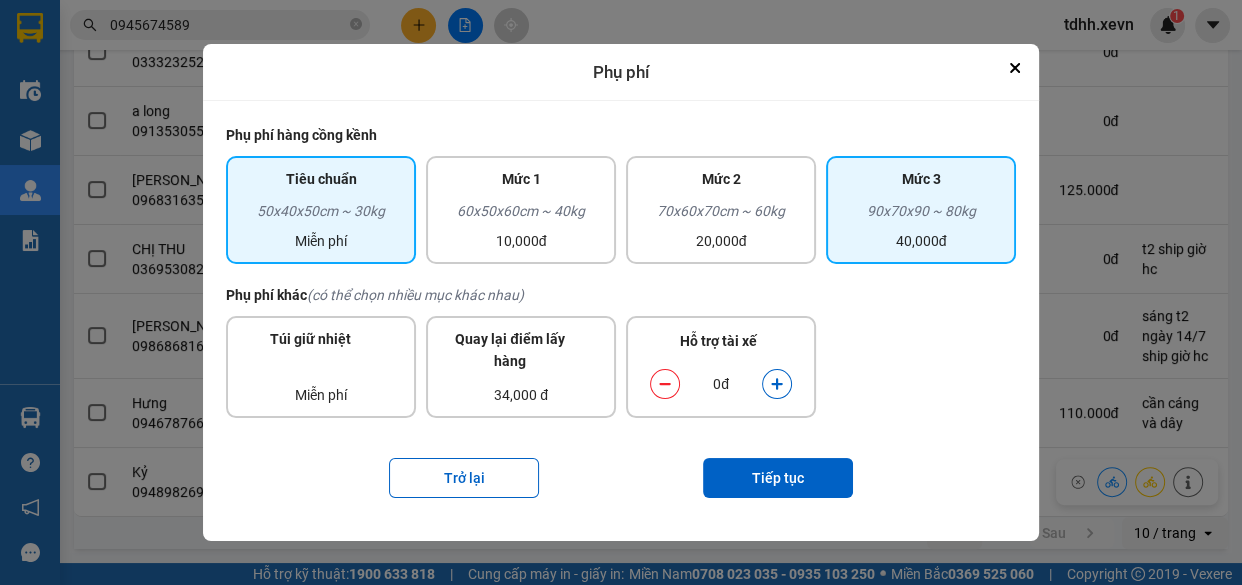 click on "90x70x90 ~ 80kg" at bounding box center [921, 215] 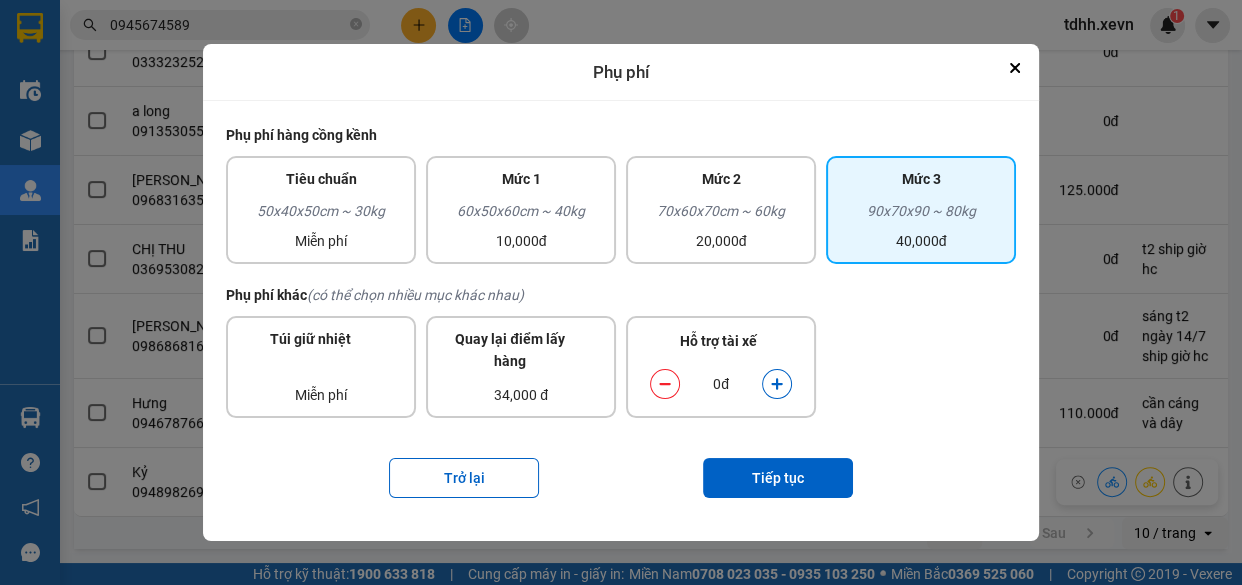 click at bounding box center [777, 384] 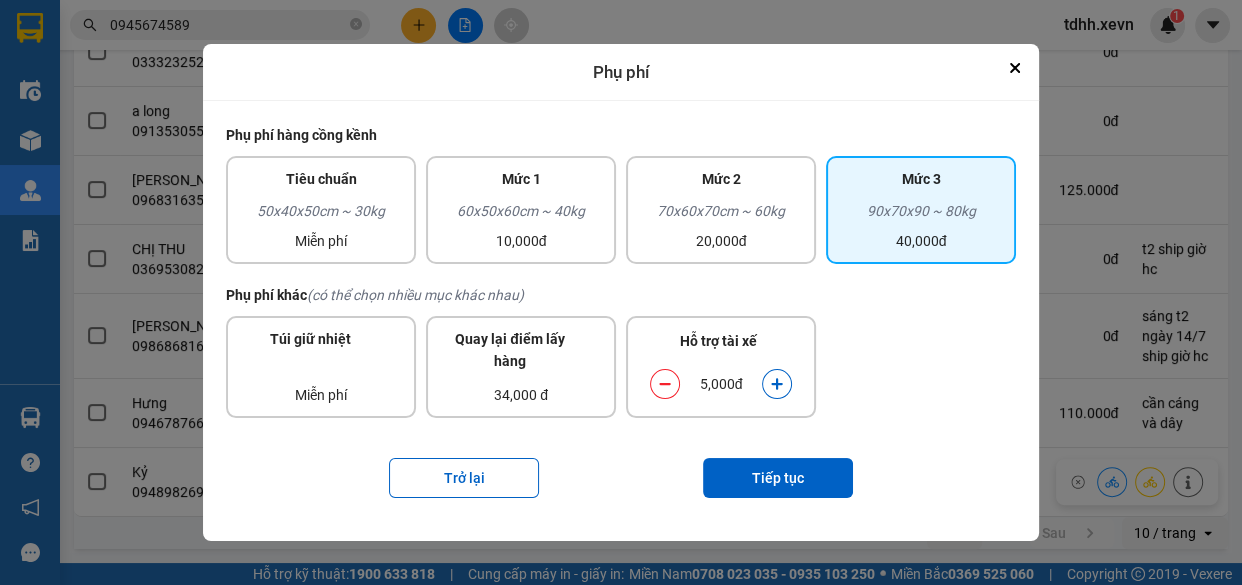 click at bounding box center [777, 384] 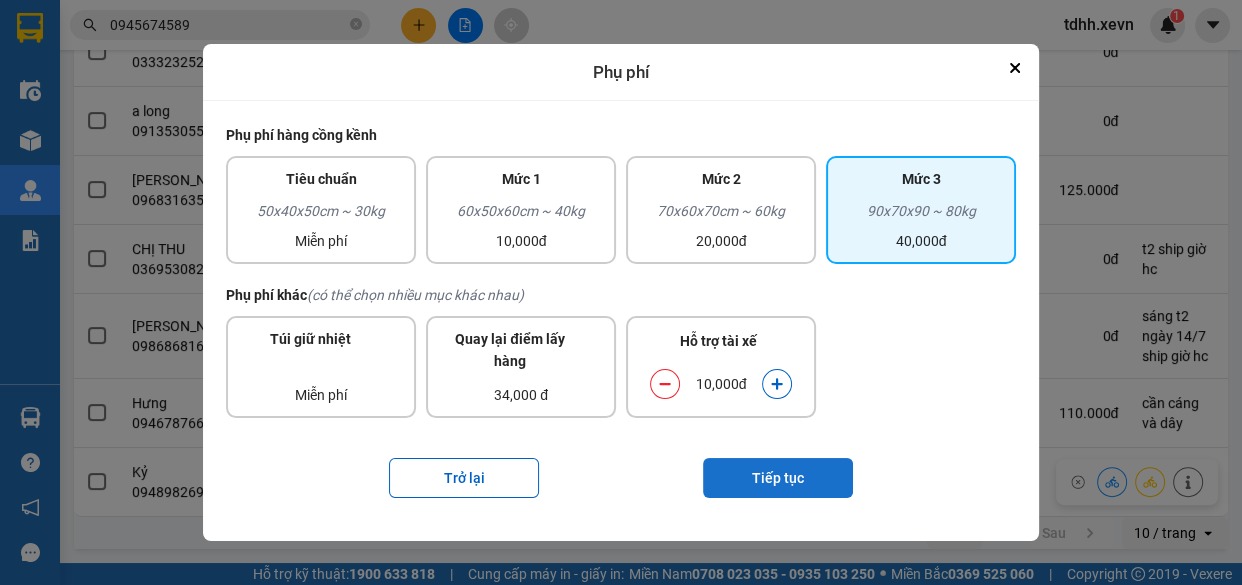 click on "Tiếp tục" at bounding box center [778, 478] 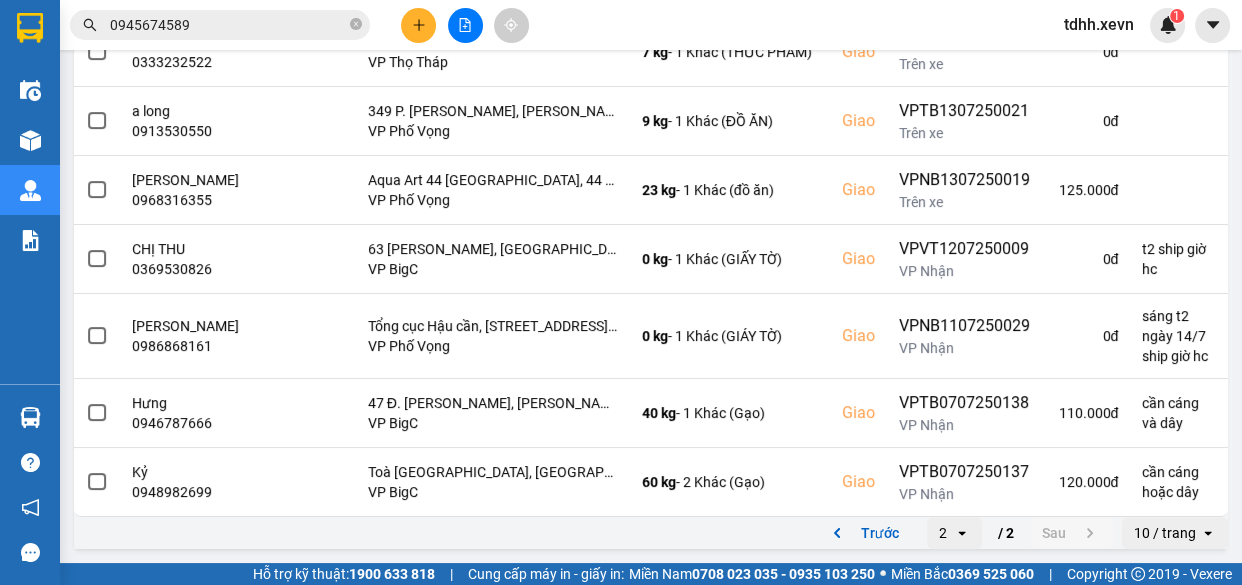 click on "ver:  0.0.137 Chưa điều phối Chờ xác nhận Chờ nhận hàng Đang vận chuyển Hoàn thành Sự cố Tổng đơn 18  đơn Khối lượng 301.5  kg Thu tài xế 485.000   đ Ví Ahamove 30.588.000   đ Chọn đối tác Gán tài xế Bộ lọc Làm mới Lọc theo khoảng ngày : 07/07/2025 đến 13/07/2025 Delete Lọc theo văn phòng : VP Giải Phóng Delete VP Trần Đại Nghĩa Delete VP Ngọc Hồi Delete VP Lê Duẩn Delete VP Thọ Tháp Delete VP BigC Delete VP Phố Vọng Delete Khách hàng Khu vực Địa chỉ Hàng hóa Loại Mã đơn Thu tài xế Ghi chú PHẠM QUANG MINH 0932289561 Vui lòng nhập CMND/Passport người nhận 10 Ng. 7 Đ. Phú Kiều, Phúc Diễn, Bắc Từ Liêm, Hà Nội, Việt Nam VP Thọ Tháp 21 kg  -   1 Khác (THỰC PHẨM) Giao VPNĐ1307250044 Trên xe 0 đ KHOA 0333232522 232 Cổ Nhuế, Cổ Nhuế 2, Từ Liêm, Hà Nội, Việt Nam VP Thọ Tháp 7 kg  -   1 Khác (THƯC PHẨM) Giao VPVT1307250009 Trên xe 0 đ a long" at bounding box center [651, 67] 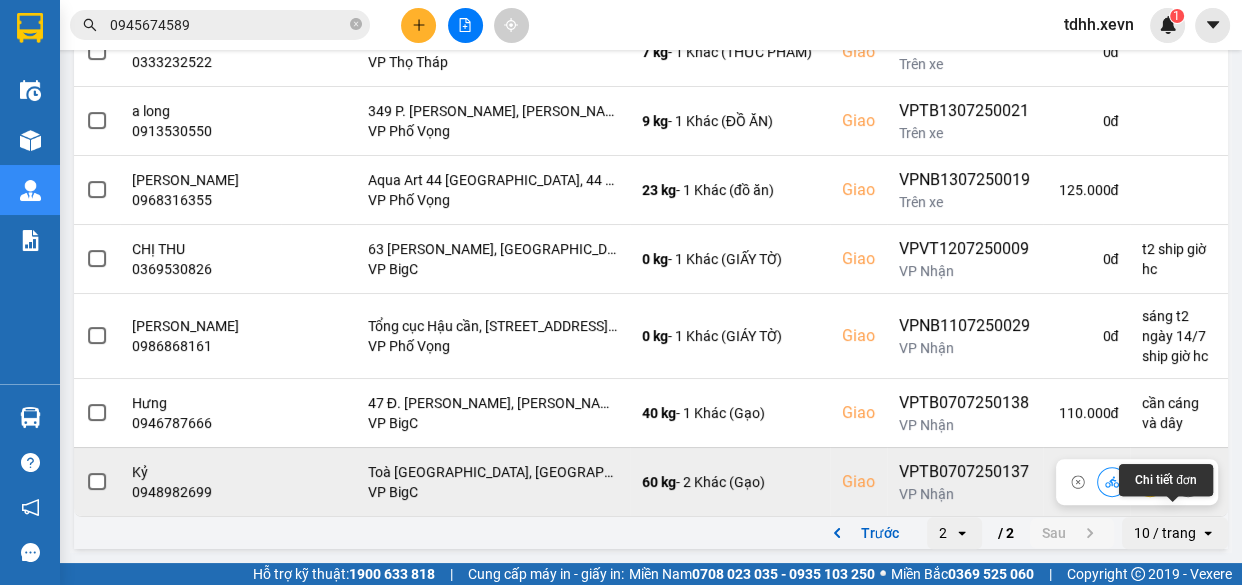 click at bounding box center (1188, 481) 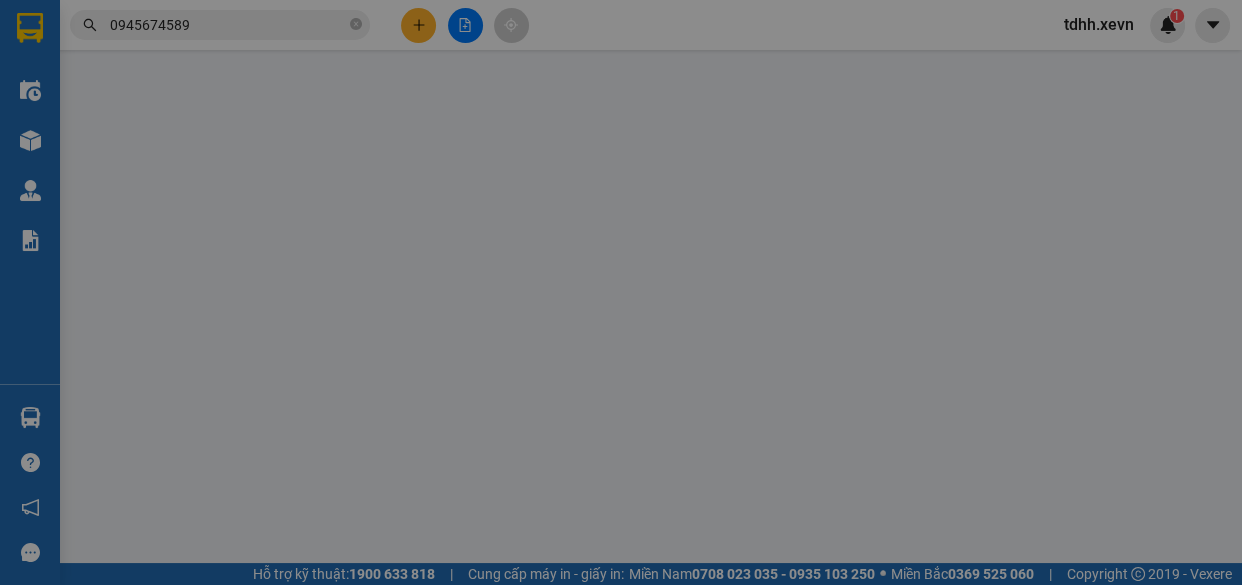 scroll, scrollTop: 0, scrollLeft: 0, axis: both 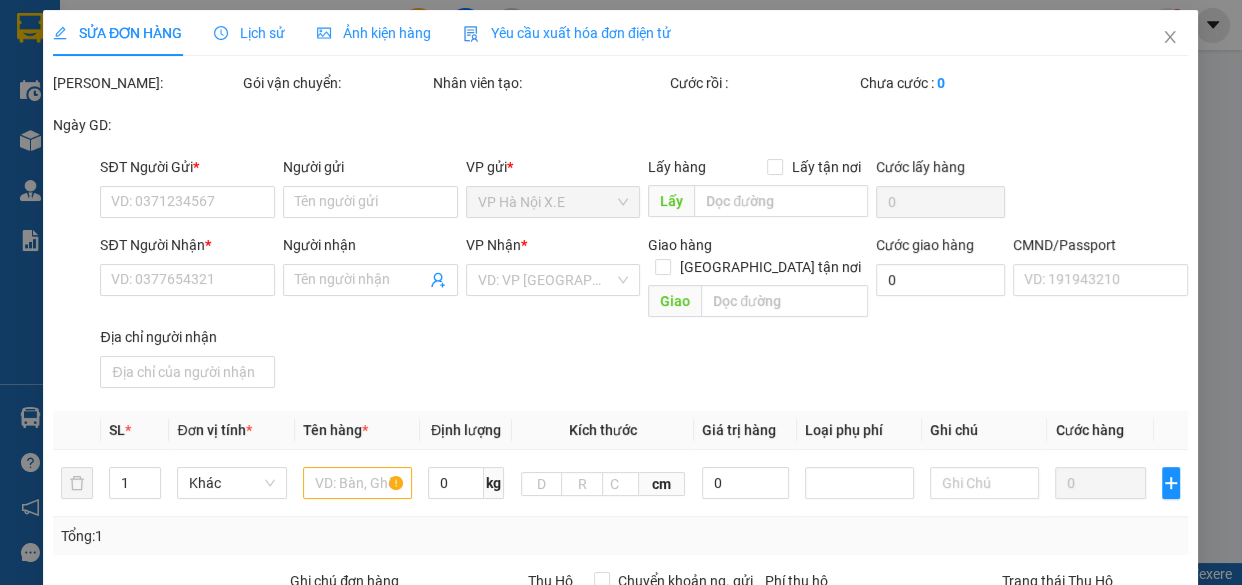 type on "0945674589" 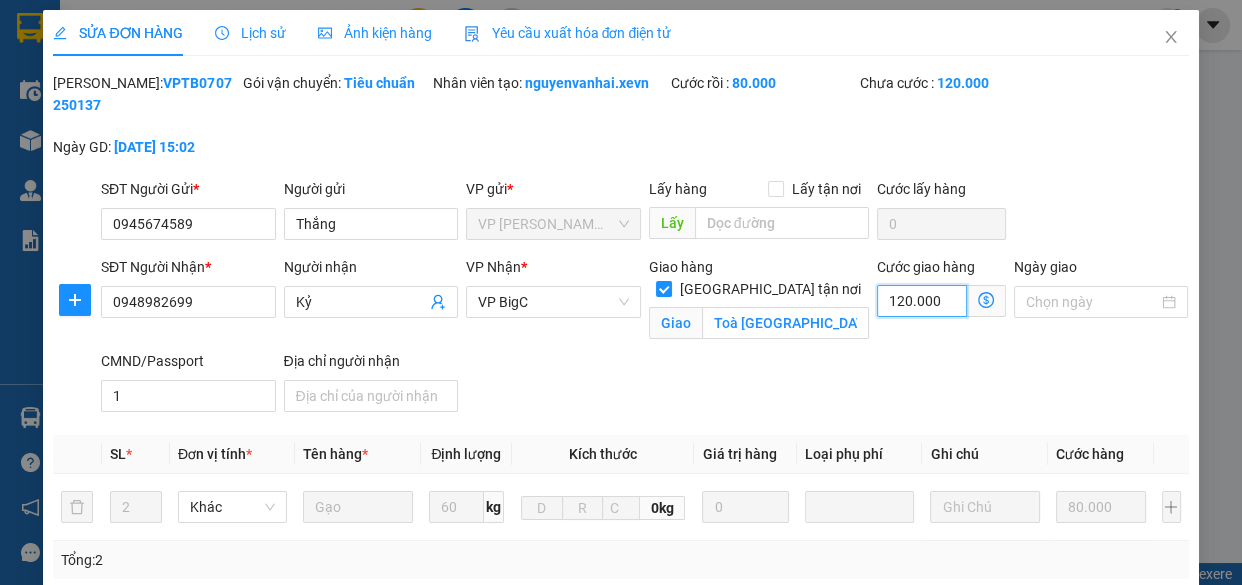 click on "120.000" at bounding box center (922, 301) 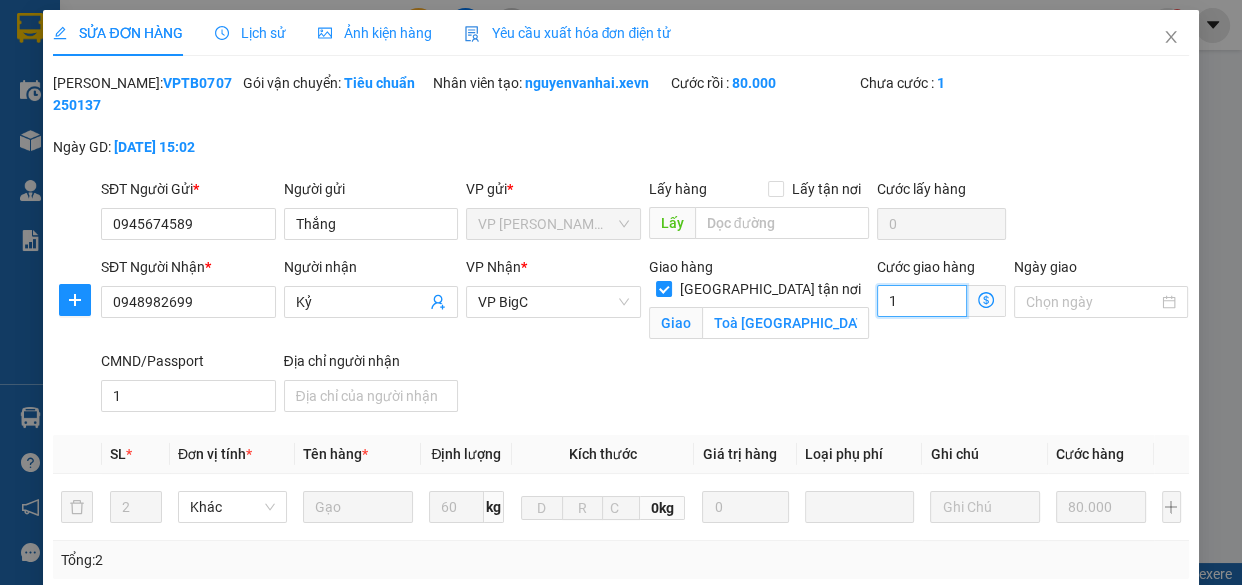 type on "80.013" 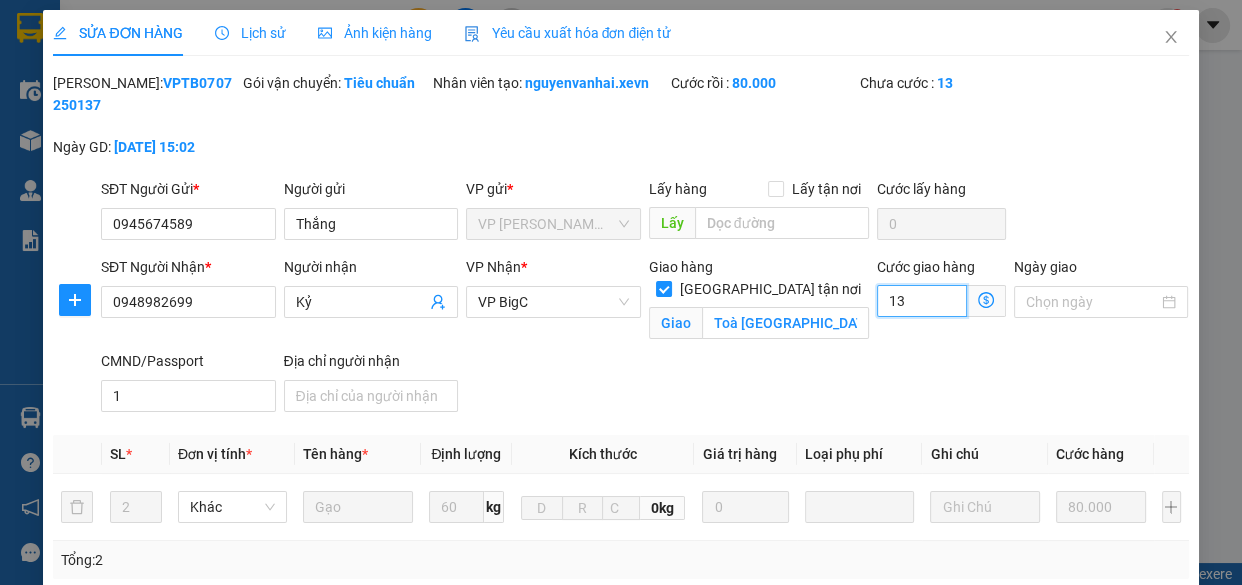 type on "80.130" 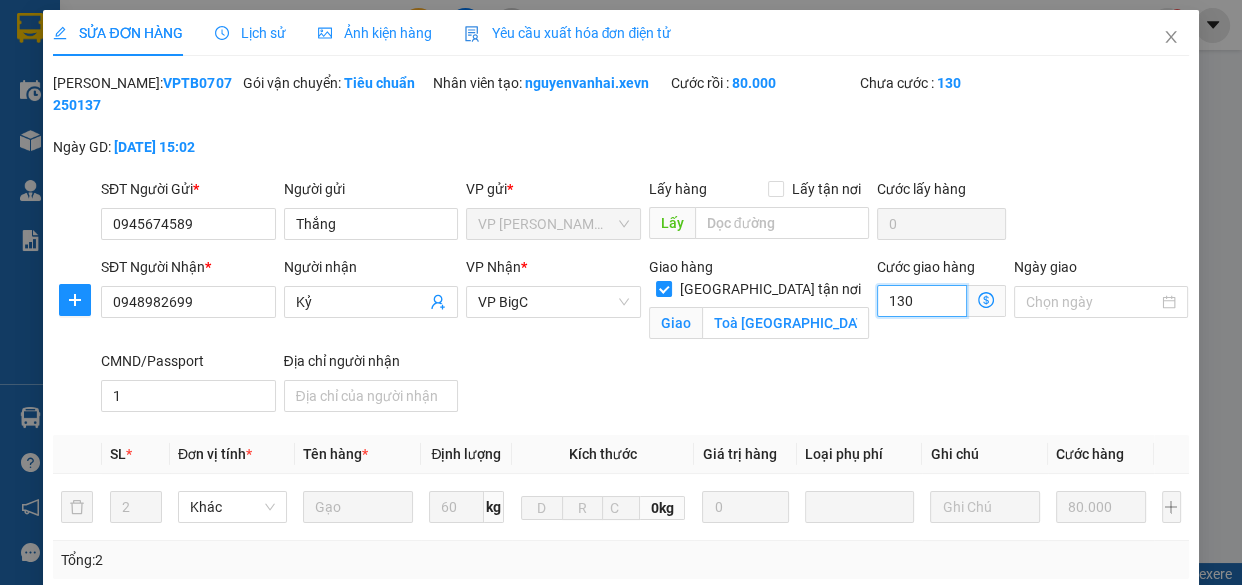 type on "130" 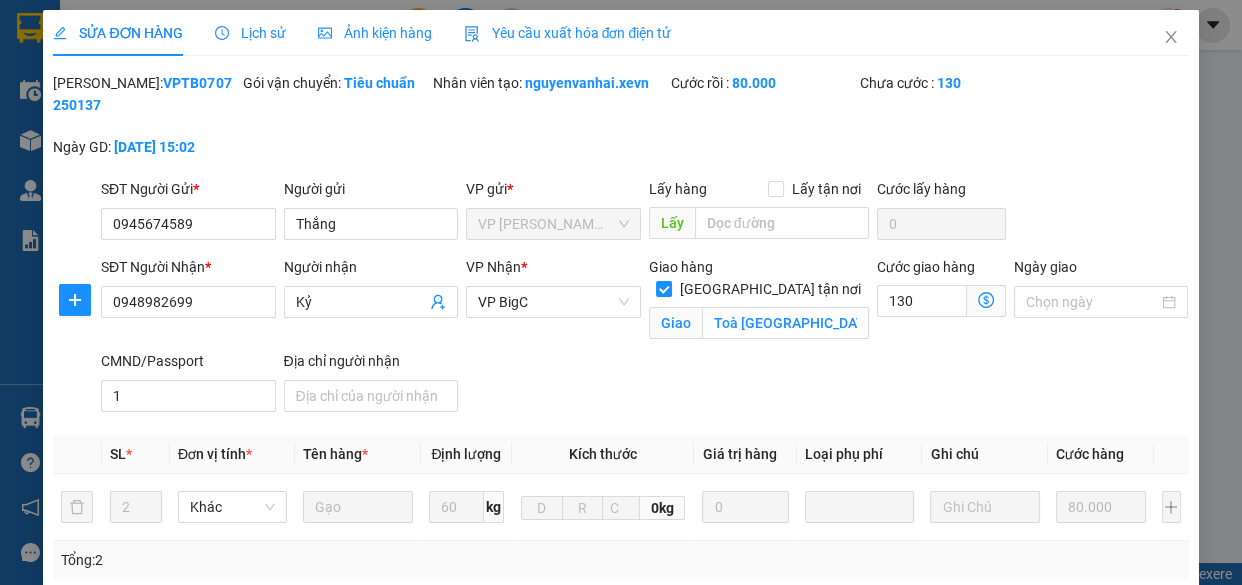 type on "210.000" 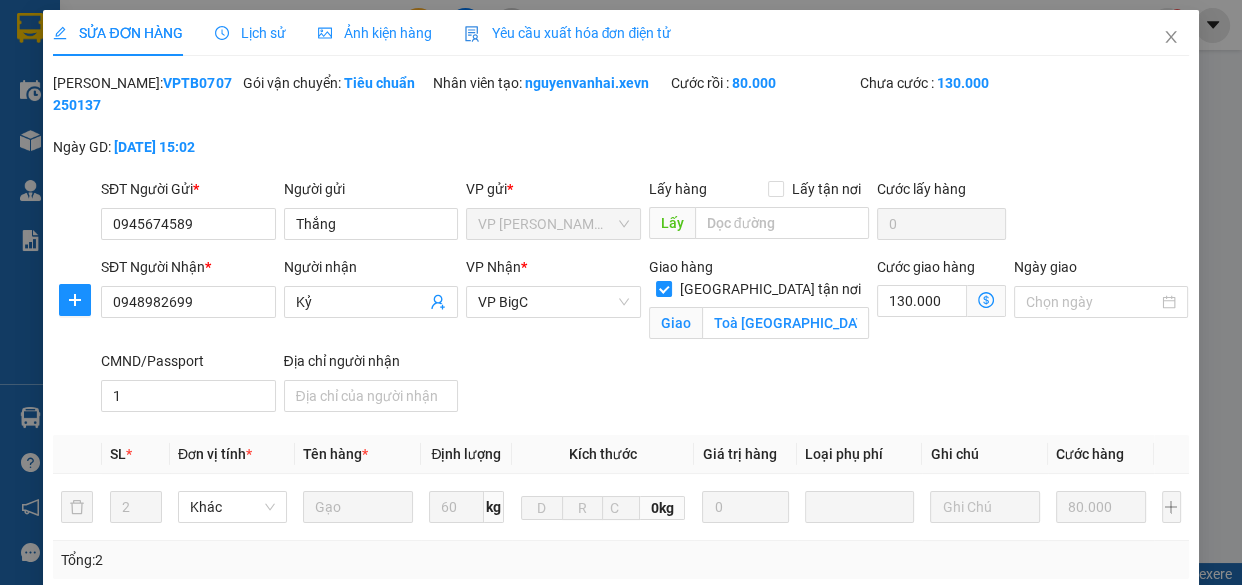 click on "SĐT Người Nhận  * 0948982699 Người nhận Kỷ VP Nhận  * VP BigC Giao hàng Giao tận nơi Giao Toà A1 An Bình City, A1 An Bình City, 232 Đ. Phạm Văn Đồng, Cổ Nhuế, Bắc Từ Liêm, Hà Nội 100000, Việt Nam Cước giao hàng 130.000 Ngày giao CMND/Passport 1 Địa chỉ người nhận" at bounding box center [645, 338] 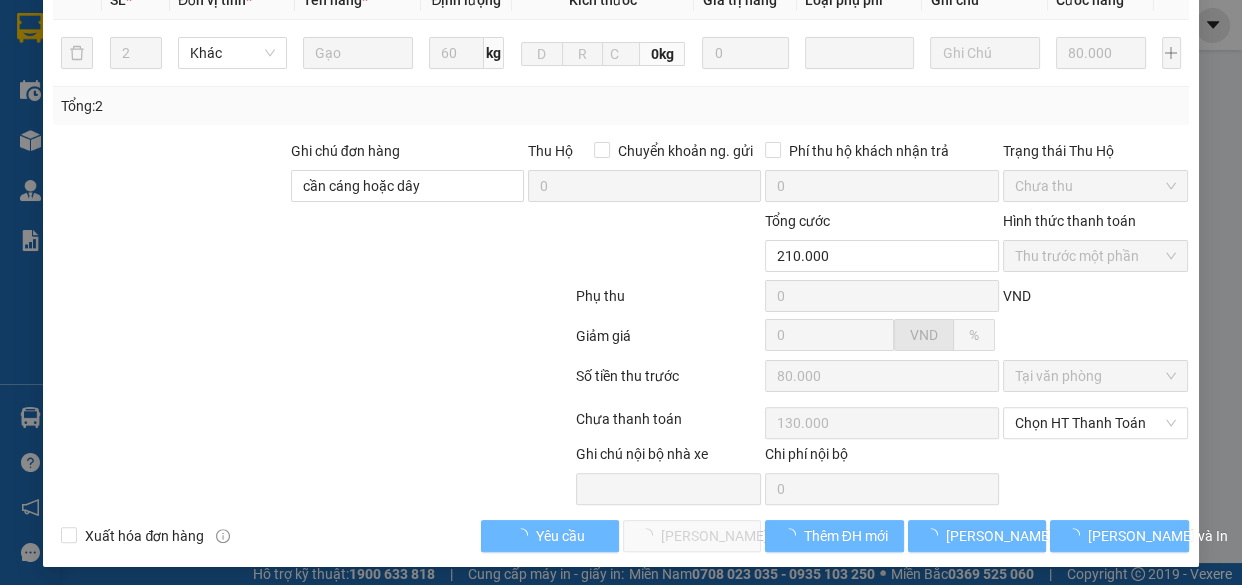 scroll, scrollTop: 459, scrollLeft: 0, axis: vertical 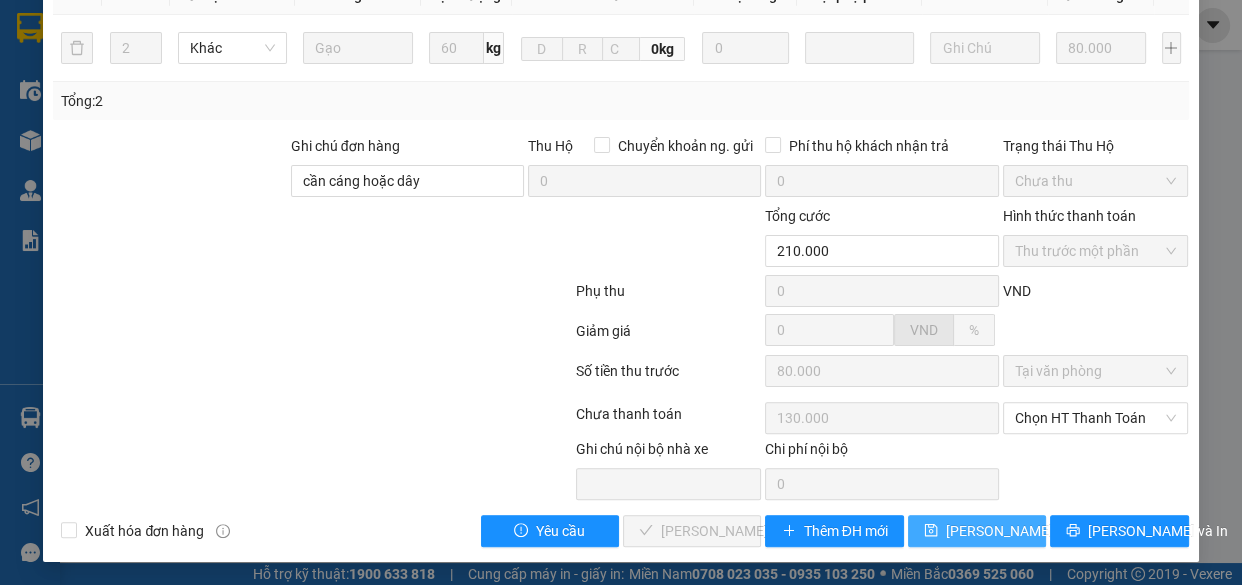 click on "Lưu thay đổi" at bounding box center [1026, 531] 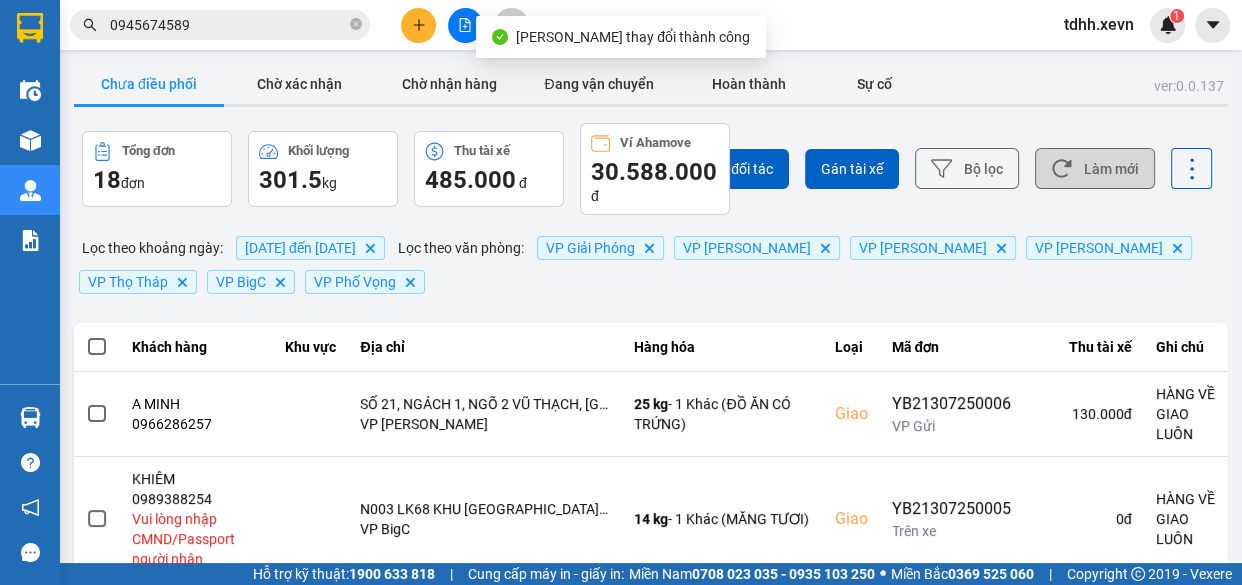 click on "Làm mới" at bounding box center (1095, 168) 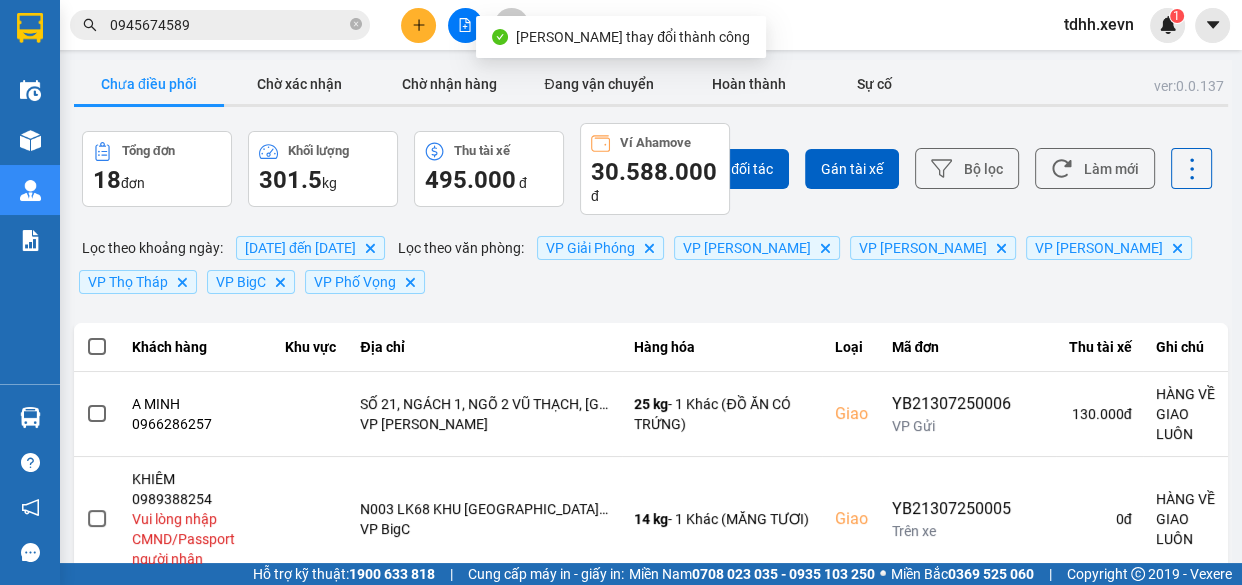 scroll, scrollTop: 616, scrollLeft: 0, axis: vertical 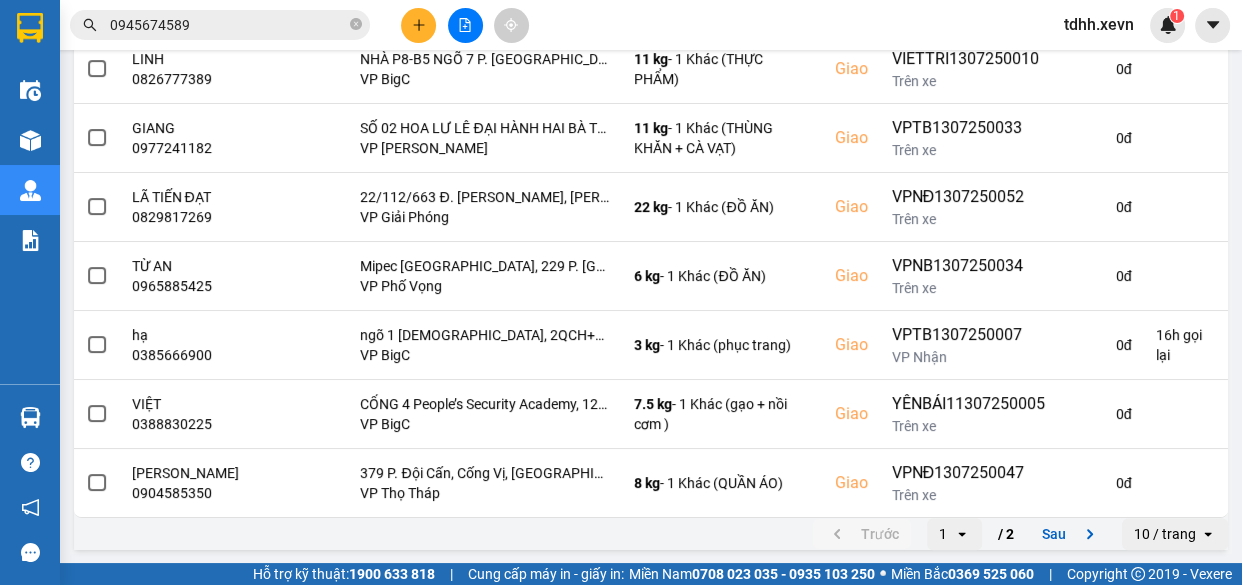 drag, startPoint x: 1050, startPoint y: 523, endPoint x: 1047, endPoint y: 509, distance: 14.3178215 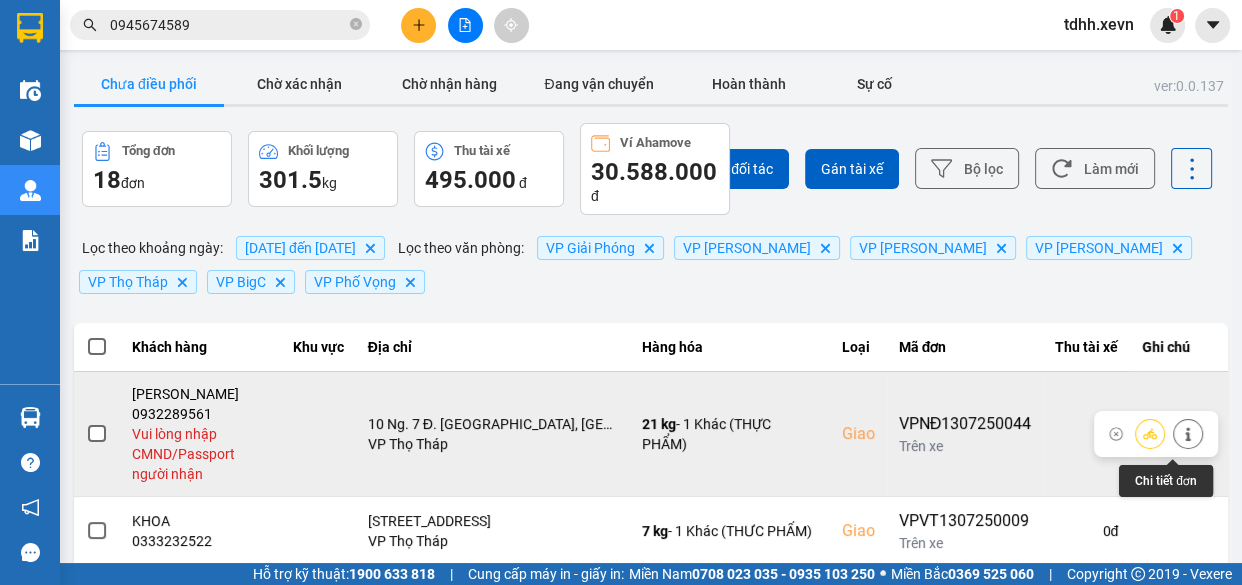 click at bounding box center (1188, 433) 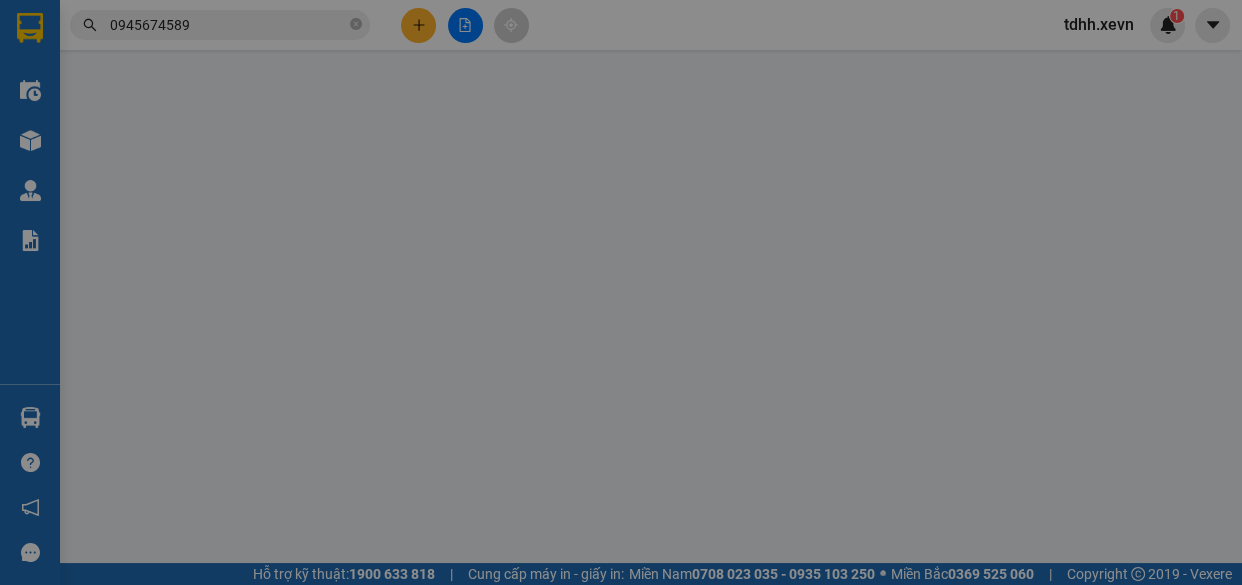 type on "0911150479" 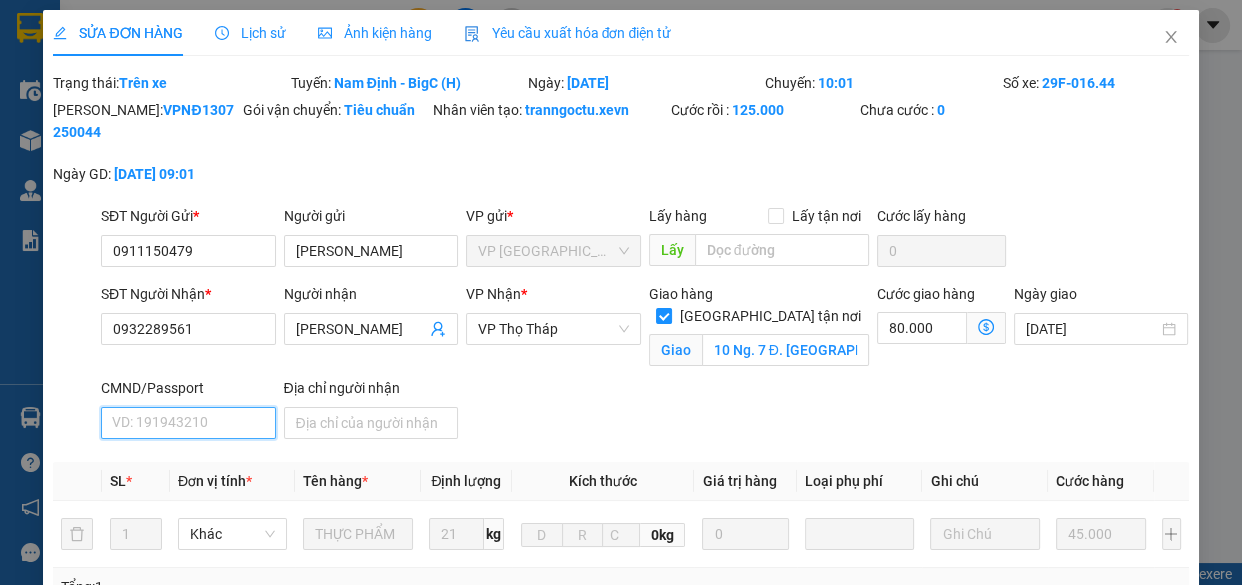 click on "CMND/Passport" at bounding box center [188, 423] 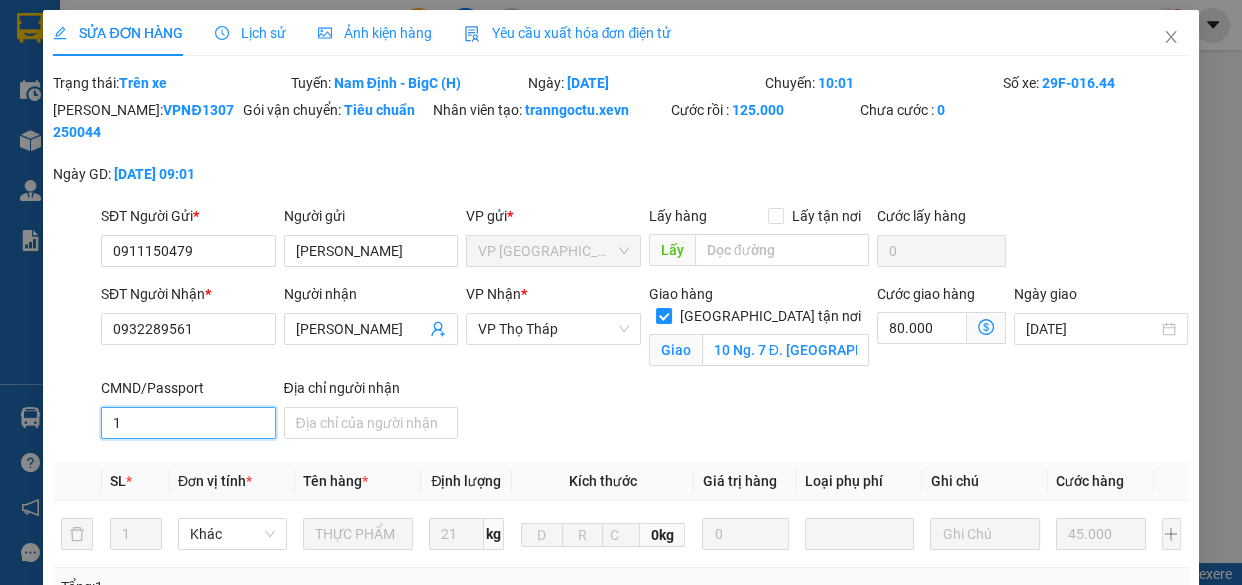scroll, scrollTop: 442, scrollLeft: 0, axis: vertical 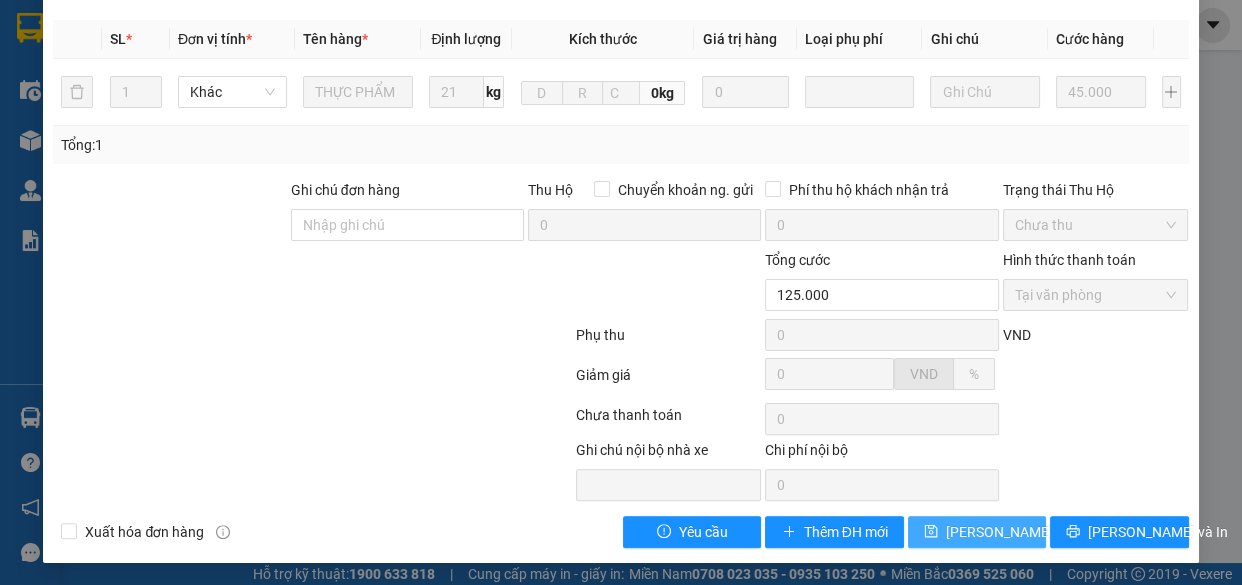 type on "1" 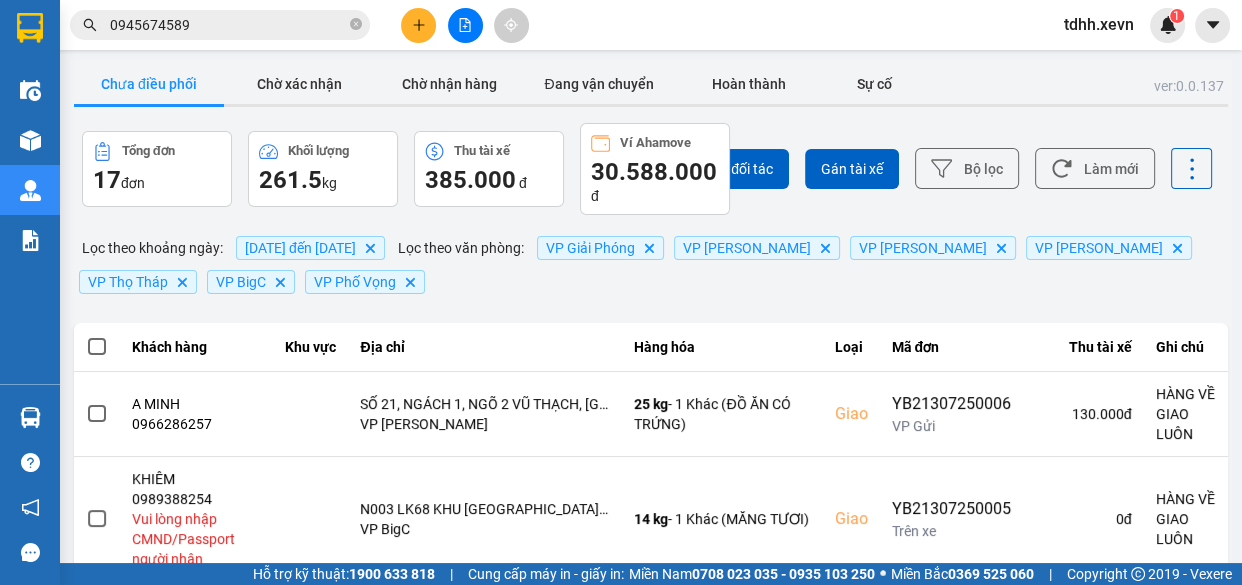 click on "Chọn đối tác Gán tài xế Bộ lọc Làm mới" at bounding box center [929, 169] 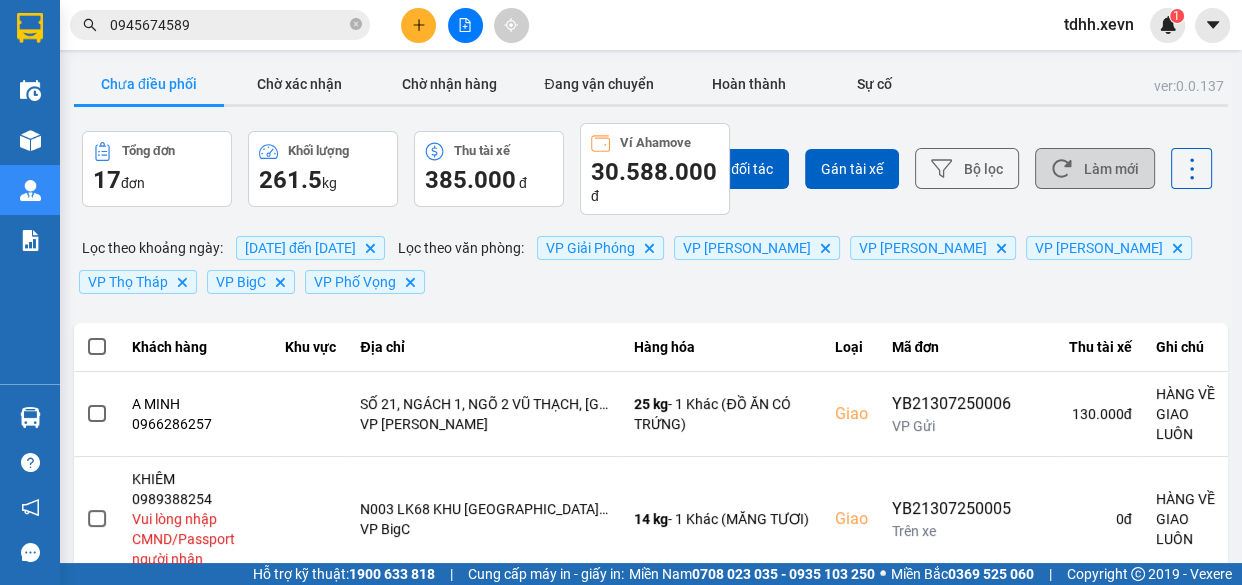 click on "Làm mới" at bounding box center (1095, 168) 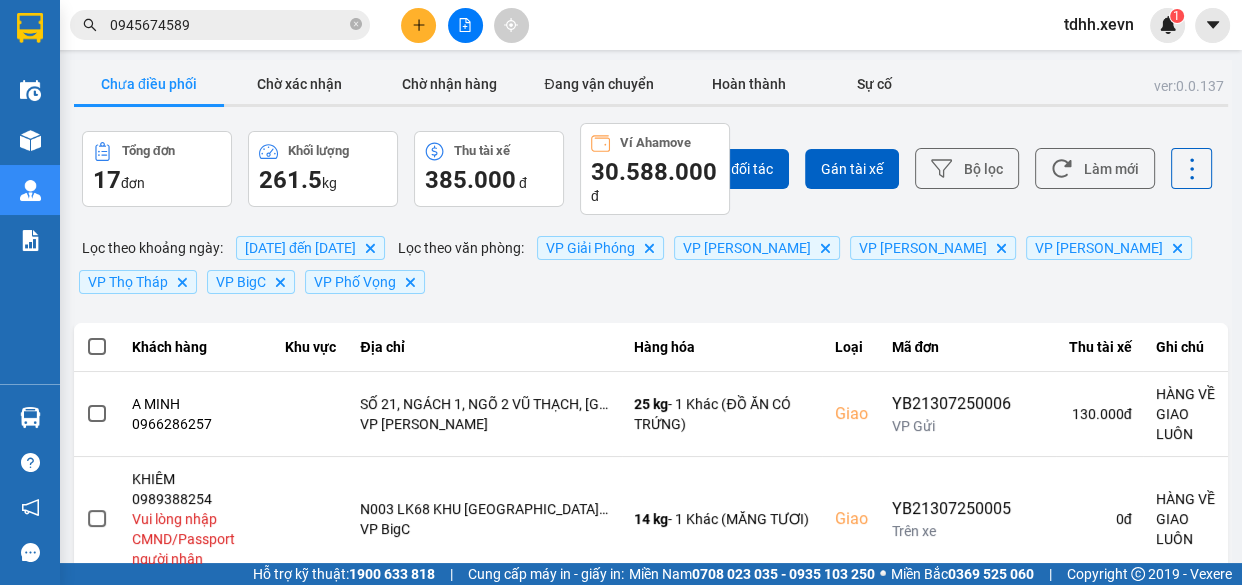 scroll, scrollTop: 616, scrollLeft: 0, axis: vertical 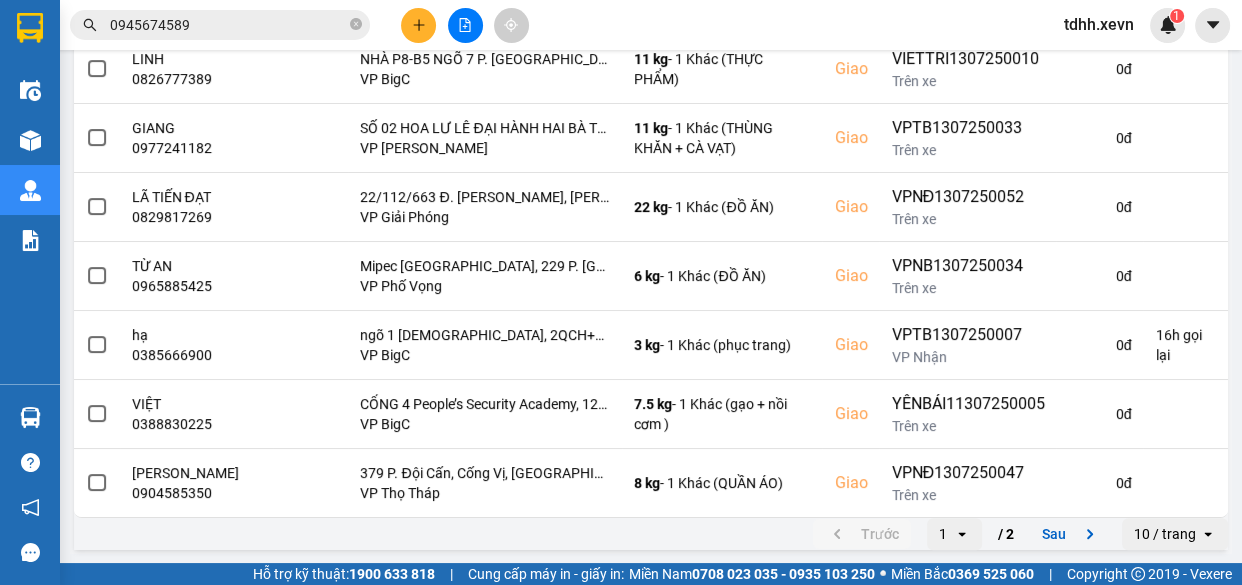 click on "0945674589" at bounding box center (228, 25) 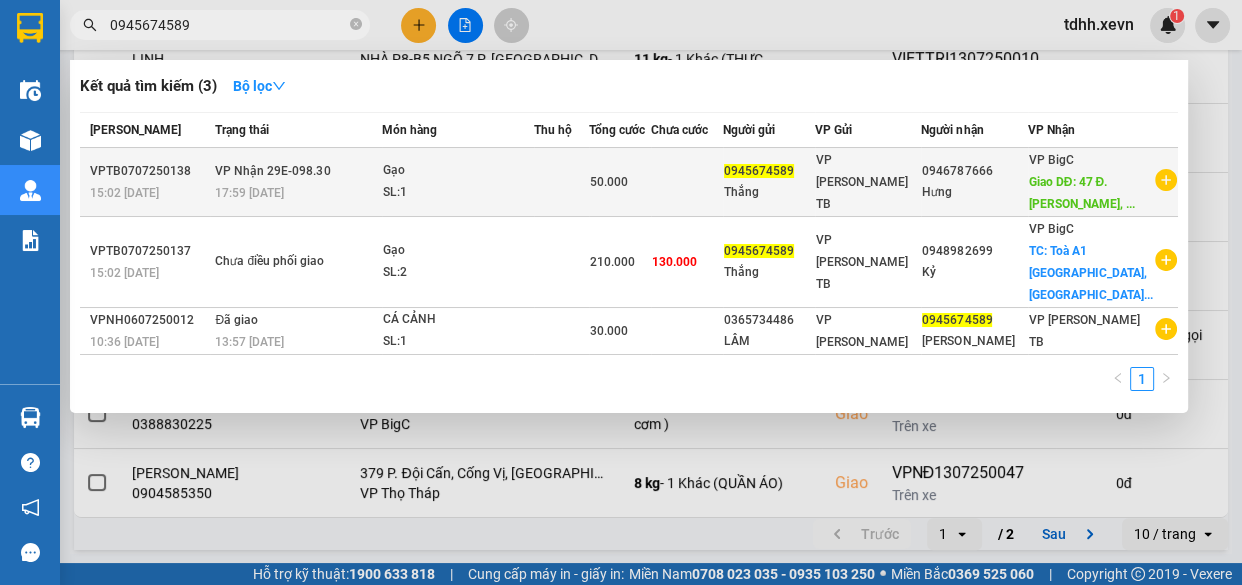 click at bounding box center (687, 182) 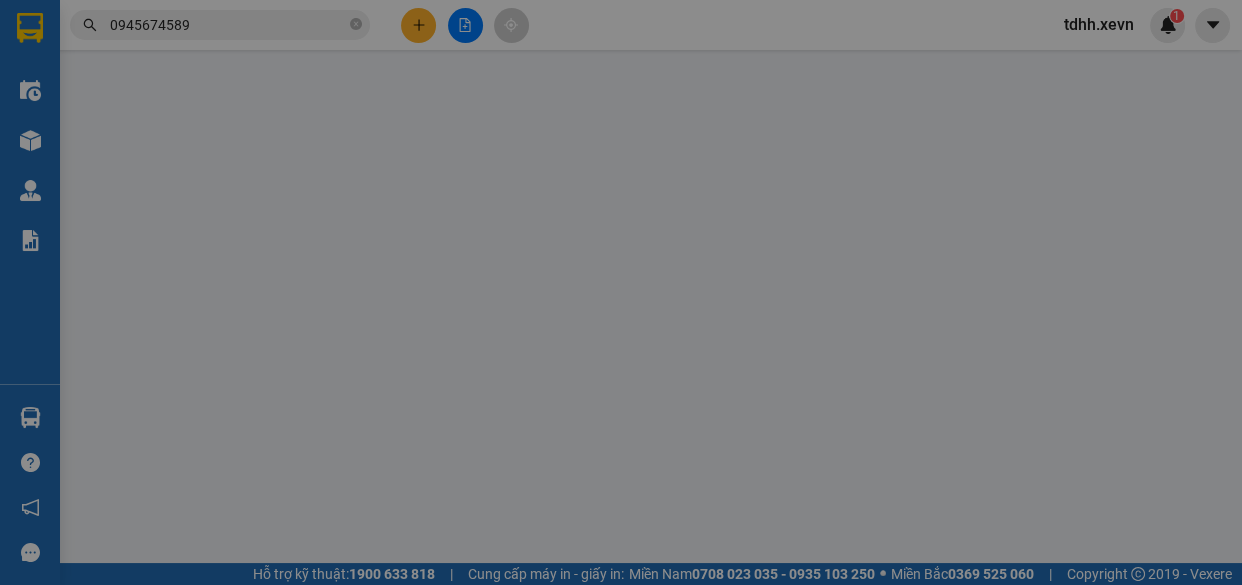 type on "0945674589" 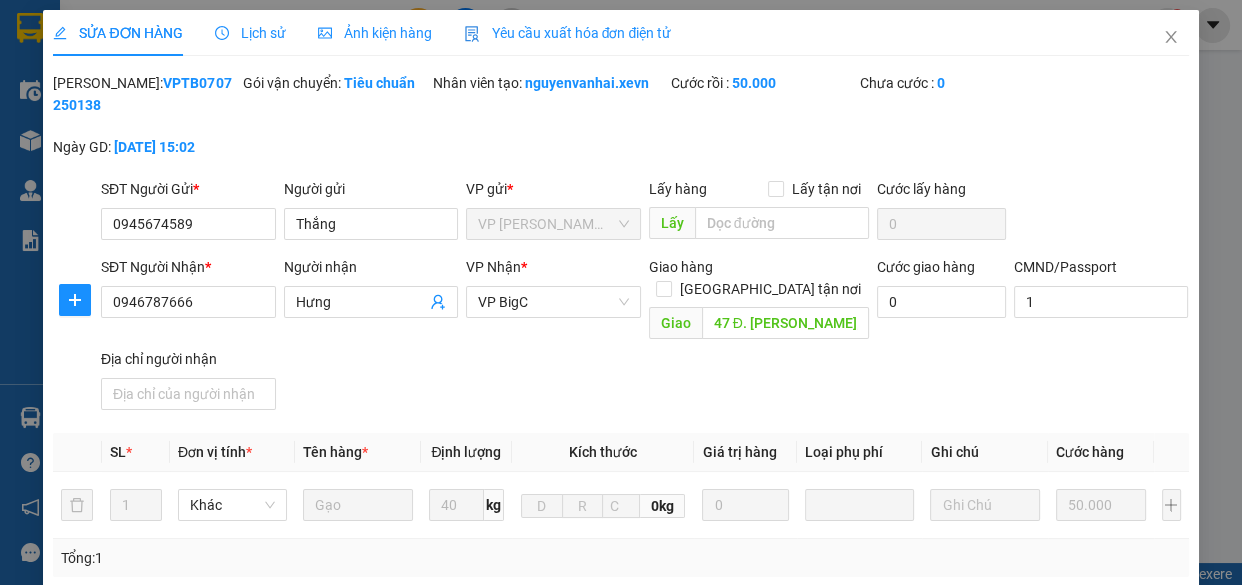 scroll, scrollTop: 0, scrollLeft: 0, axis: both 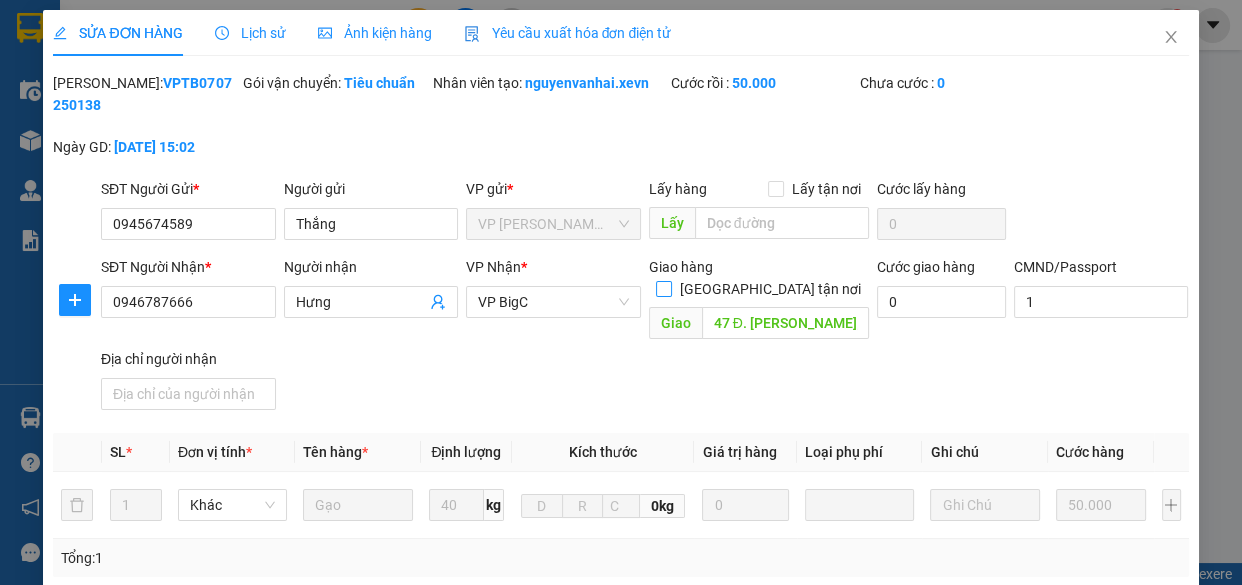 drag, startPoint x: 759, startPoint y: 261, endPoint x: 804, endPoint y: 260, distance: 45.01111 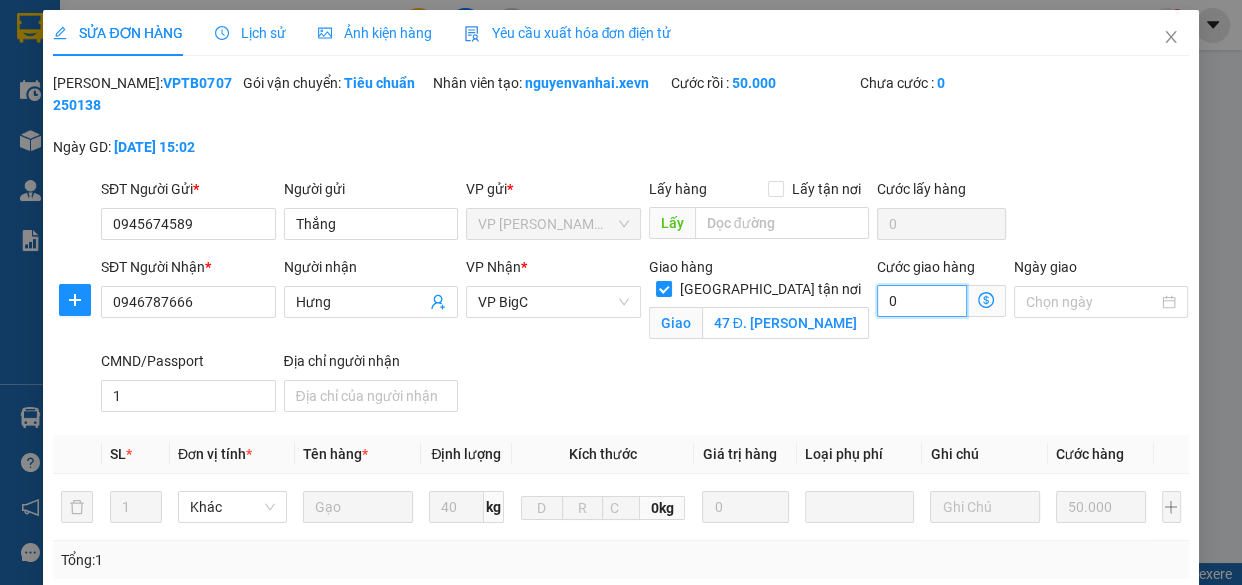 click on "0" at bounding box center (922, 301) 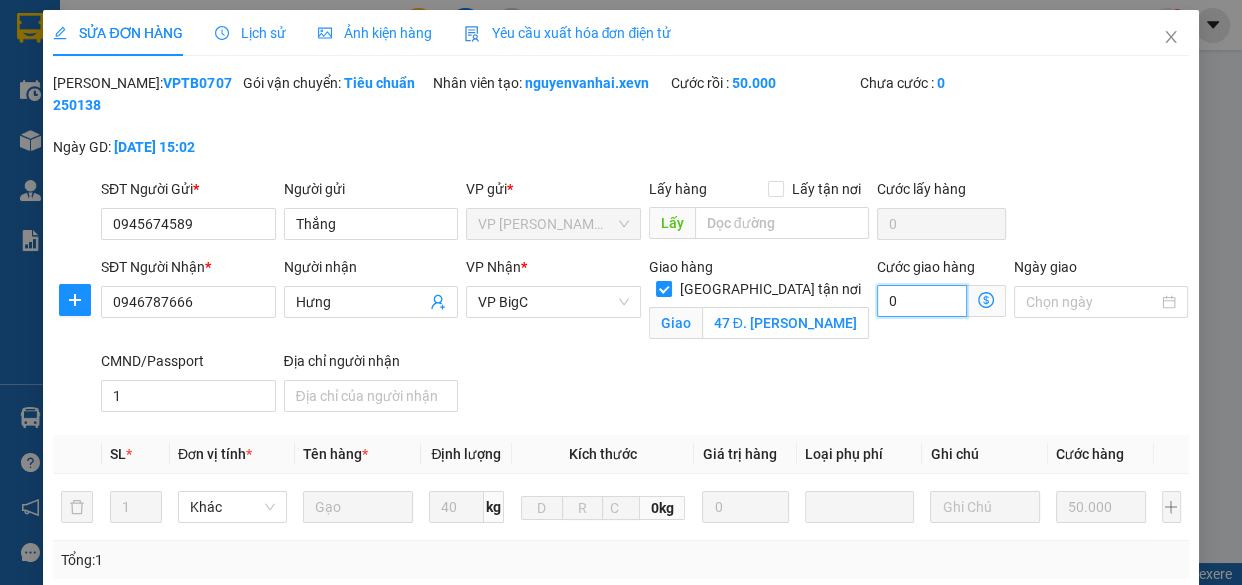 type on "50.001" 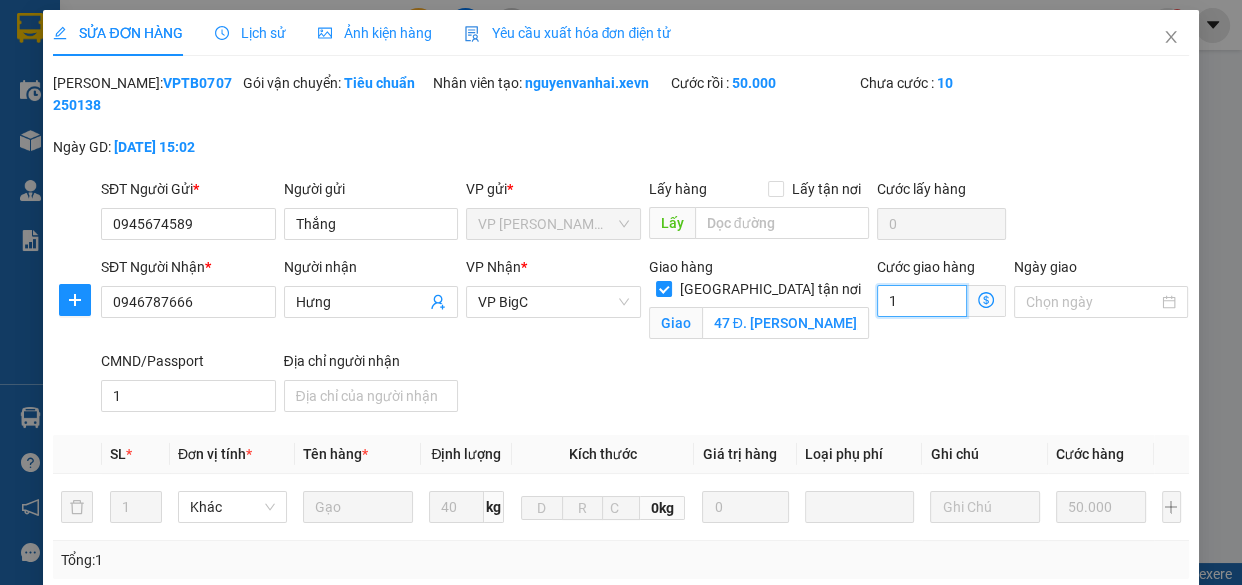 type on "50.010" 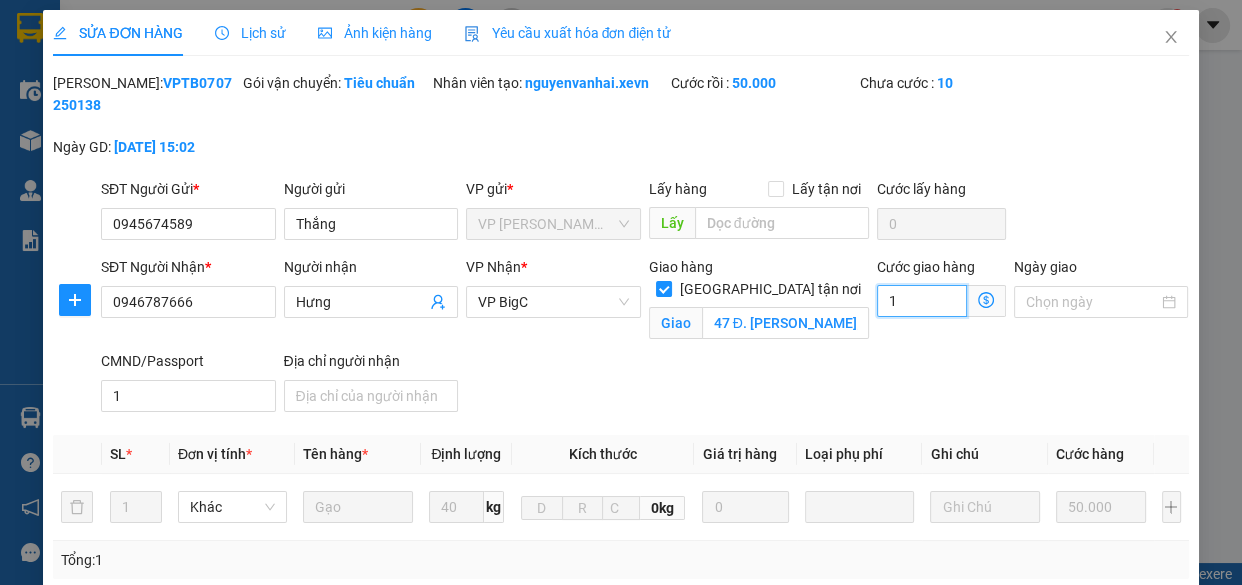 type on "10" 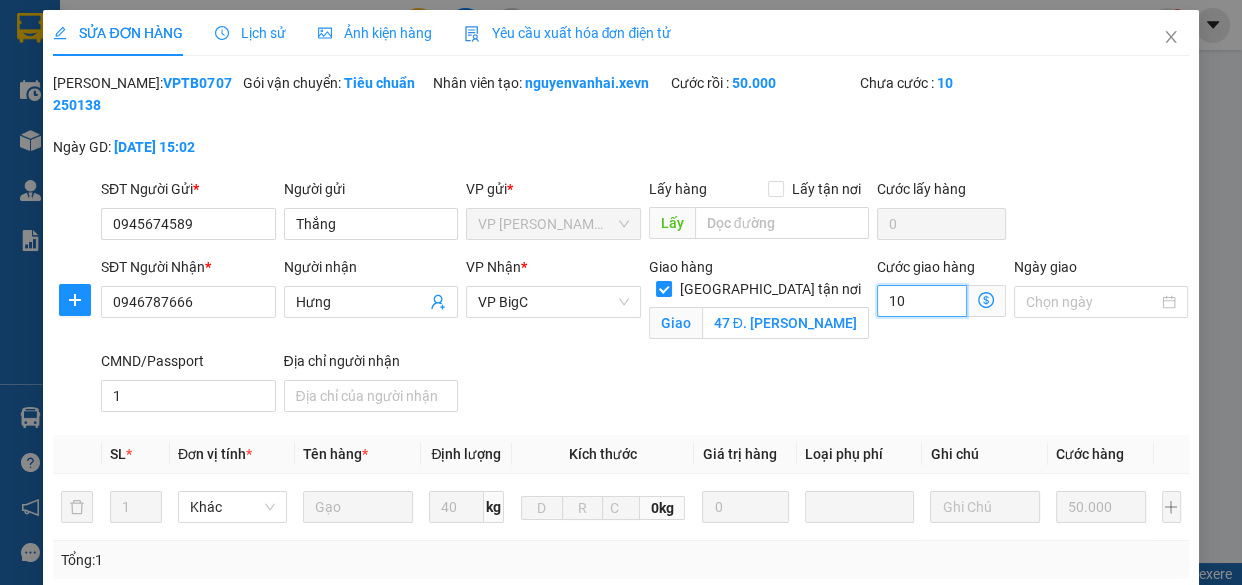 type on "50.100" 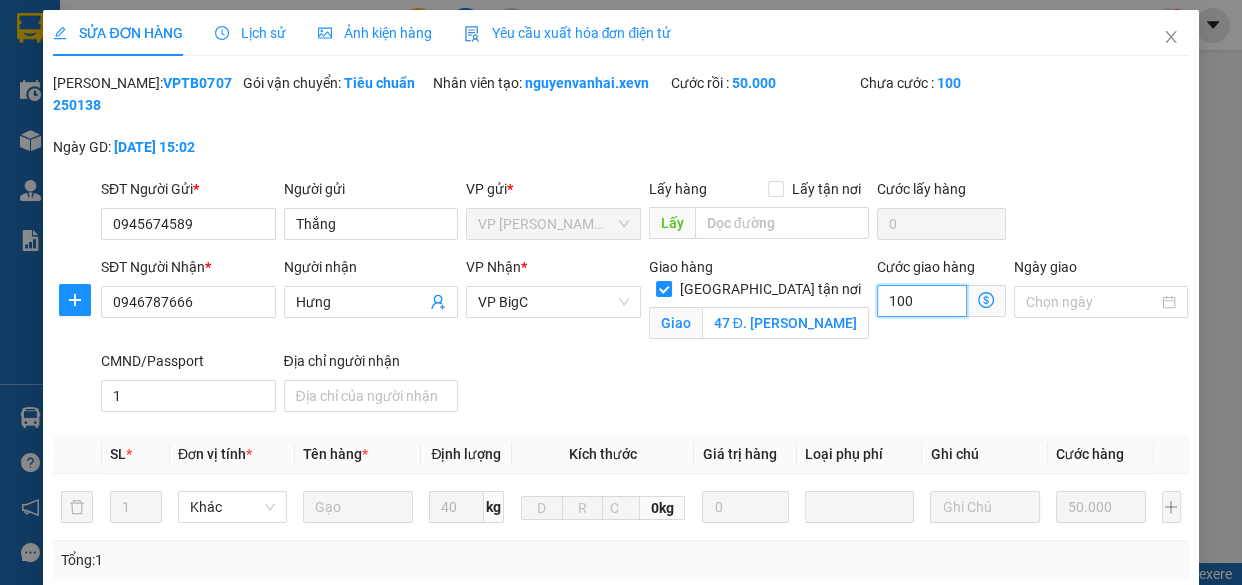 type on "100.000" 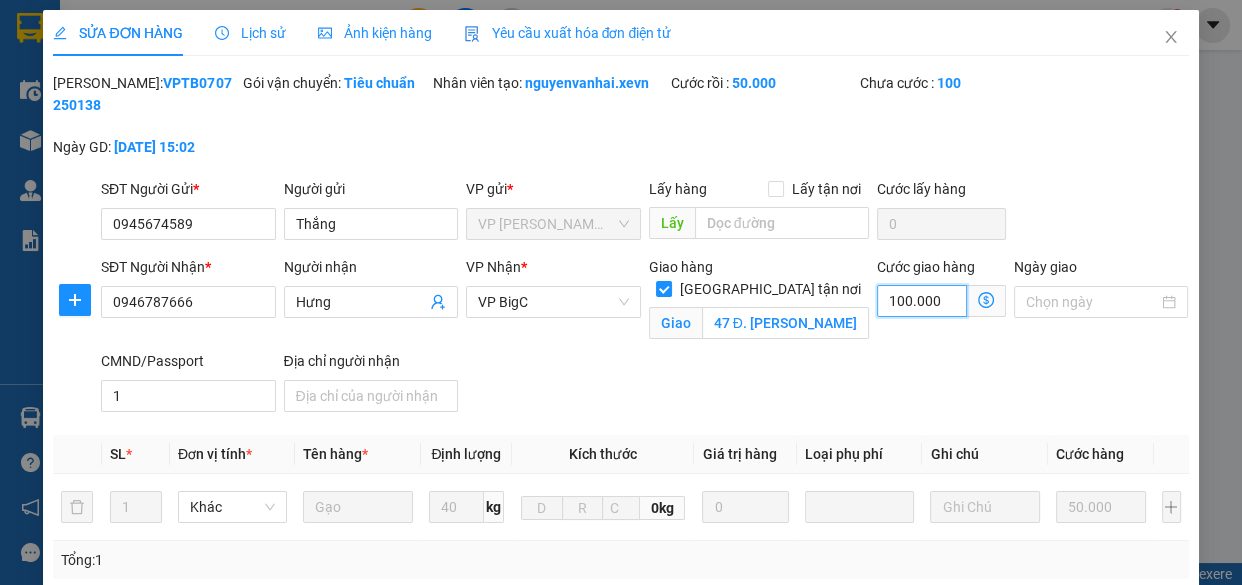 type on "150.000" 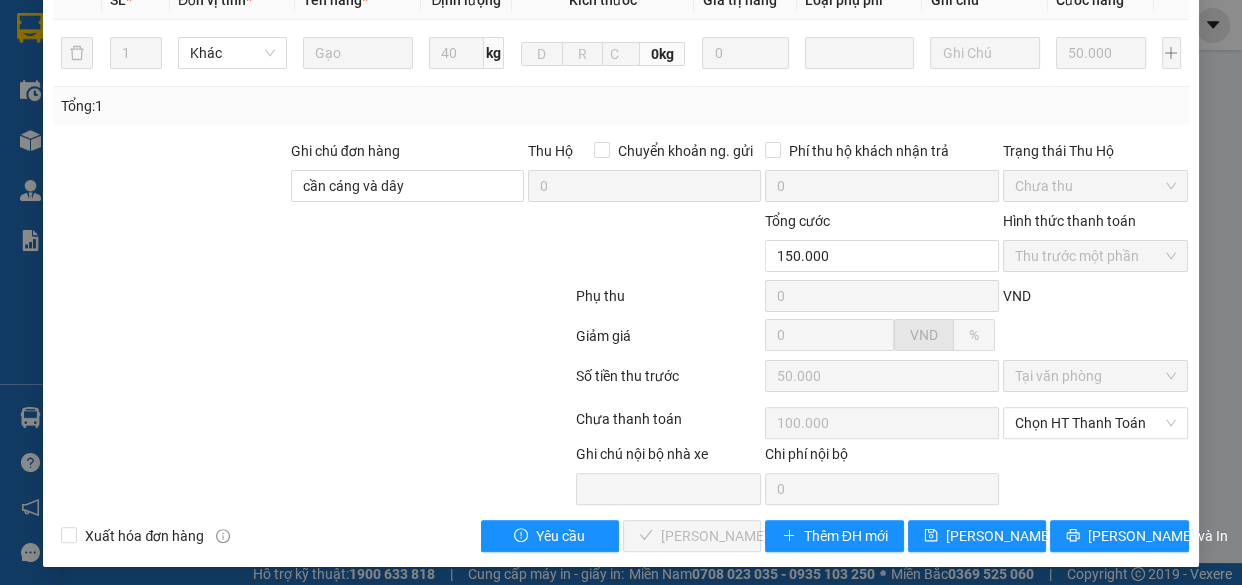 scroll, scrollTop: 459, scrollLeft: 0, axis: vertical 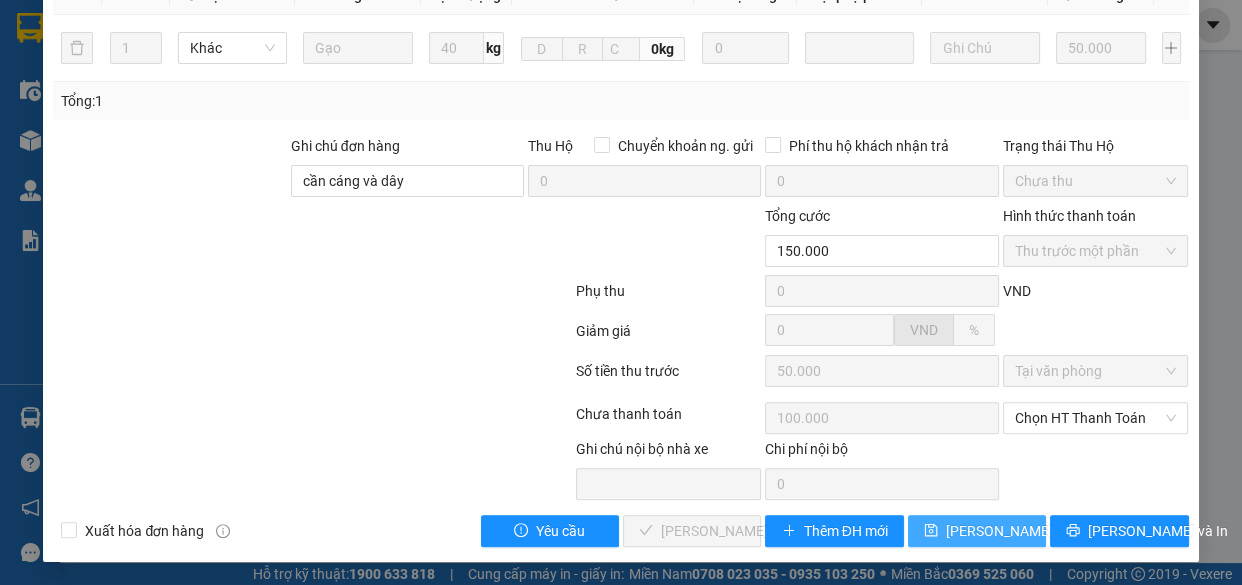 click on "Lưu thay đổi" at bounding box center [1026, 531] 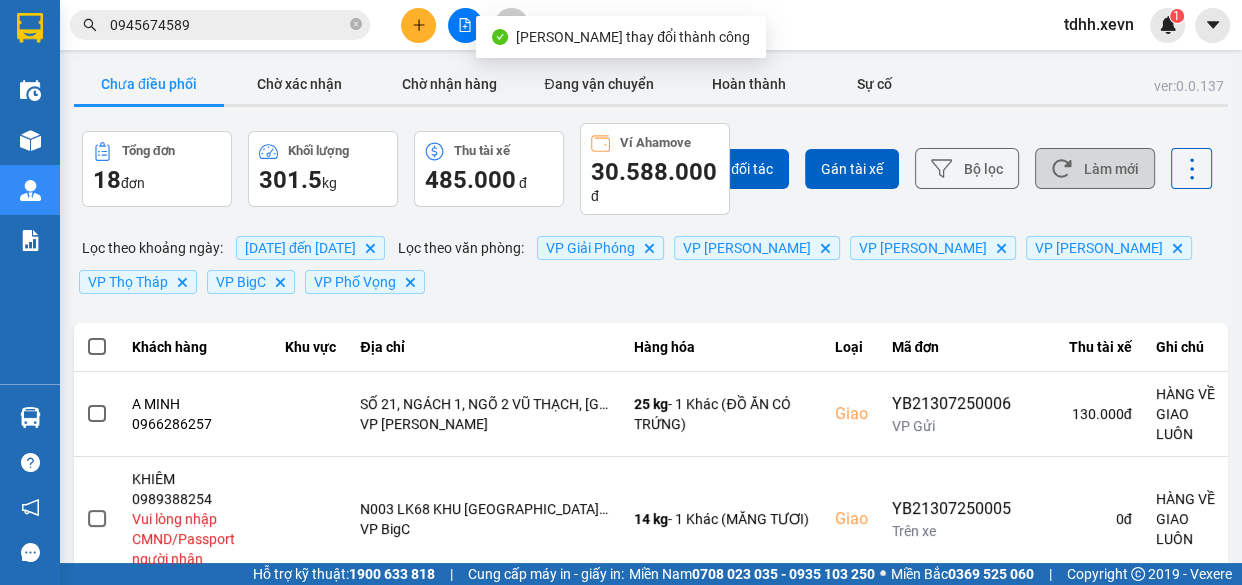 click on "Làm mới" at bounding box center (1095, 168) 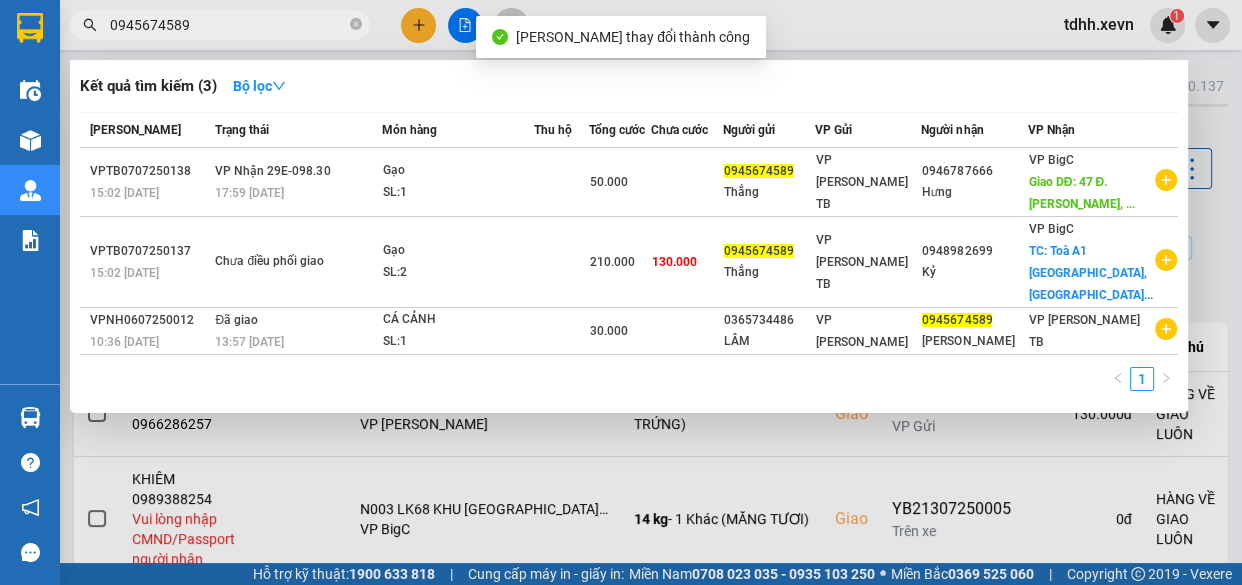 click on "0945674589" at bounding box center (228, 25) 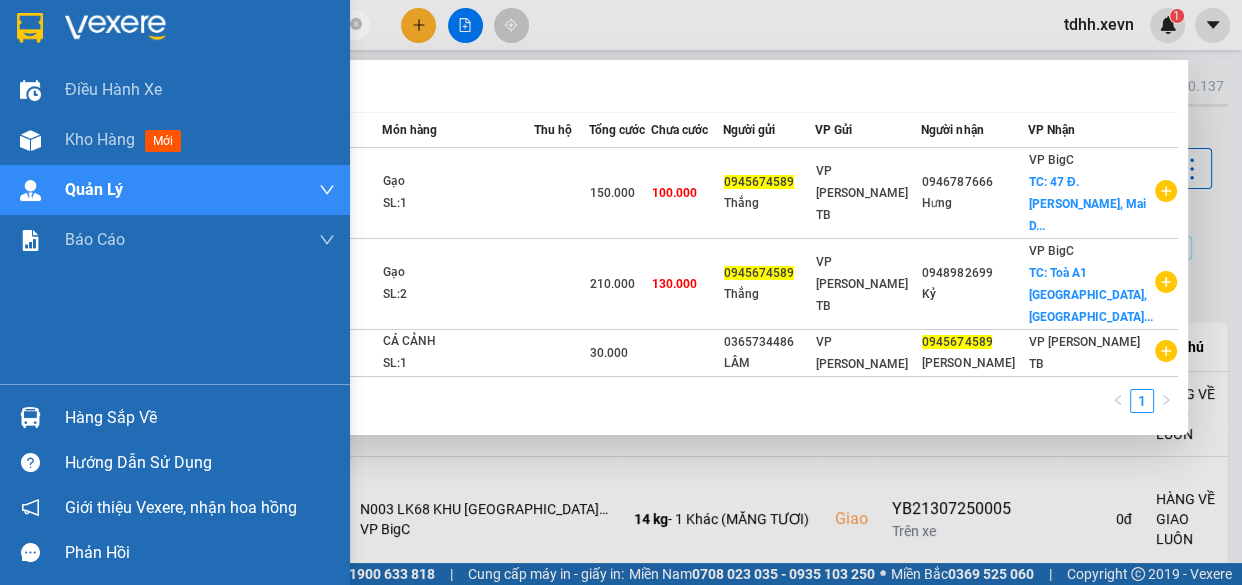 drag, startPoint x: 231, startPoint y: 22, endPoint x: 59, endPoint y: 63, distance: 176.81912 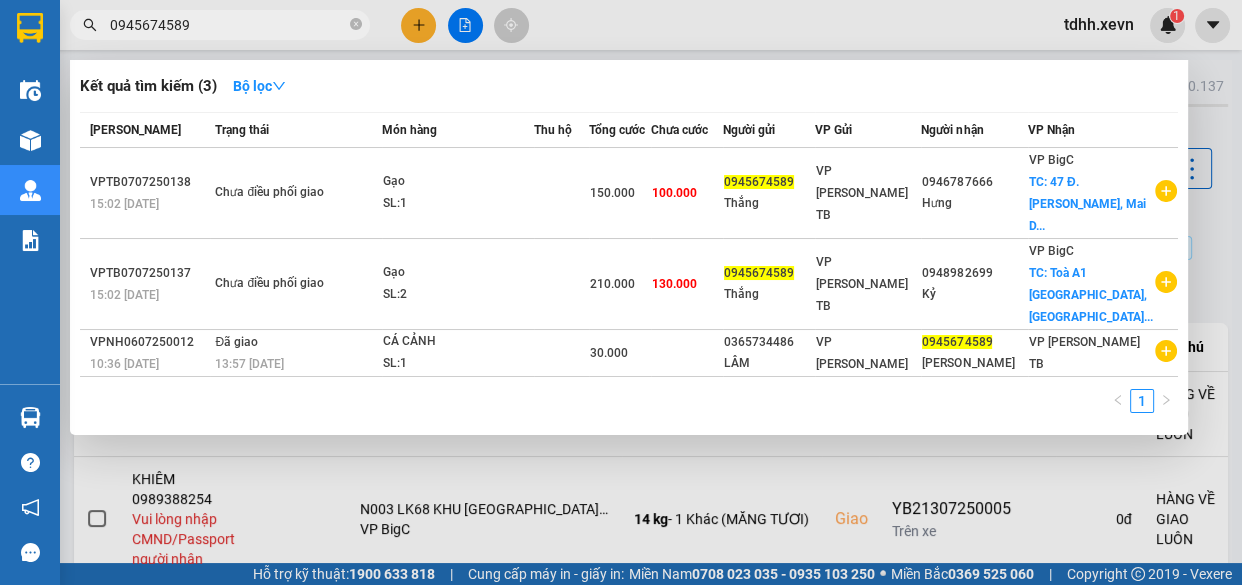 click at bounding box center (621, 292) 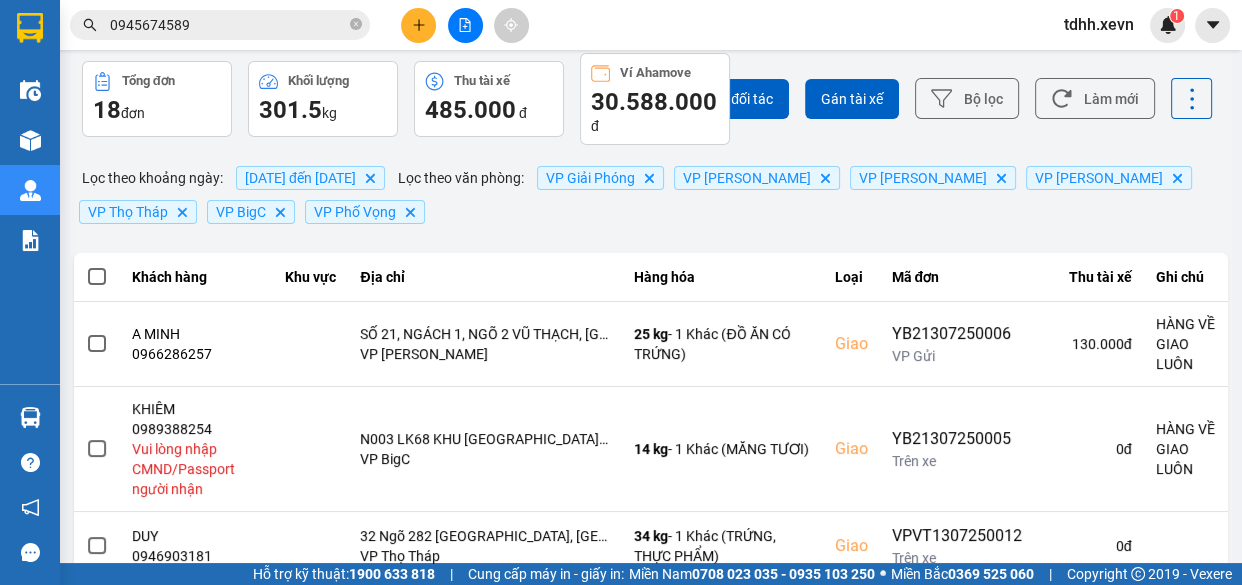 scroll, scrollTop: 0, scrollLeft: 0, axis: both 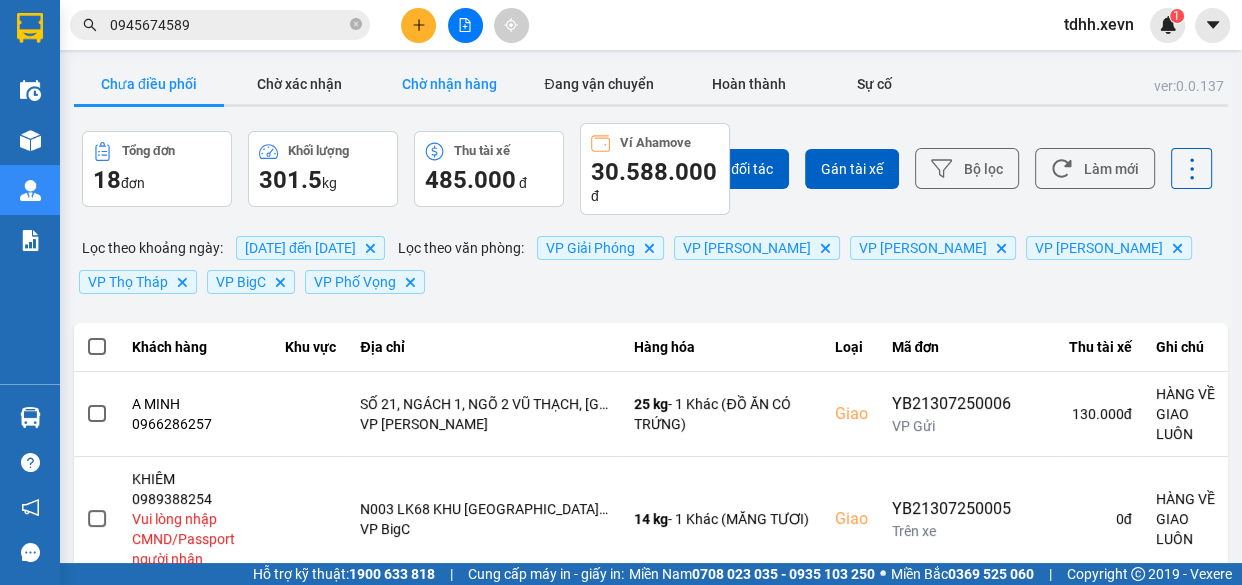 click on "Chờ nhận hàng" at bounding box center [449, 84] 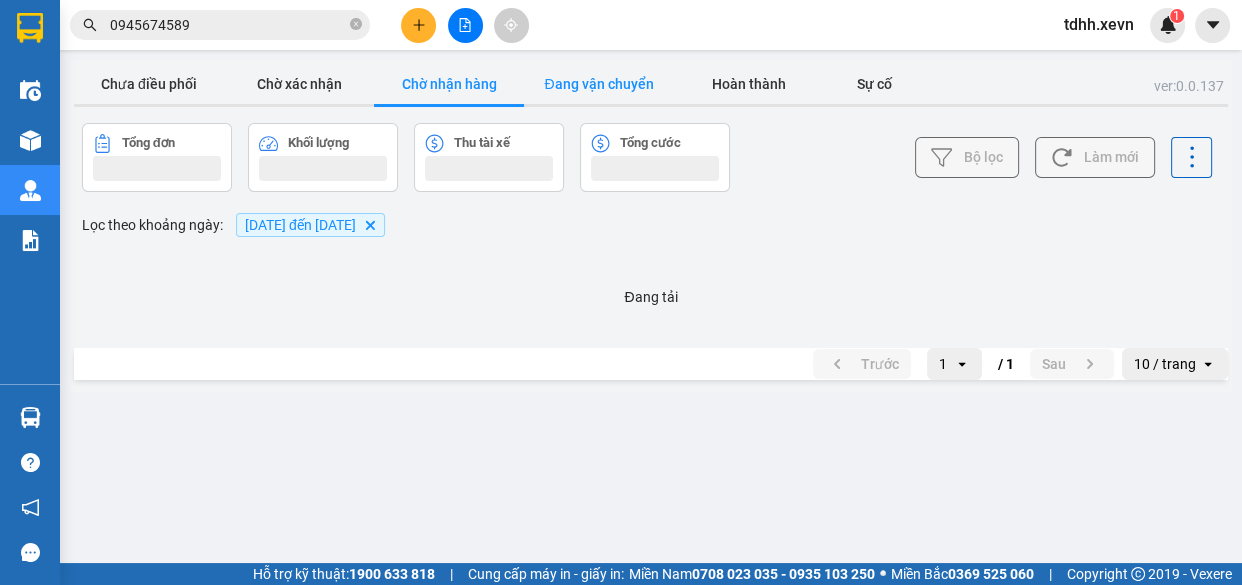 click on "Đang vận chuyển" at bounding box center (599, 84) 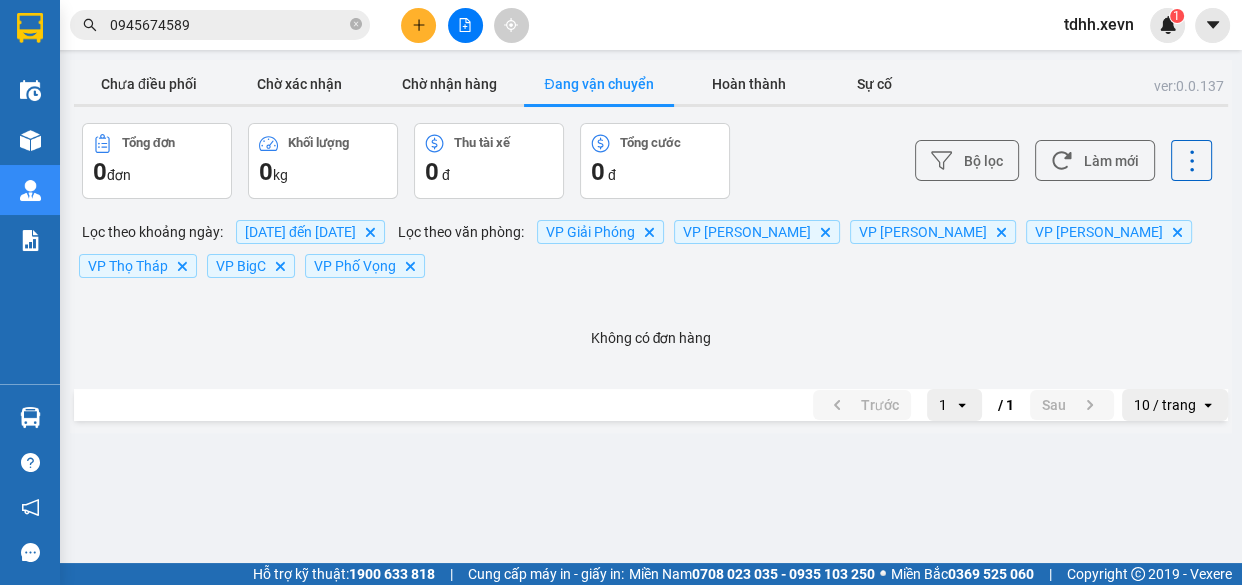 click on "Đang vận chuyển" at bounding box center (599, 84) 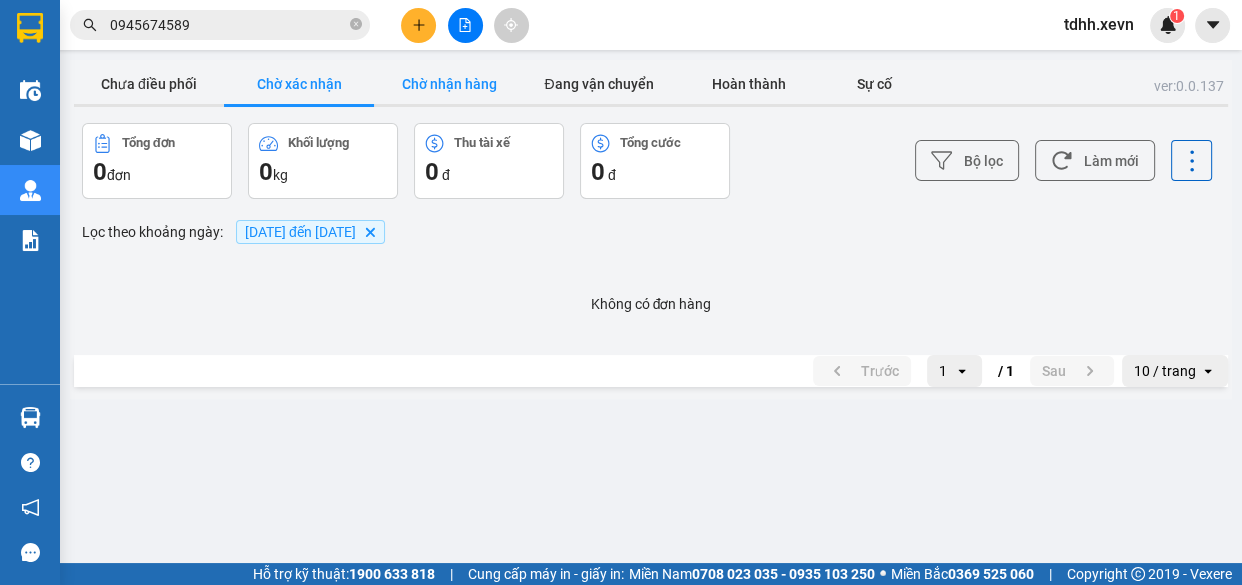 click on "Chờ nhận hàng" at bounding box center (449, 84) 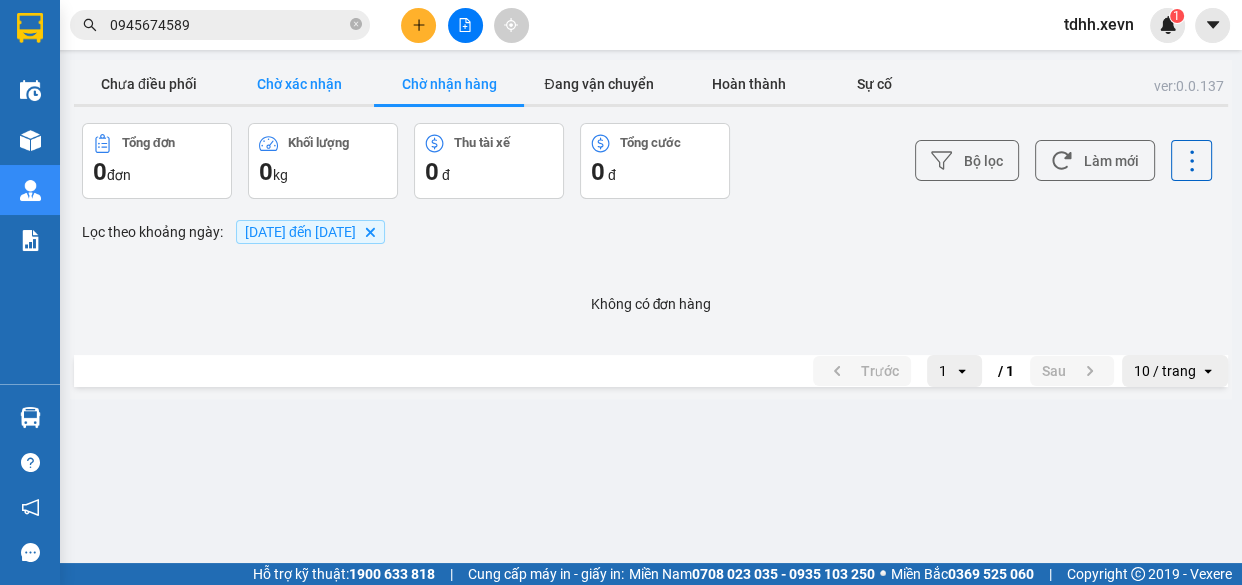 drag, startPoint x: 173, startPoint y: 86, endPoint x: 340, endPoint y: 95, distance: 167.24234 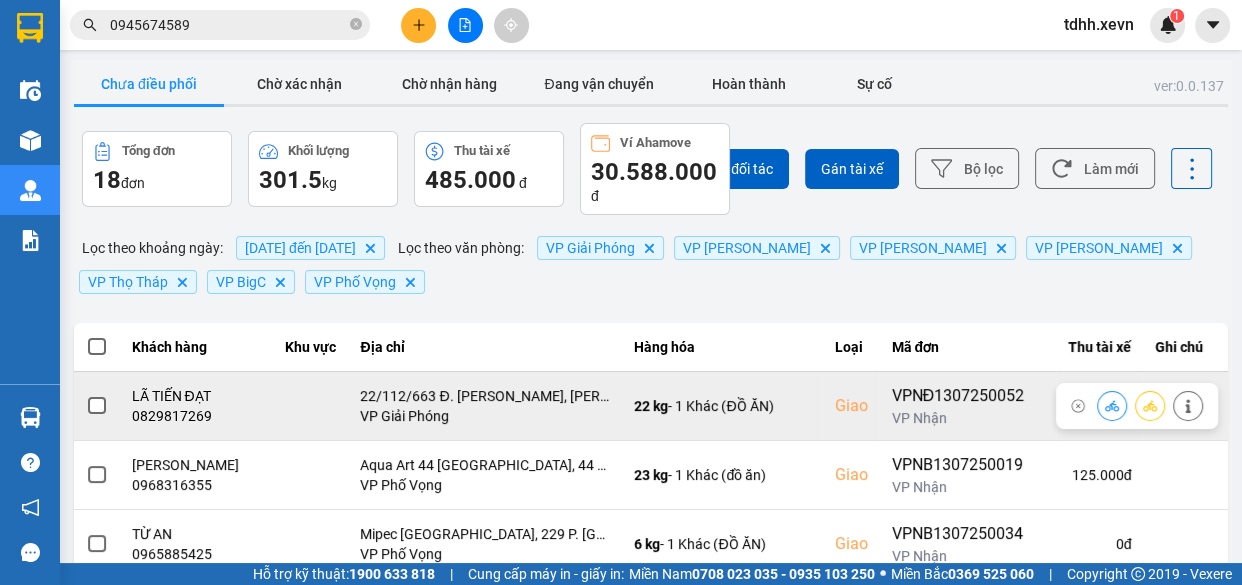 click on "0829817269" at bounding box center [197, 416] 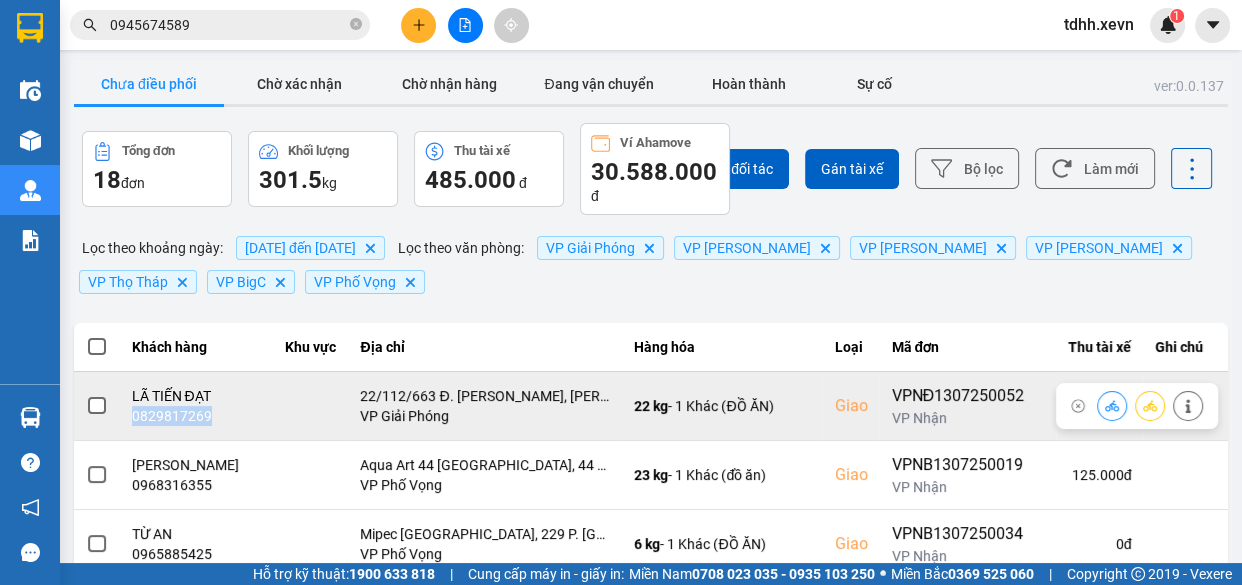 click on "0829817269" at bounding box center [197, 416] 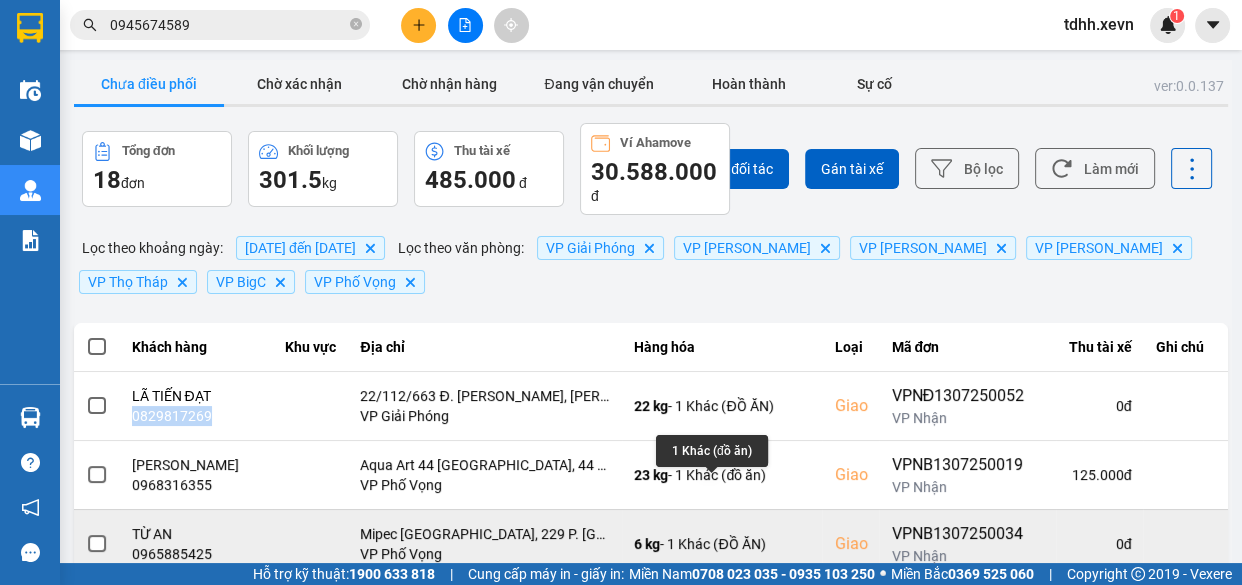 scroll, scrollTop: 90, scrollLeft: 0, axis: vertical 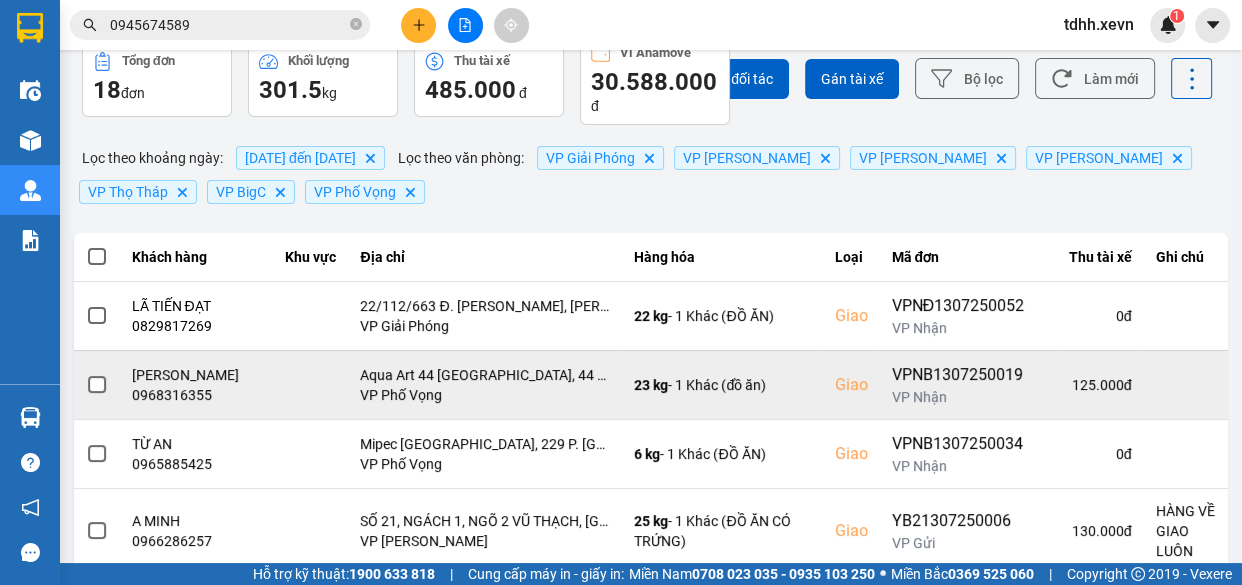 click on "0968316355" at bounding box center (197, 395) 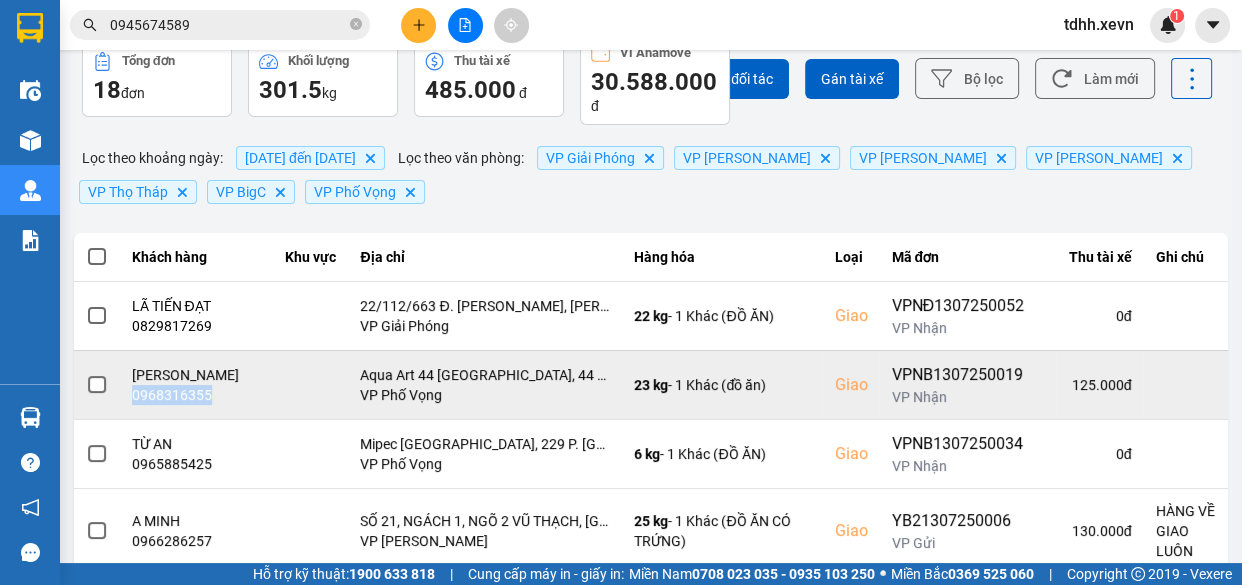 click on "0968316355" at bounding box center [197, 395] 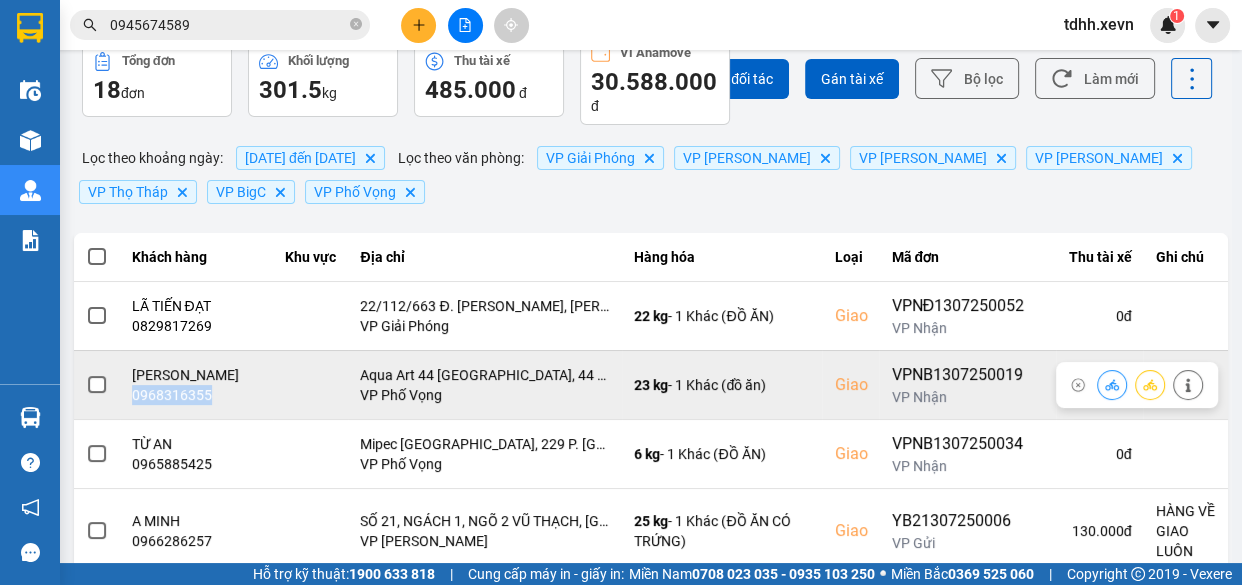 click at bounding box center [1188, 384] 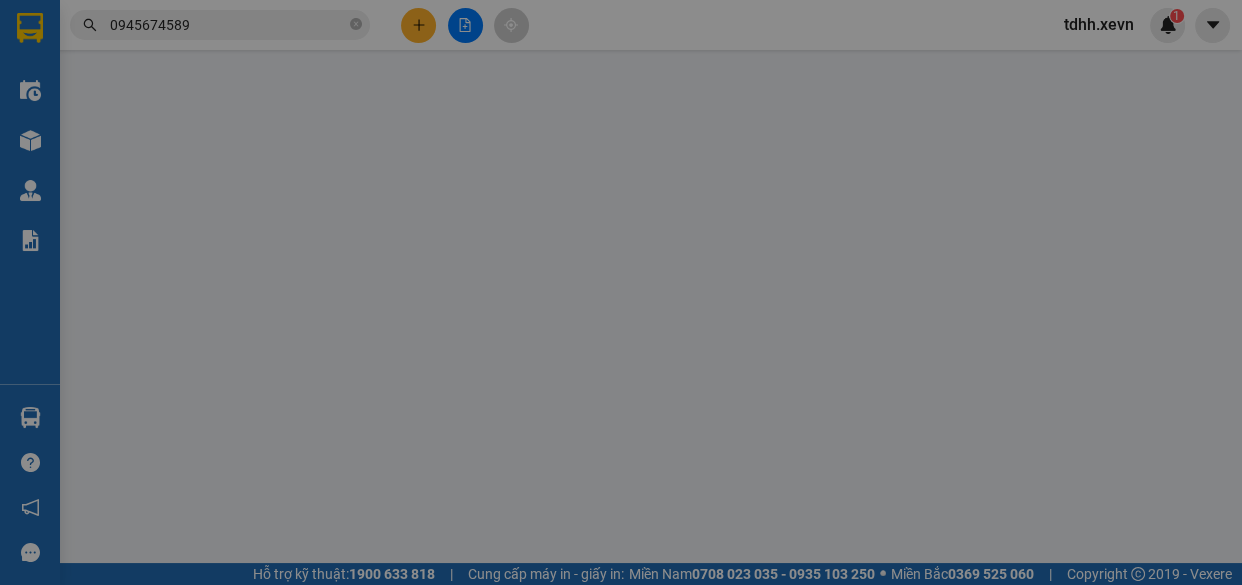 scroll, scrollTop: 0, scrollLeft: 0, axis: both 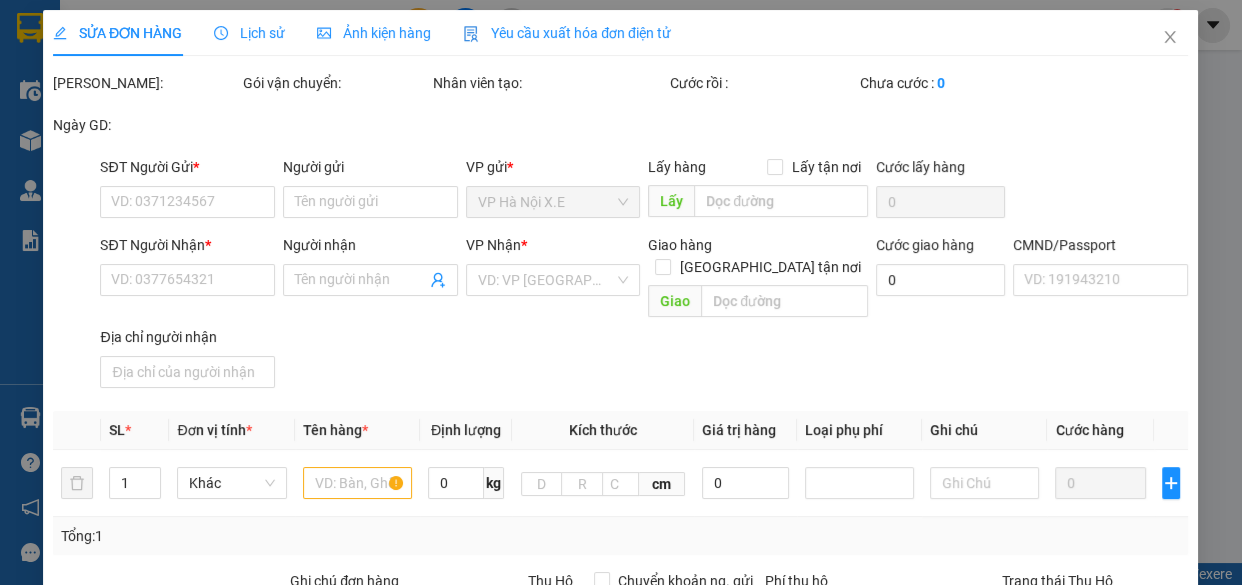 type on "0982168167" 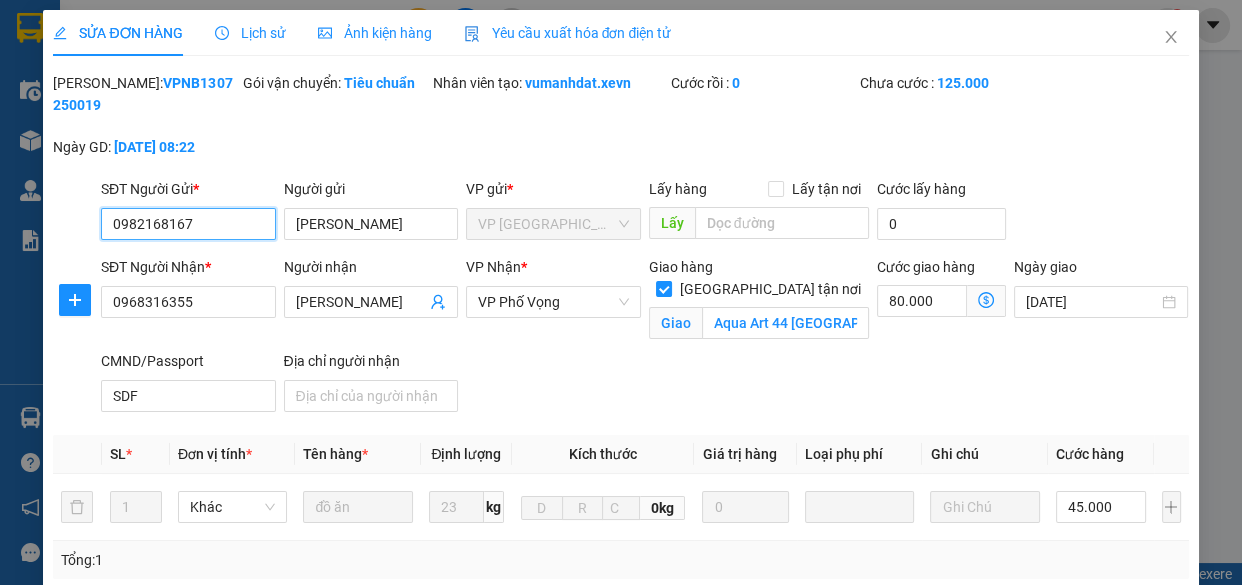 scroll, scrollTop: 415, scrollLeft: 0, axis: vertical 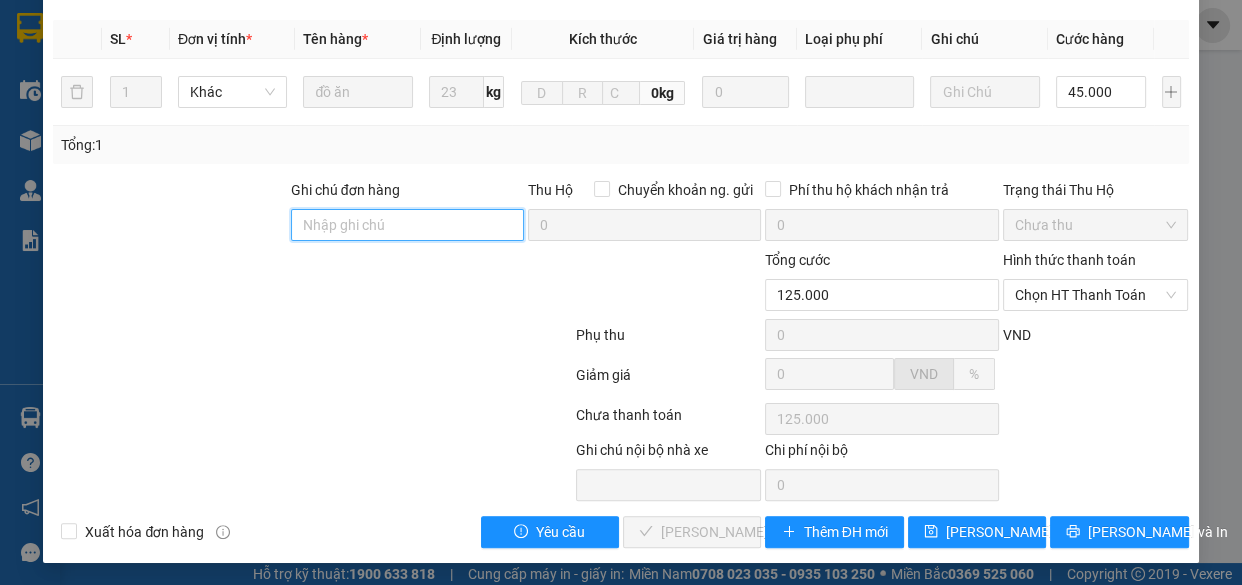 click on "Ghi chú đơn hàng" at bounding box center (407, 225) 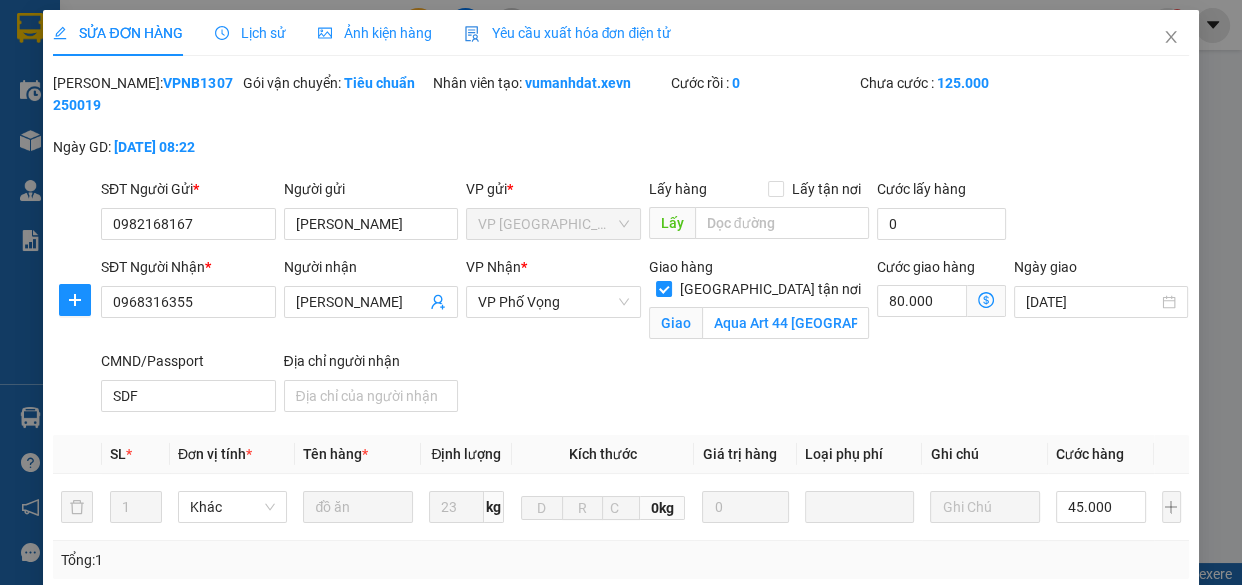 scroll, scrollTop: 415, scrollLeft: 0, axis: vertical 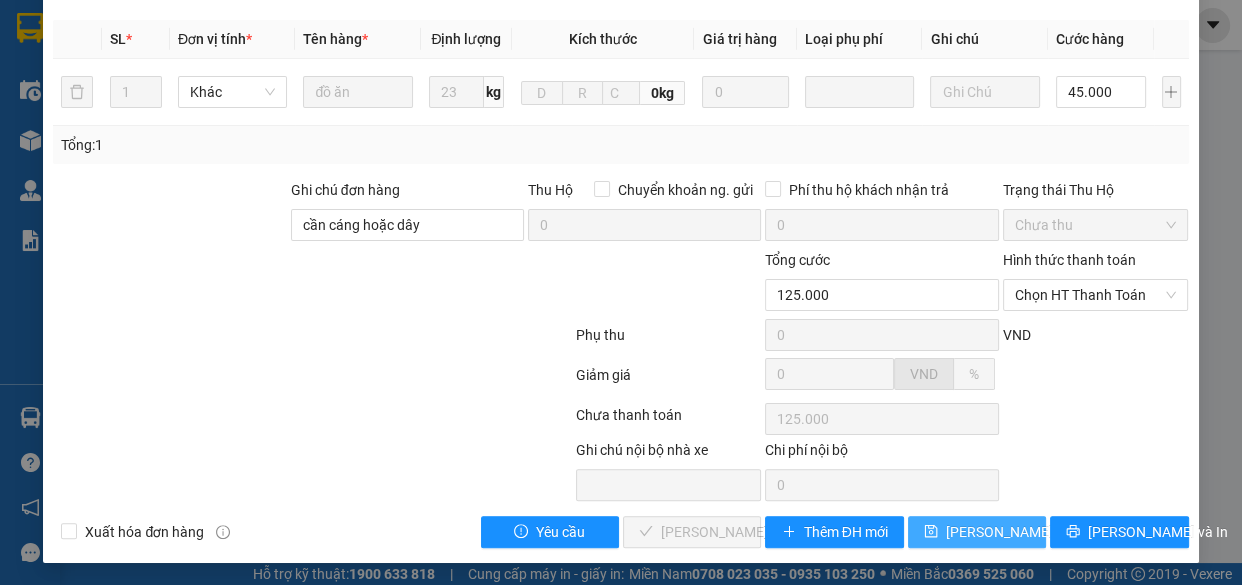 click on "Lưu thay đổi" at bounding box center [977, 532] 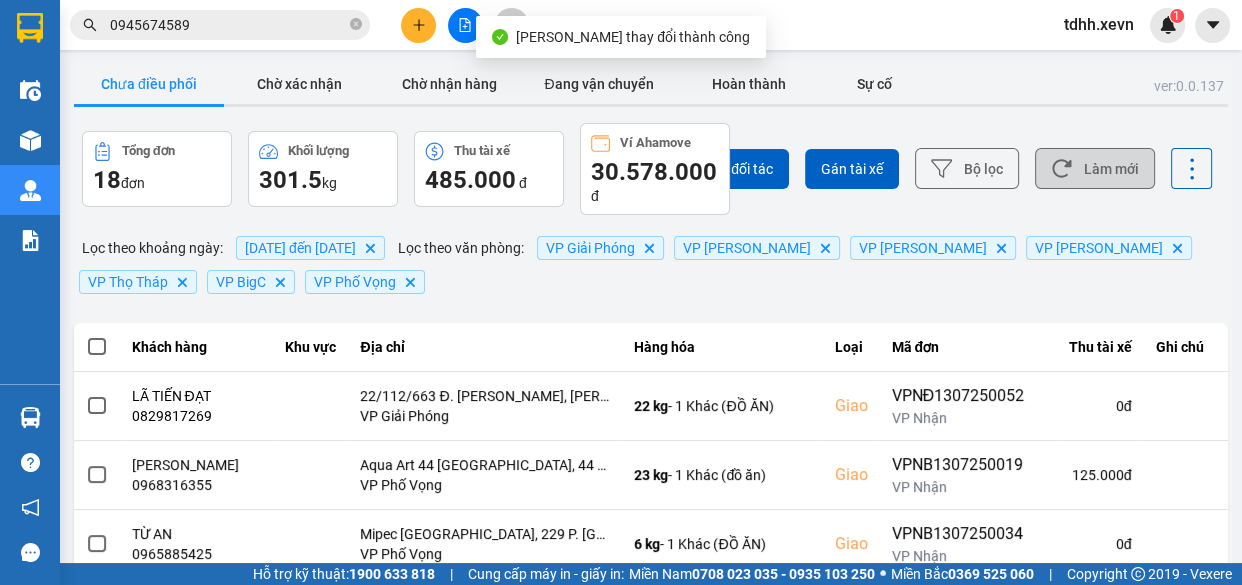 click on "Làm mới" at bounding box center (1095, 168) 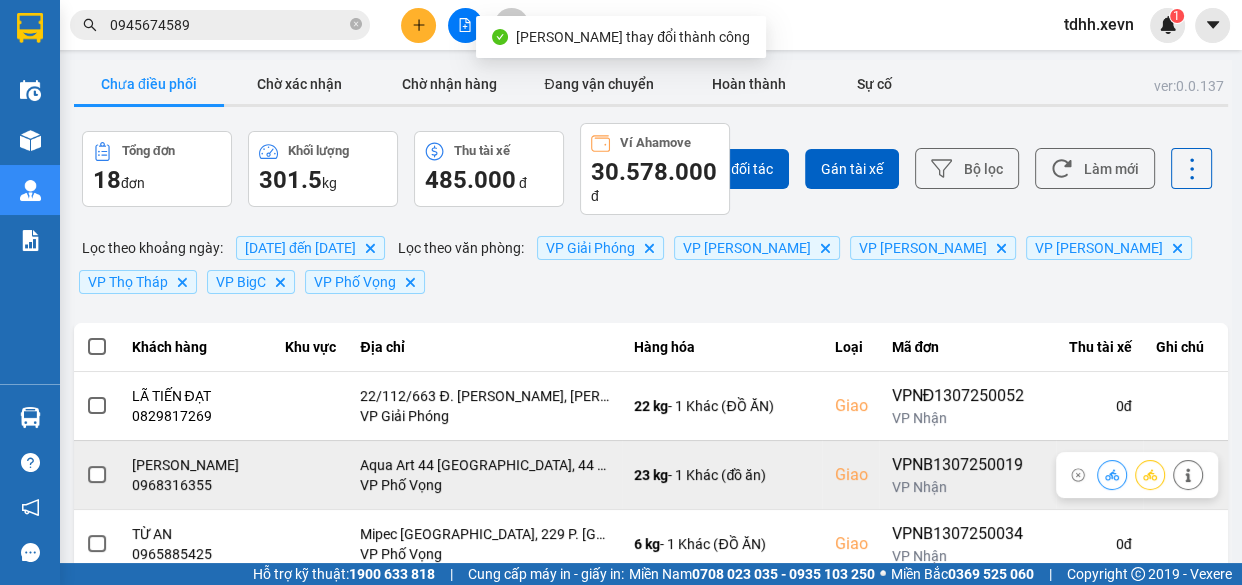 click 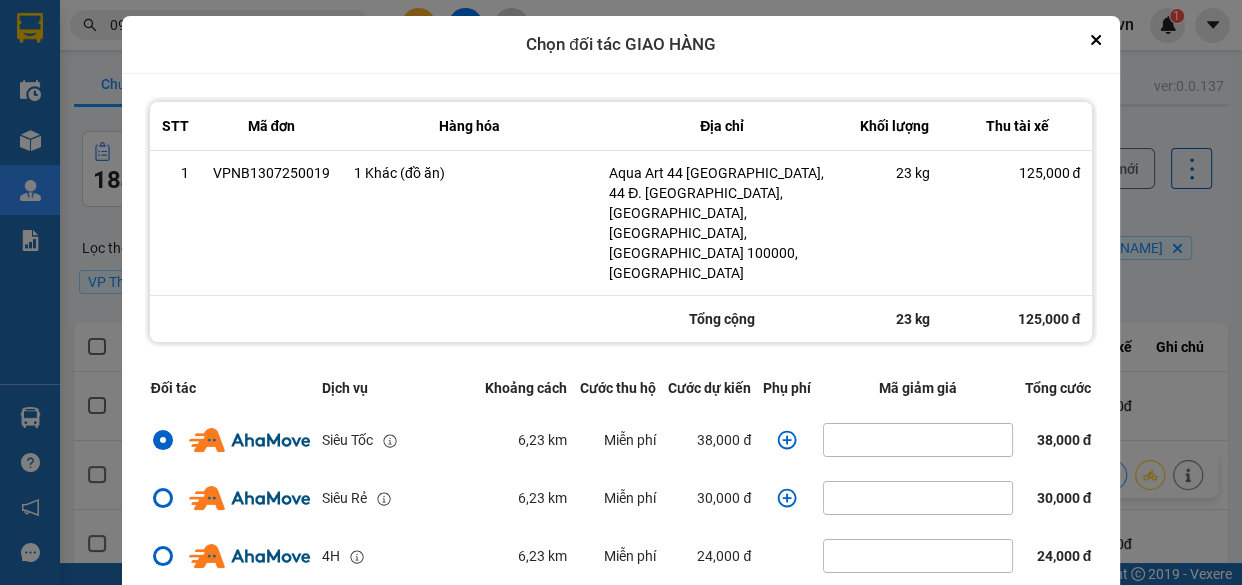 click 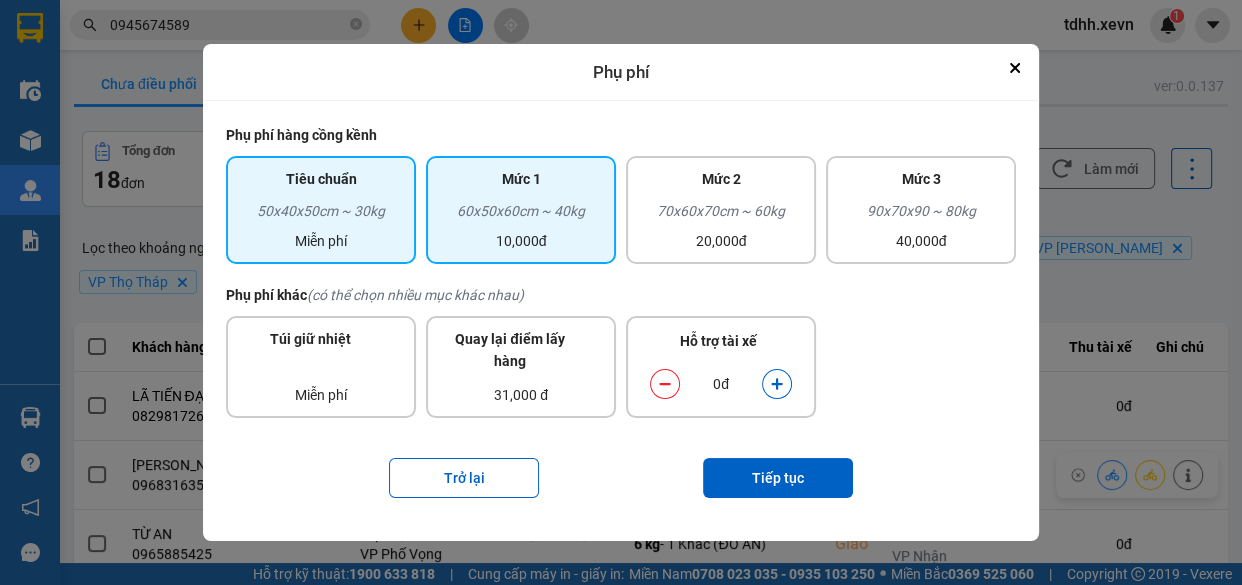 click on "Mức 1" at bounding box center (521, 184) 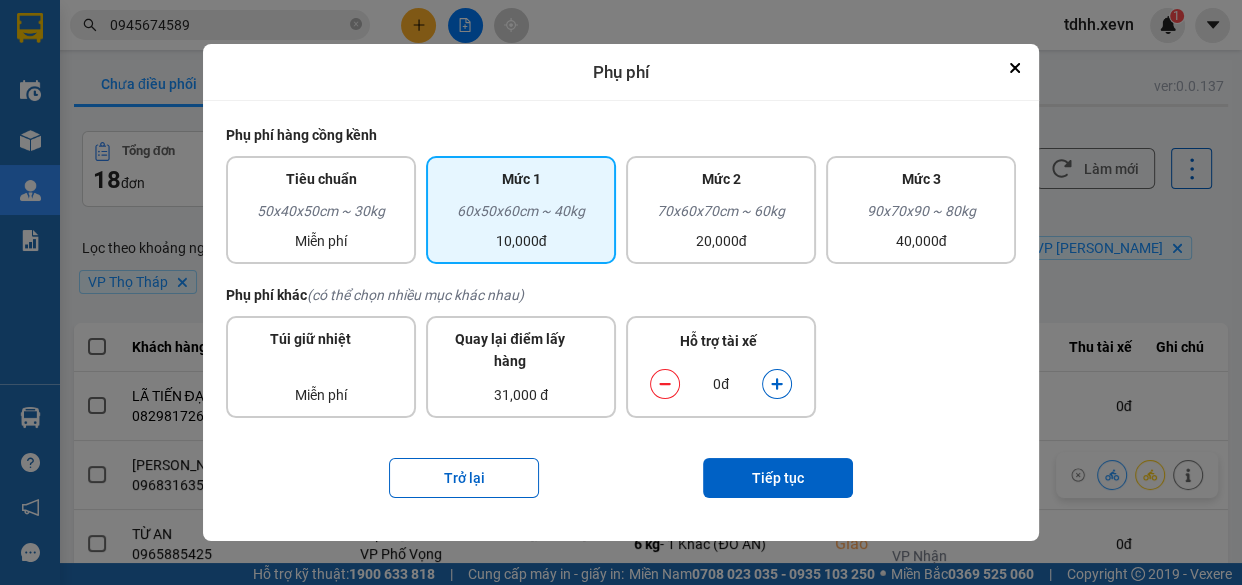 click at bounding box center [777, 384] 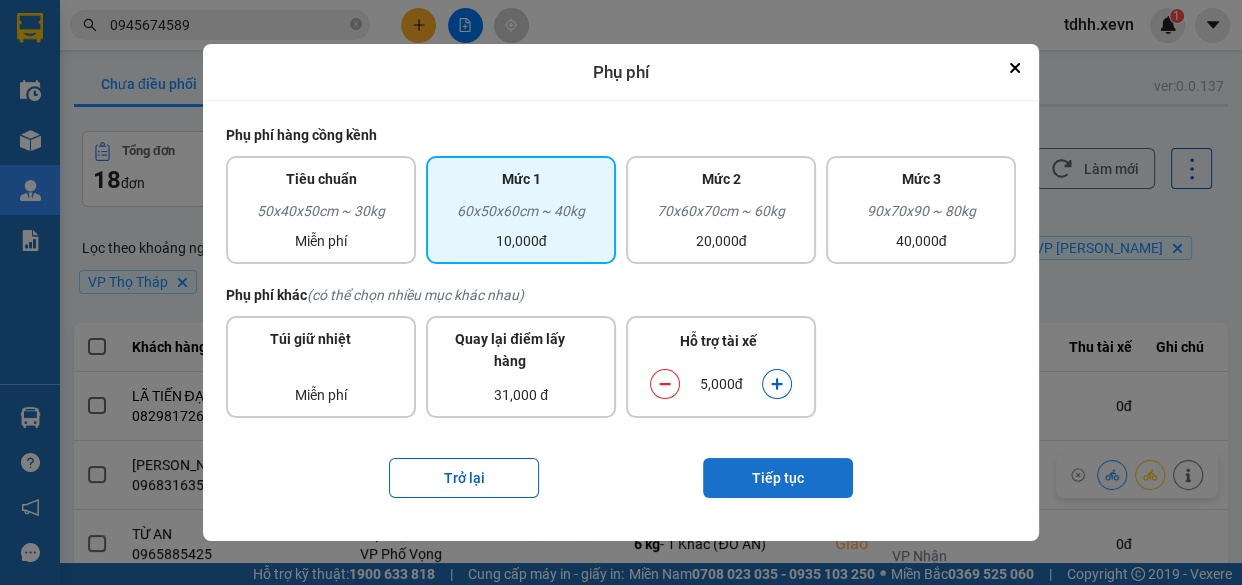 click on "Tiếp tục" at bounding box center [778, 478] 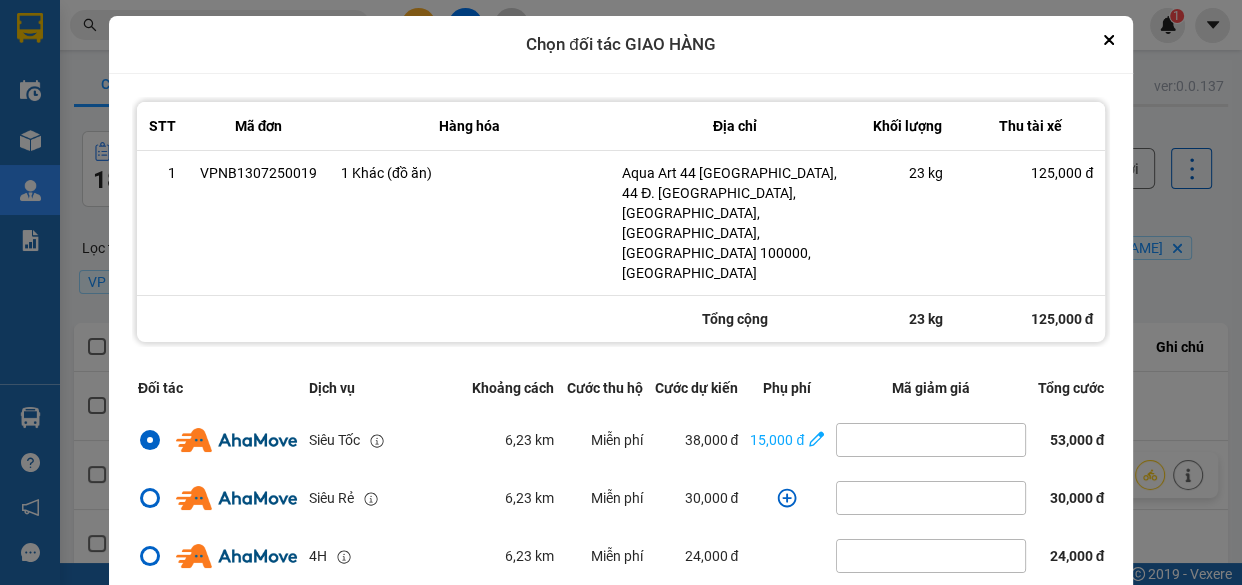 scroll, scrollTop: 431, scrollLeft: 0, axis: vertical 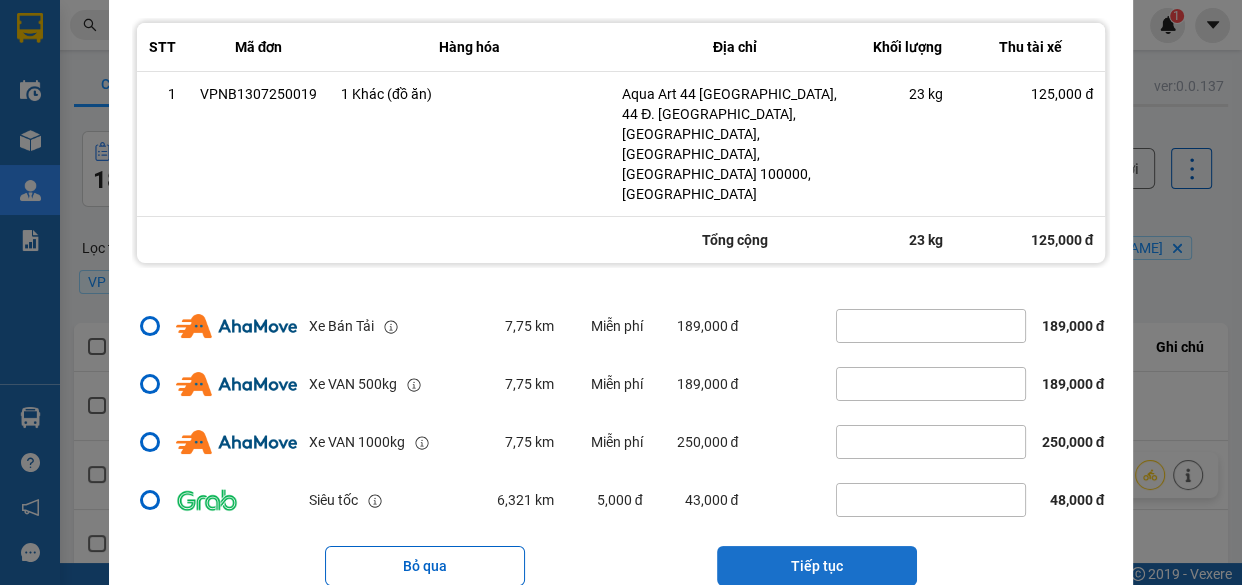 click on "Tiếp tục" at bounding box center (817, 566) 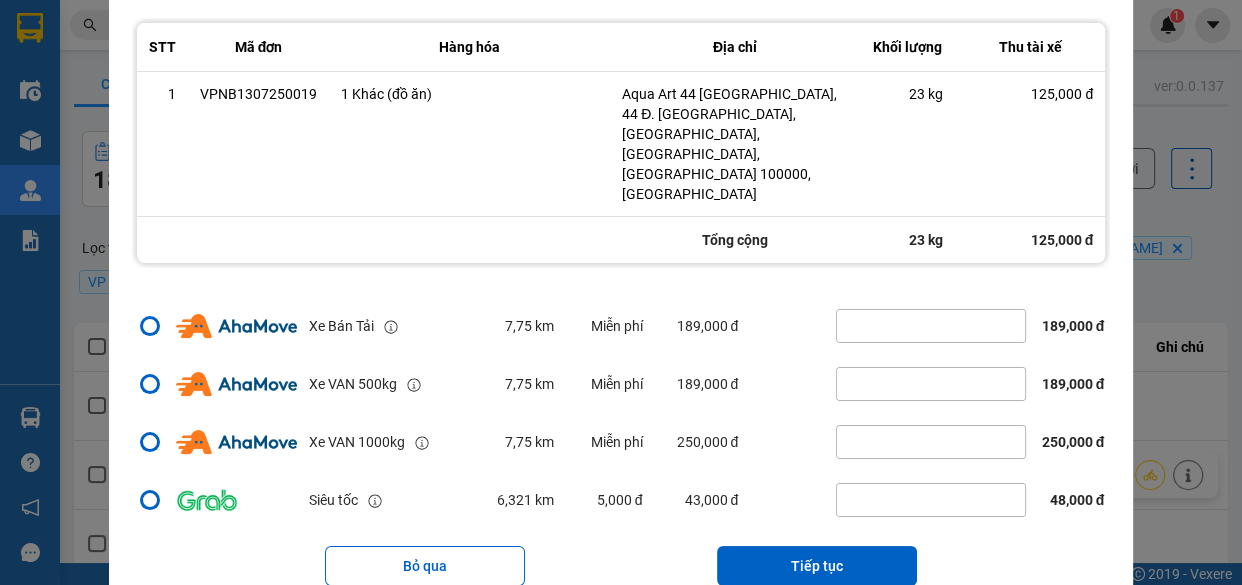 scroll, scrollTop: 0, scrollLeft: 0, axis: both 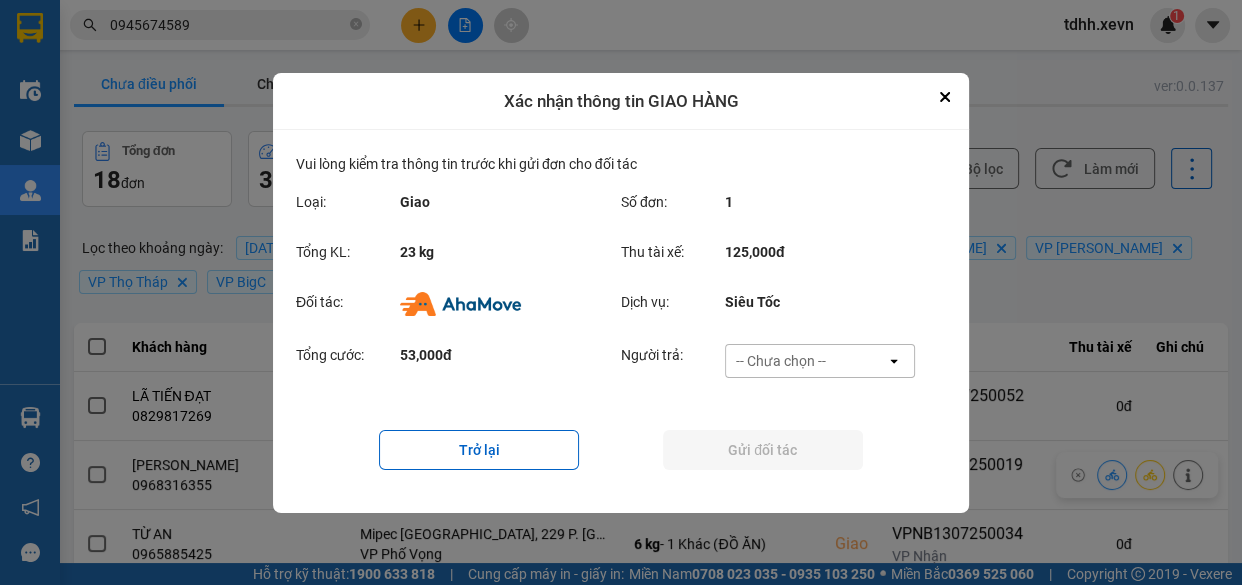 click on "-- Chưa chọn --" at bounding box center [806, 361] 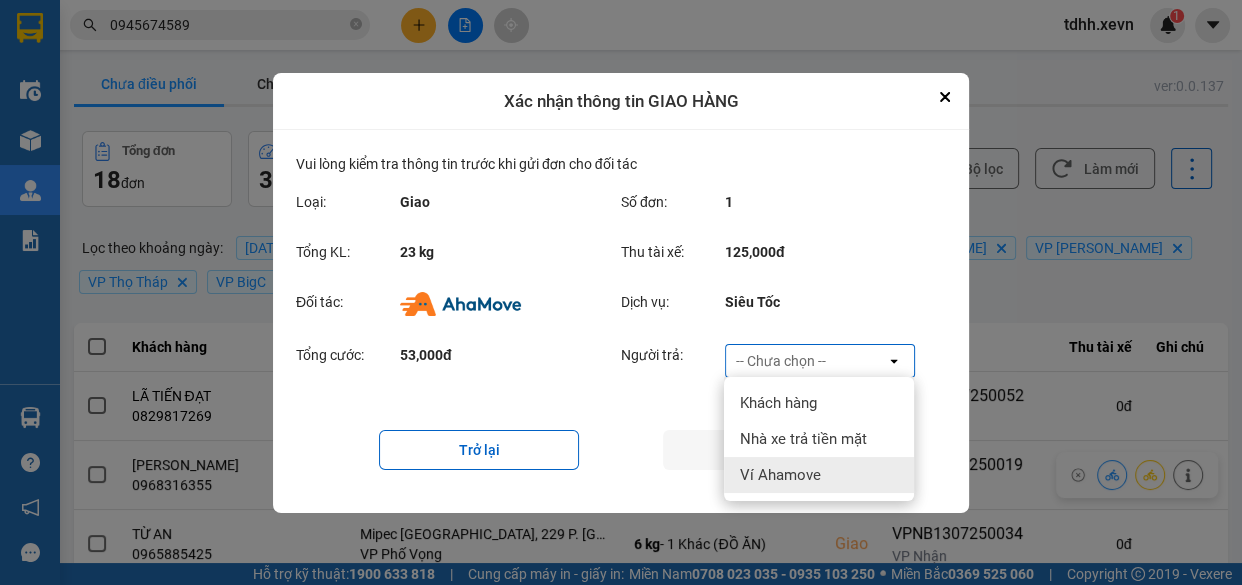 click on "Ví Ahamove" at bounding box center [780, 475] 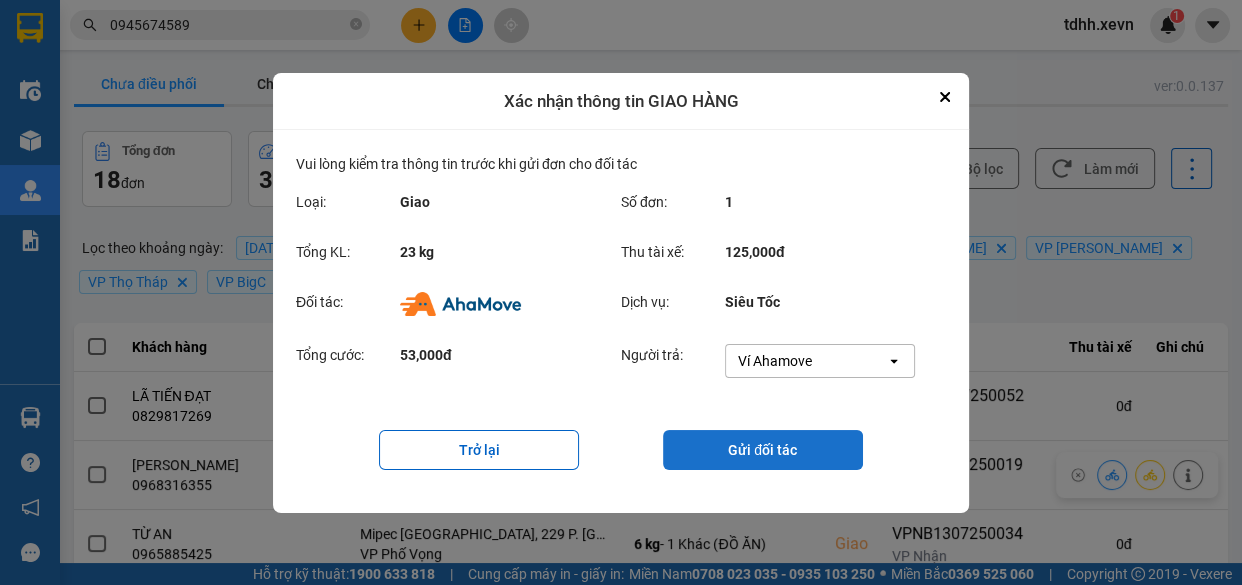 click on "Gửi đối tác" at bounding box center (763, 450) 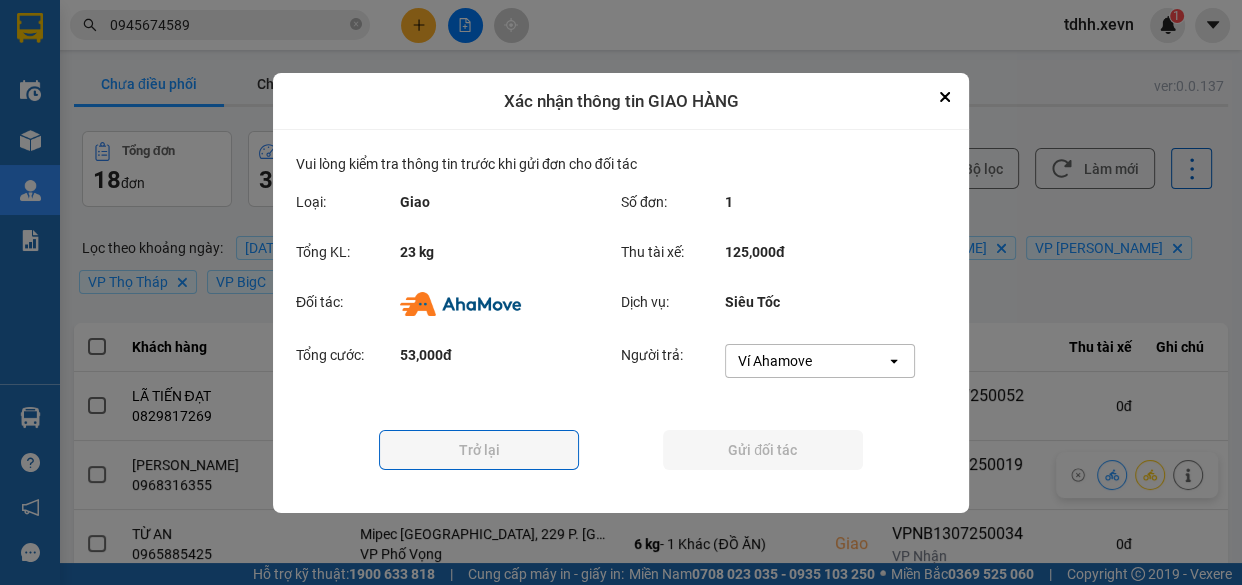 click at bounding box center (621, 292) 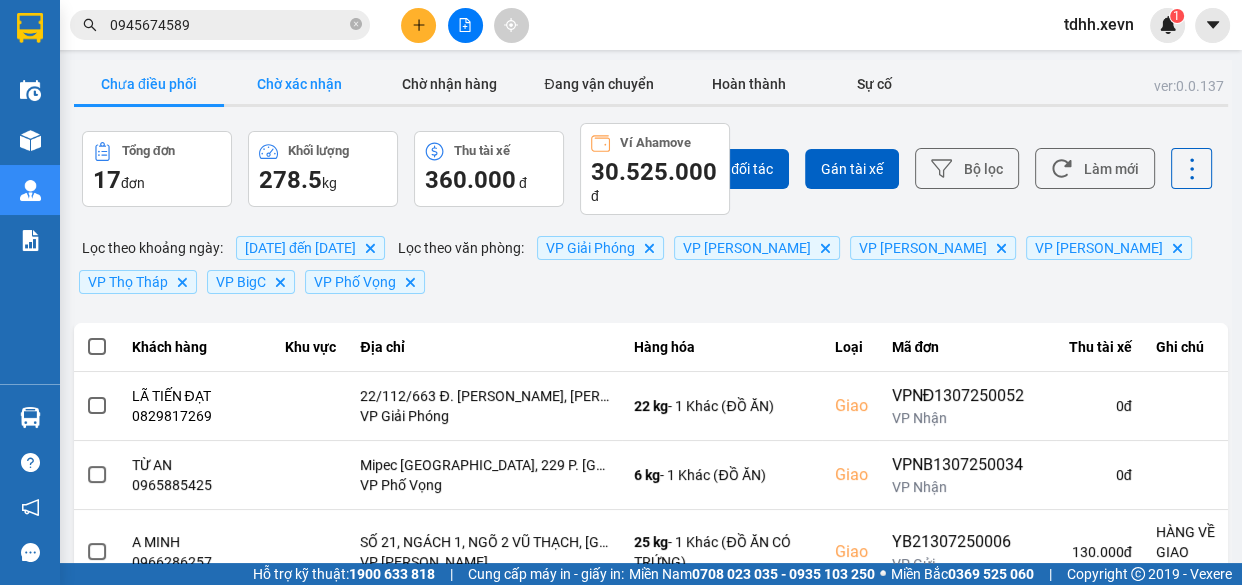 click on "Chờ xác nhận" at bounding box center [299, 84] 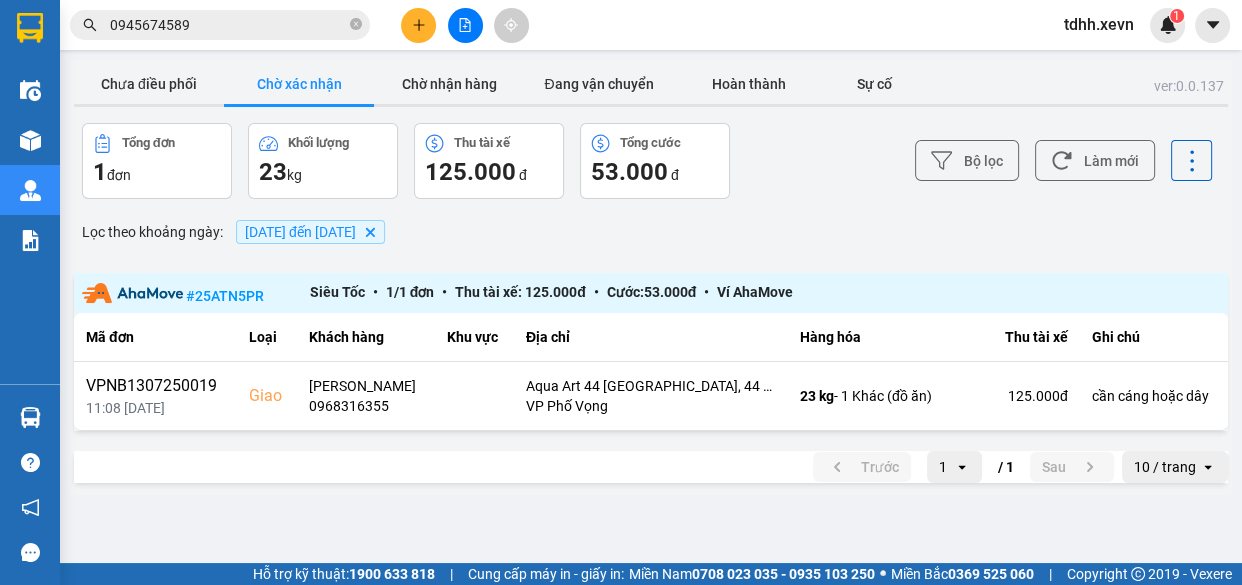 type 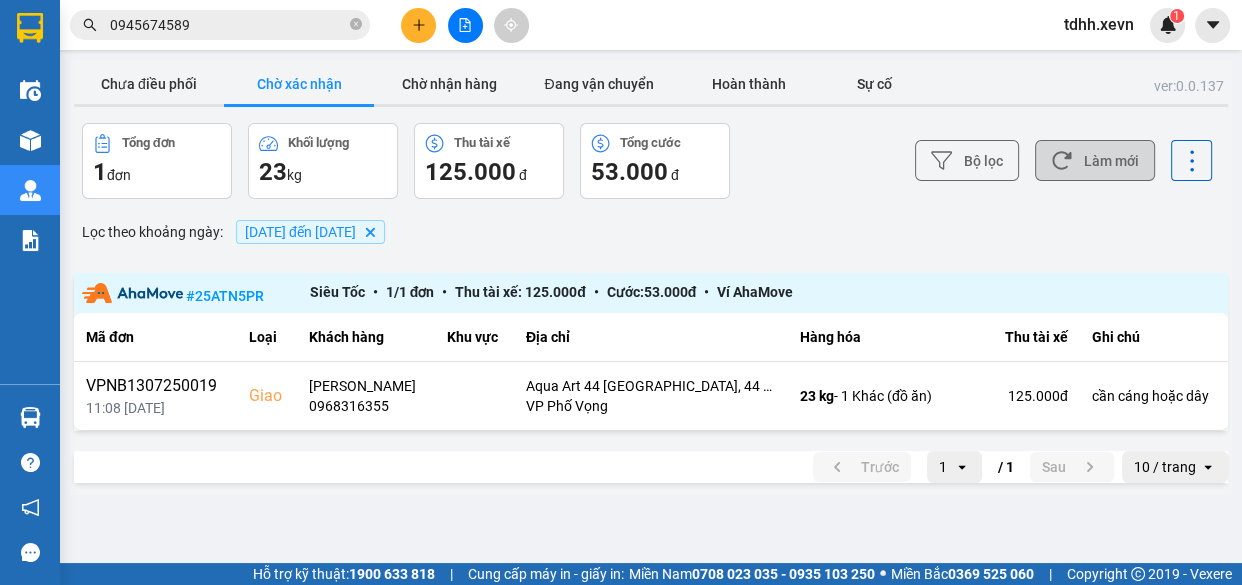 click on "Làm mới" at bounding box center [1095, 160] 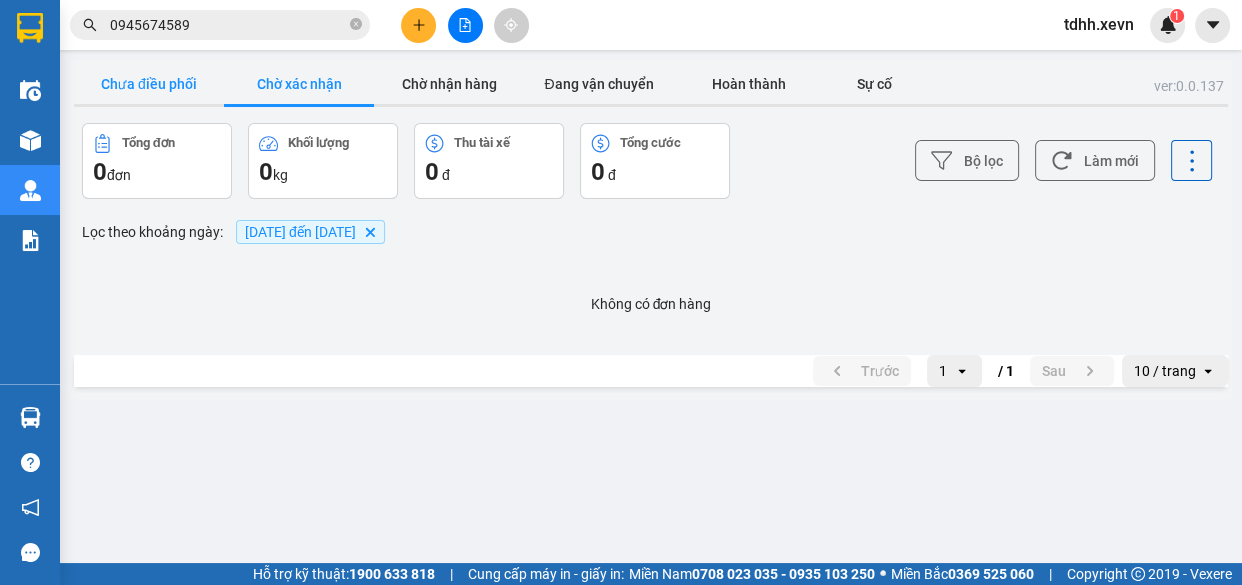click on "Chưa điều phối" at bounding box center (149, 84) 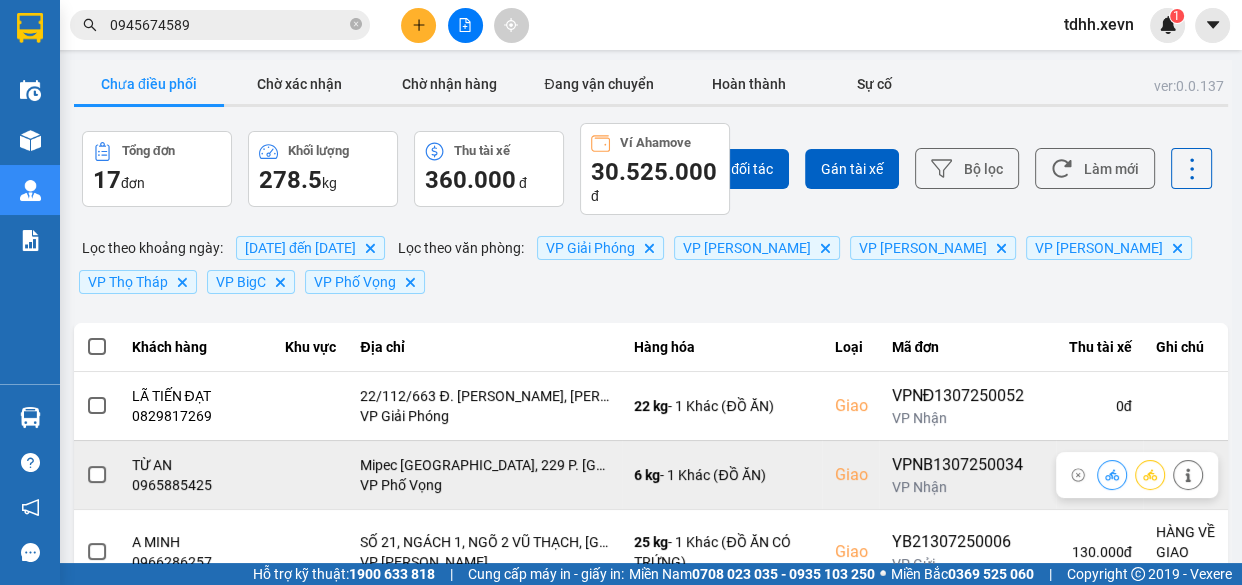 click on "0965885425" at bounding box center [197, 485] 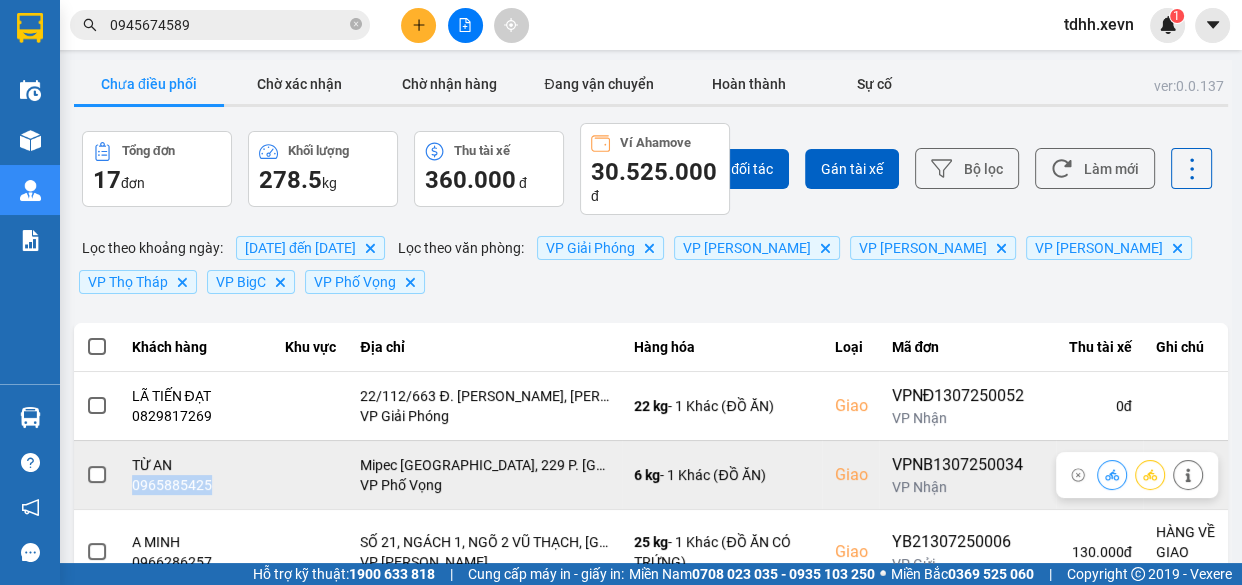 click on "0965885425" at bounding box center [197, 485] 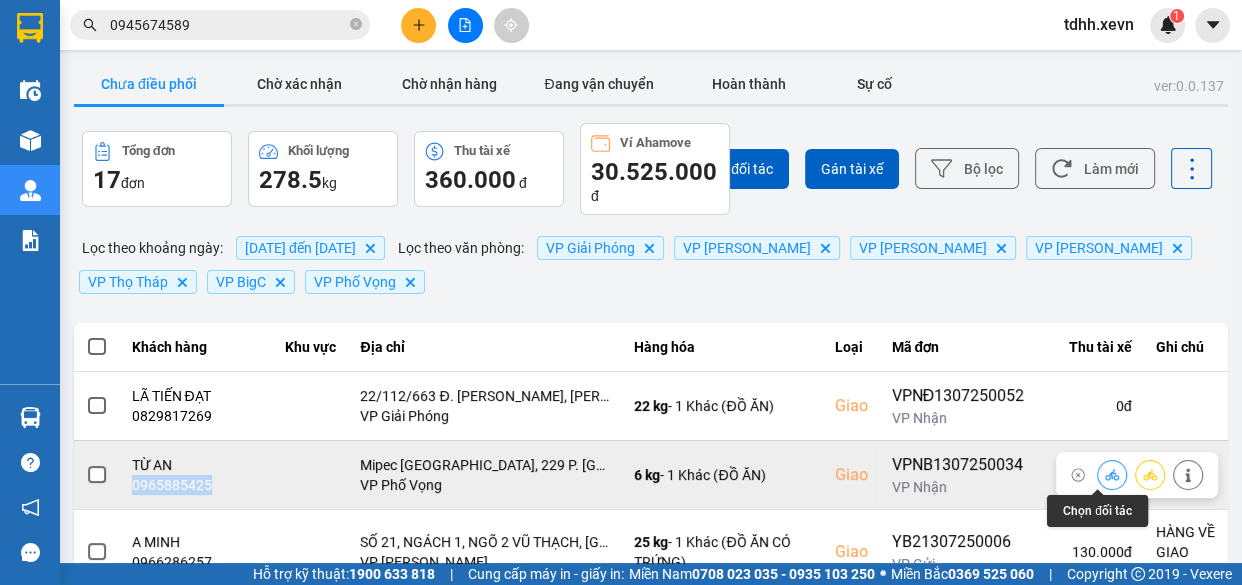 click 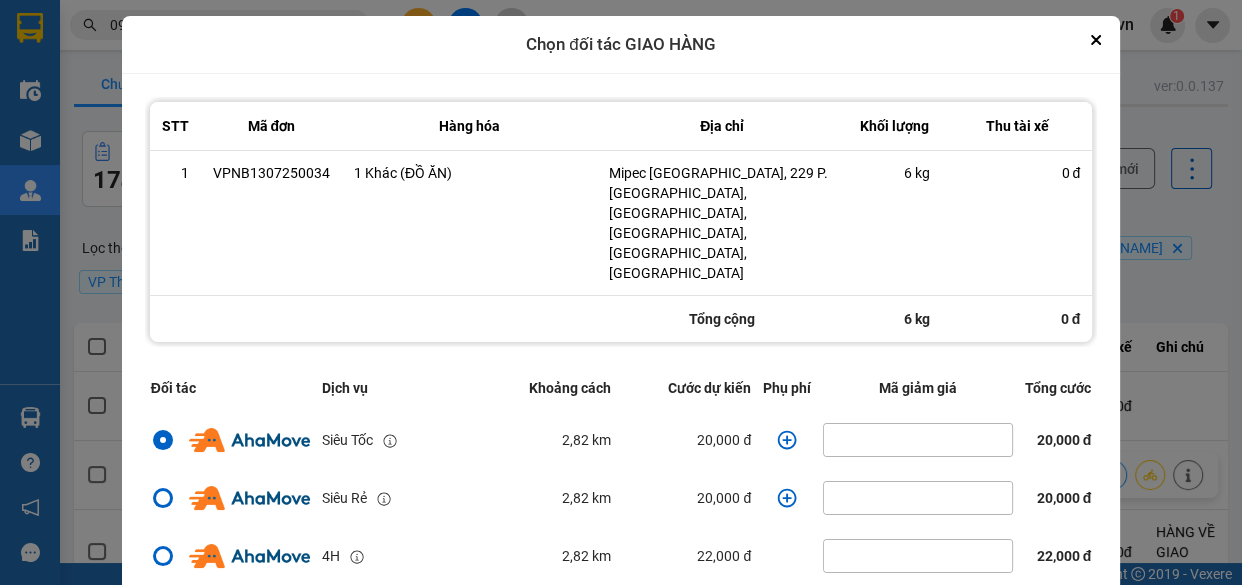 click 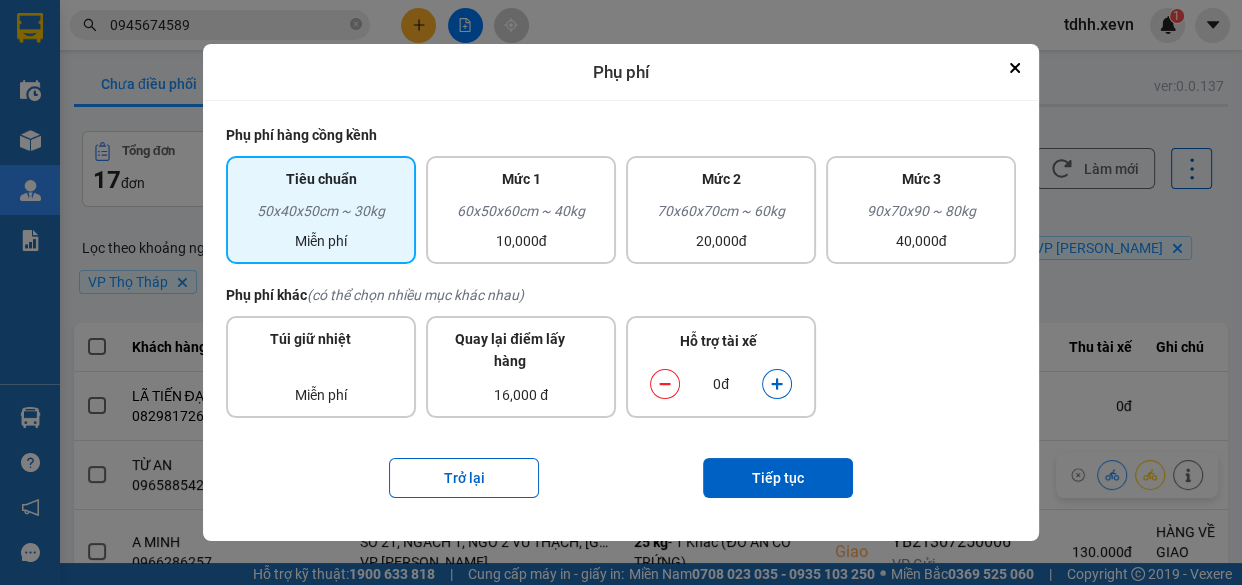 click 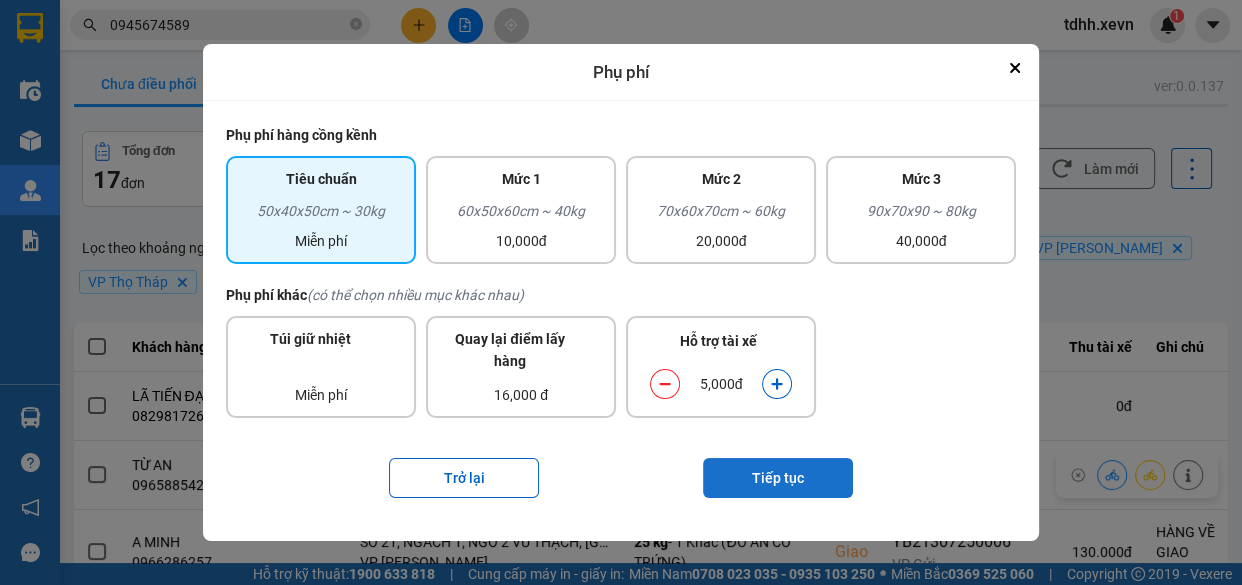 click on "Tiếp tục" at bounding box center [778, 478] 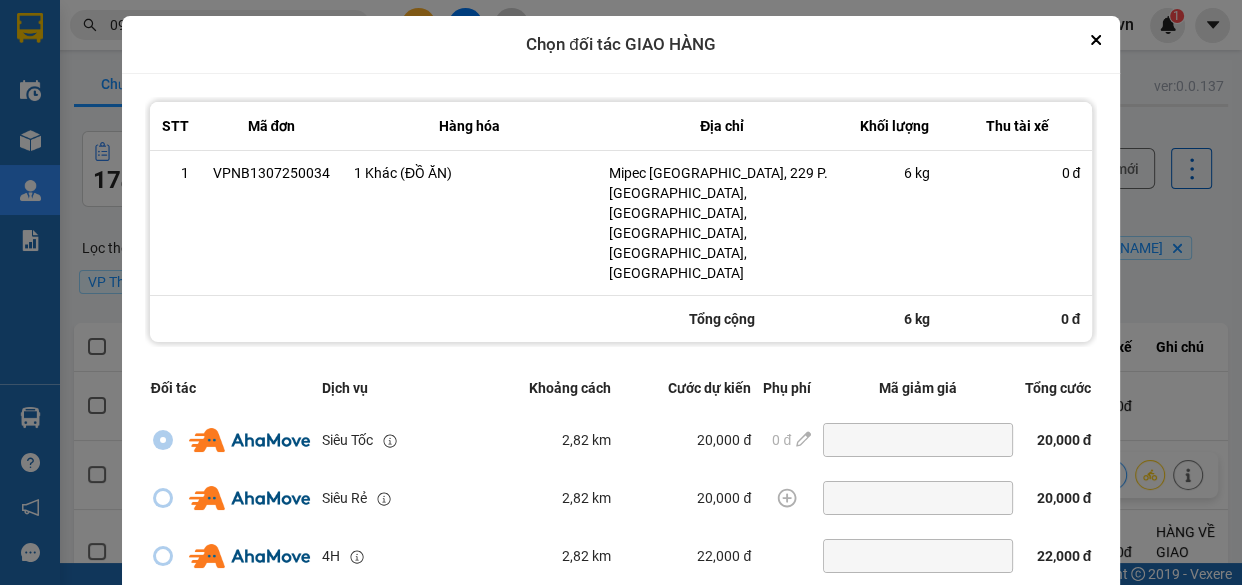 scroll, scrollTop: 431, scrollLeft: 0, axis: vertical 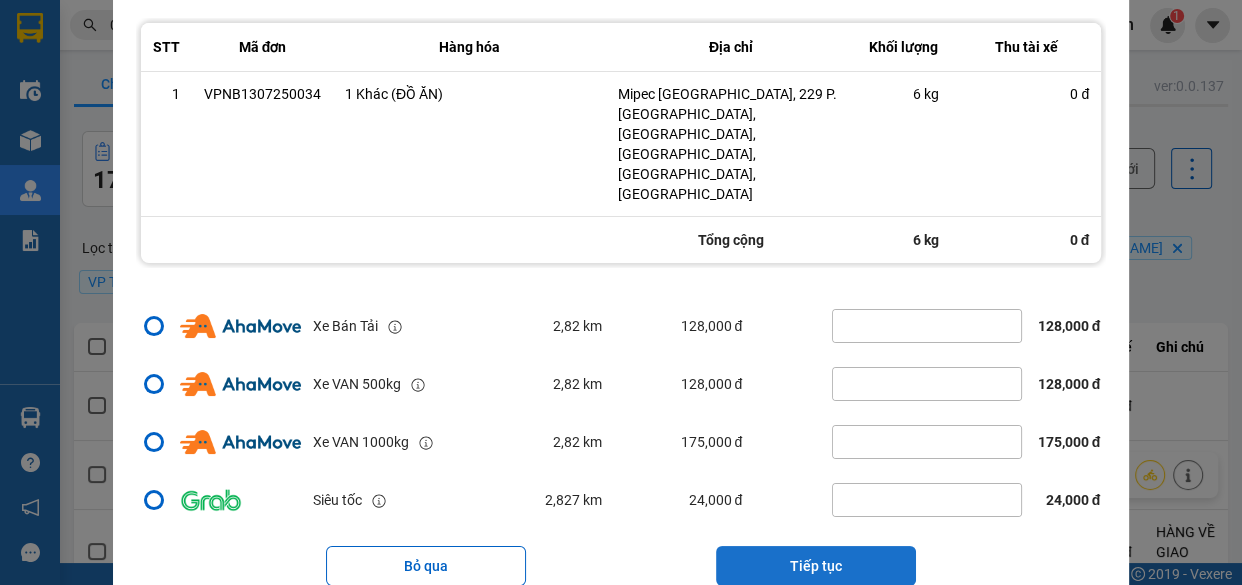 click on "Tiếp tục" at bounding box center (816, 566) 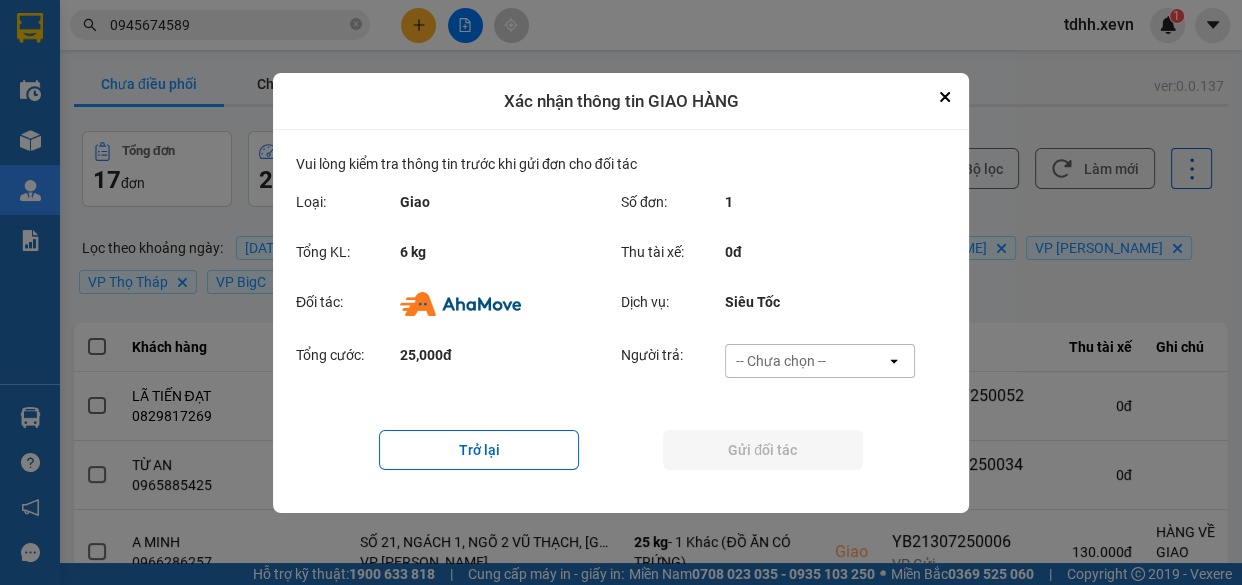 scroll, scrollTop: 0, scrollLeft: 0, axis: both 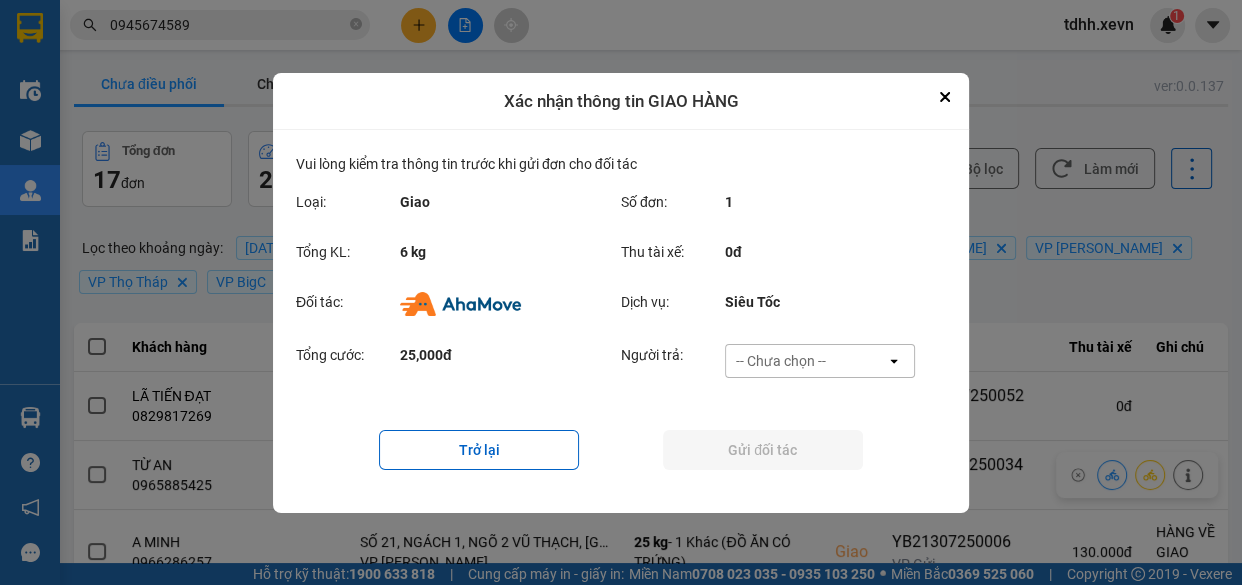 click on "-- Chưa chọn --" at bounding box center [806, 361] 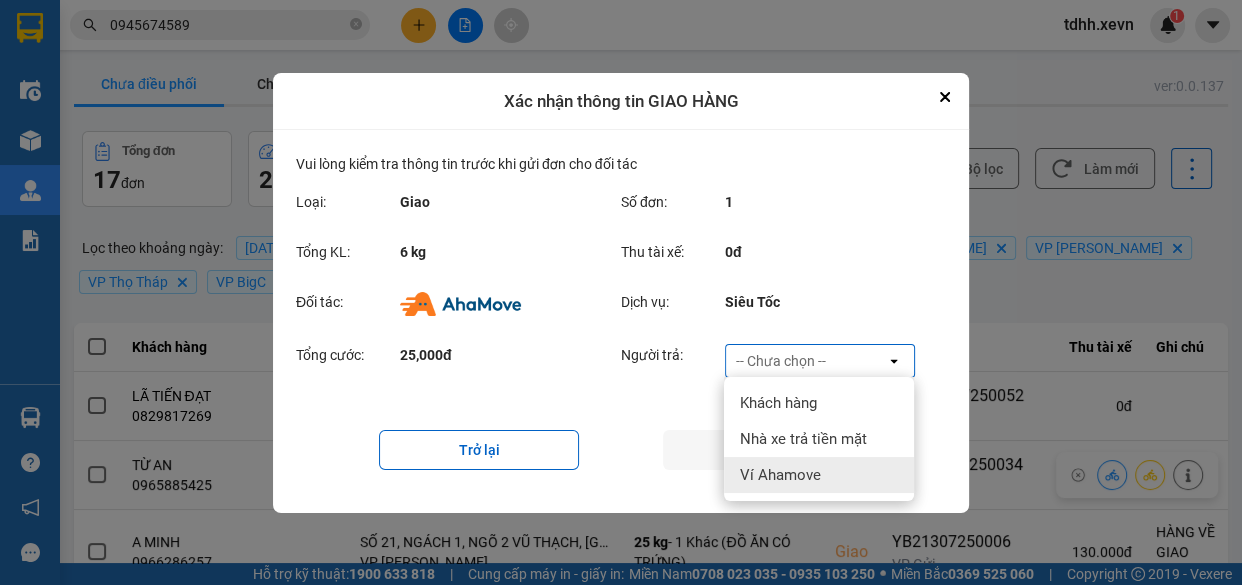 drag, startPoint x: 811, startPoint y: 465, endPoint x: 744, endPoint y: 420, distance: 80.70936 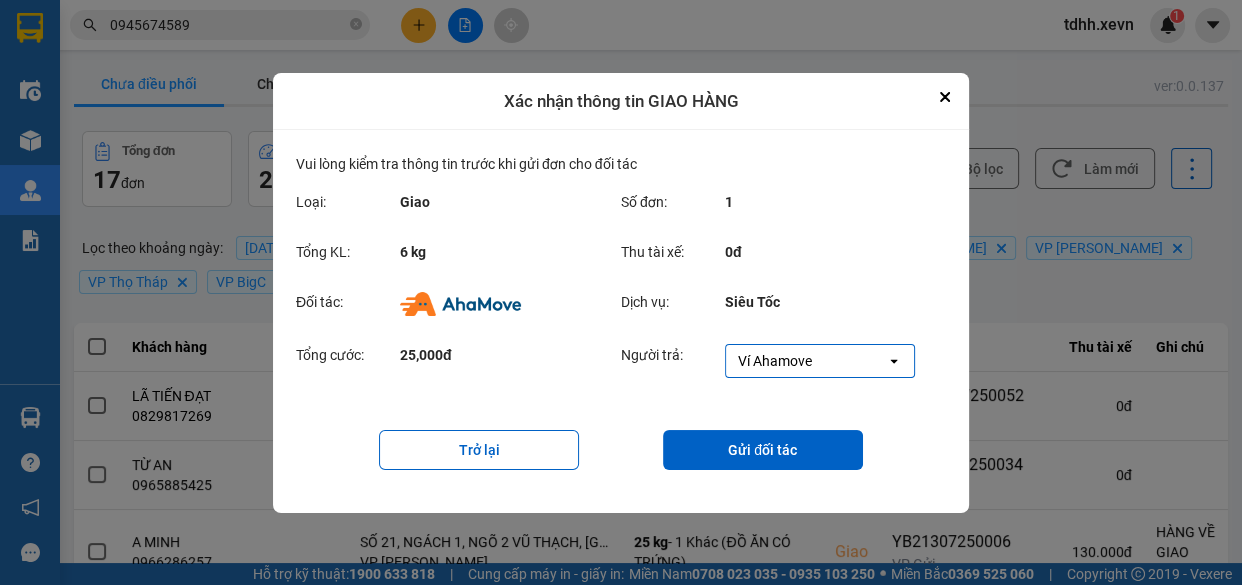 click on "Trở lại Gửi đối tác" at bounding box center [621, 450] 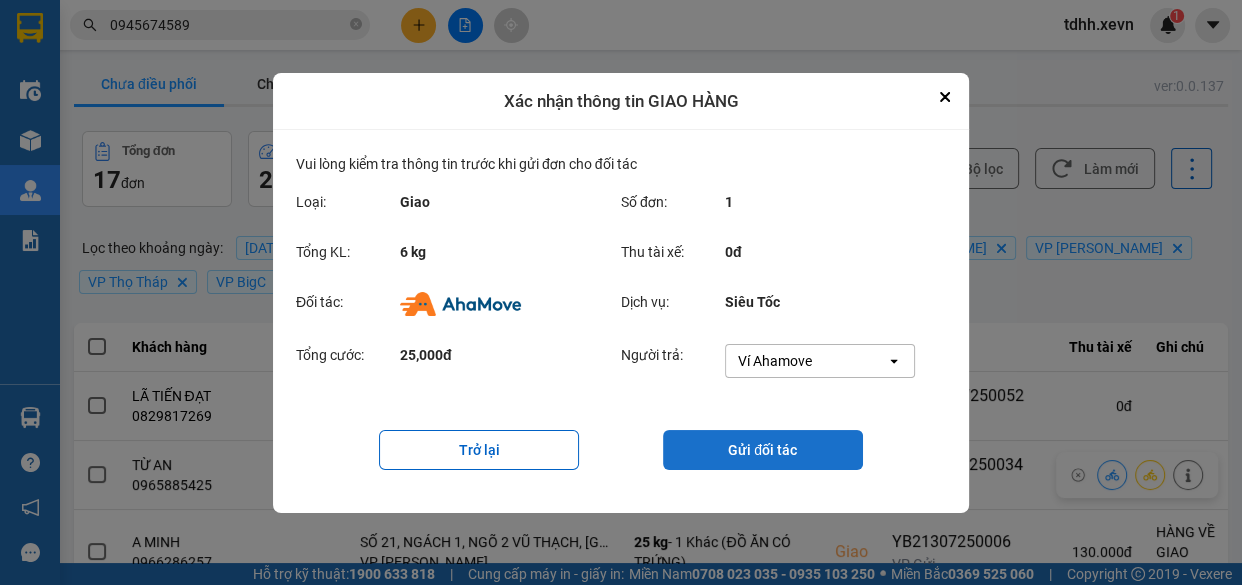click on "Gửi đối tác" at bounding box center [763, 450] 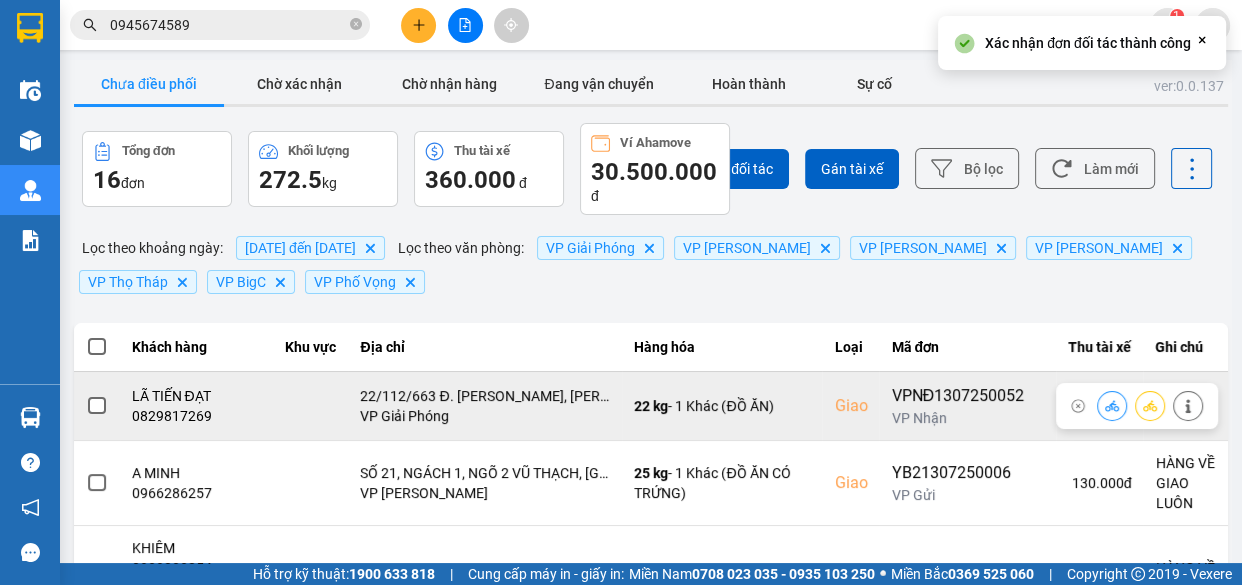 click on "0829817269" at bounding box center [197, 416] 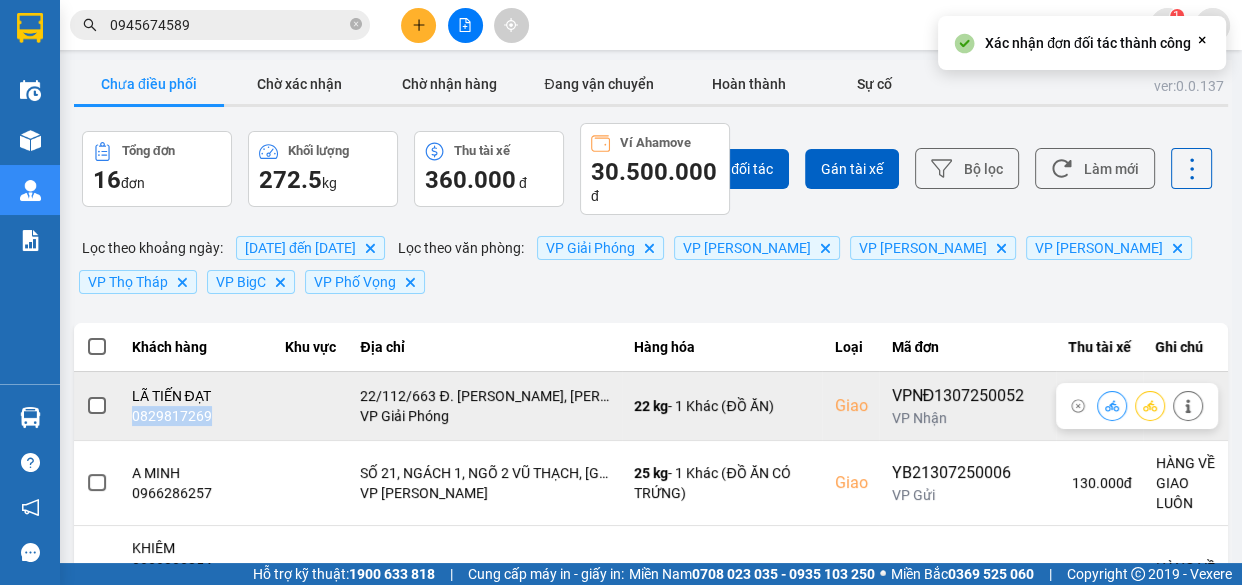 click on "0829817269" at bounding box center [197, 416] 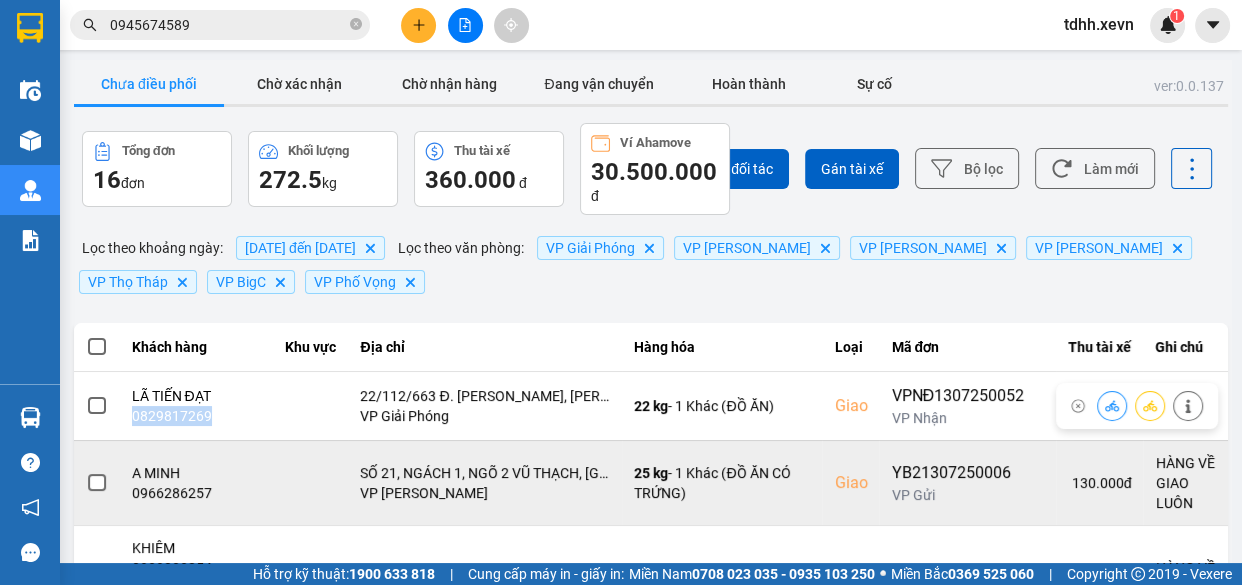 copy on "0829817269" 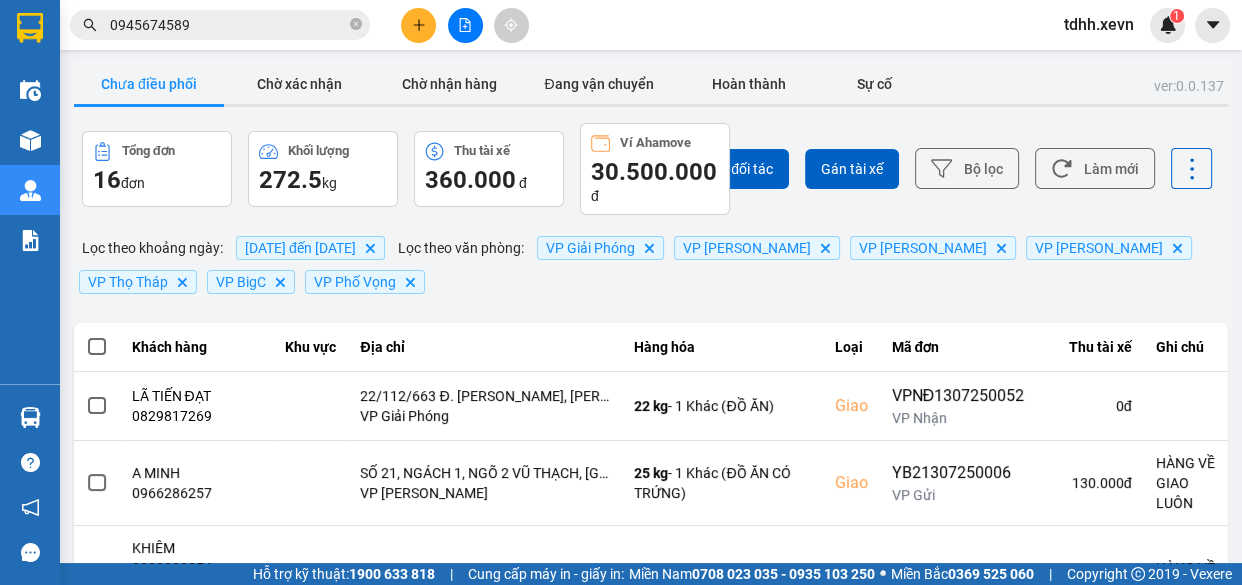 click on "0945674589" at bounding box center [228, 25] 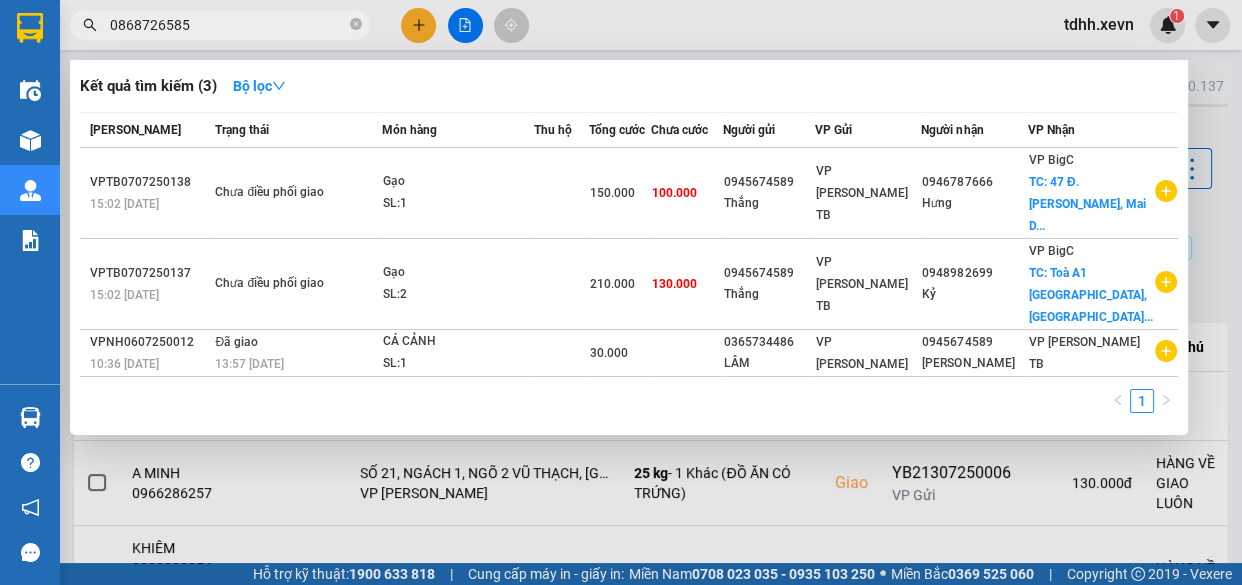 click on "0868726585" at bounding box center [228, 25] 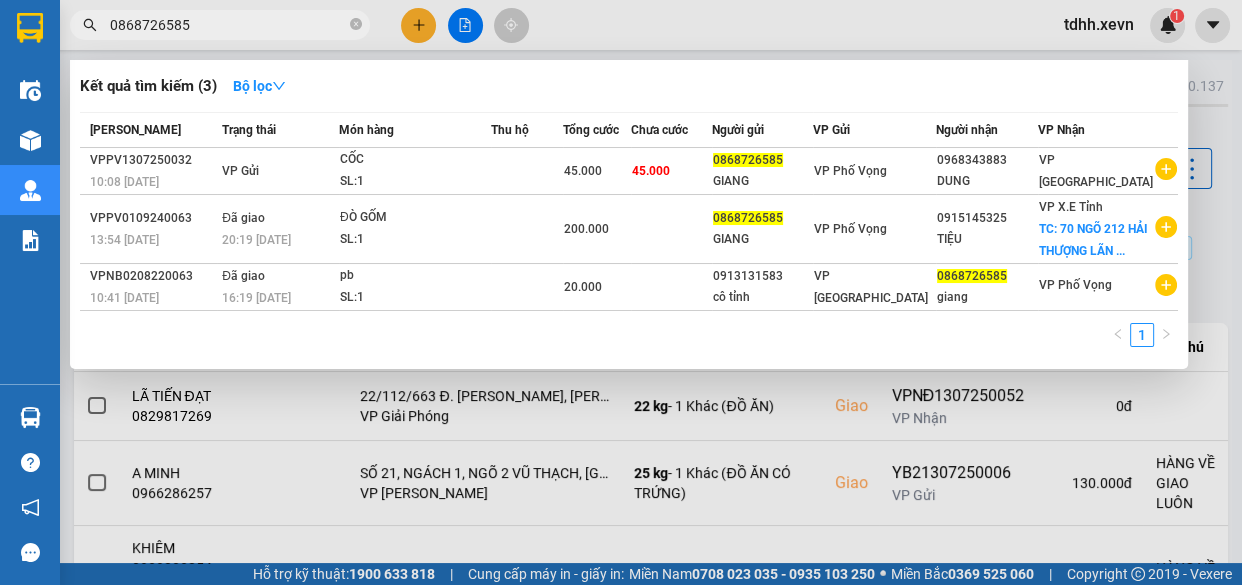 type on "0868726585" 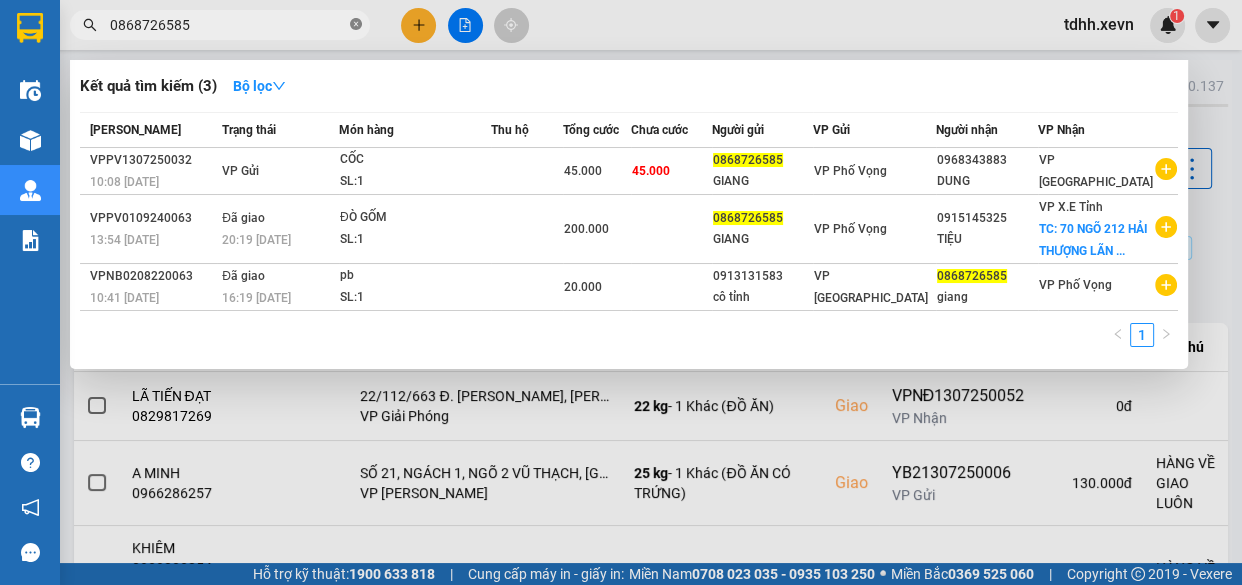 click 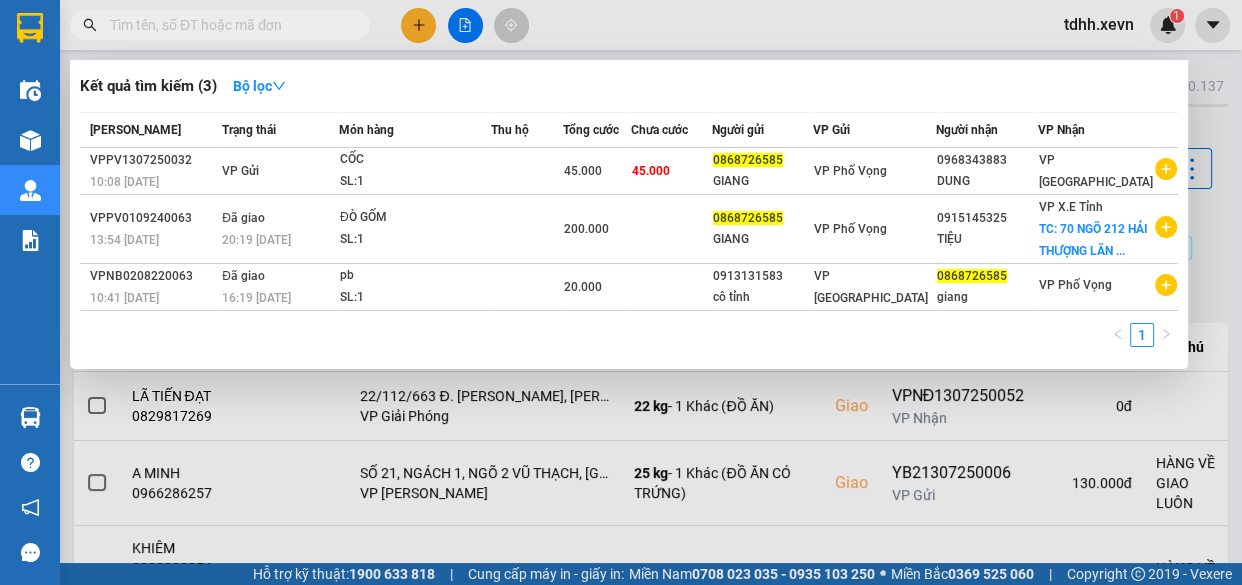 paste on "0981457777" 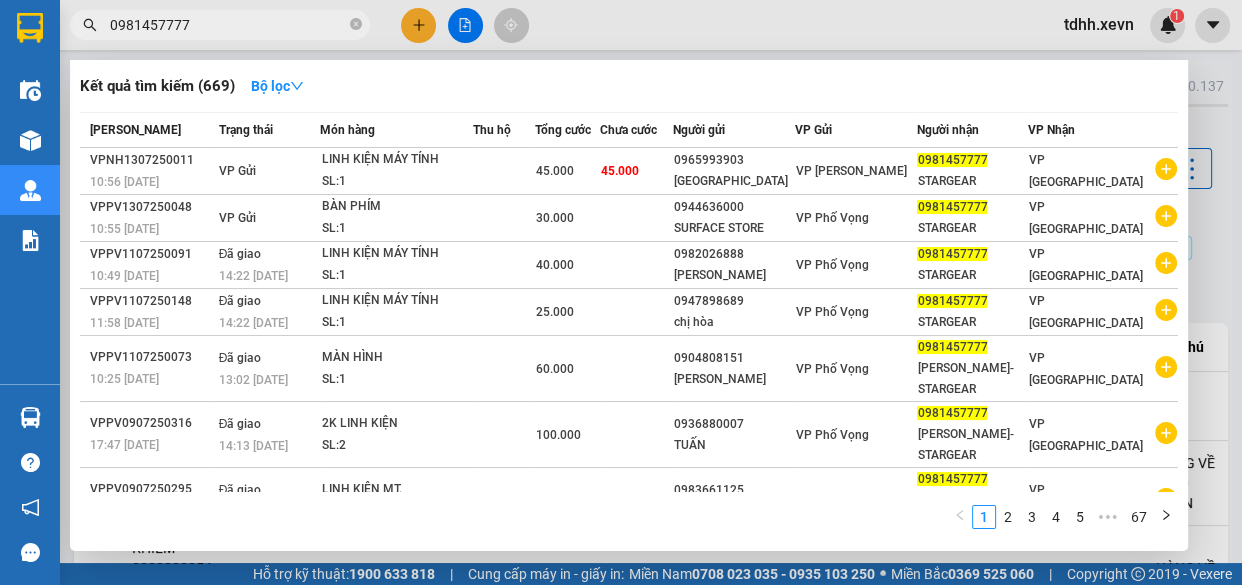 type on "0981457777" 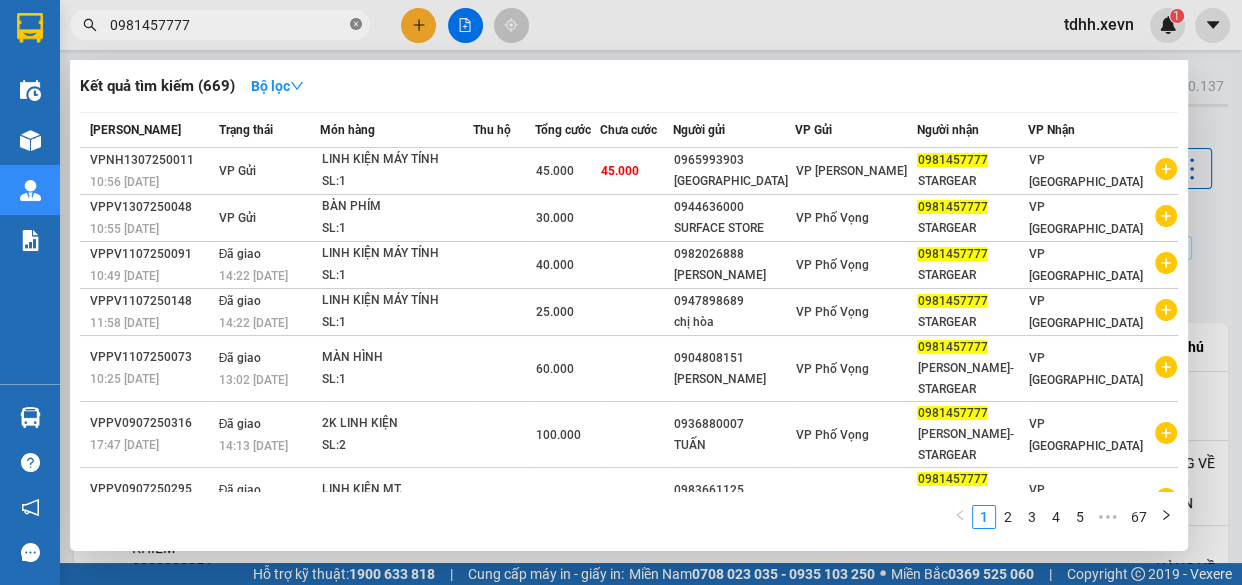 click 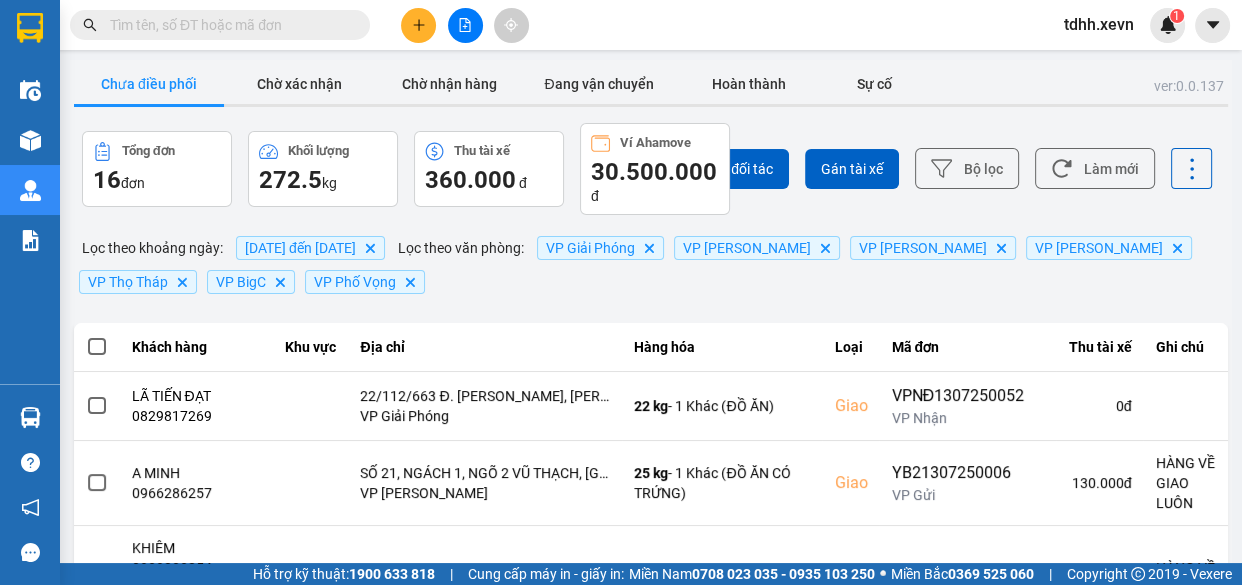 paste on "0966683535" 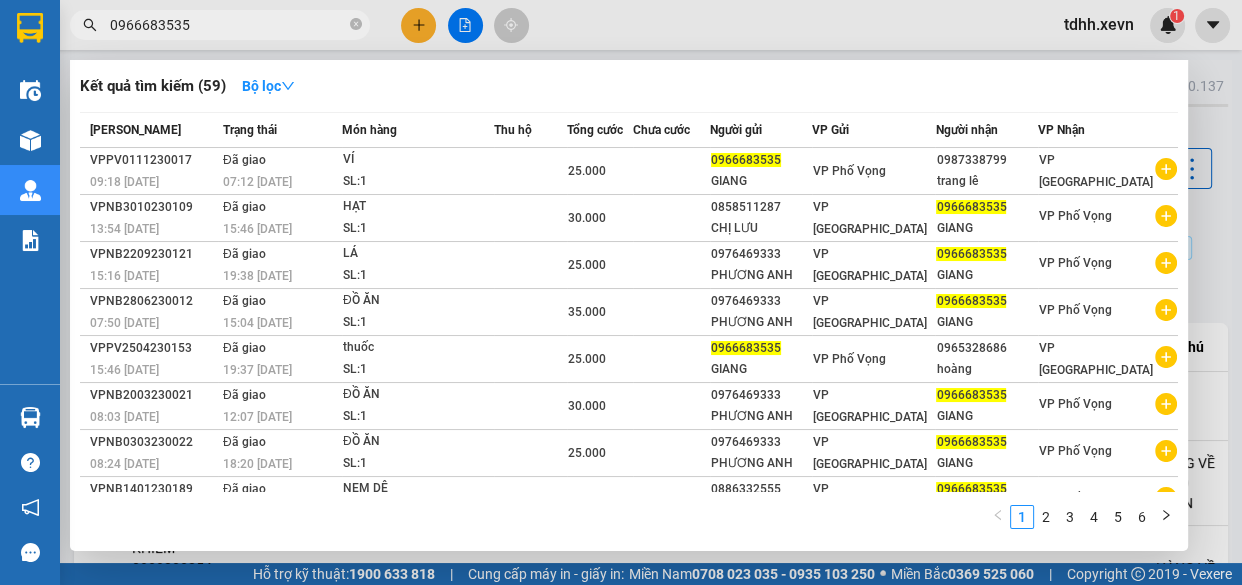 type on "0966683535" 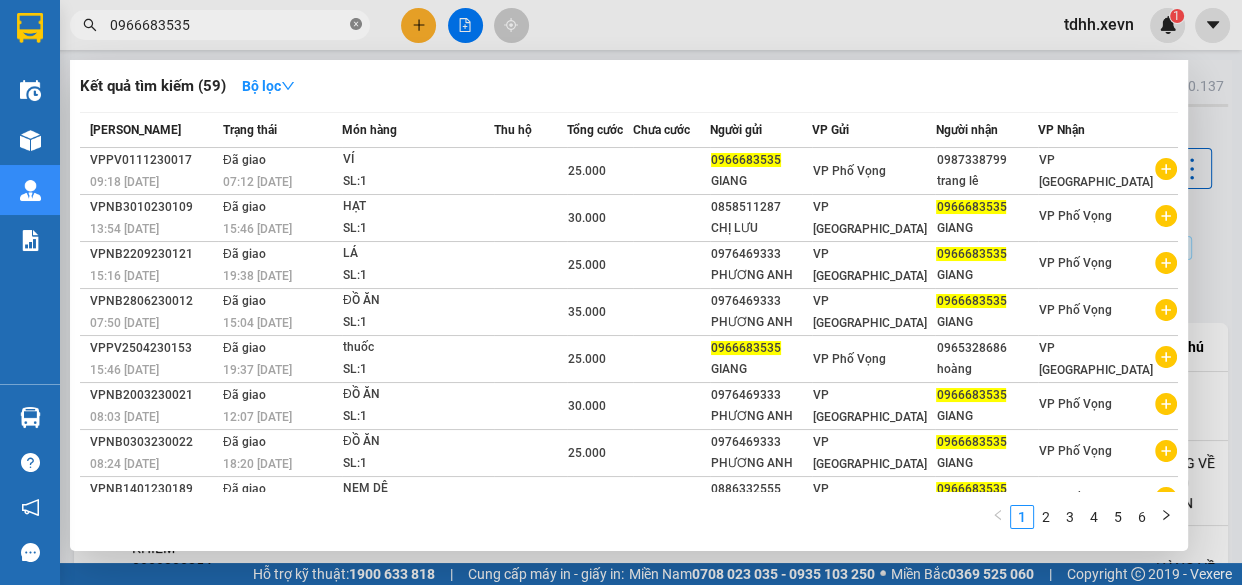 click 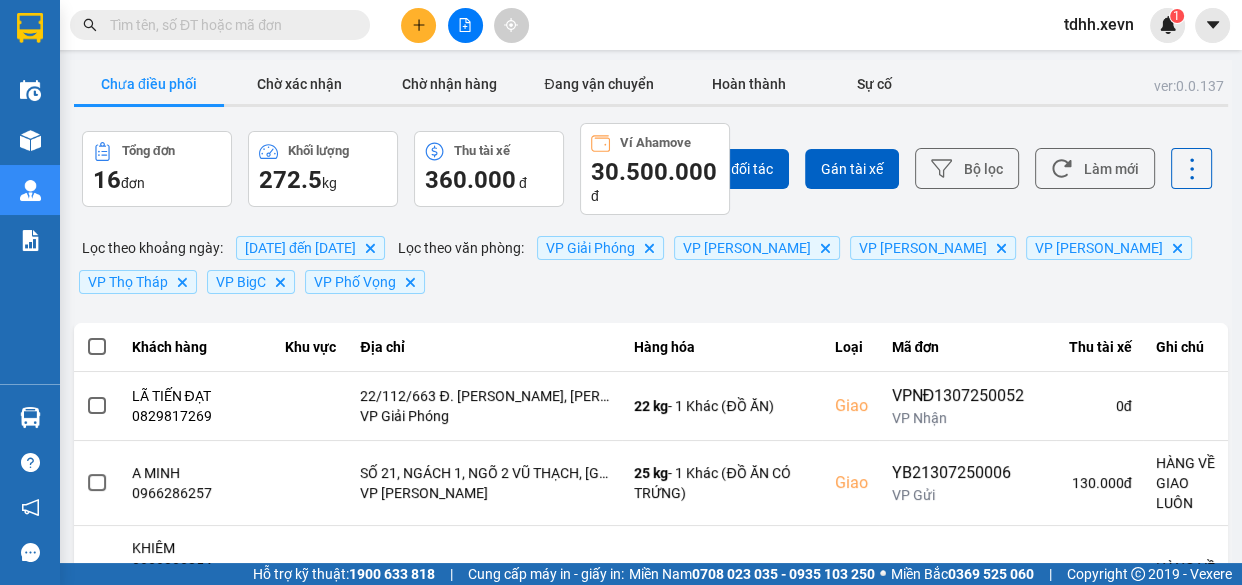 paste on "0848485444" 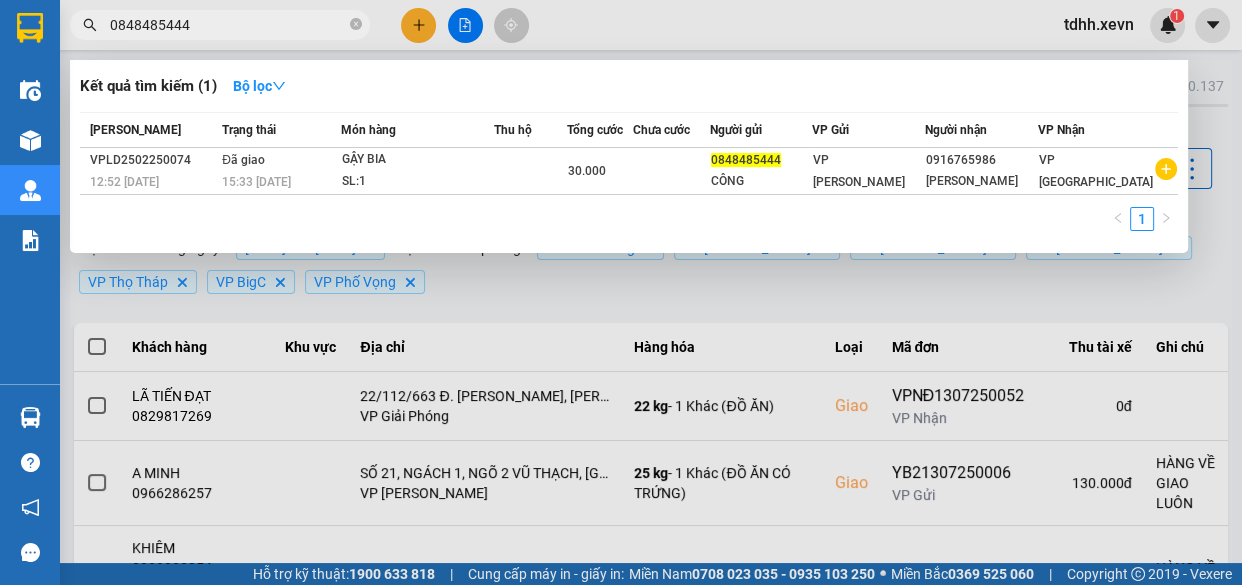 click 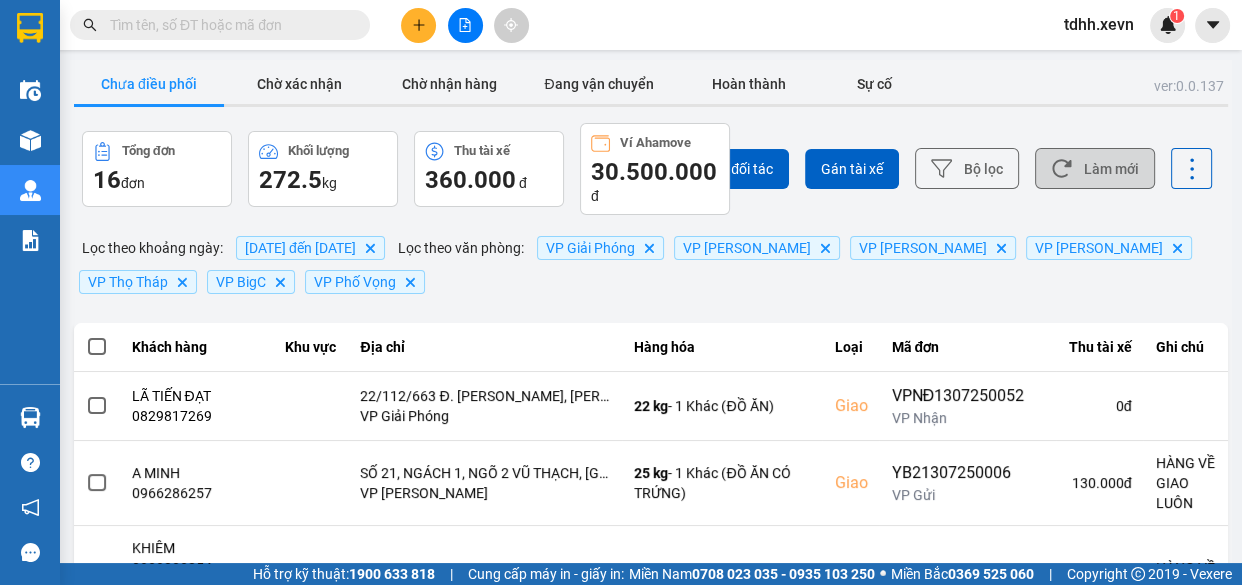 click on "Làm mới" at bounding box center (1095, 168) 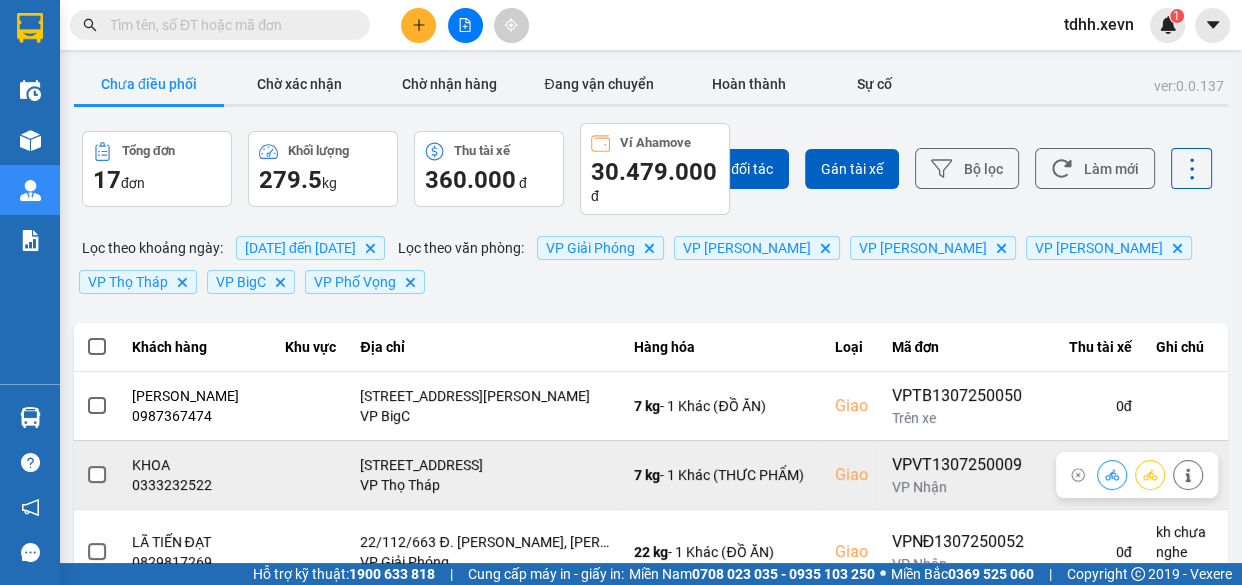 click on "0333232522" at bounding box center [197, 485] 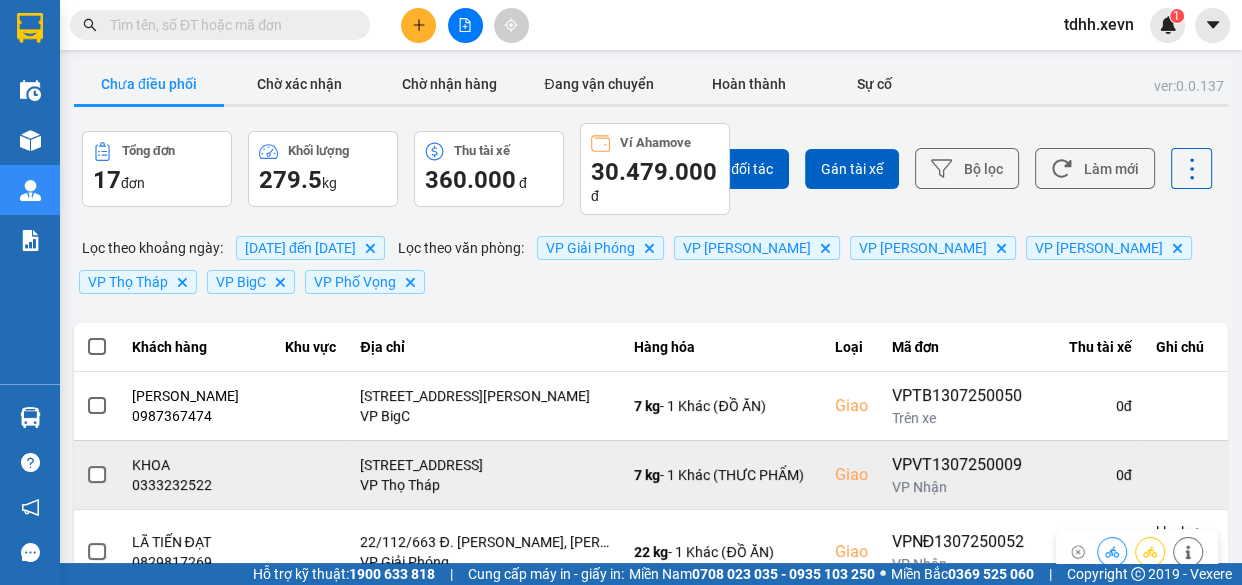 click on "KHOA" at bounding box center (197, 465) 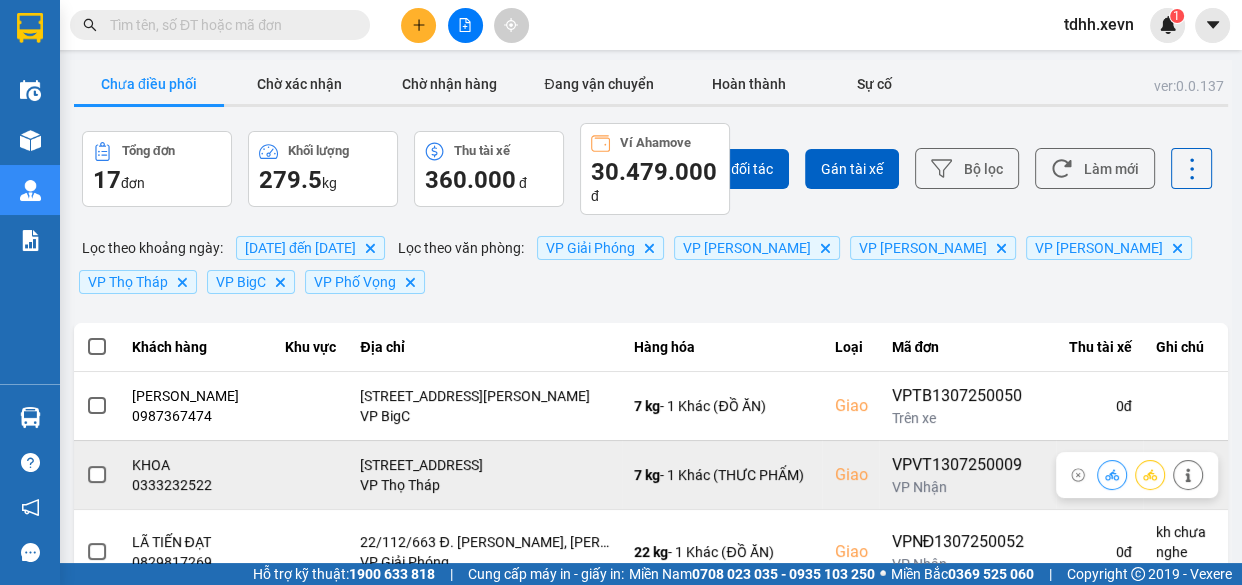 click on "0333232522" at bounding box center [197, 485] 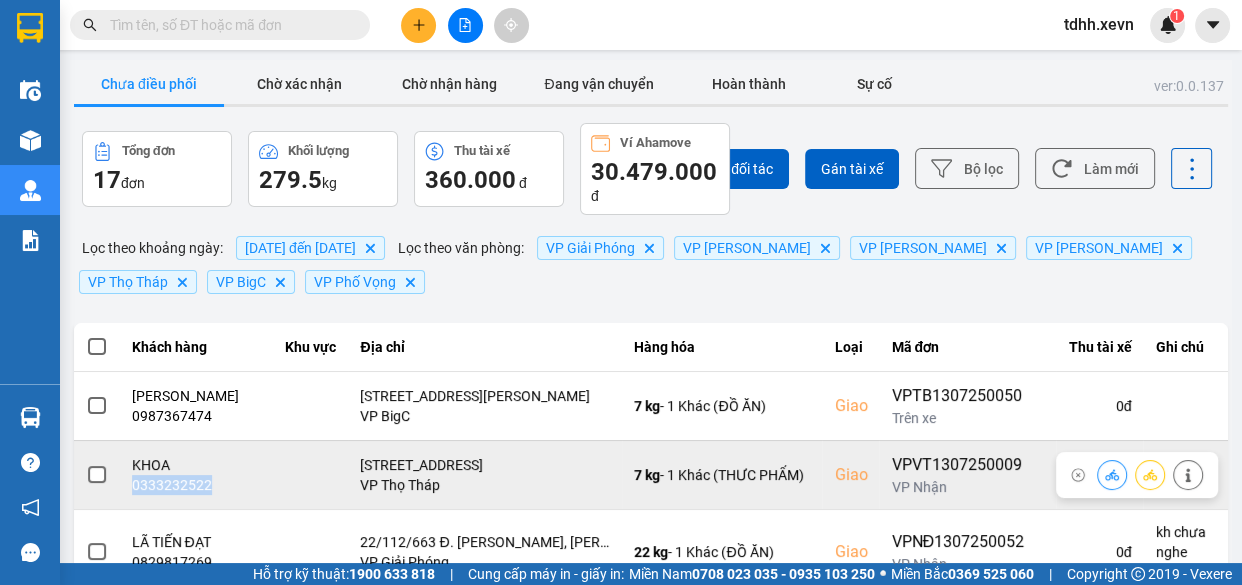click on "0333232522" at bounding box center (197, 485) 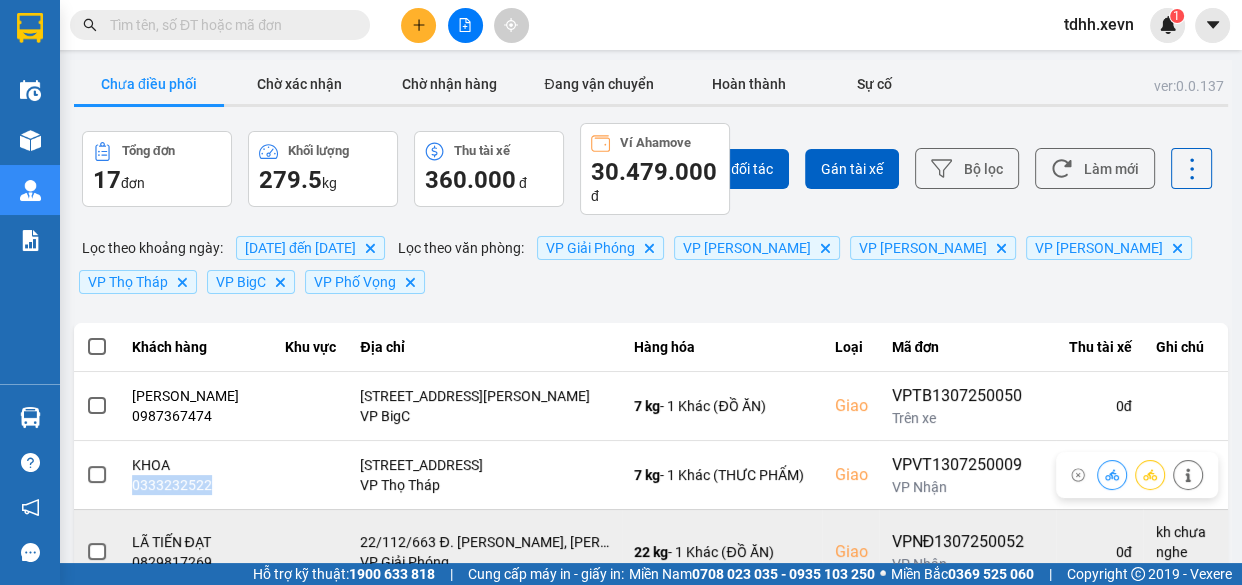 copy on "0333232522" 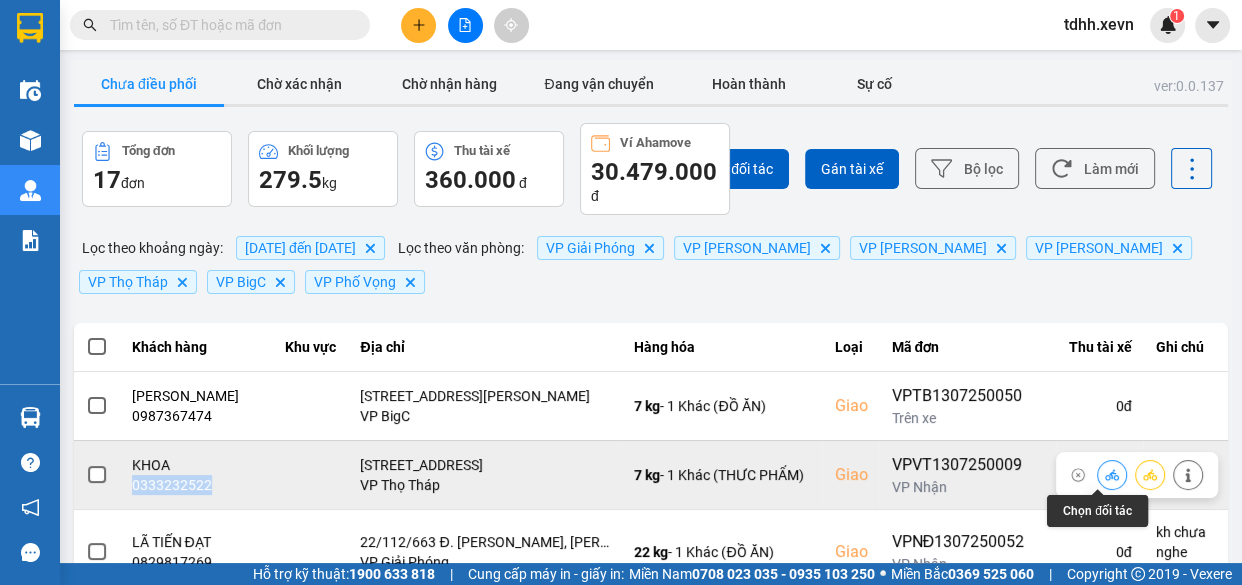 click 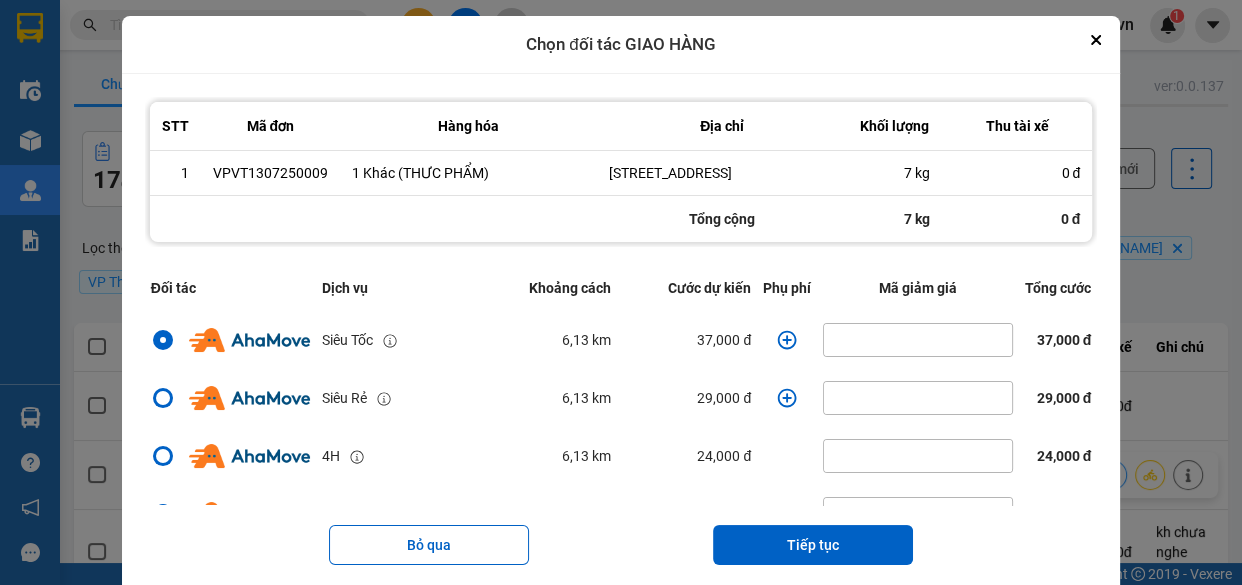 click 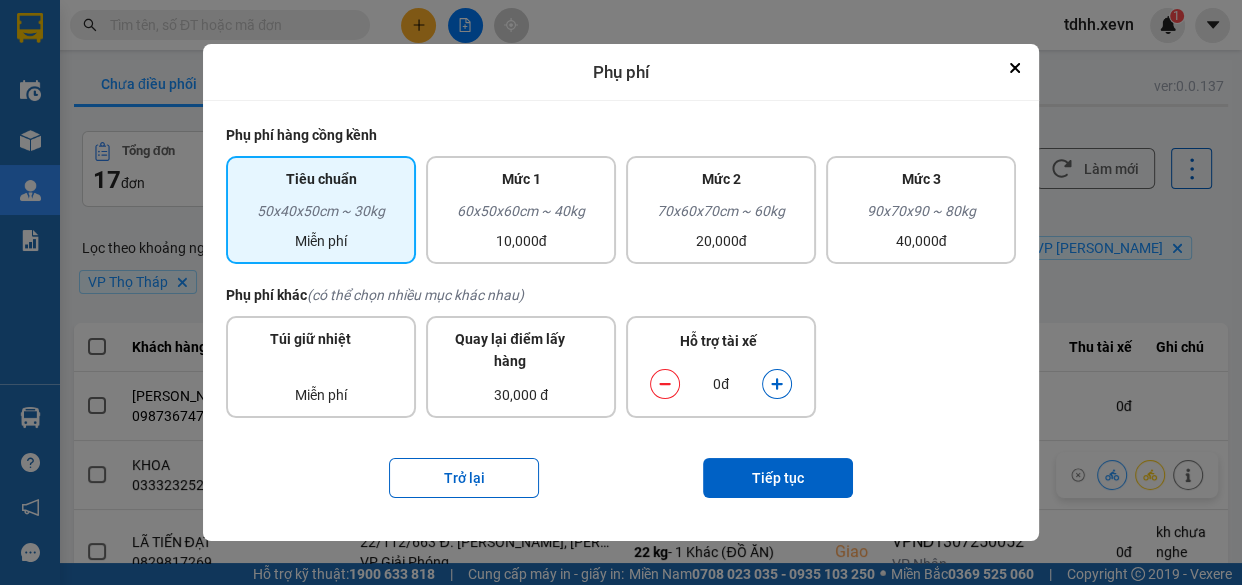 click 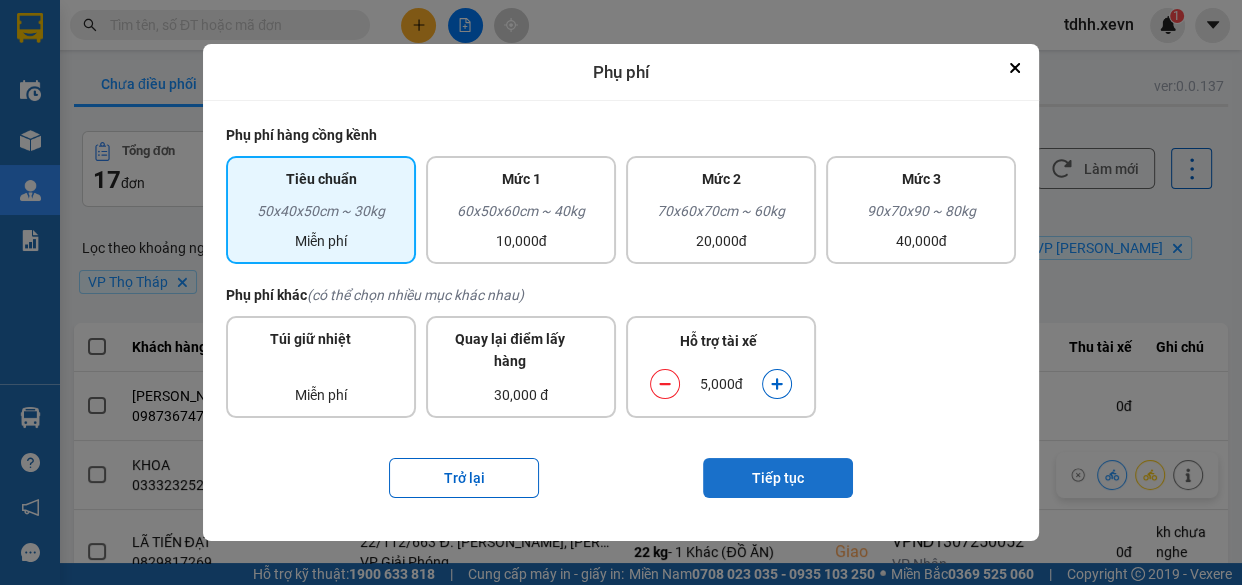 click on "Tiếp tục" at bounding box center (778, 478) 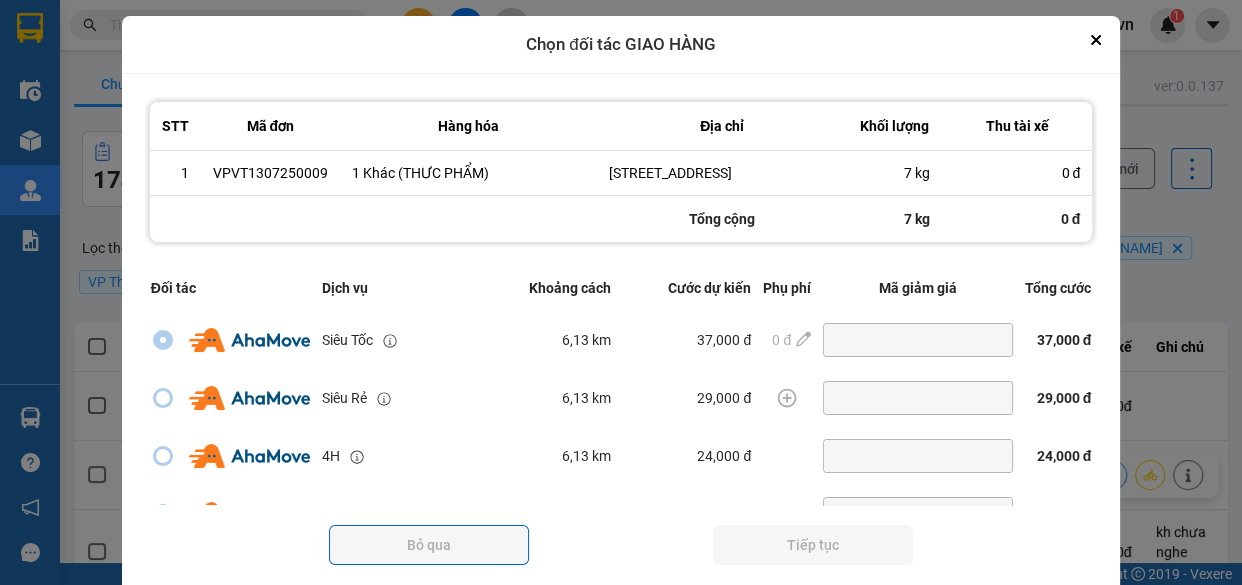 scroll, scrollTop: 446, scrollLeft: 0, axis: vertical 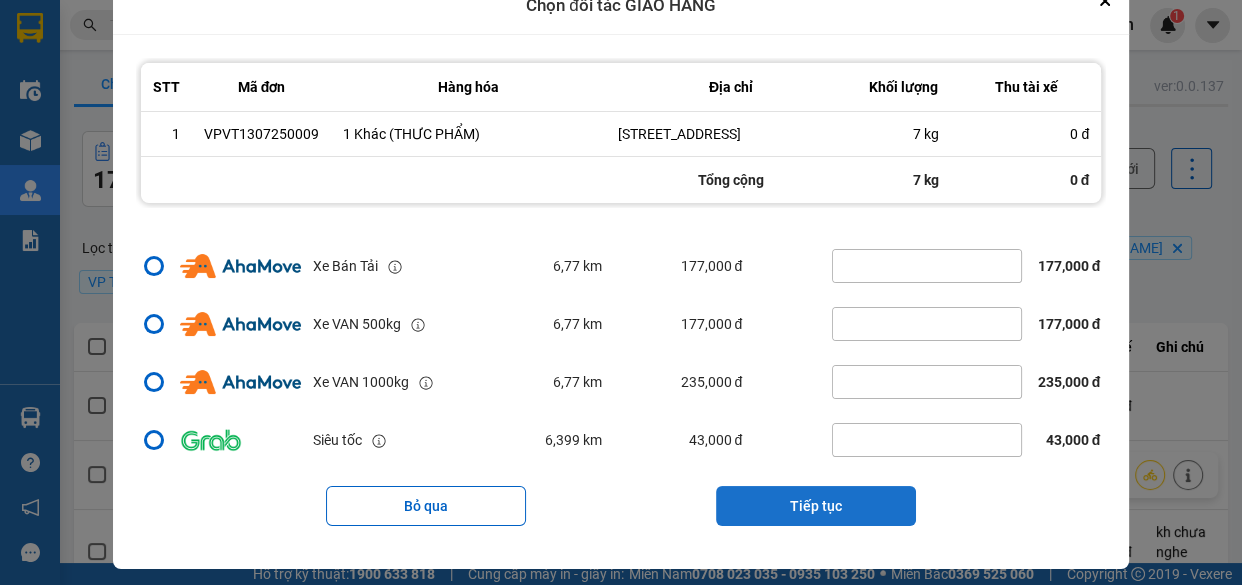 click on "Tiếp tục" at bounding box center [816, 506] 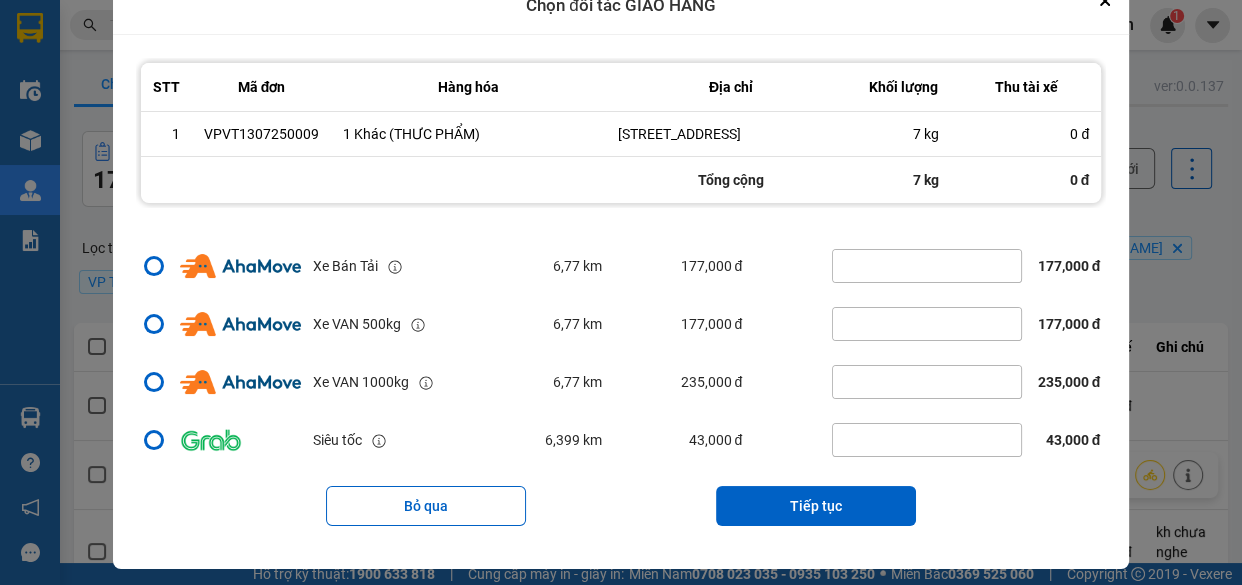 scroll, scrollTop: 0, scrollLeft: 0, axis: both 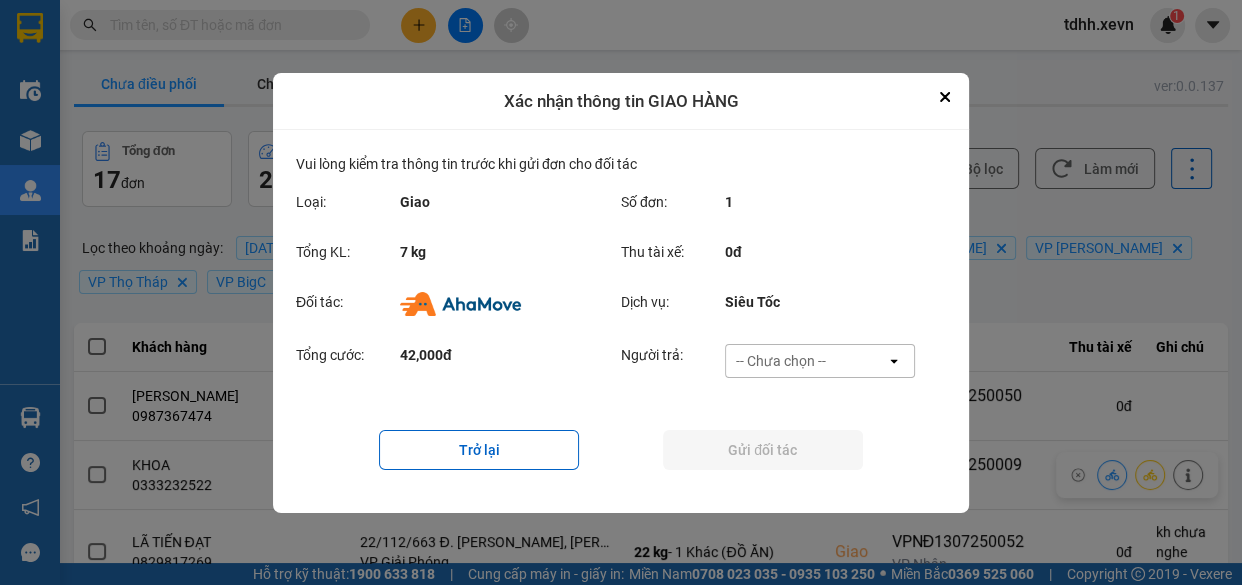 click on "-- Chưa chọn --" at bounding box center [806, 361] 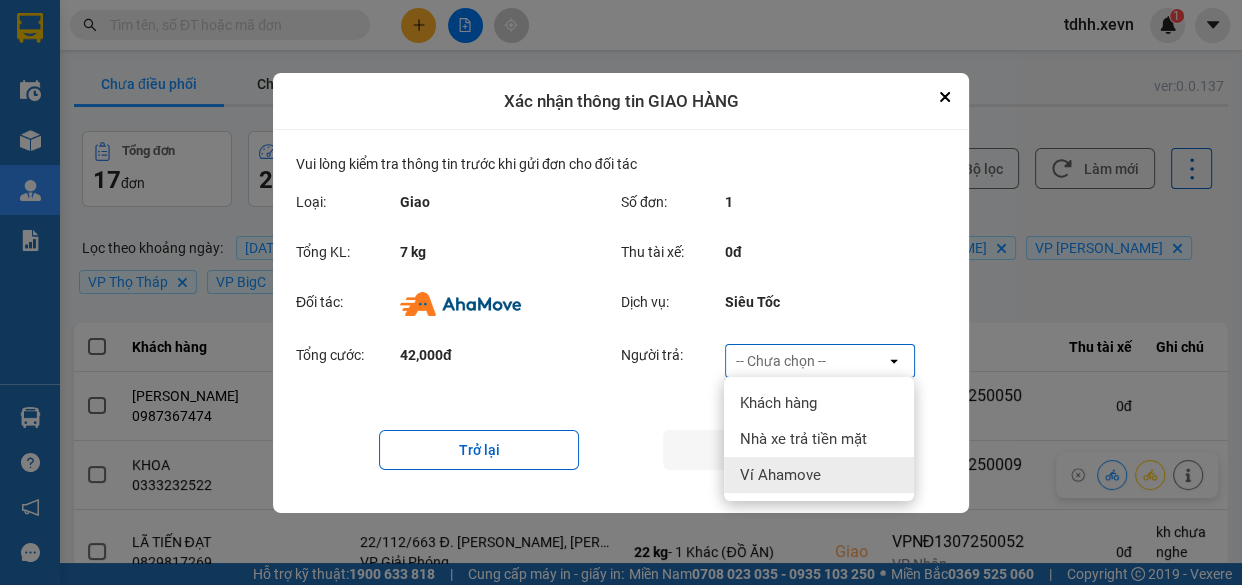 click on "Ví Ahamove" at bounding box center (819, 475) 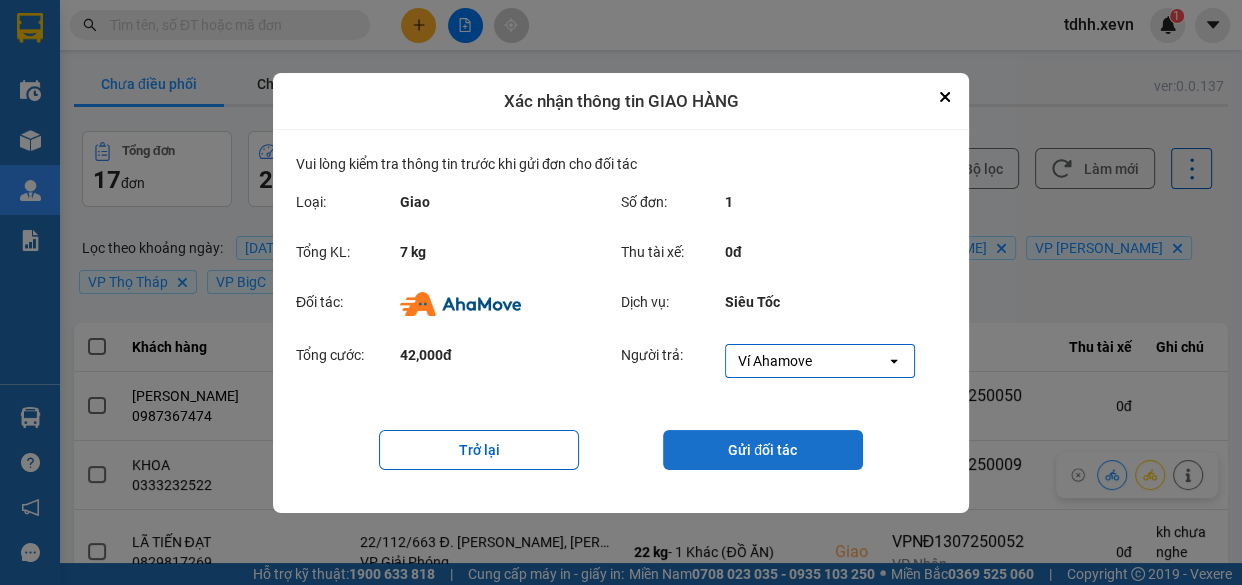 click on "Gửi đối tác" at bounding box center (763, 450) 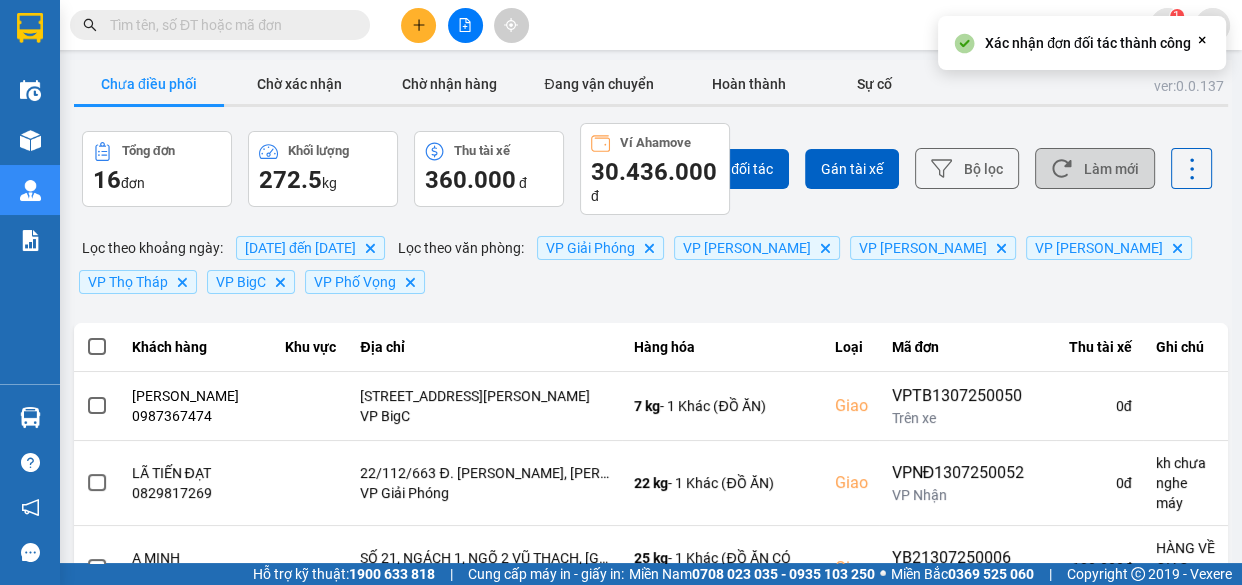 click on "Làm mới" at bounding box center (1095, 168) 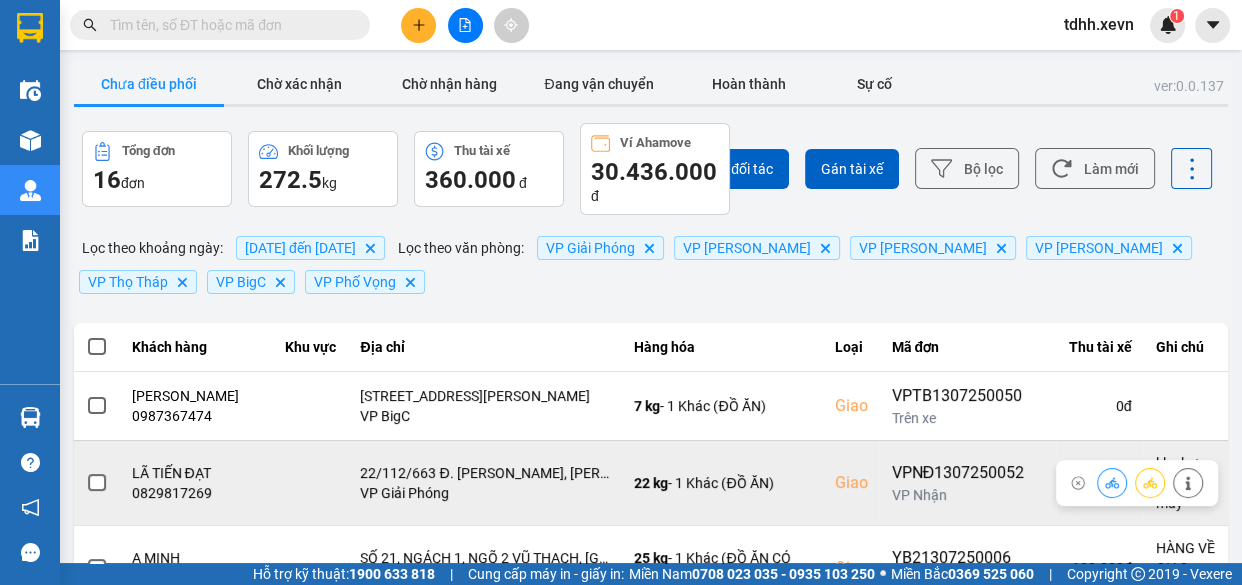 click on "0829817269" at bounding box center (197, 493) 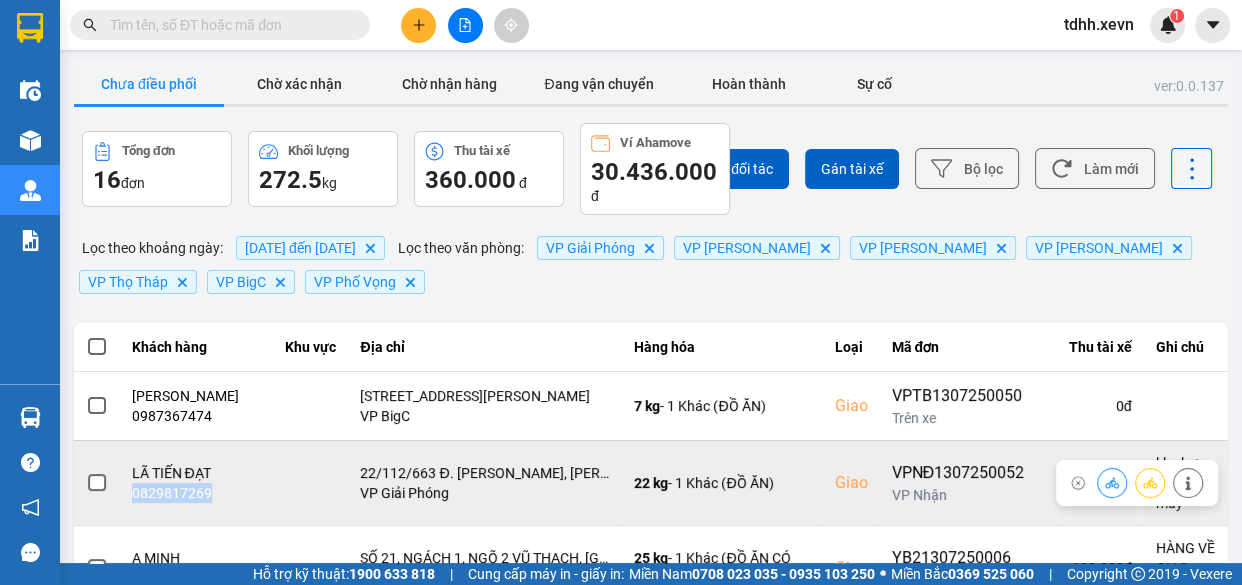 click on "0829817269" at bounding box center [197, 493] 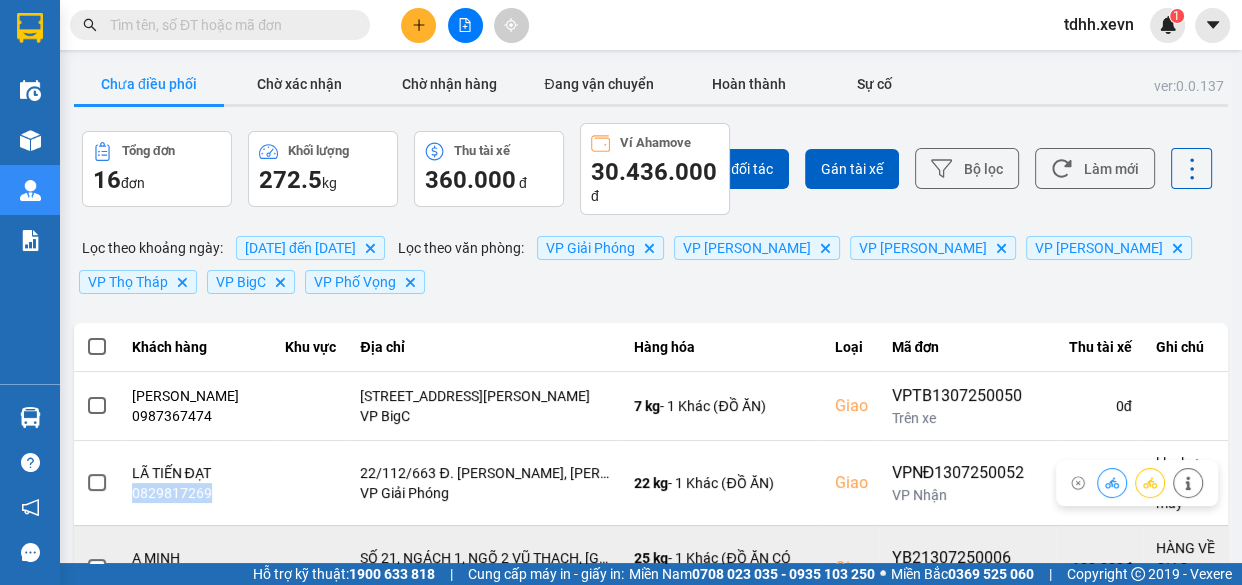 copy on "0829817269" 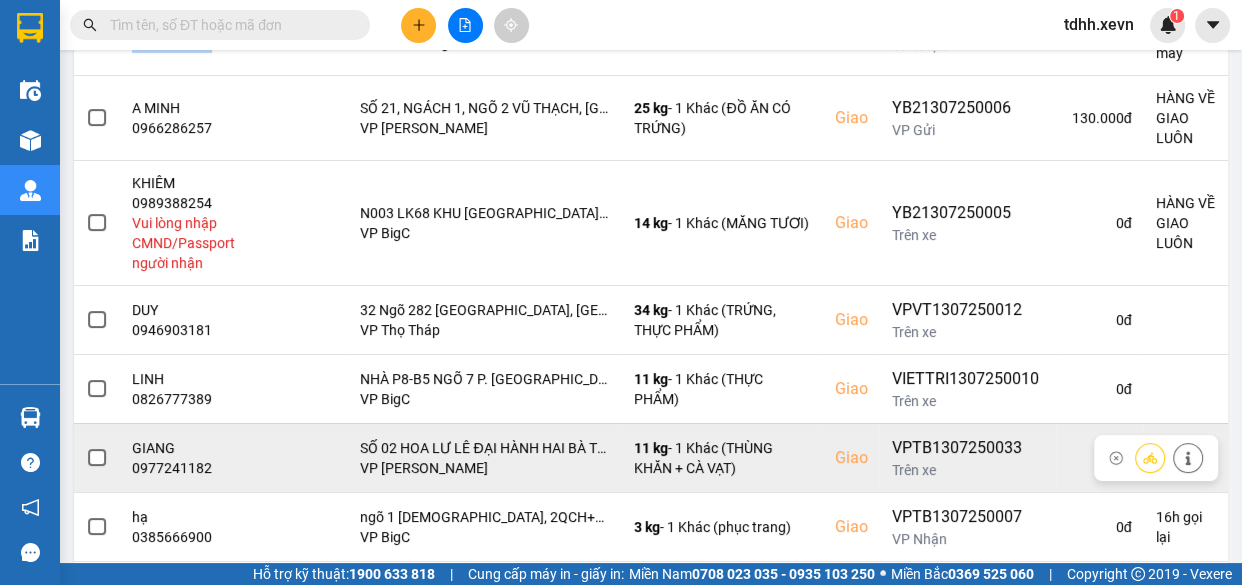 scroll, scrollTop: 269, scrollLeft: 0, axis: vertical 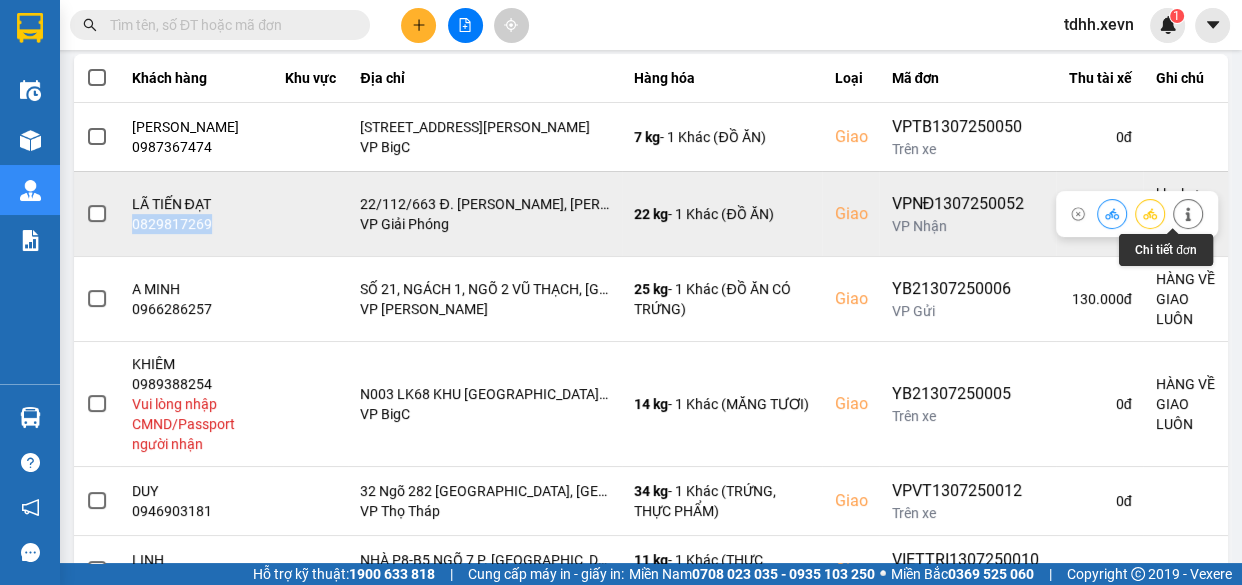 click 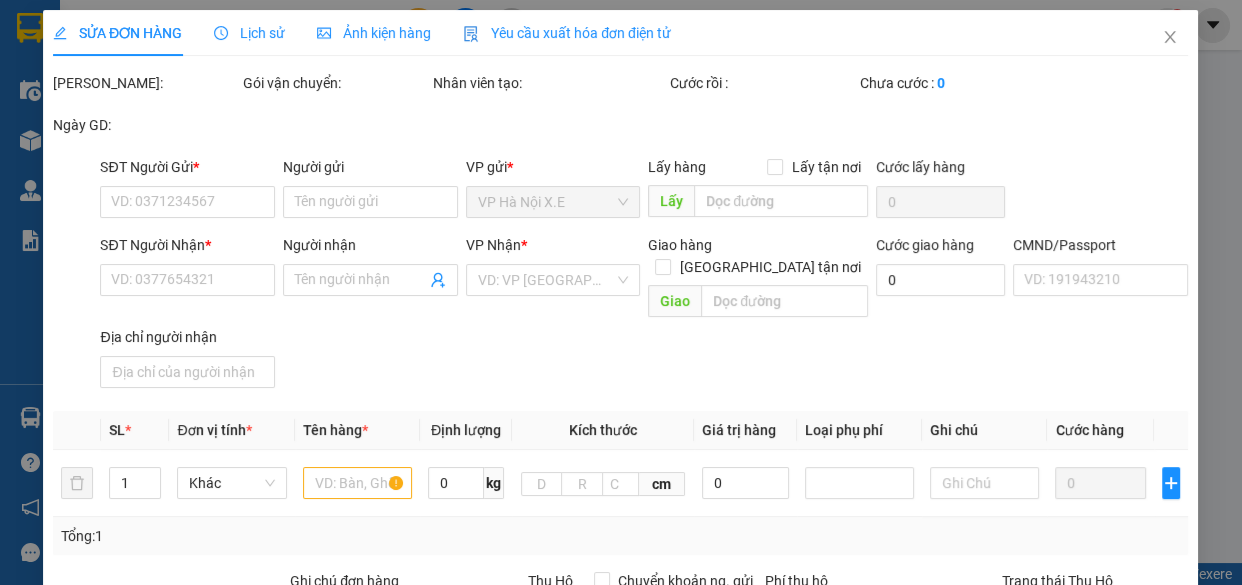 scroll, scrollTop: 0, scrollLeft: 0, axis: both 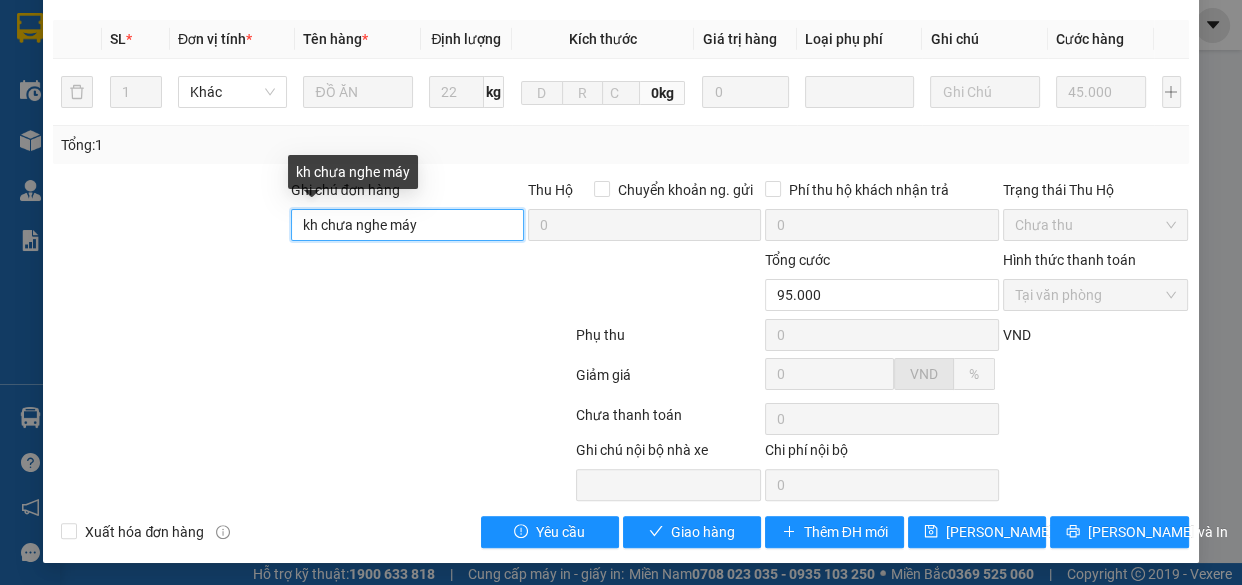 drag, startPoint x: 453, startPoint y: 226, endPoint x: 203, endPoint y: 241, distance: 250.4496 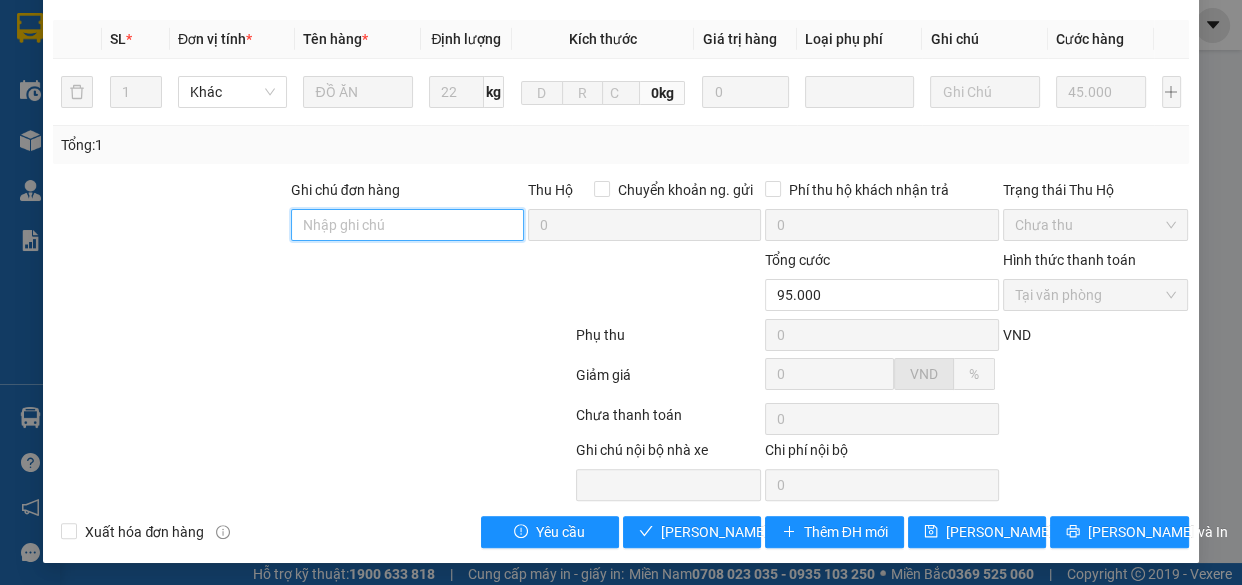 click on "Ghi chú đơn hàng" at bounding box center (407, 225) 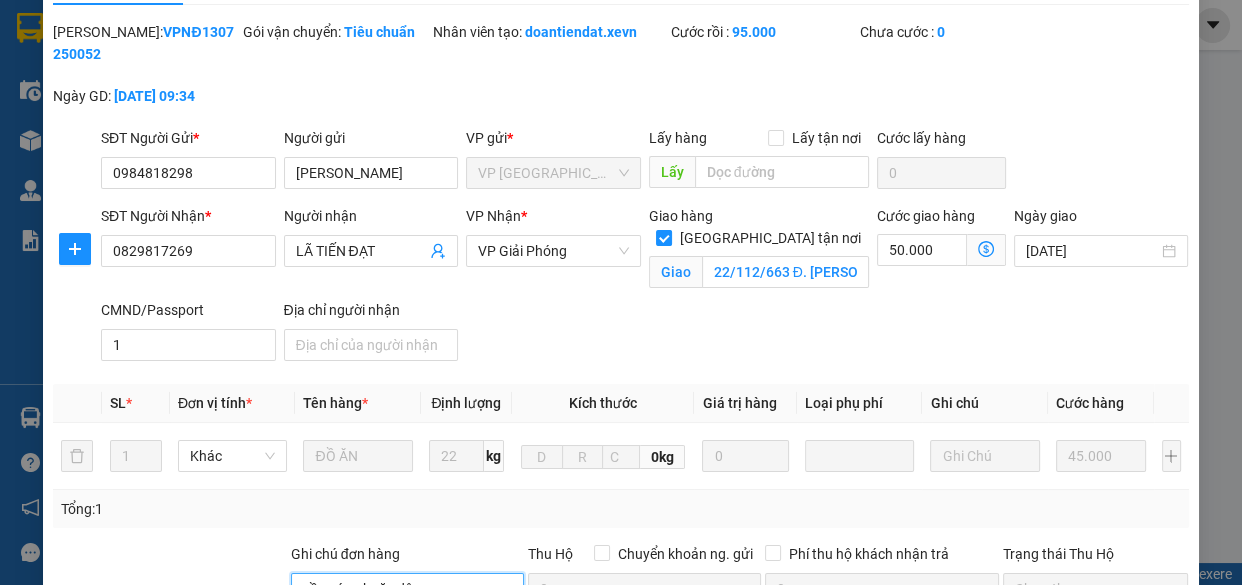 scroll, scrollTop: 415, scrollLeft: 0, axis: vertical 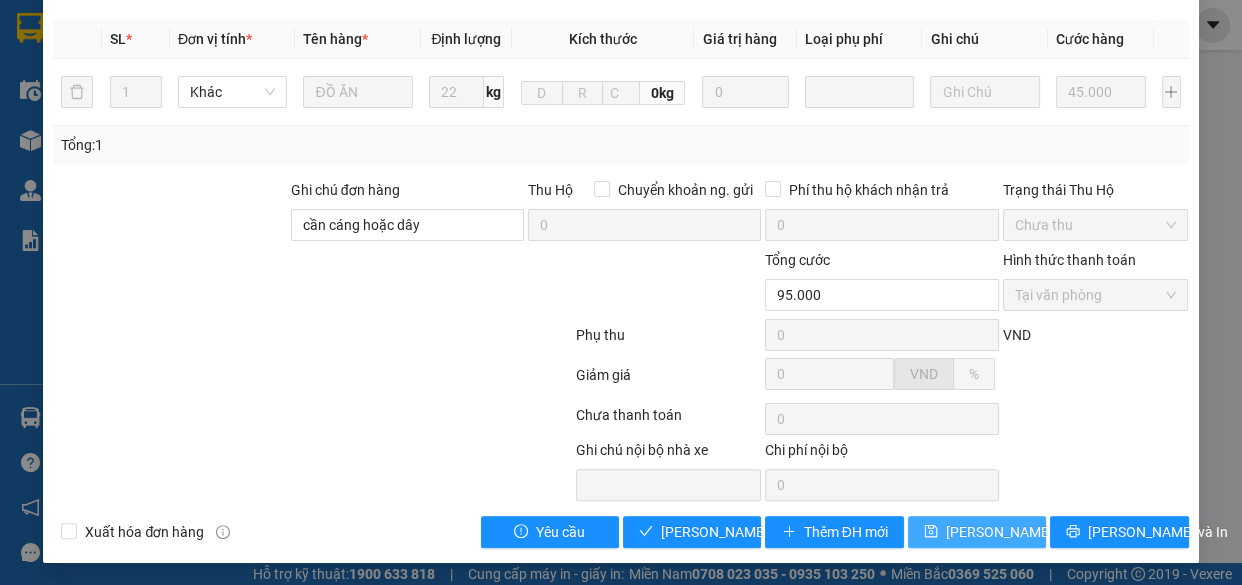 click on "Lưu thay đổi" at bounding box center [1026, 532] 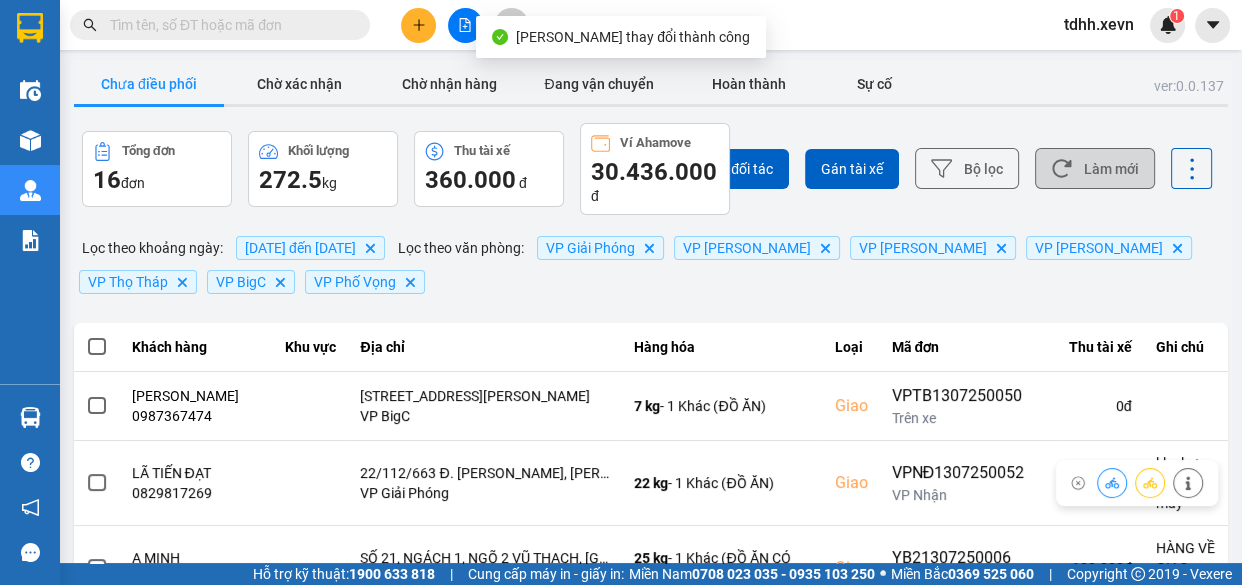 click on "Làm mới" at bounding box center [1095, 168] 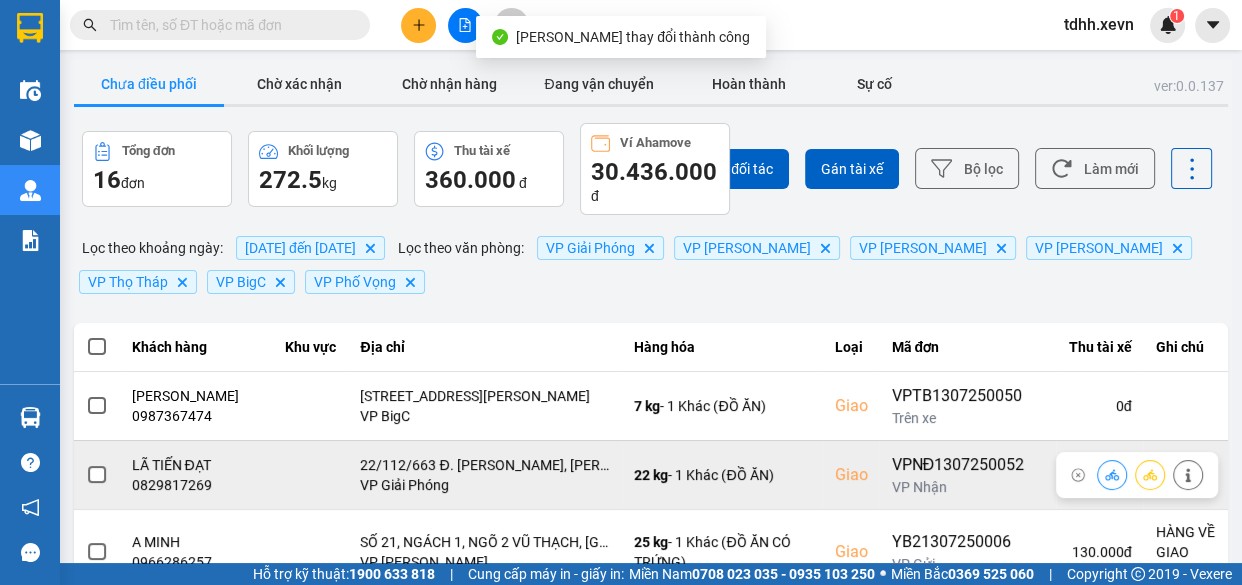 click 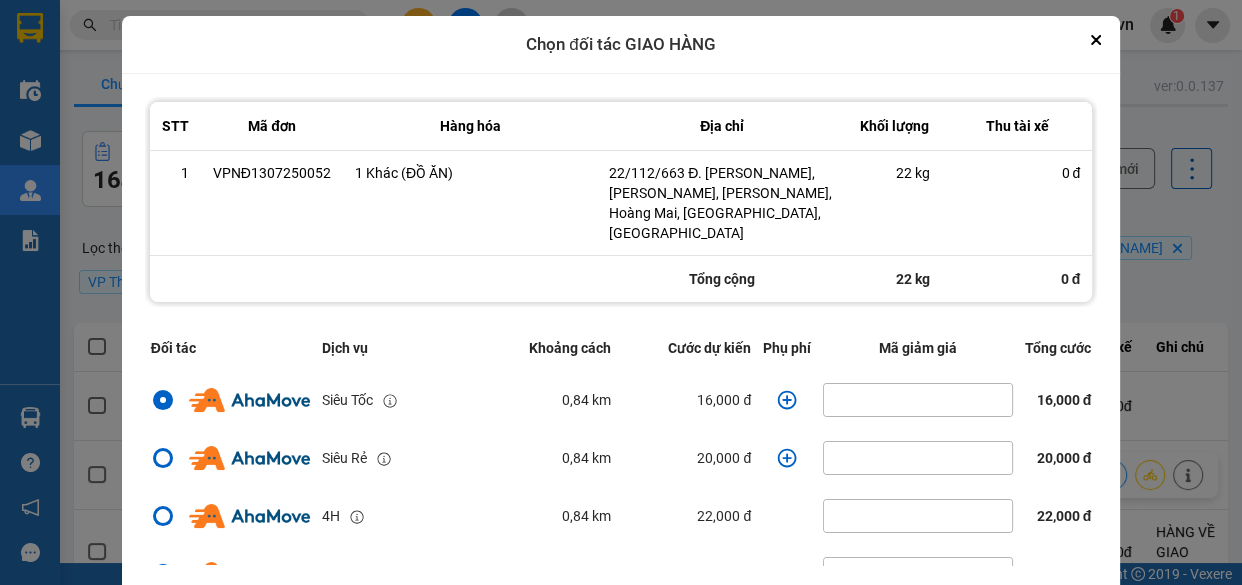 click 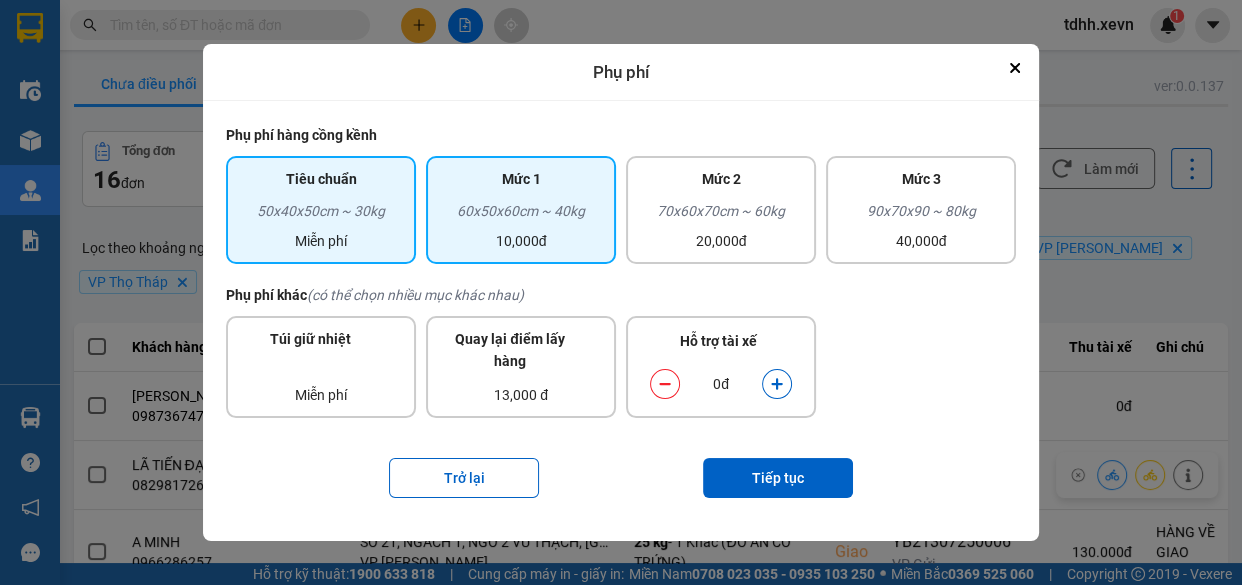 click on "Mức 1" at bounding box center [521, 184] 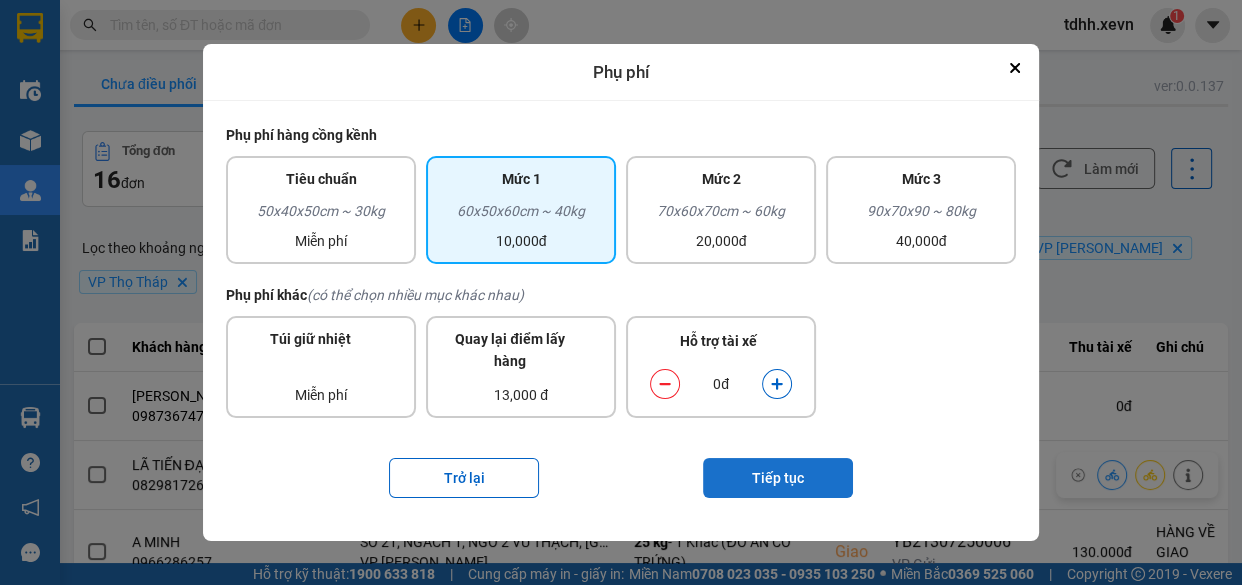 click on "Tiếp tục" at bounding box center [778, 478] 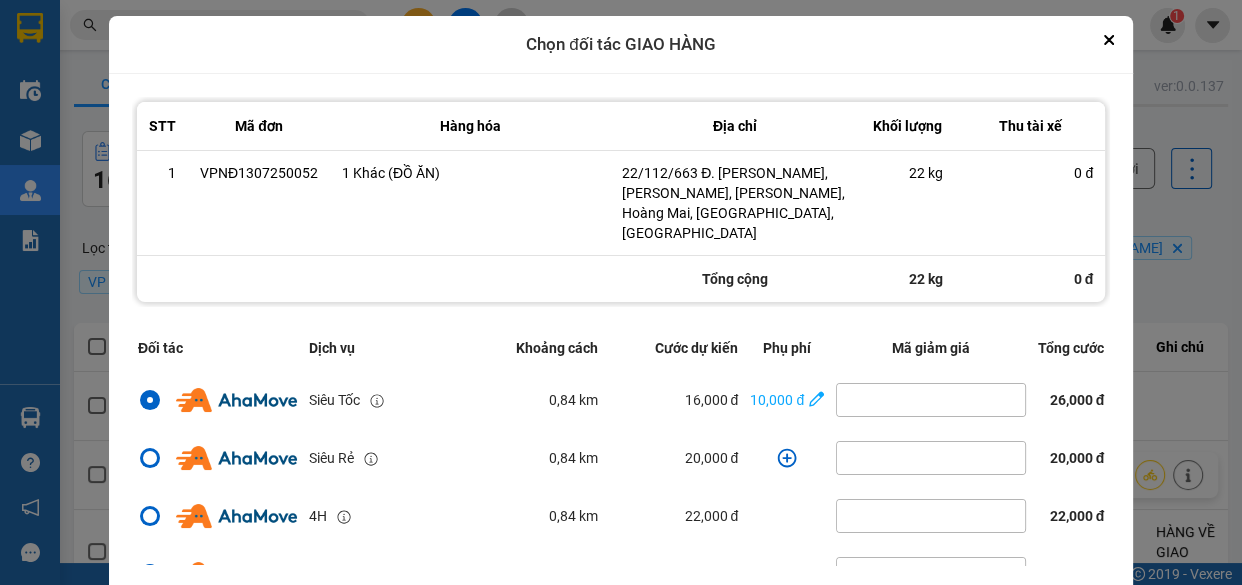 scroll, scrollTop: 431, scrollLeft: 0, axis: vertical 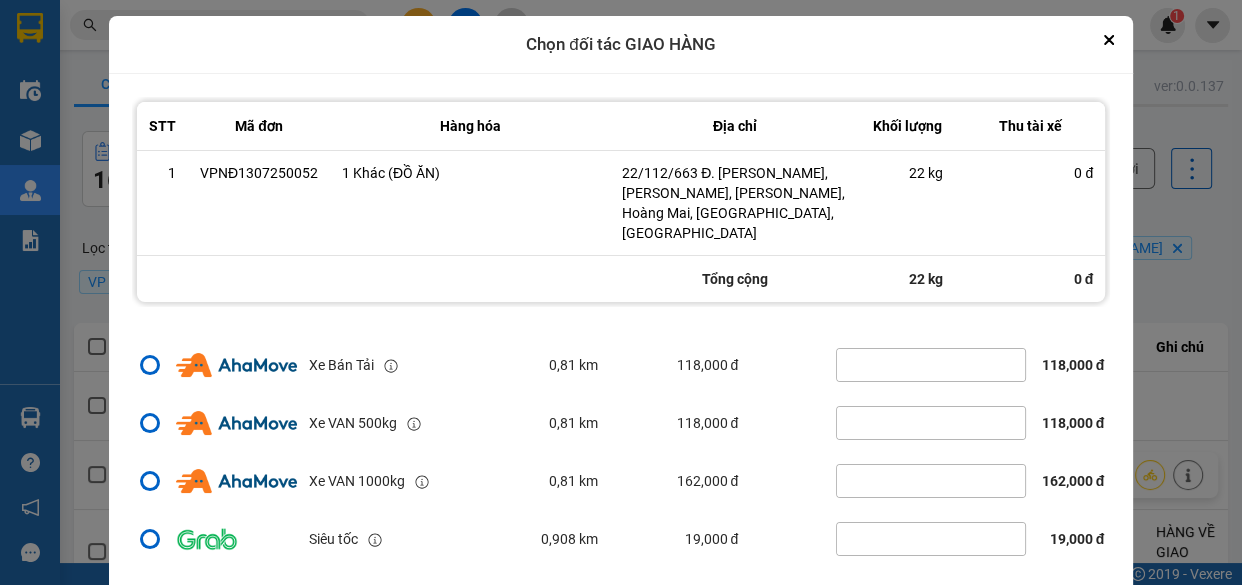 click on "Tiếp tục" at bounding box center [817, 605] 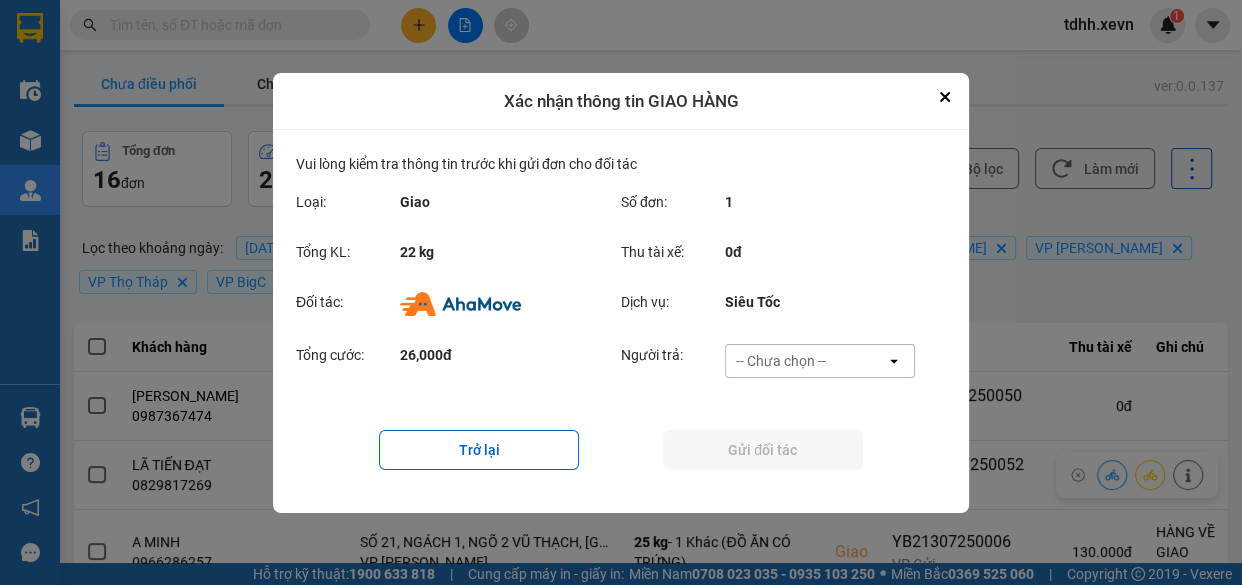 click on "-- Chưa chọn --" at bounding box center (806, 361) 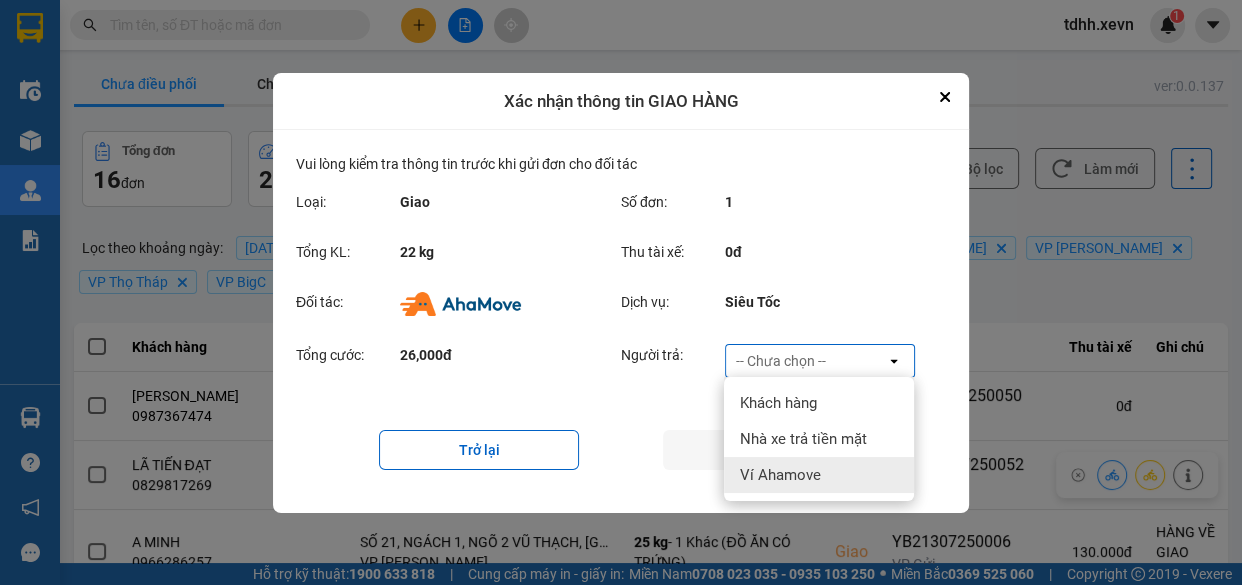 click on "Ví Ahamove" at bounding box center (819, 475) 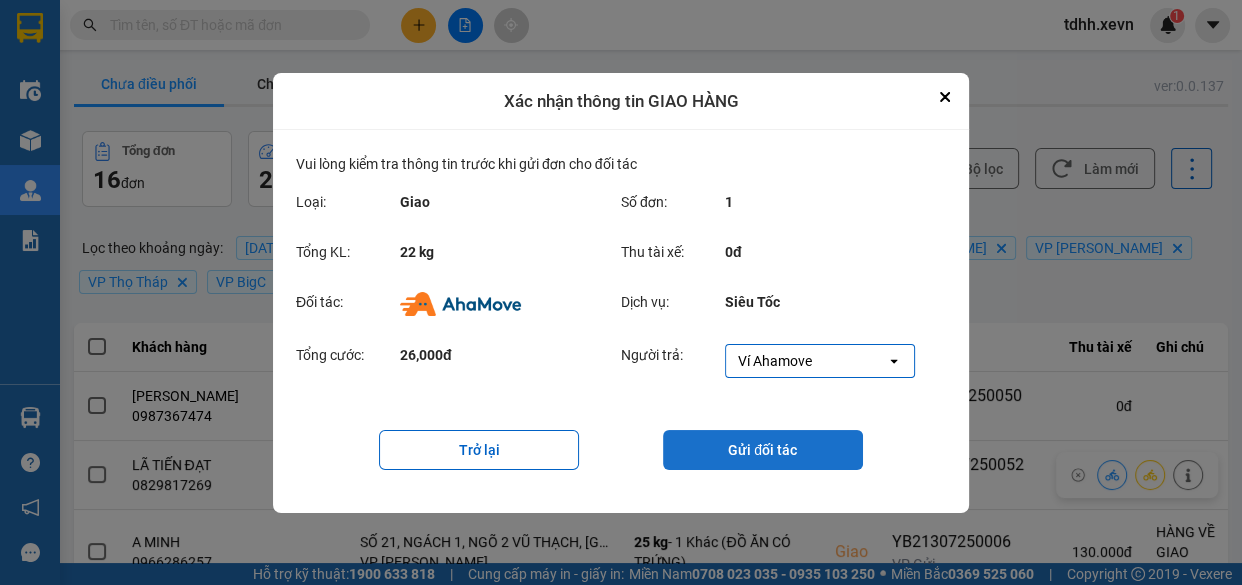click on "Gửi đối tác" at bounding box center (763, 450) 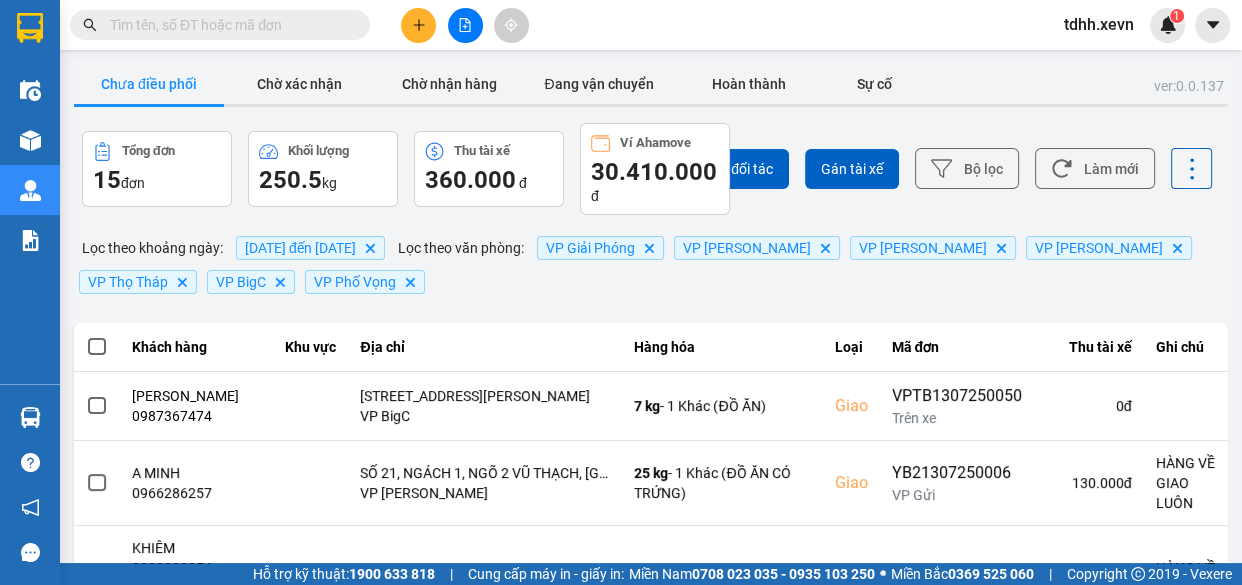 click at bounding box center (220, 25) 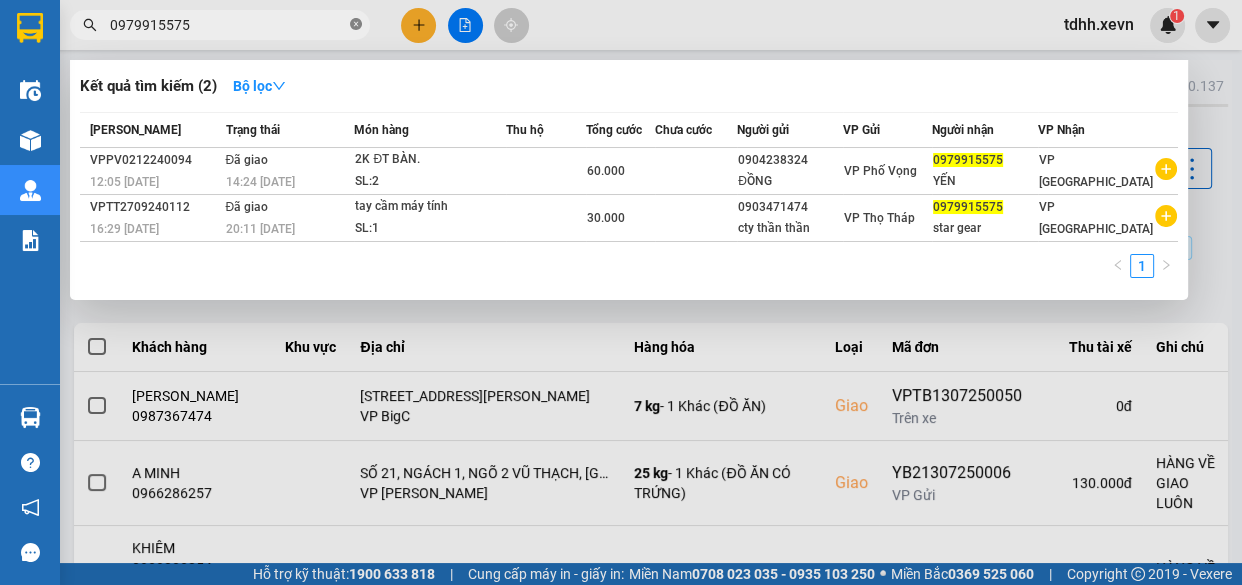 click 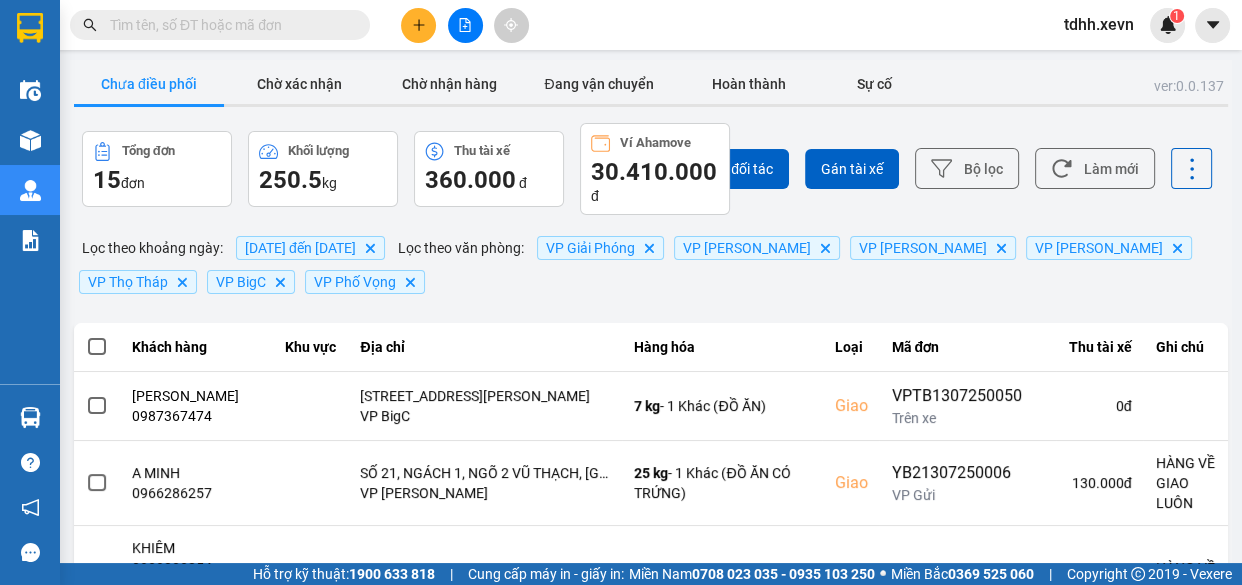 click at bounding box center (228, 25) 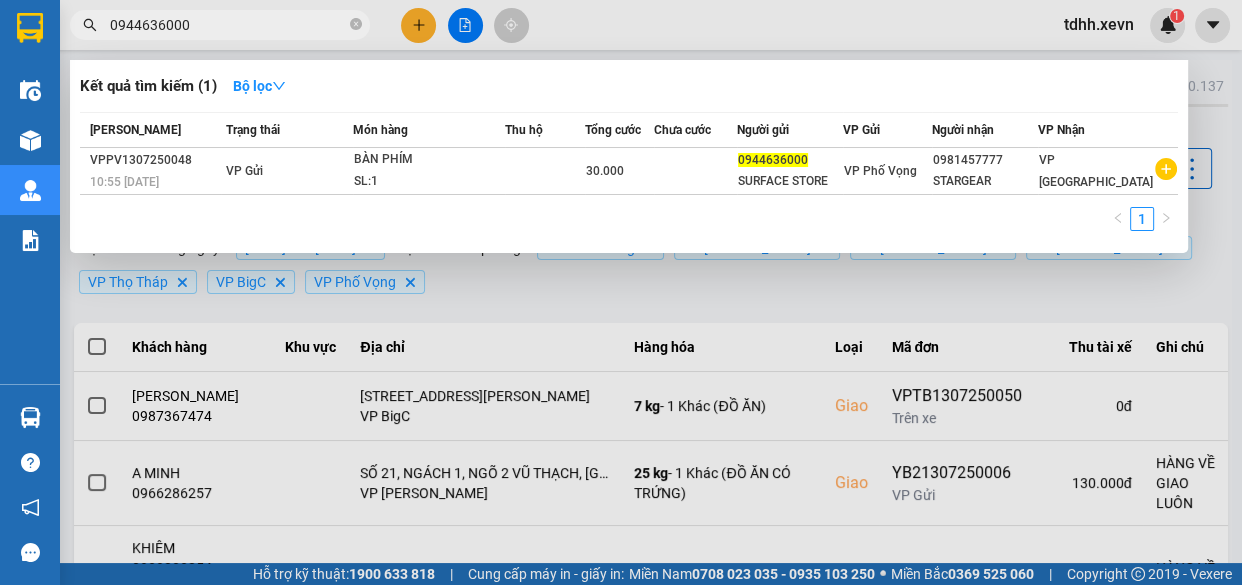 drag, startPoint x: 832, startPoint y: 39, endPoint x: 810, endPoint y: 12, distance: 34.828148 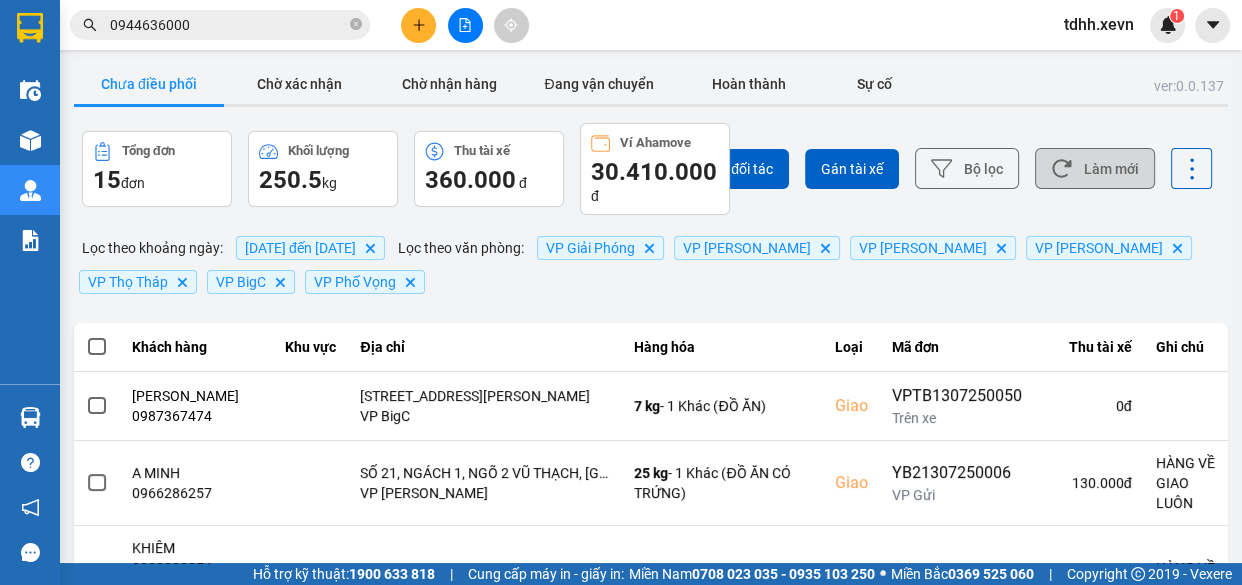 click on "Làm mới" at bounding box center (1095, 168) 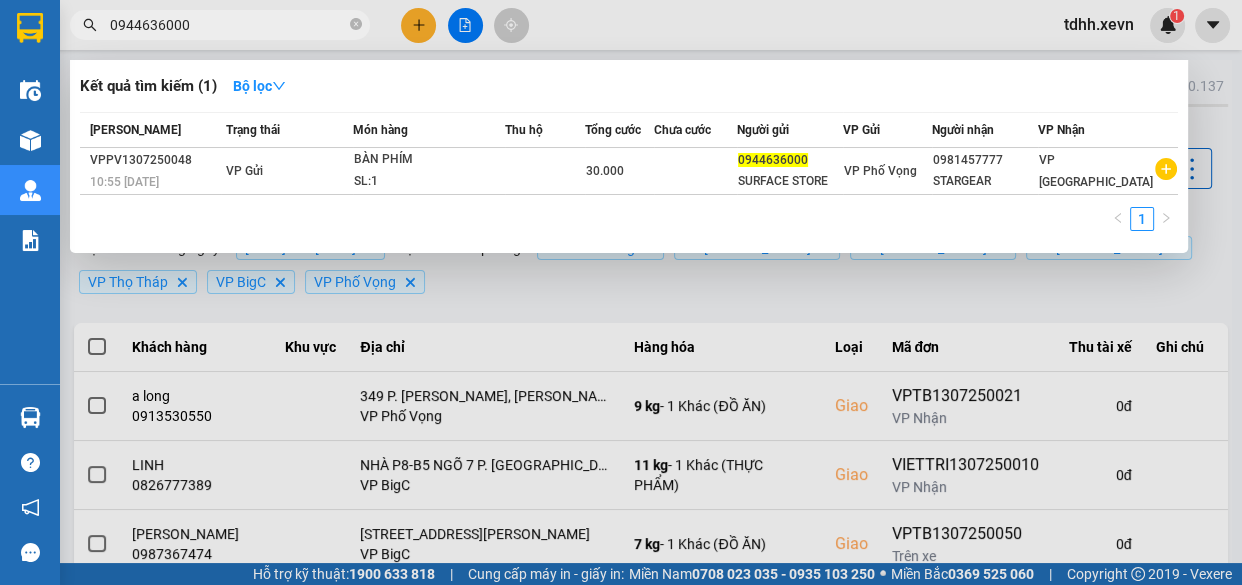 click on "0944636000" at bounding box center [228, 25] 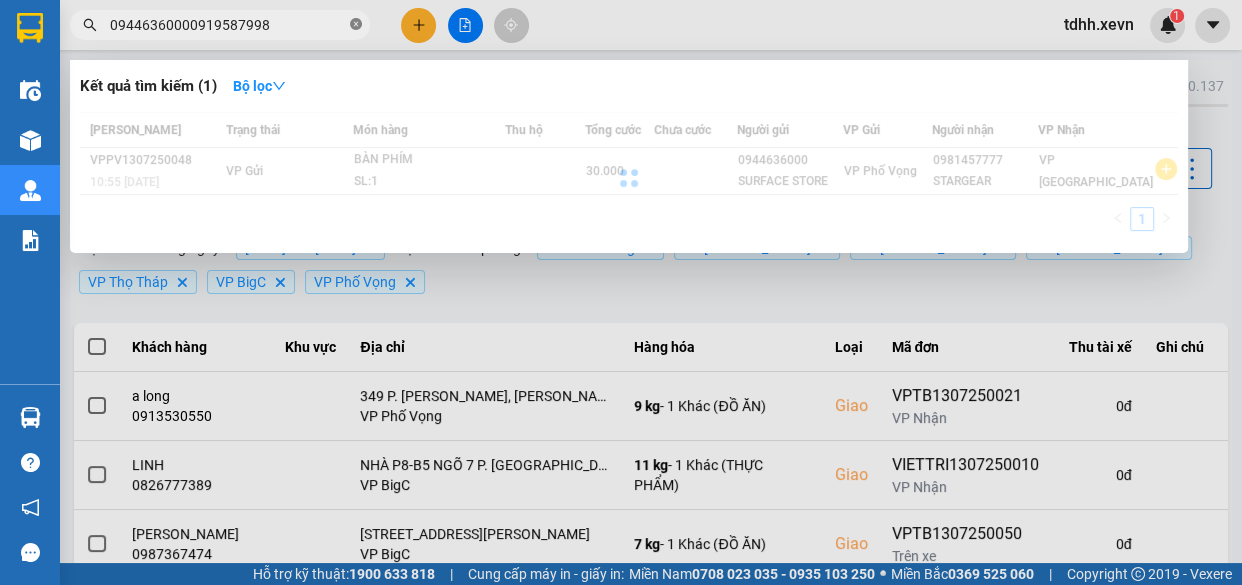 click 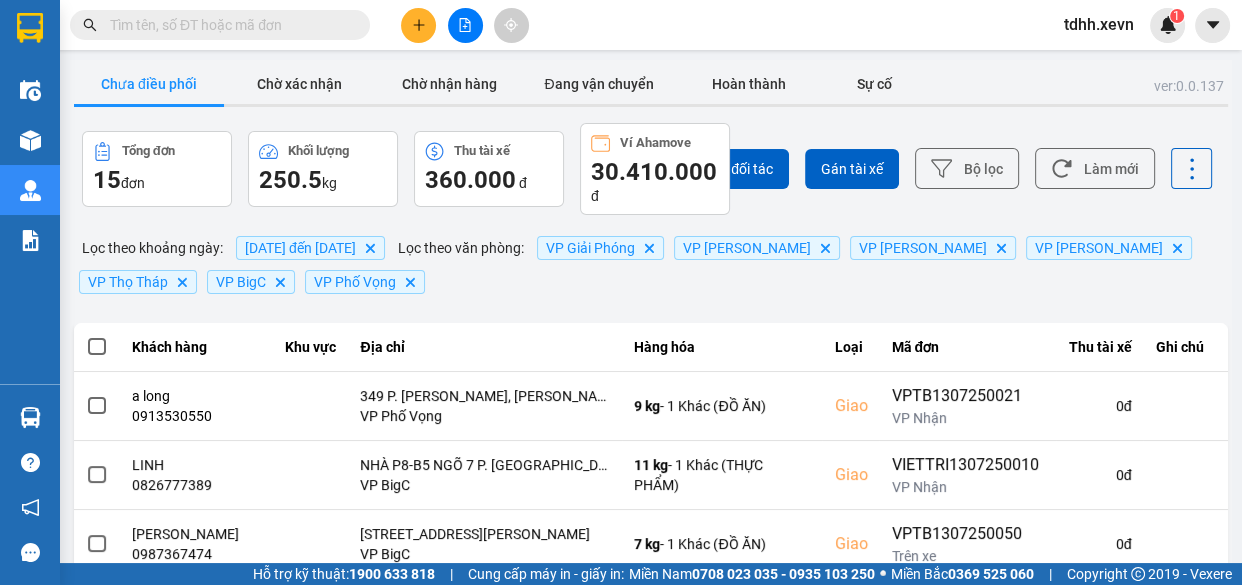 click at bounding box center [220, 25] 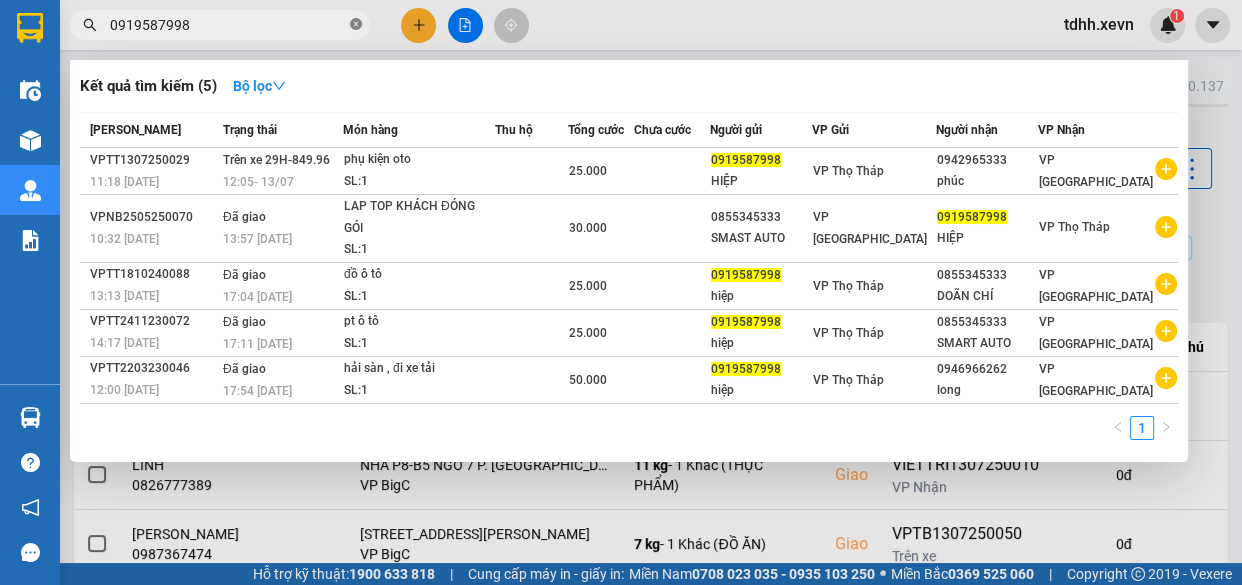 click 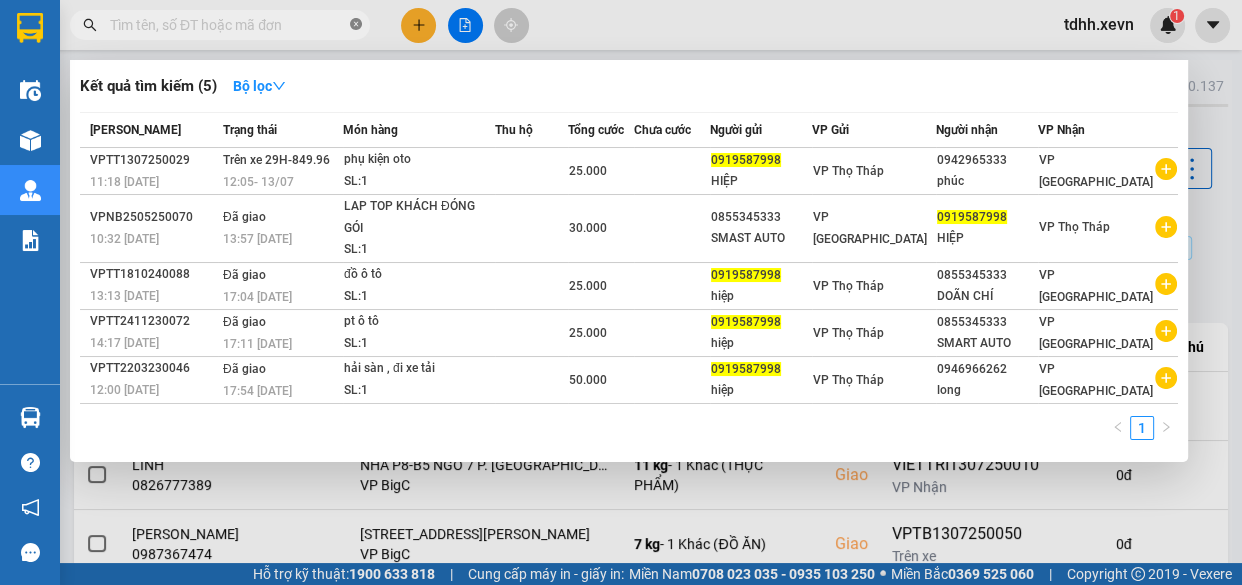 paste on "0968324161" 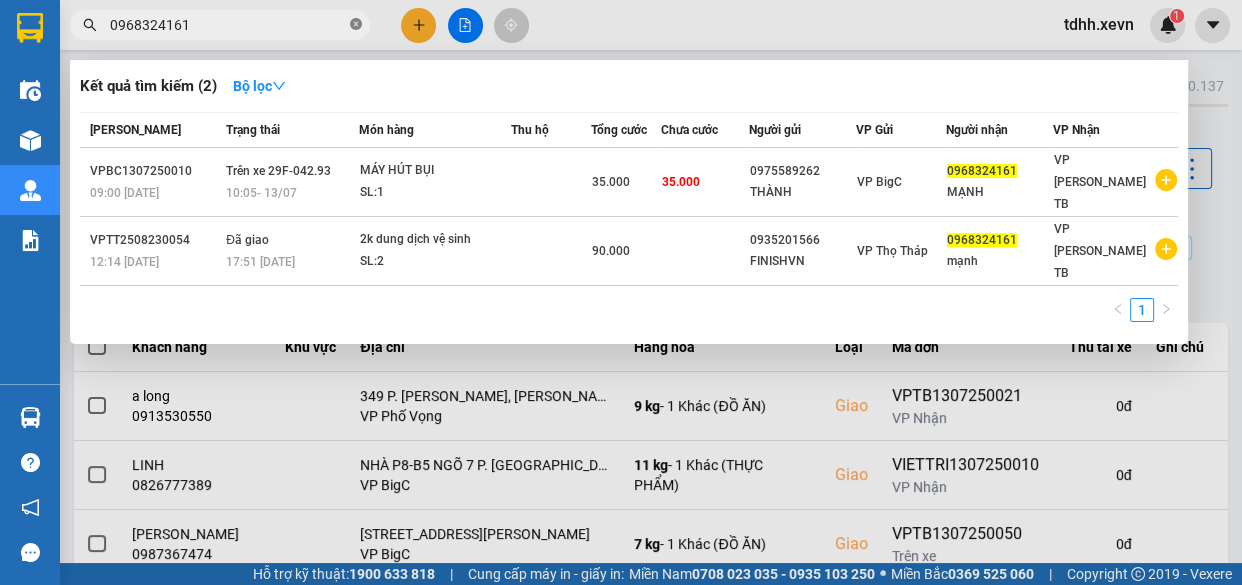 click 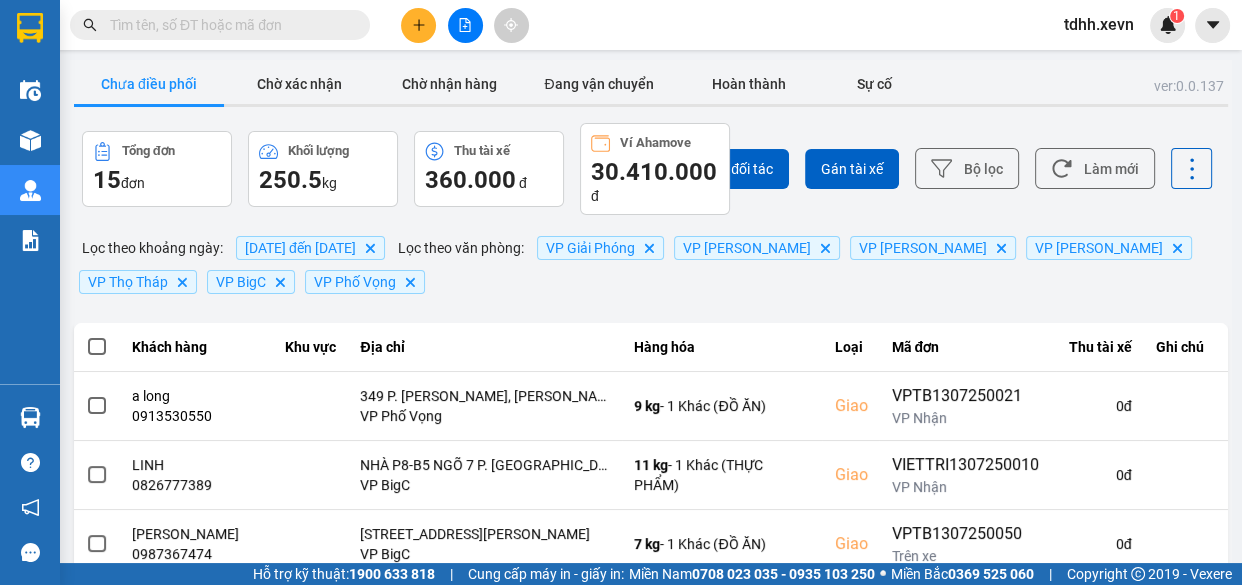 paste on "0932363000" 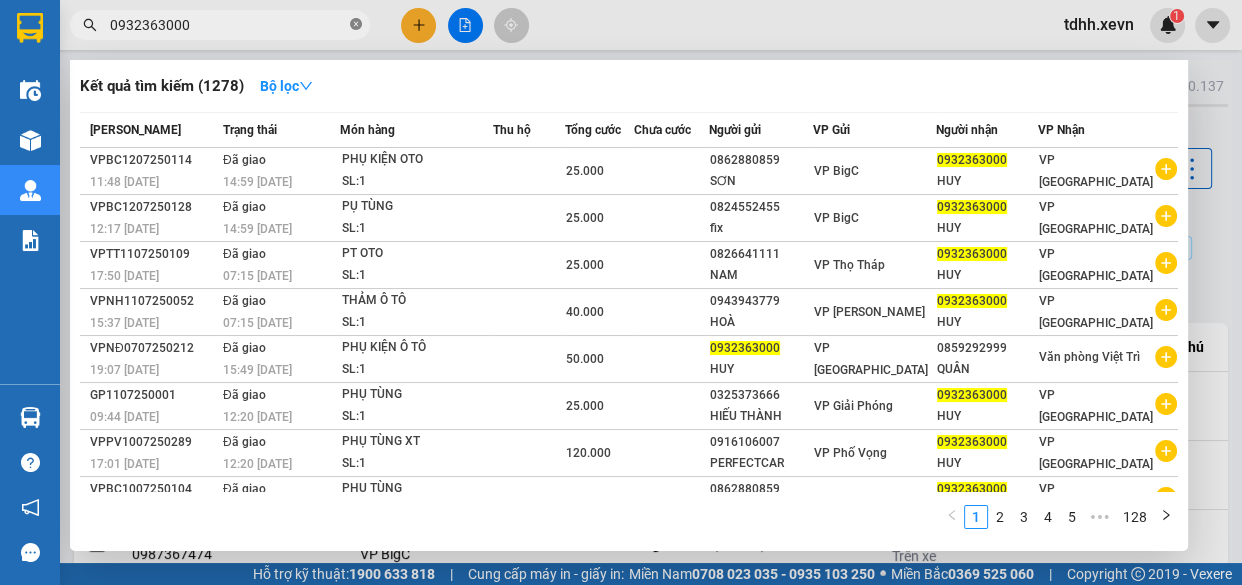 click 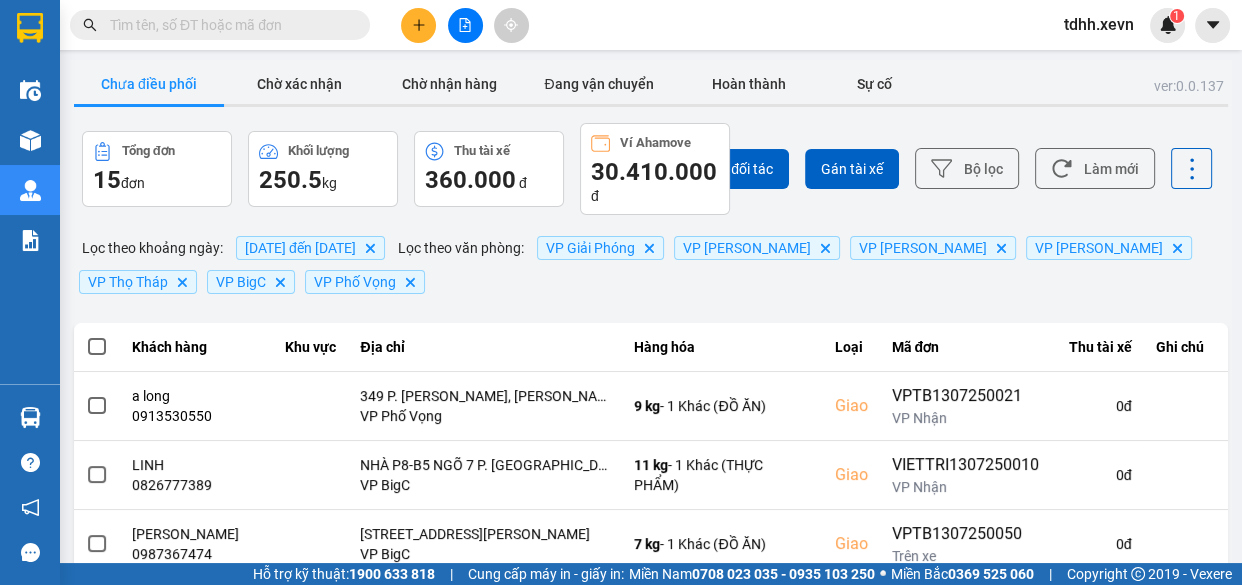 click at bounding box center (228, 25) 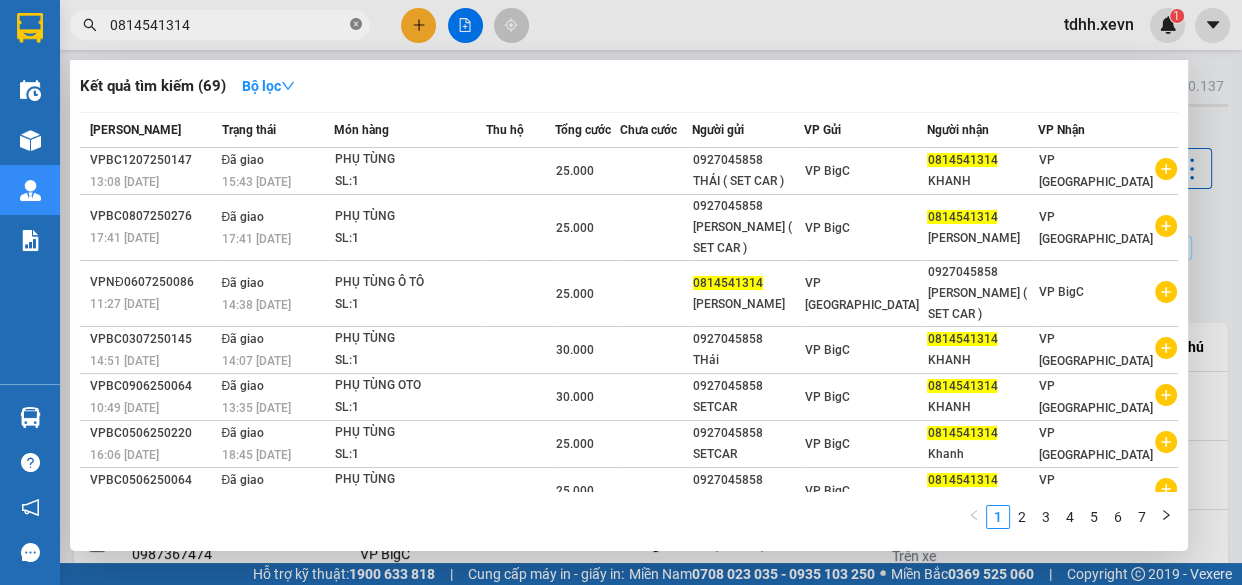 click 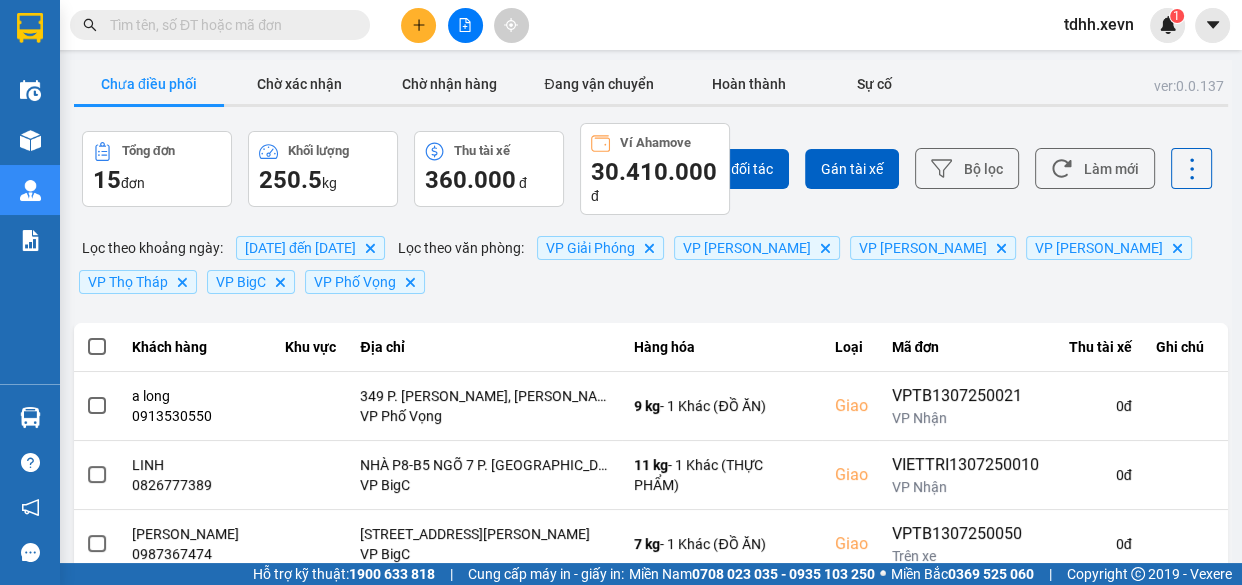paste on "0888018388" 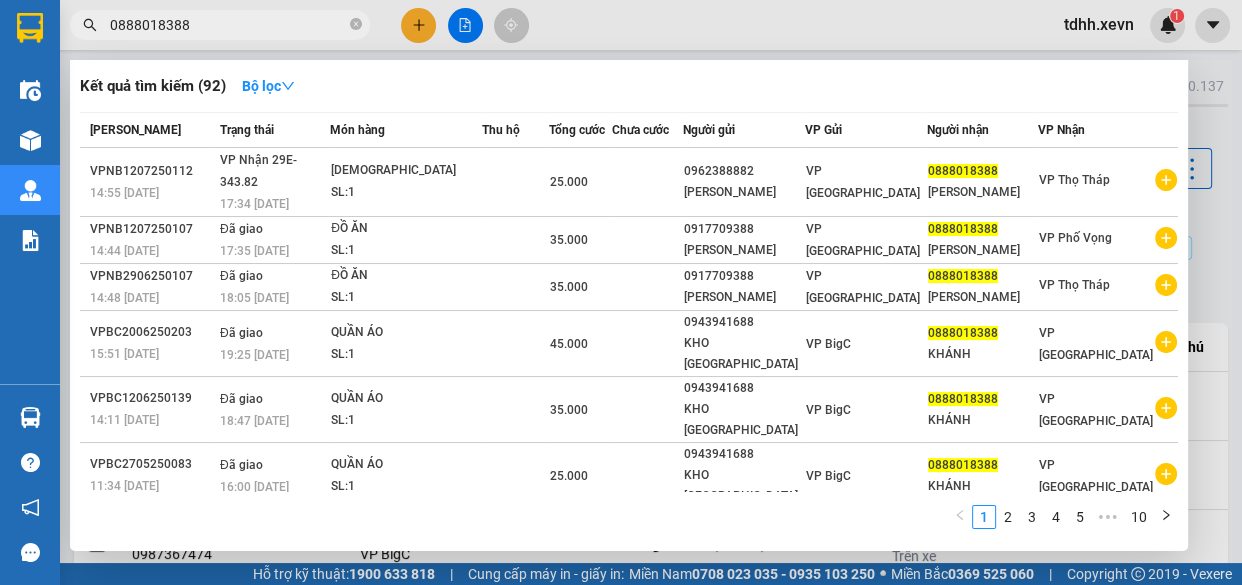 click on "0888018388" at bounding box center (220, 25) 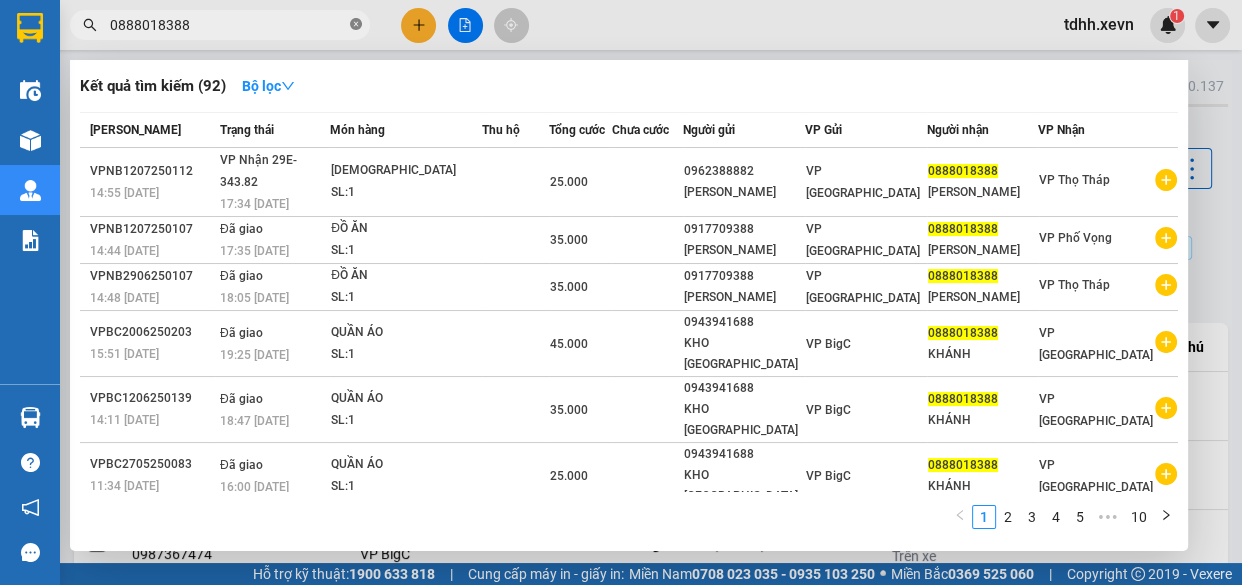 click 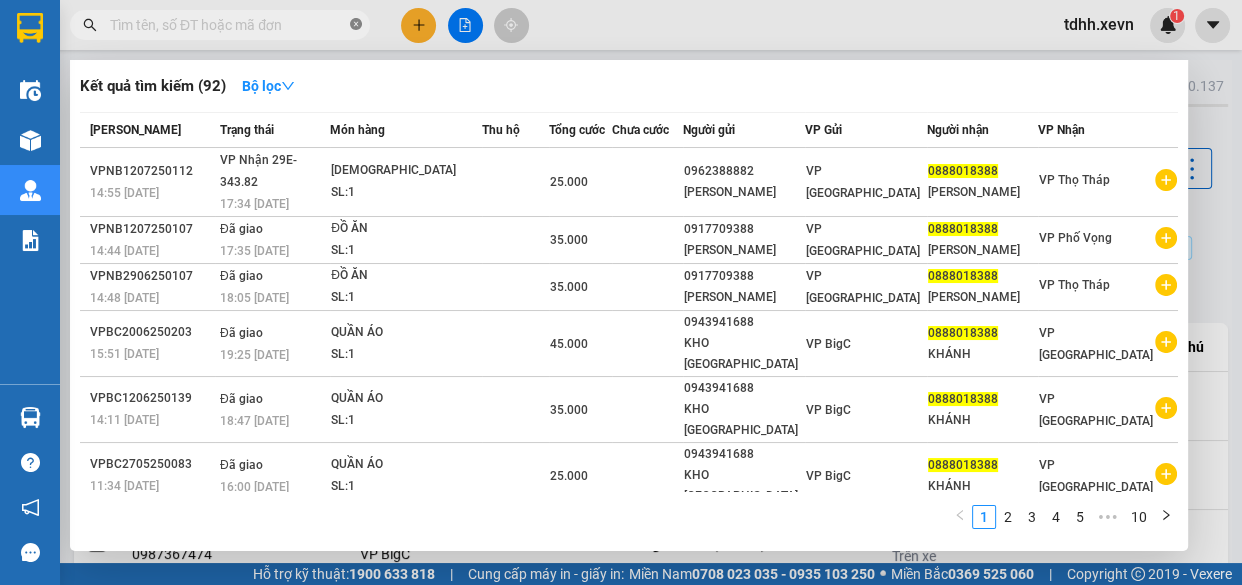 paste on "0918184021" 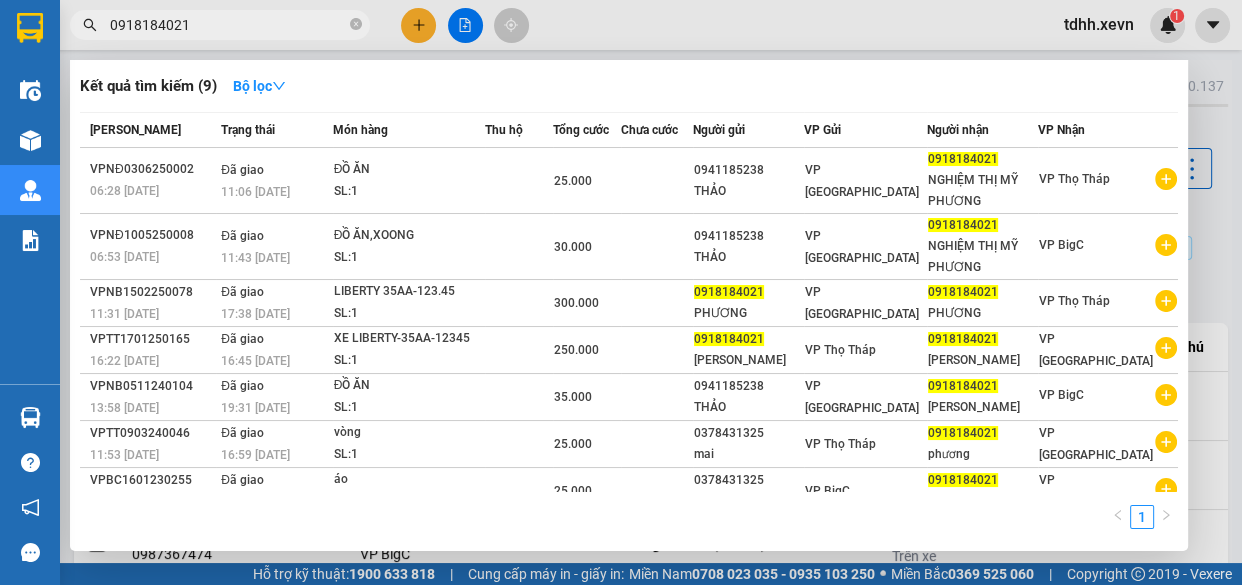 click on "0918184021" at bounding box center [228, 25] 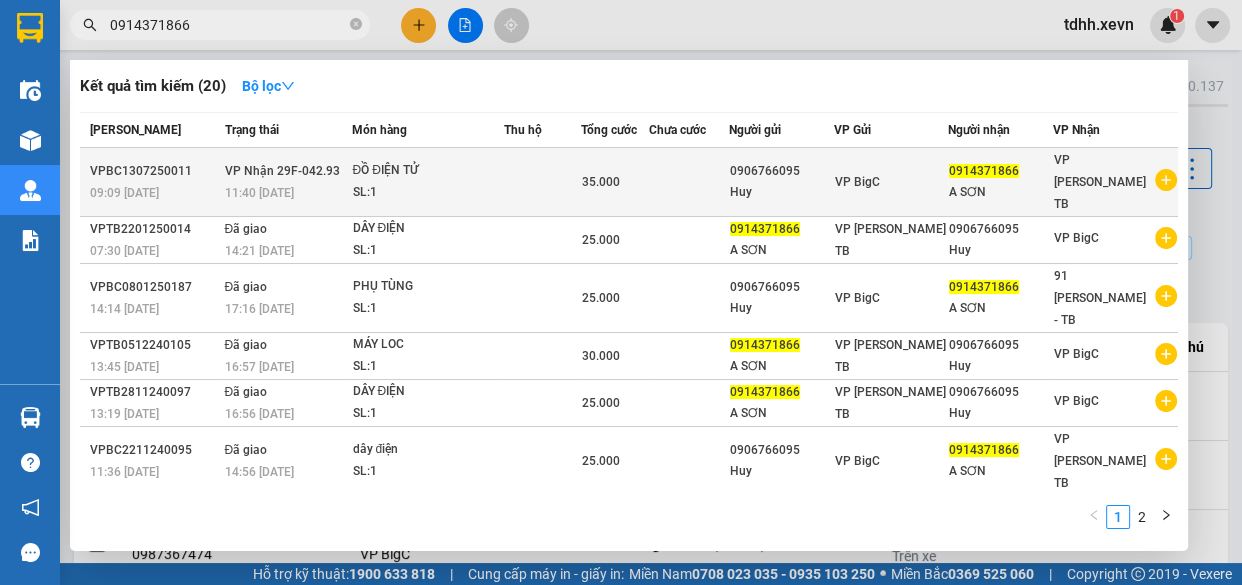 click on "SL:  1" at bounding box center (427, 193) 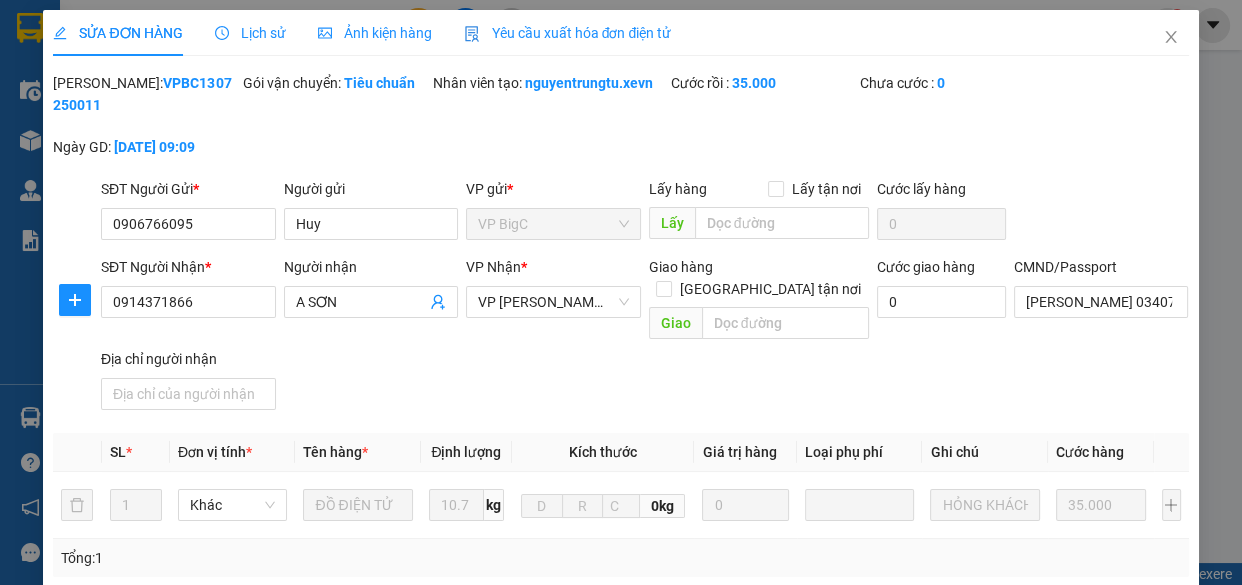 click on "Lịch sử" at bounding box center (250, 33) 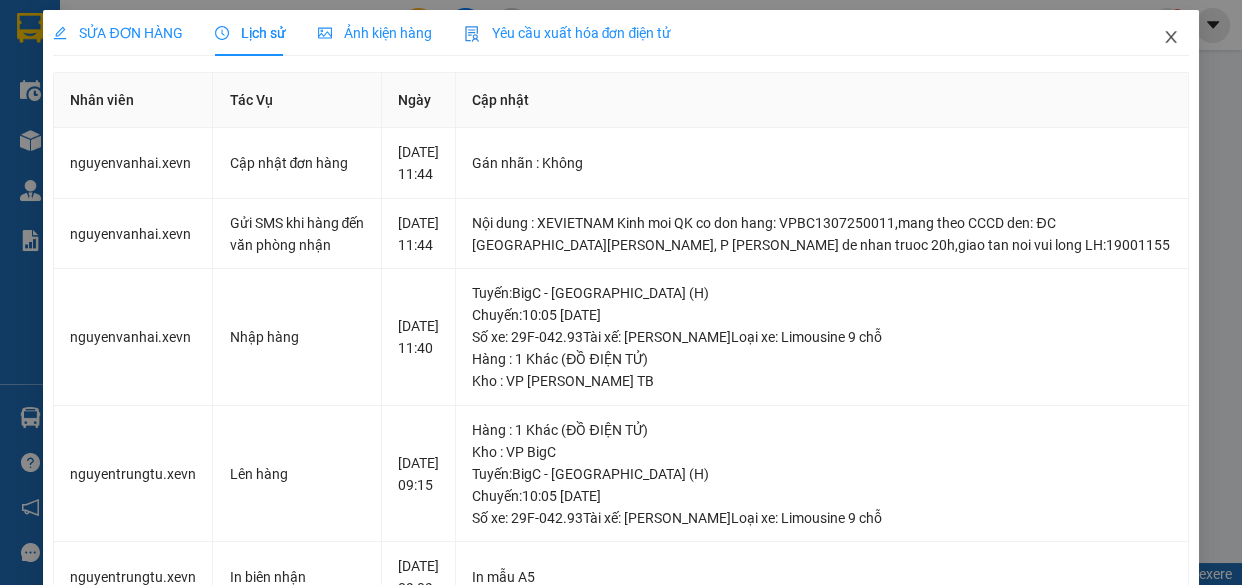 click 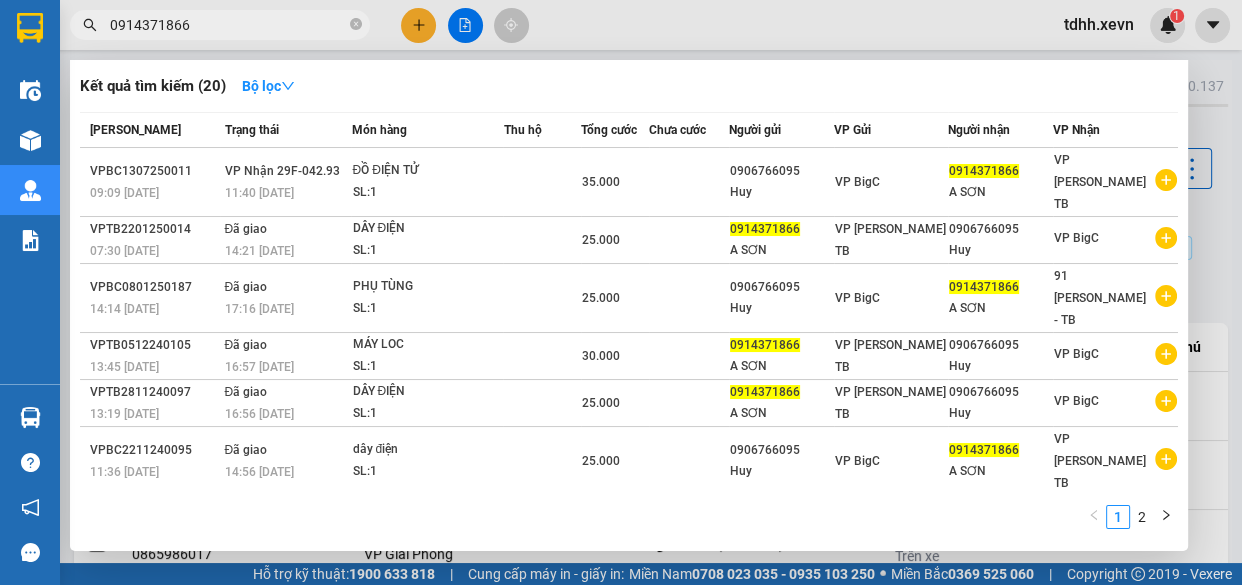 click on "0914371866" at bounding box center (228, 25) 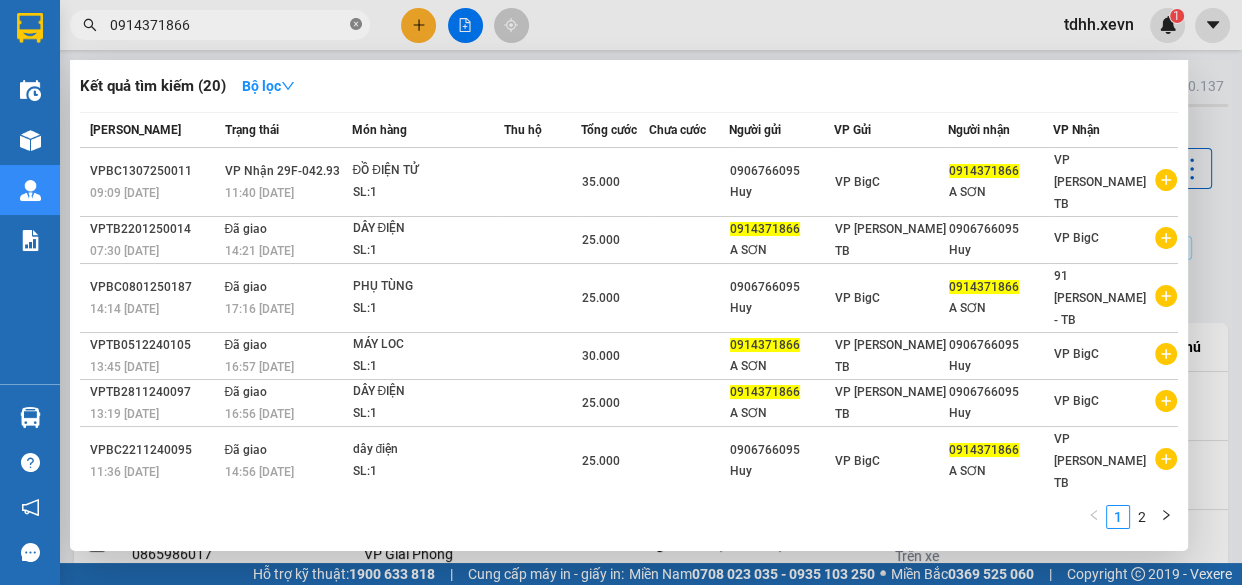 click 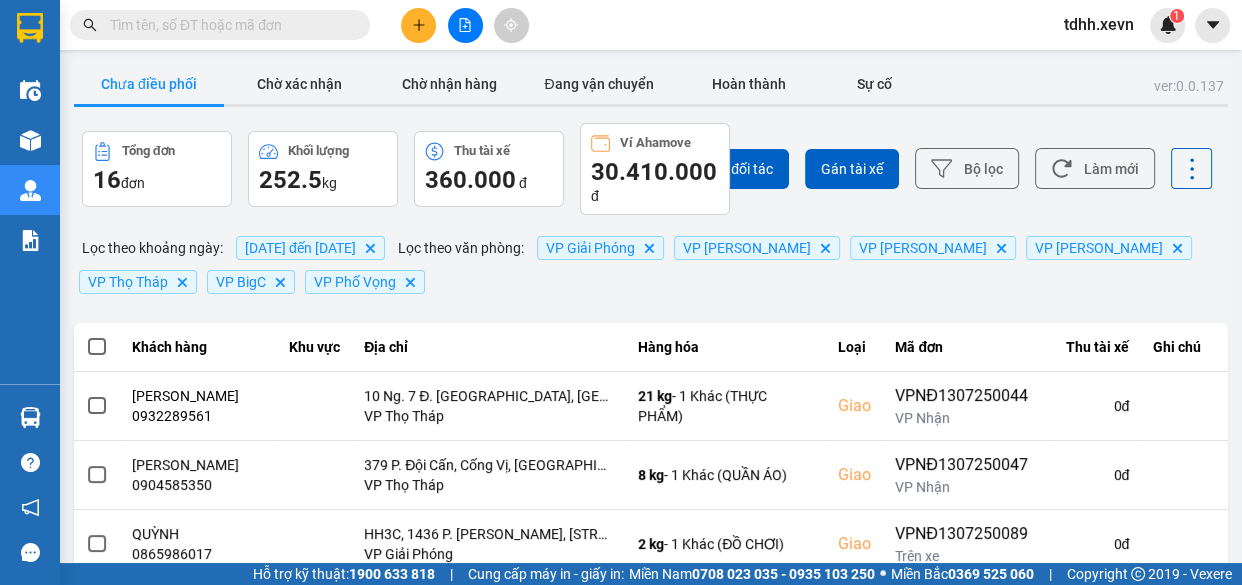 paste on "0967230099" 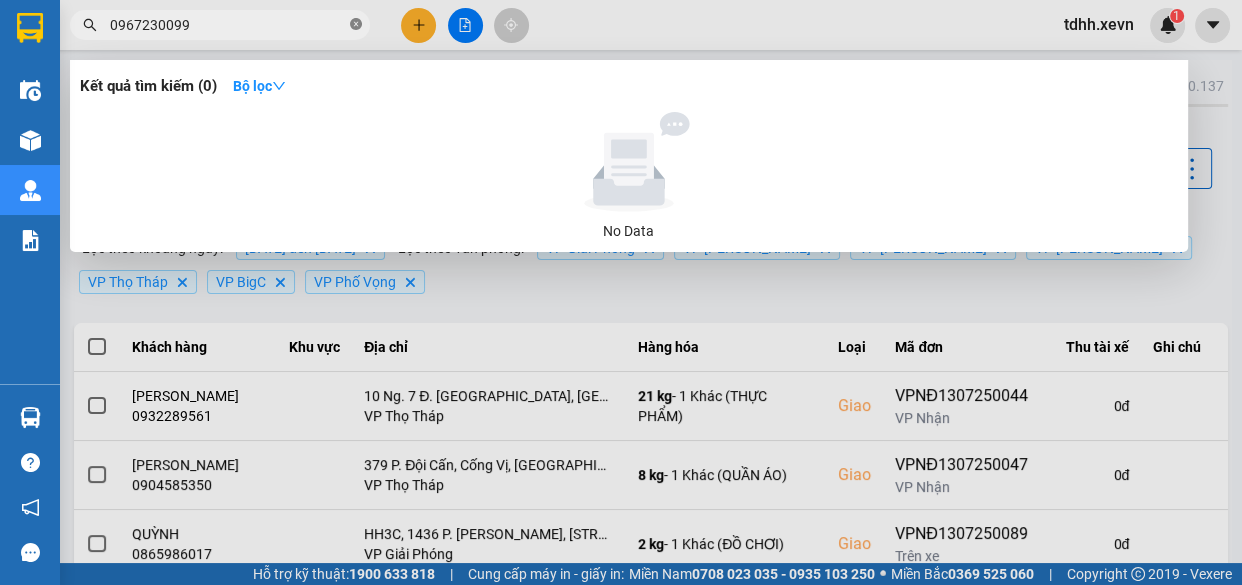 click 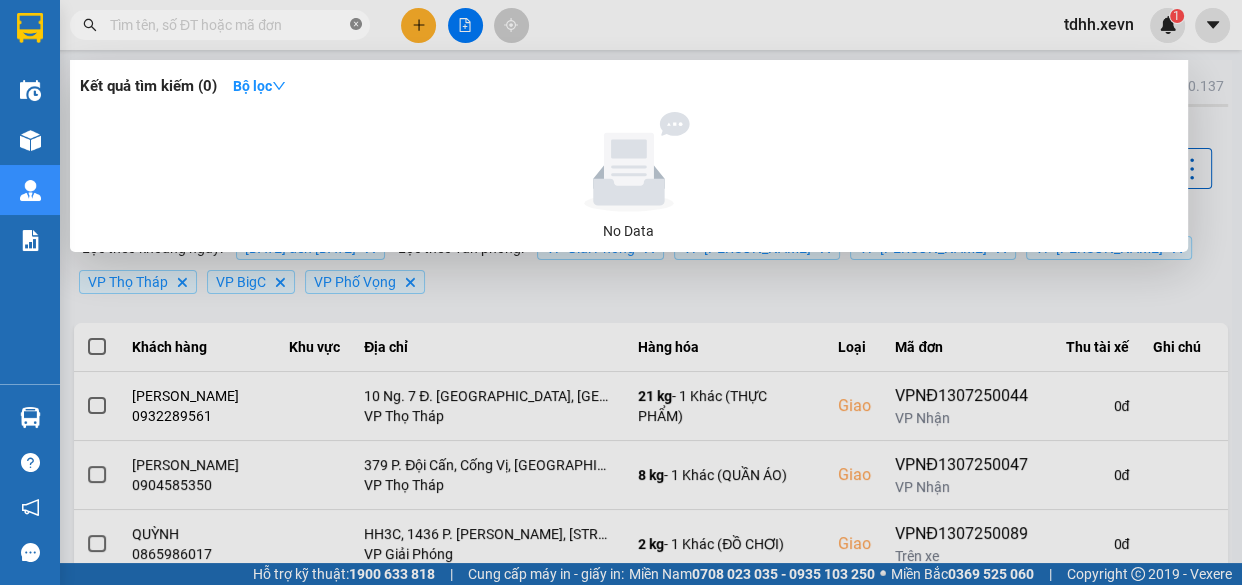paste on "0912063998" 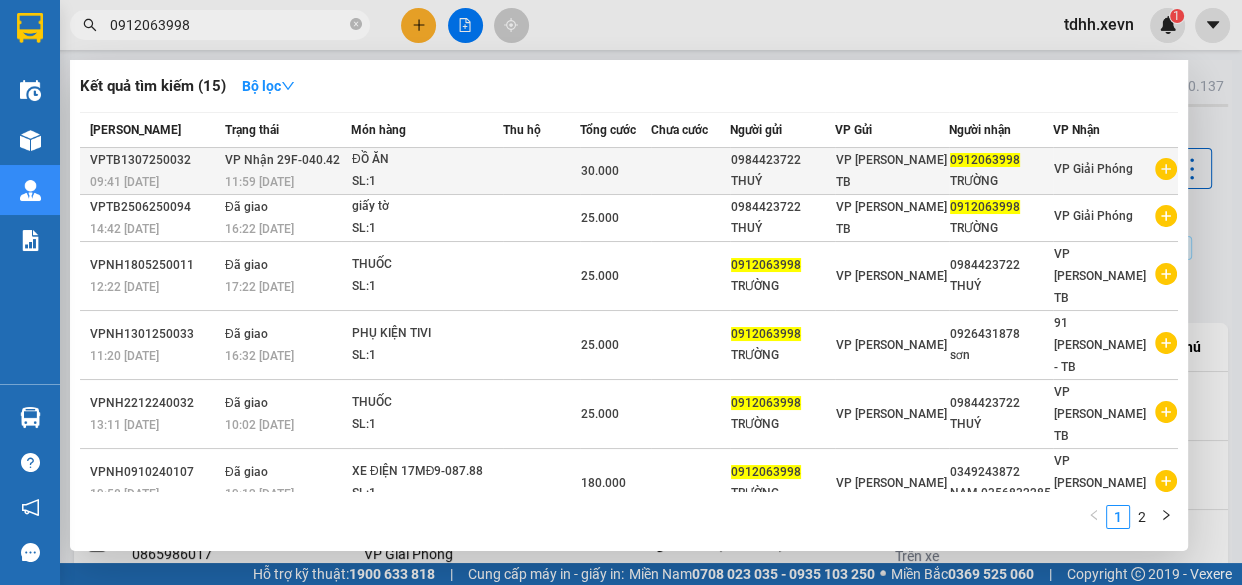 click at bounding box center (691, 171) 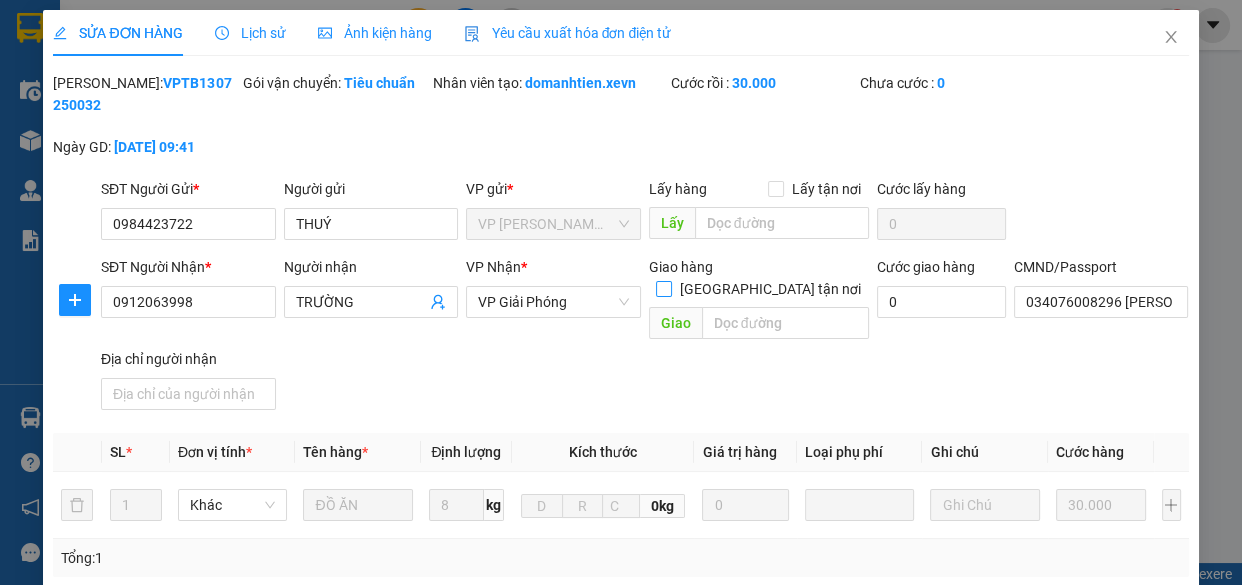 drag, startPoint x: 758, startPoint y: 261, endPoint x: 780, endPoint y: 296, distance: 41.340054 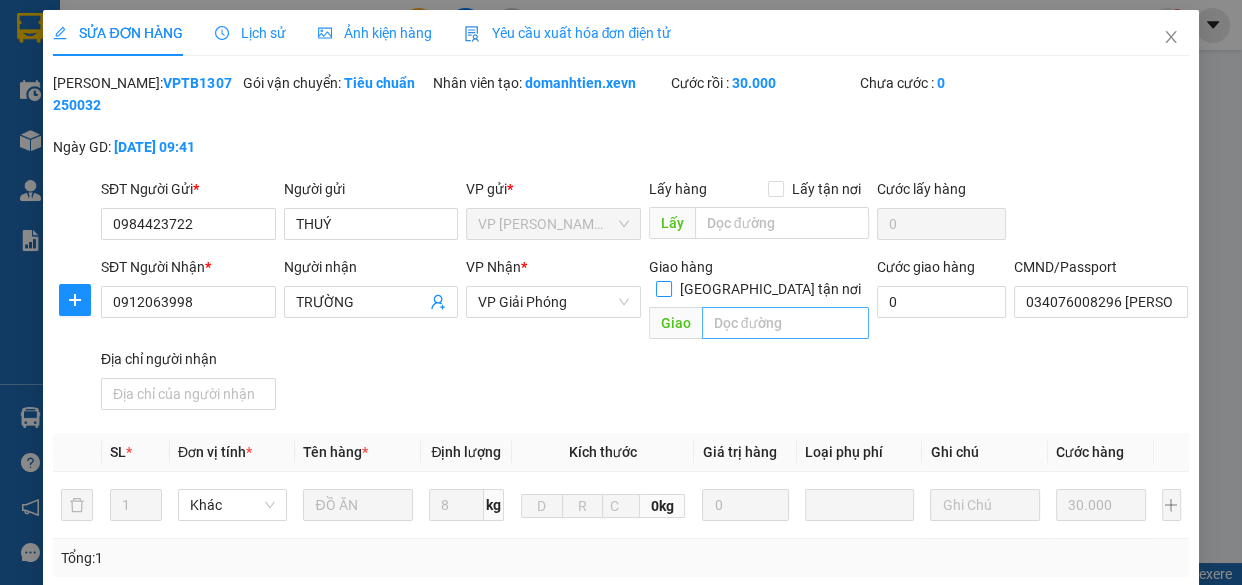 click on "Giao tận nơi" at bounding box center (663, 288) 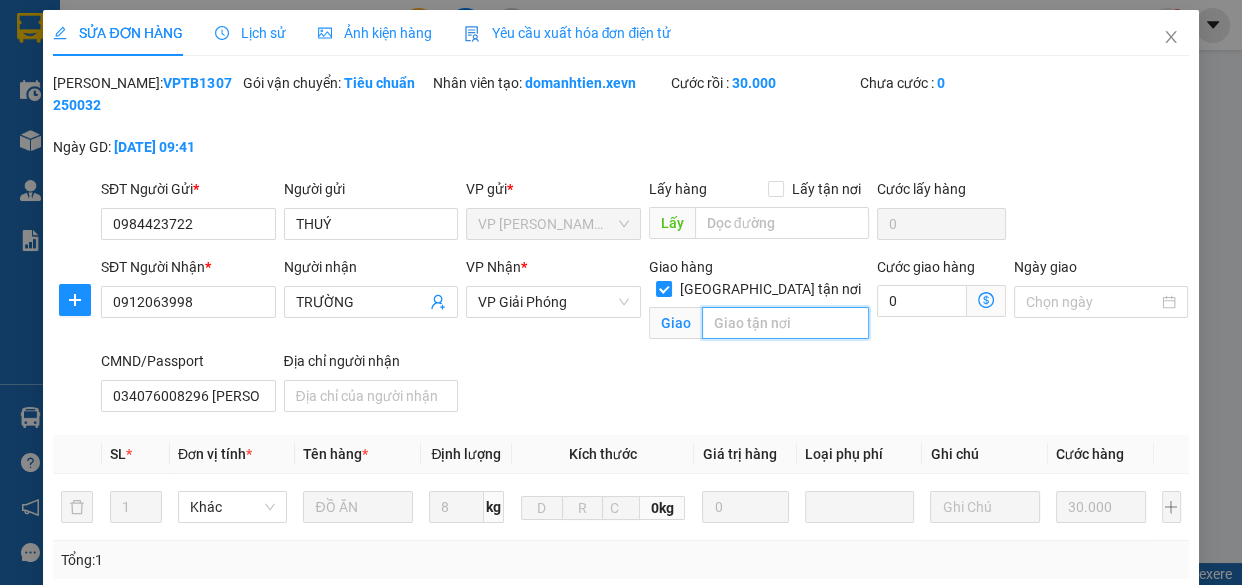 click at bounding box center (785, 323) 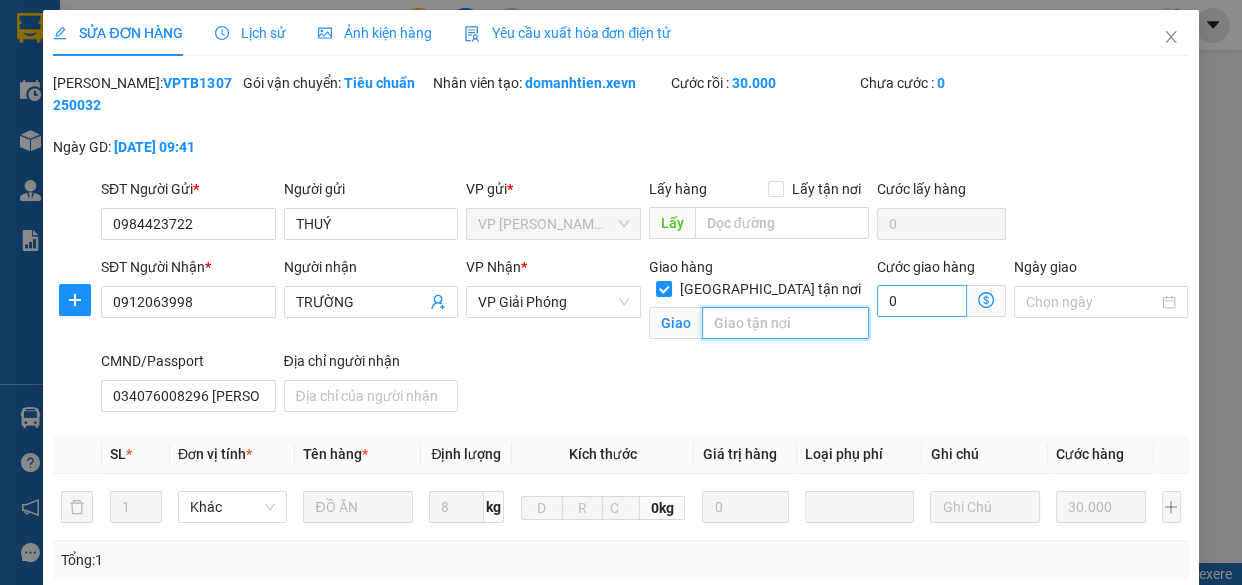 paste on "79 Đ. Ngọc Hồi, Hoàng Liệt, Hoàng Mai, Hà Nội 10000, Việt Nam" 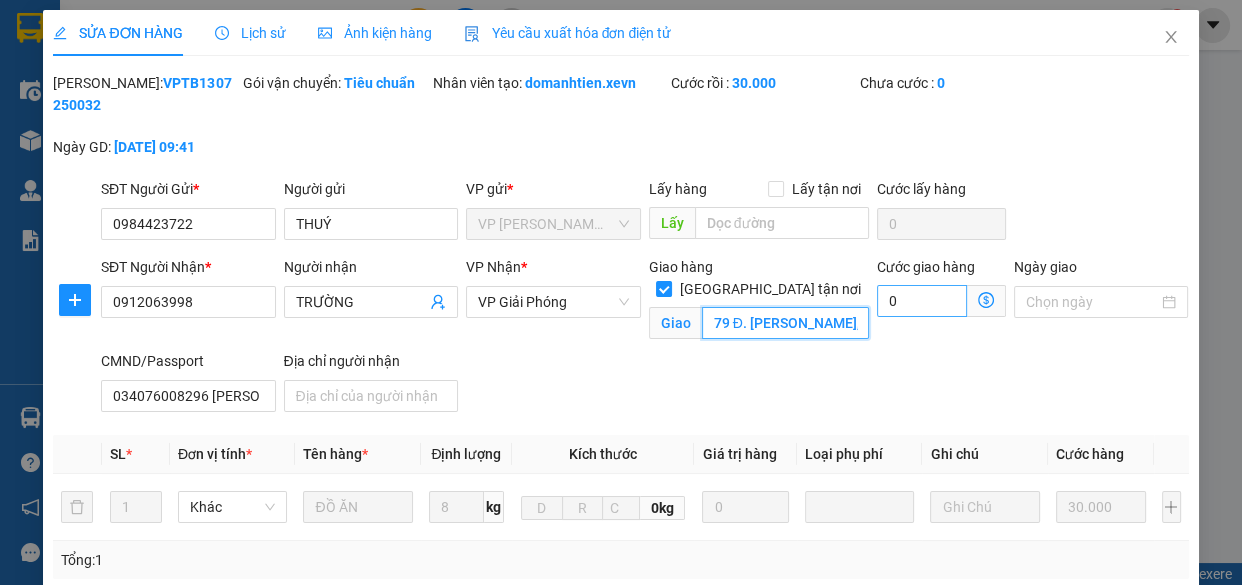 scroll, scrollTop: 0, scrollLeft: 269, axis: horizontal 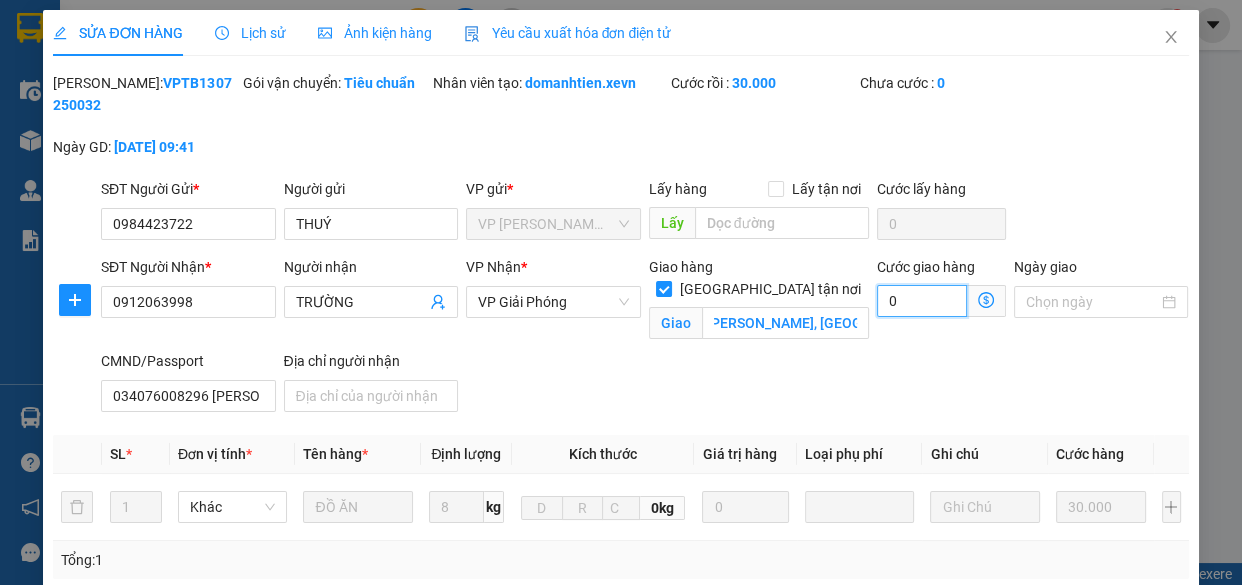 click on "0" at bounding box center [922, 301] 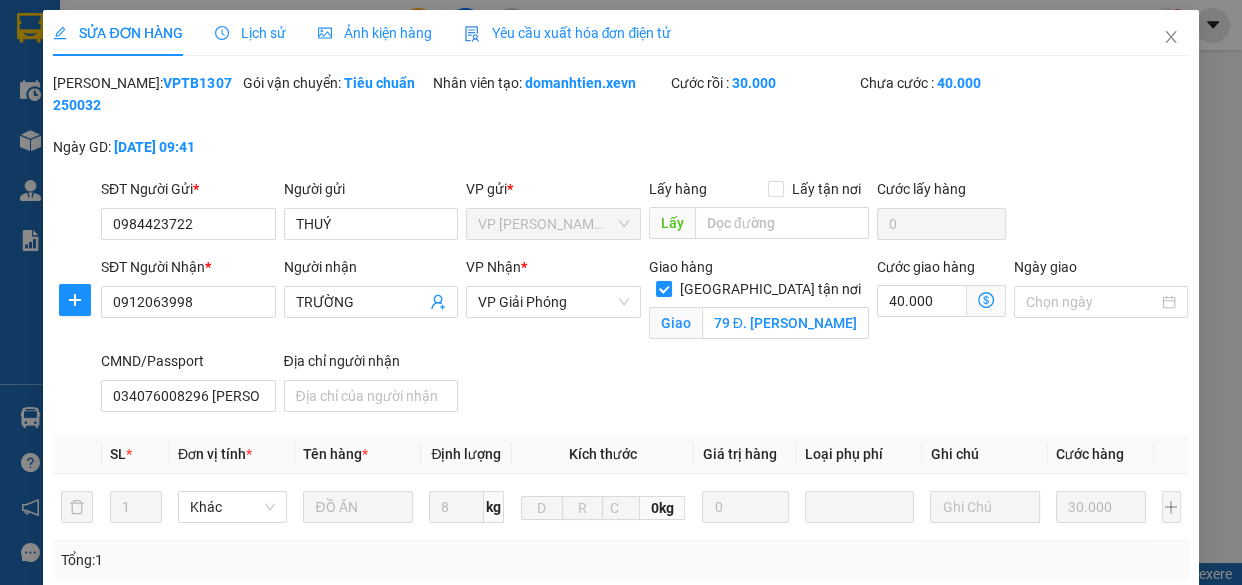 drag, startPoint x: 750, startPoint y: 393, endPoint x: 729, endPoint y: 386, distance: 22.135944 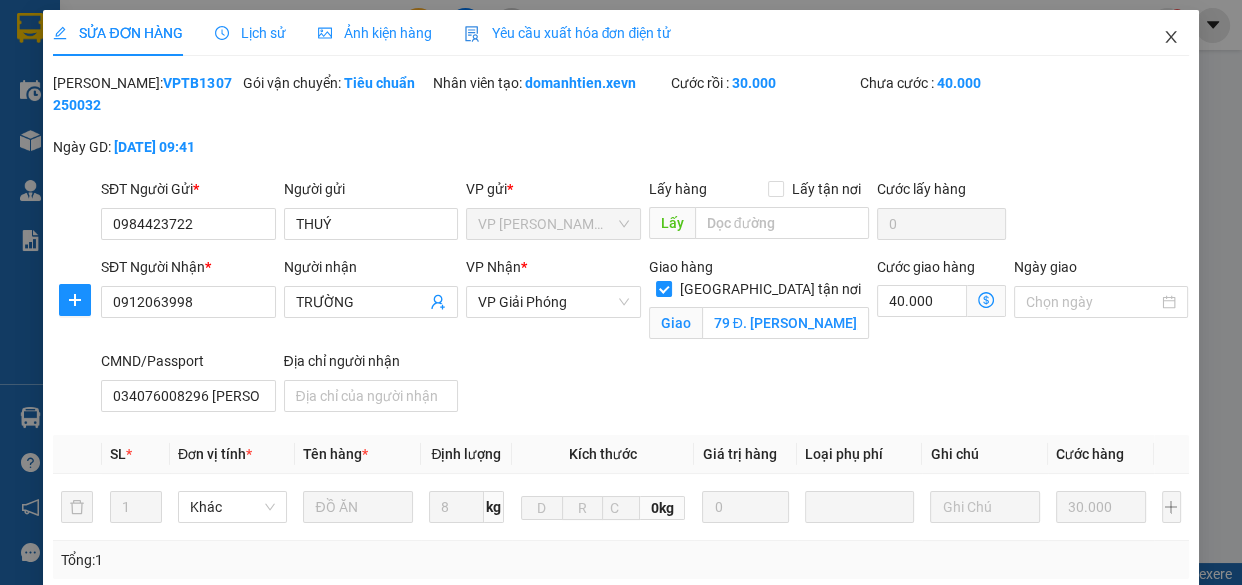 click 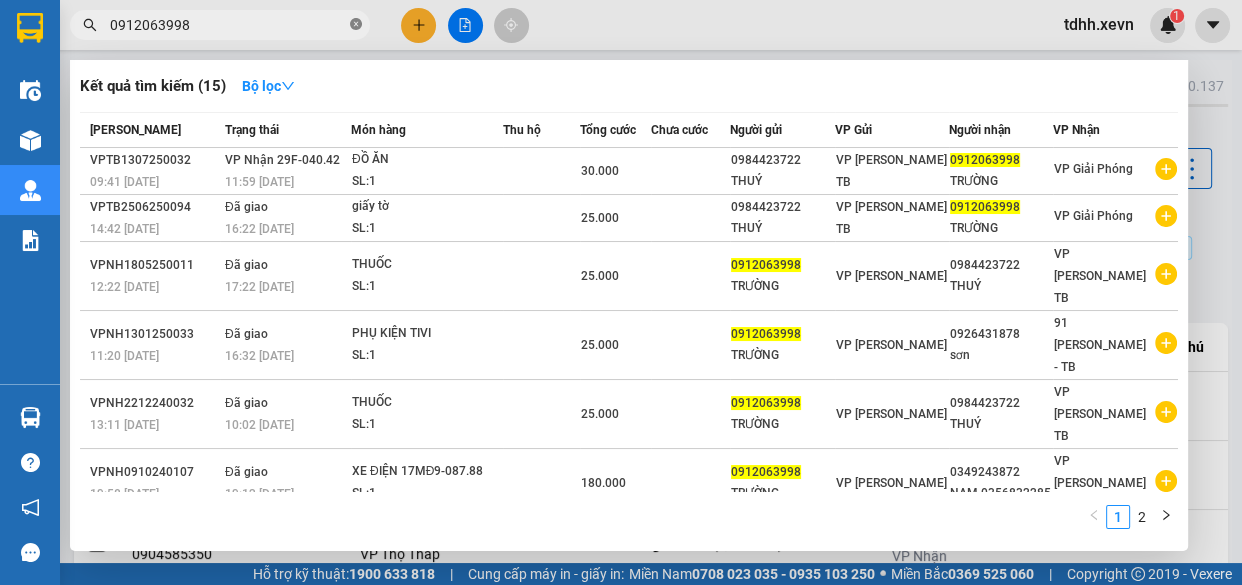click 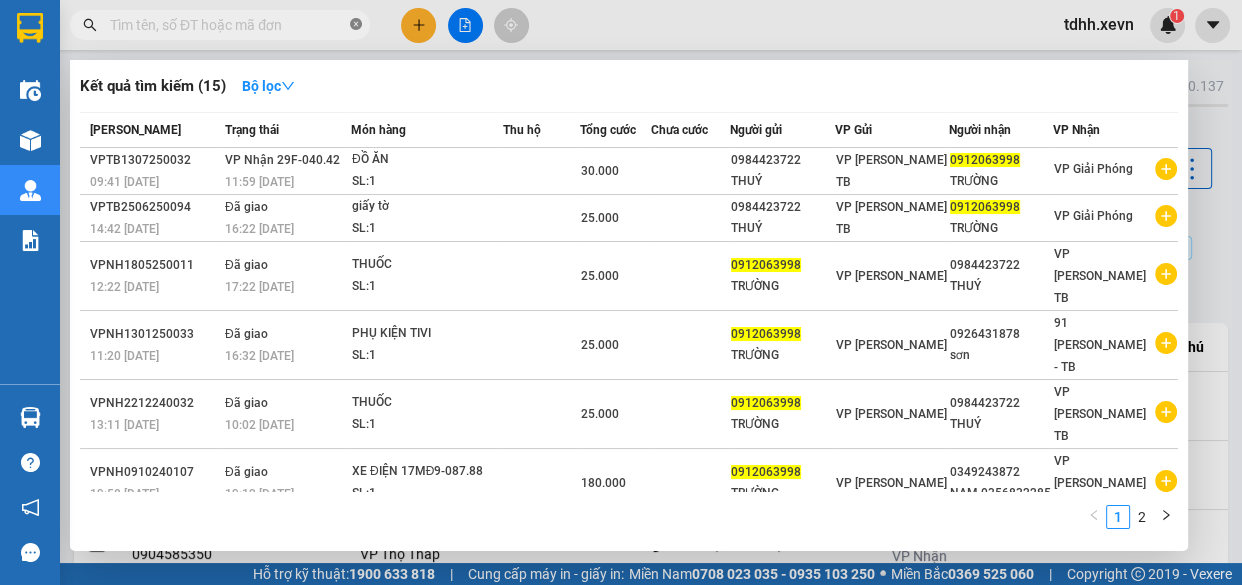paste on "0366147559" 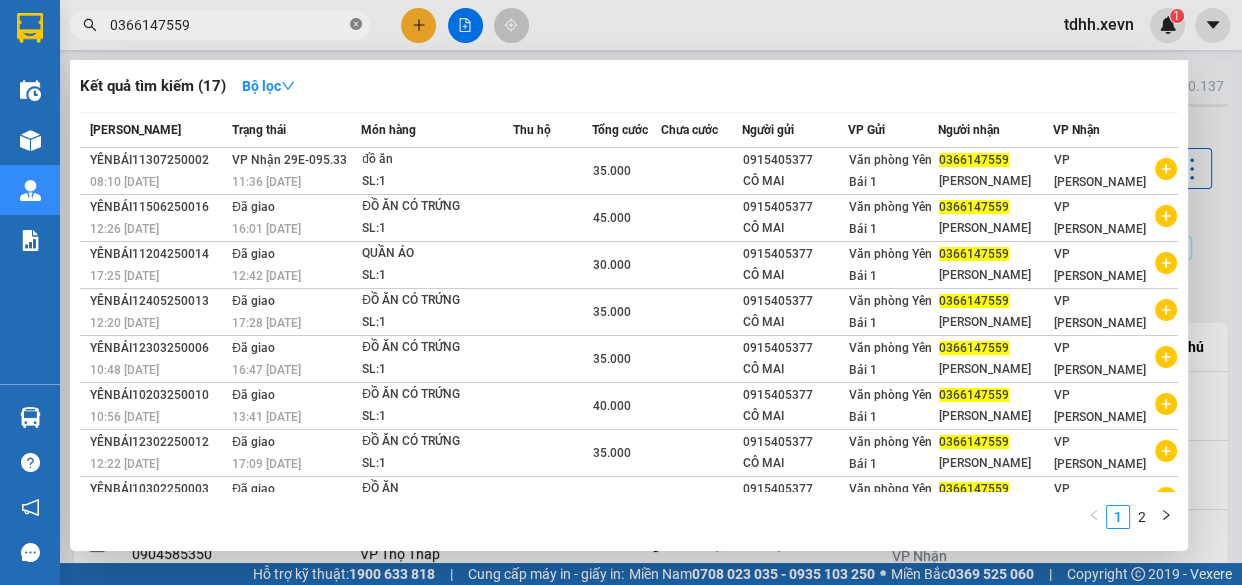 click 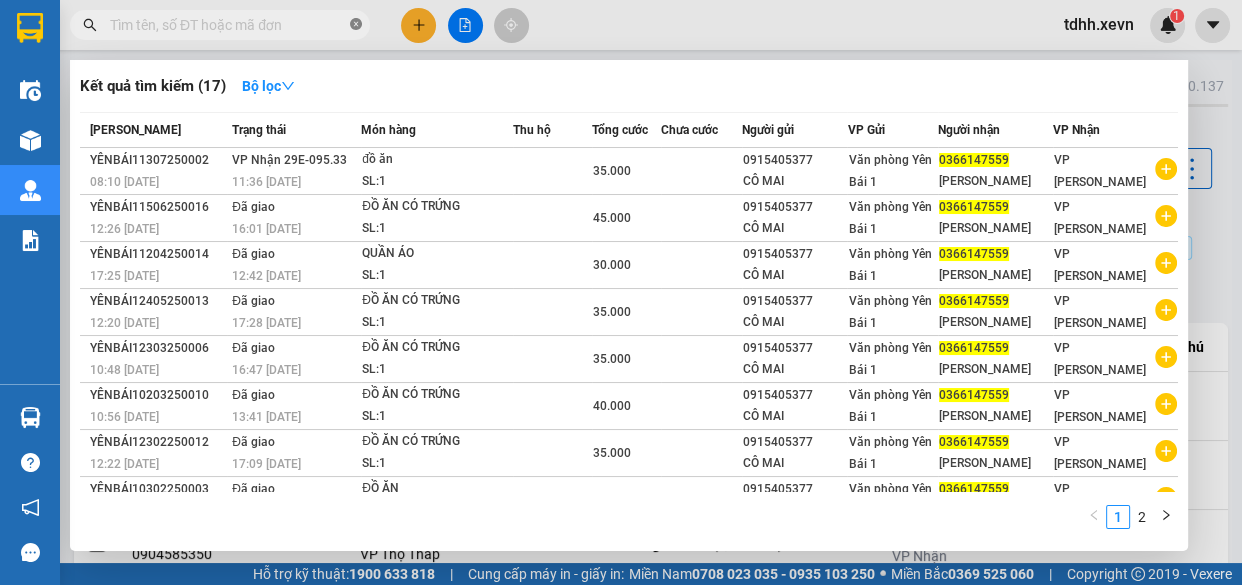 paste on "0366147559" 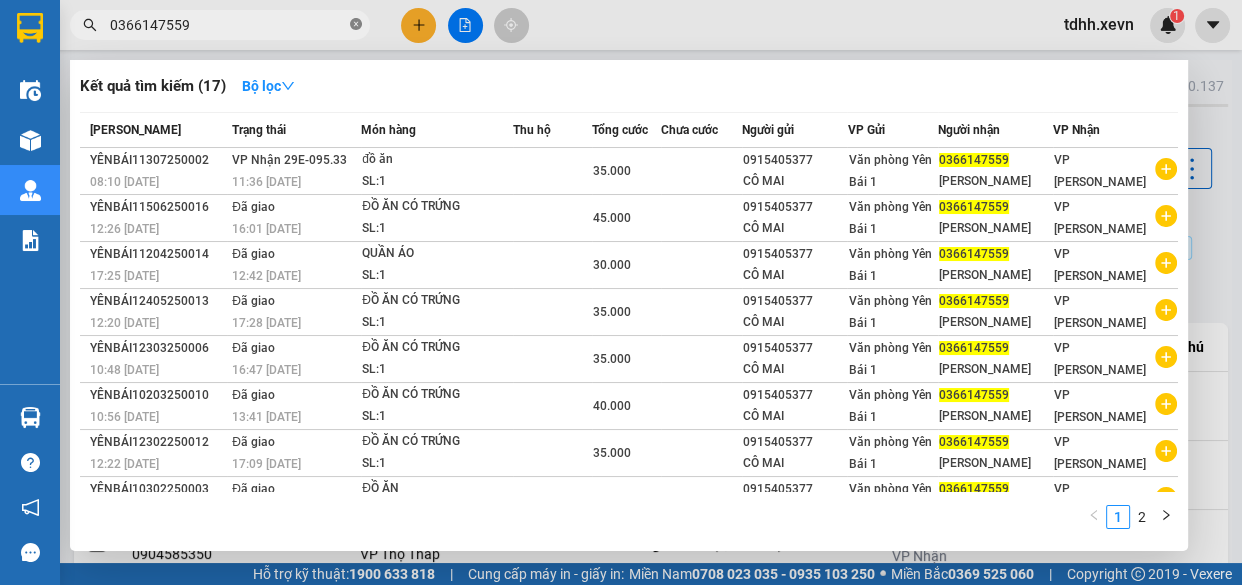 click 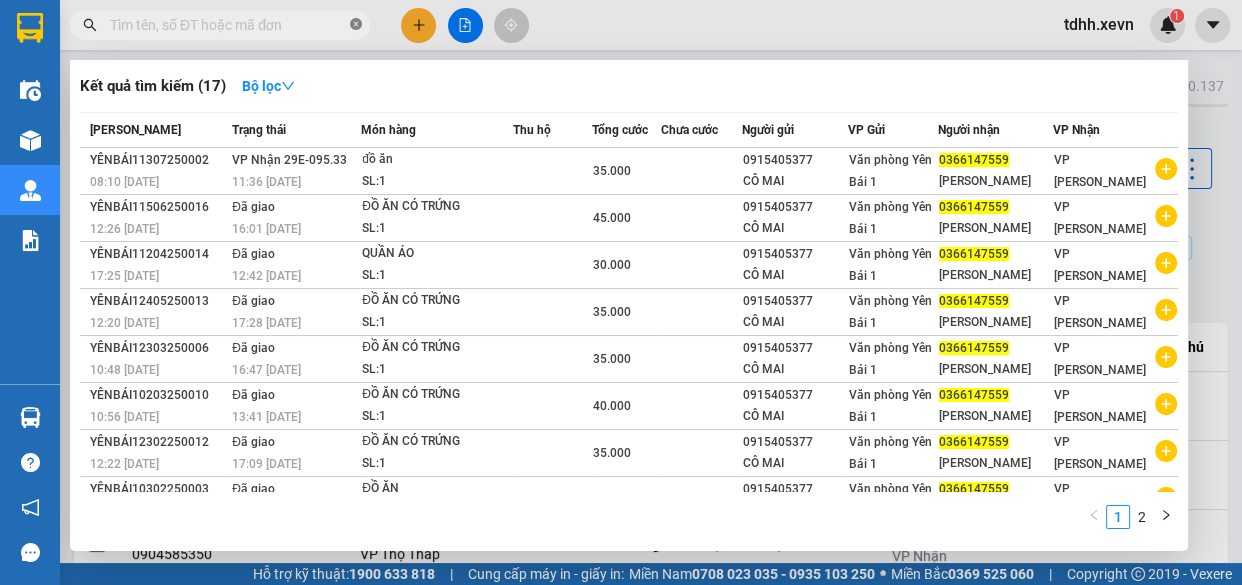 paste on "0947026835" 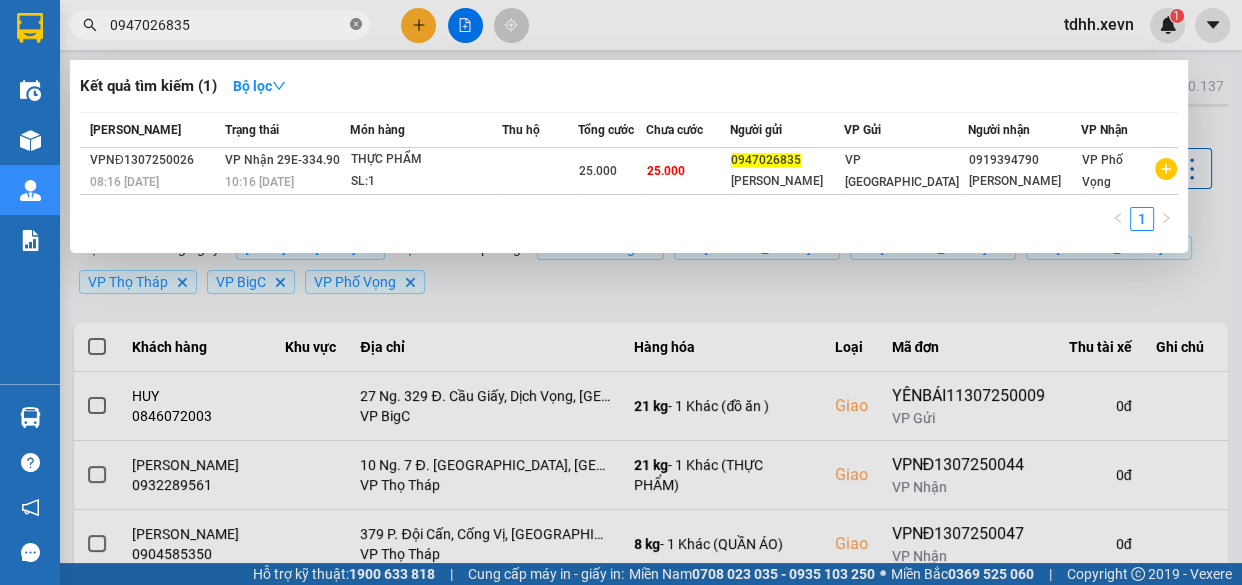 click 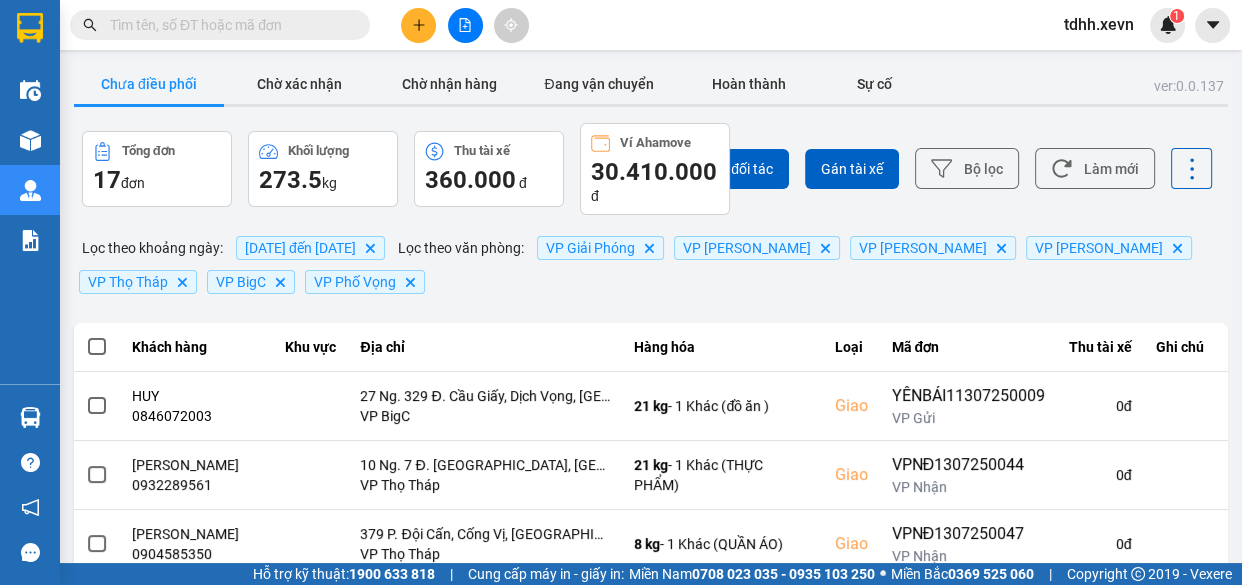 paste on "0965123368" 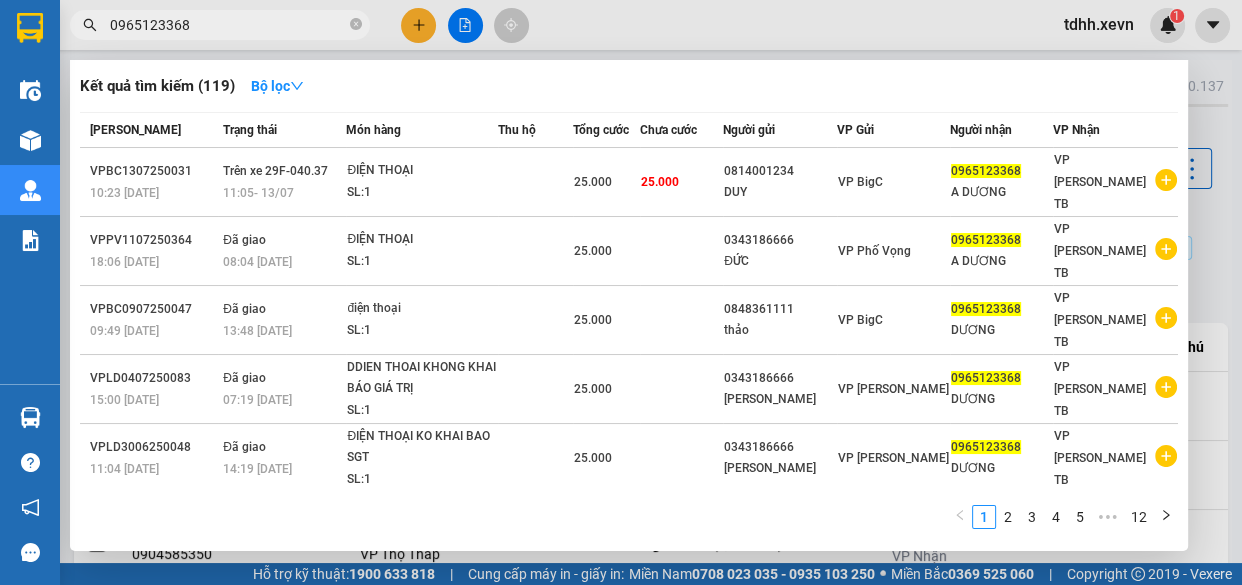 click at bounding box center [621, 292] 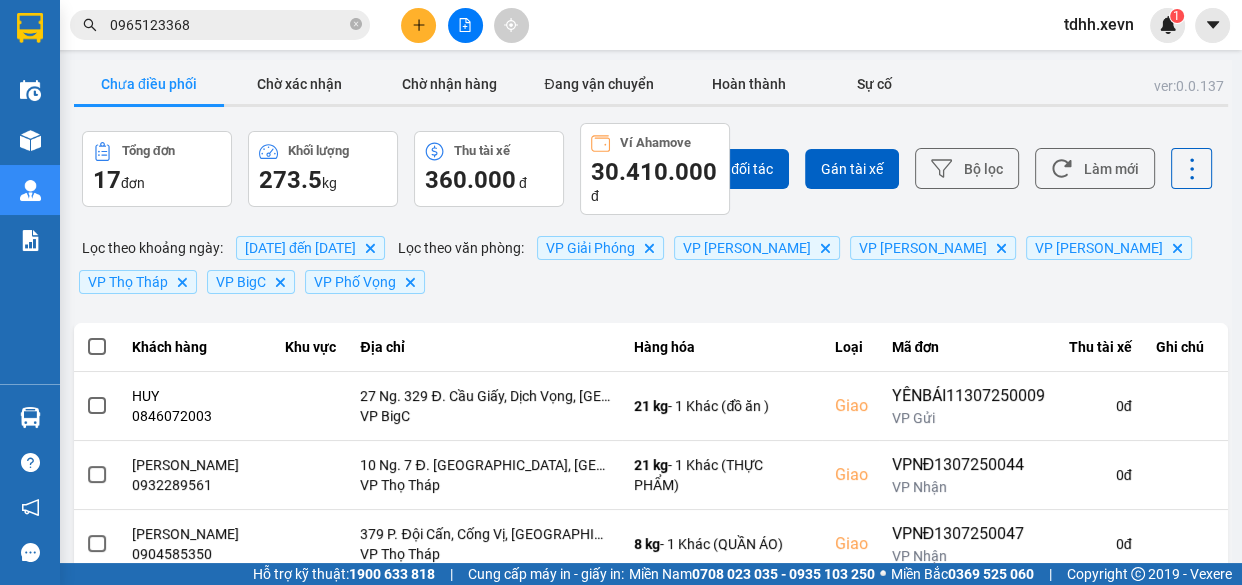 scroll, scrollTop: 90, scrollLeft: 0, axis: vertical 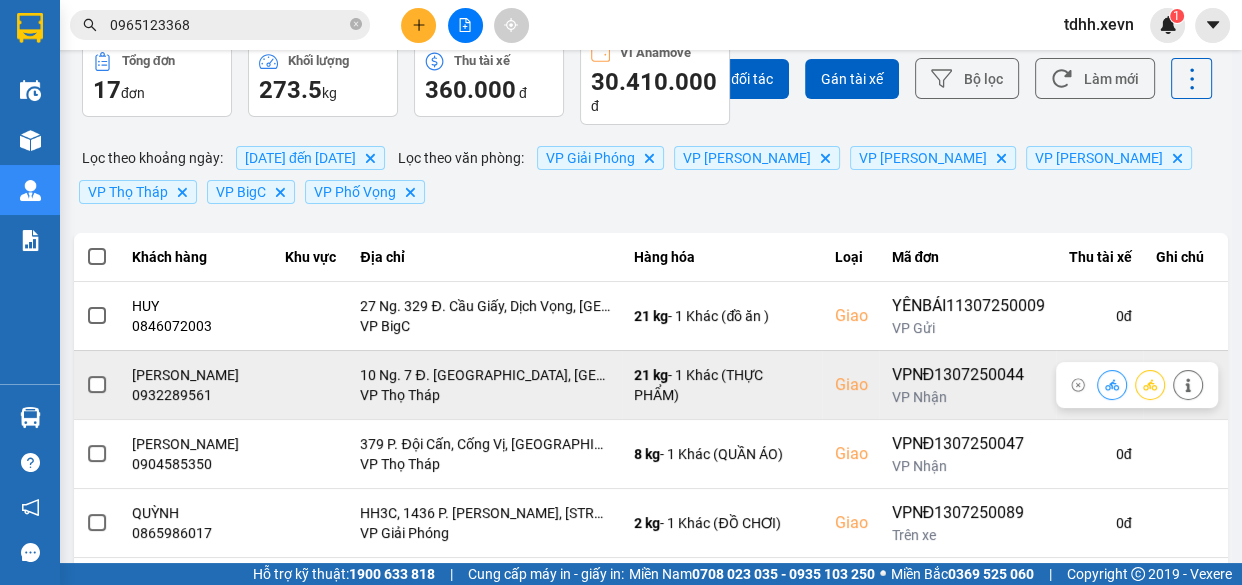 click on "0932289561" at bounding box center (197, 395) 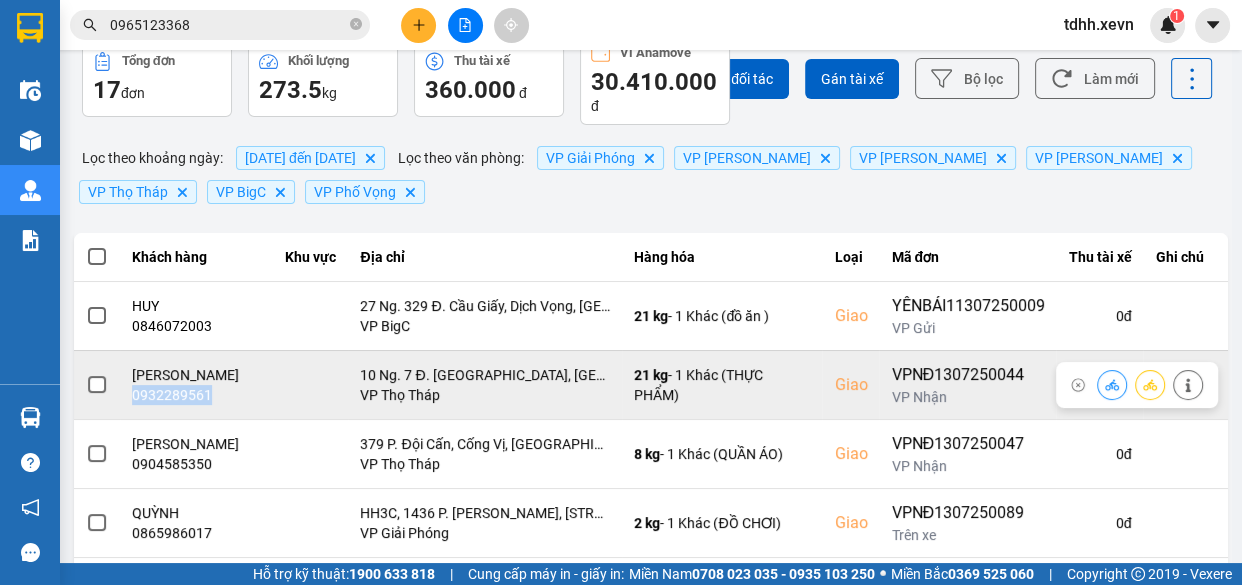 click on "0932289561" at bounding box center (197, 395) 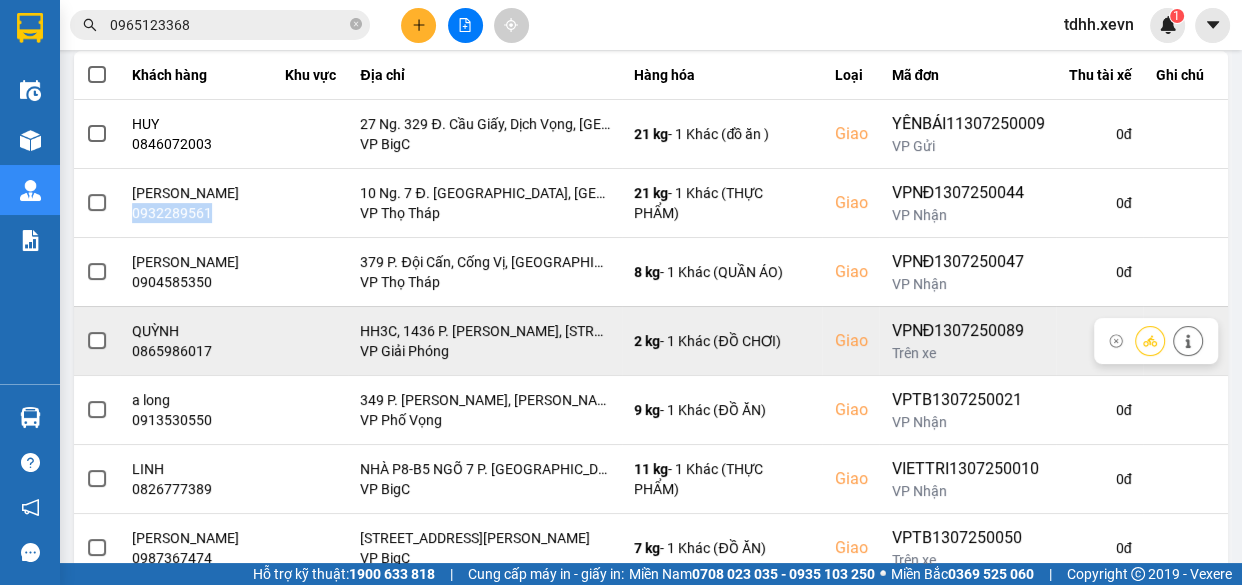 scroll, scrollTop: 181, scrollLeft: 0, axis: vertical 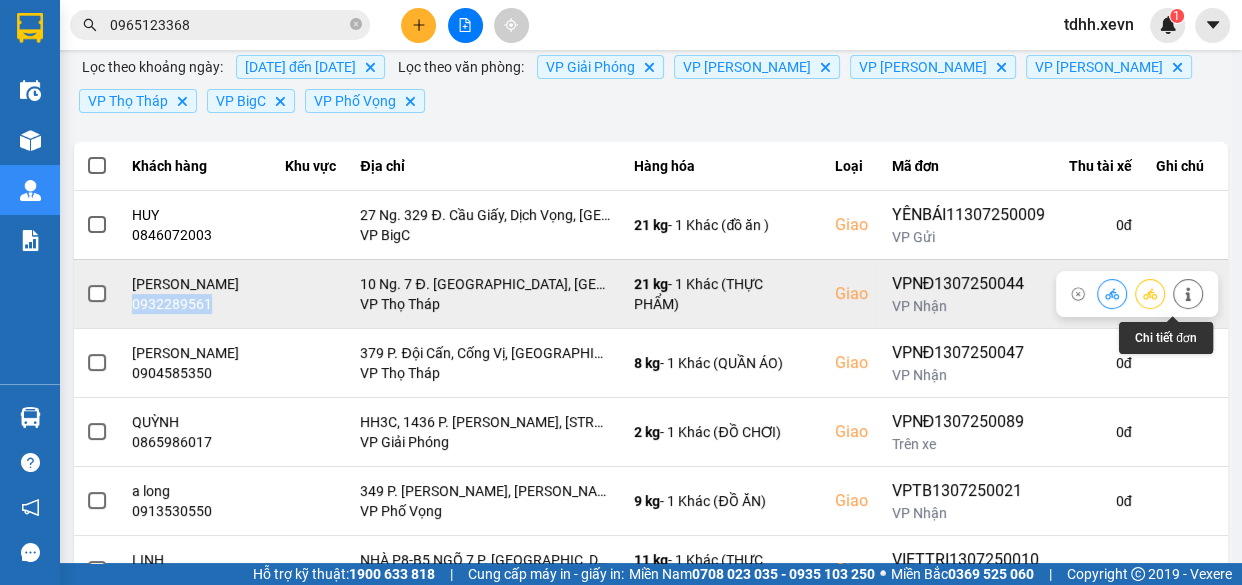 click 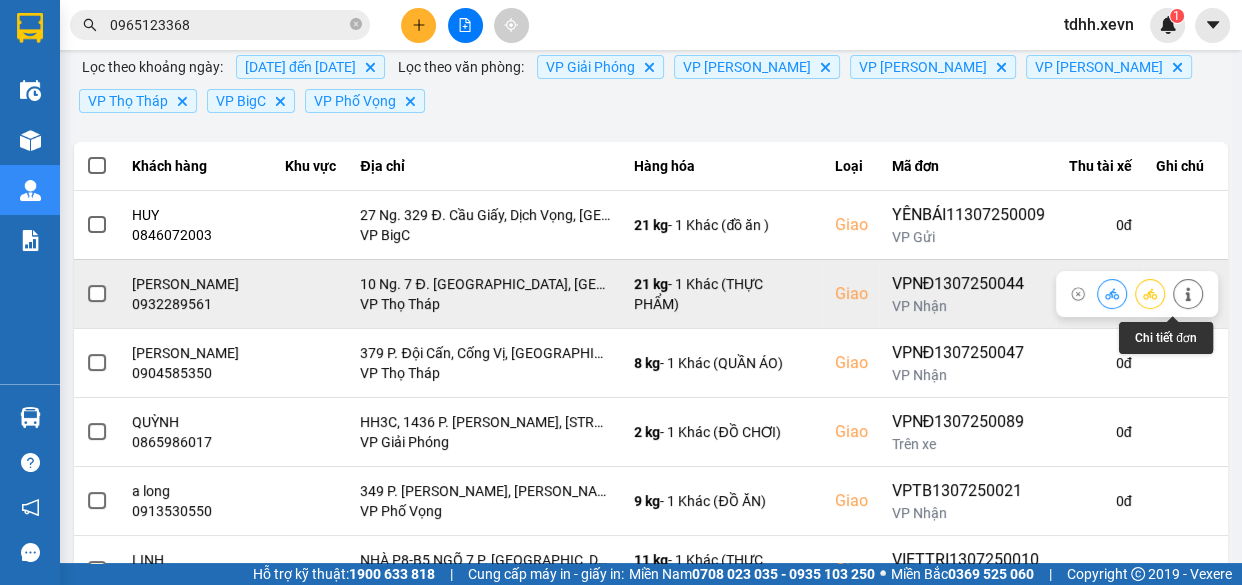 scroll, scrollTop: 0, scrollLeft: 0, axis: both 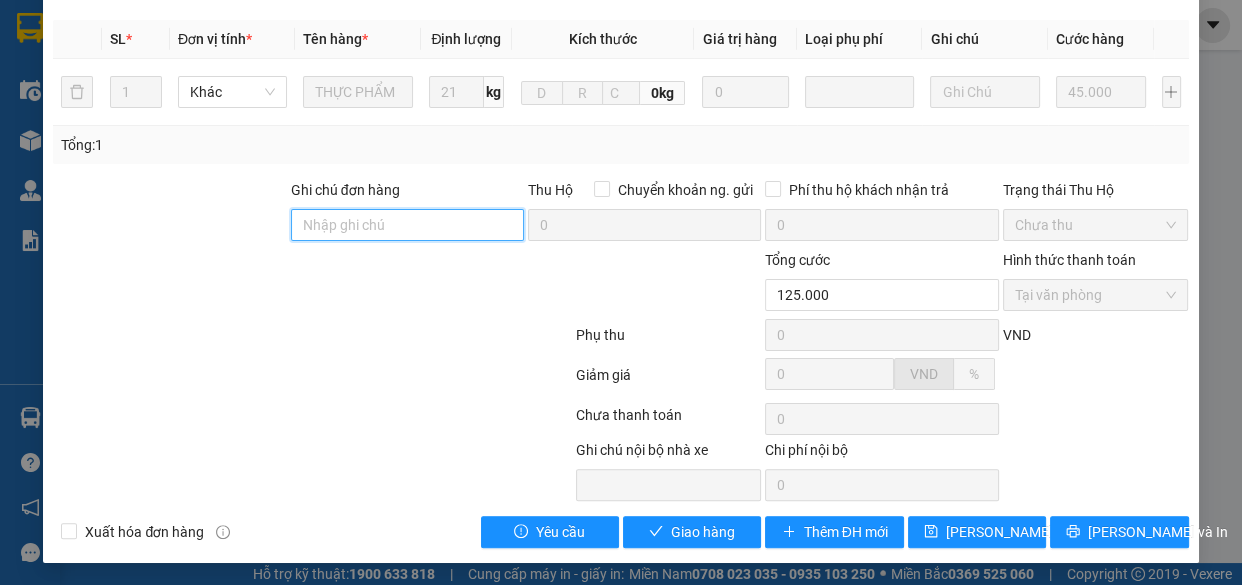 click on "Ghi chú đơn hàng" at bounding box center [407, 225] 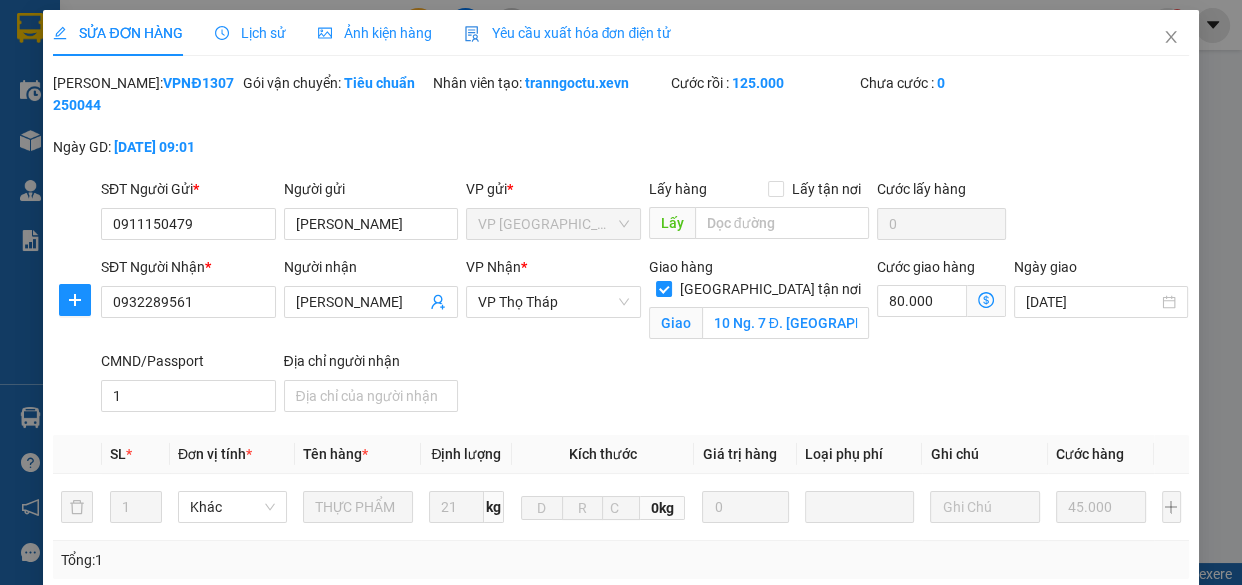 scroll, scrollTop: 415, scrollLeft: 0, axis: vertical 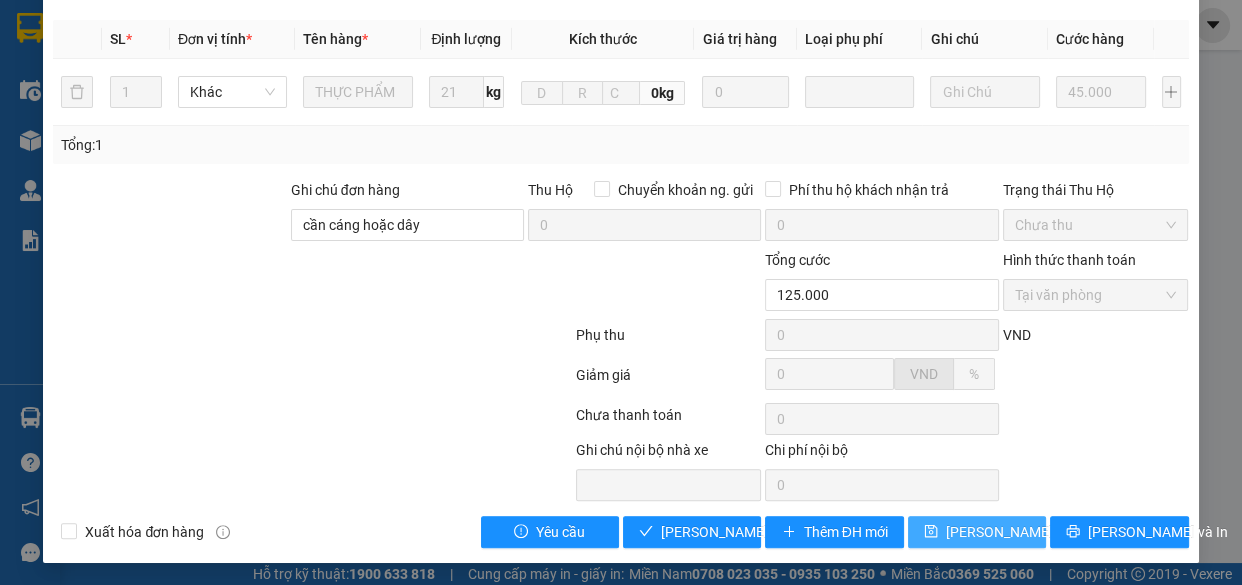 click on "Lưu thay đổi" at bounding box center (977, 532) 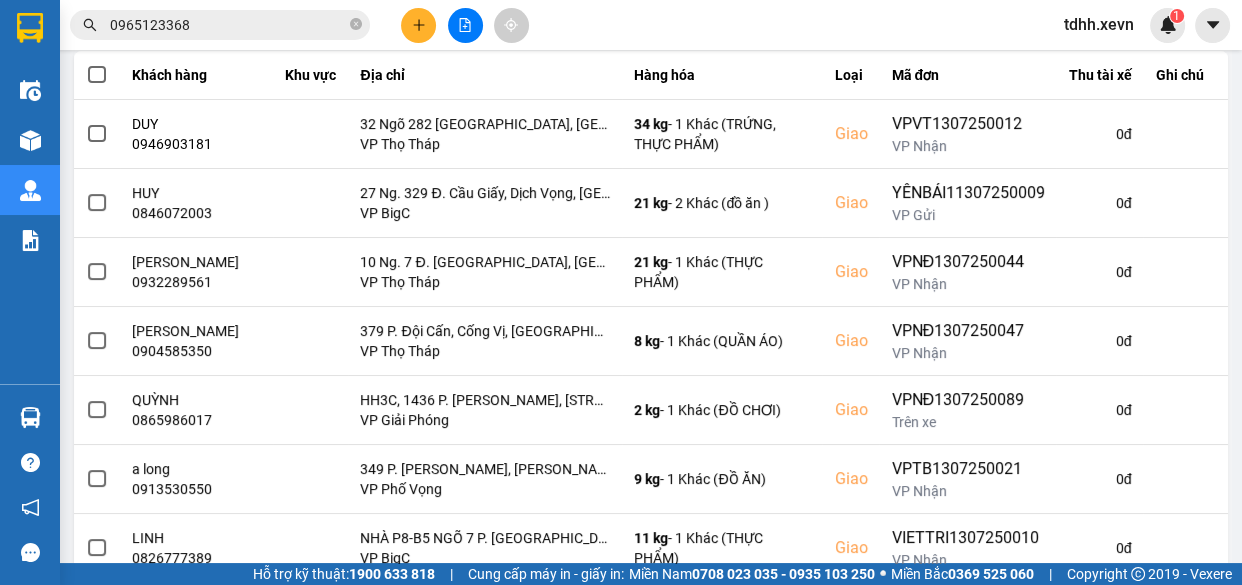 scroll, scrollTop: 0, scrollLeft: 0, axis: both 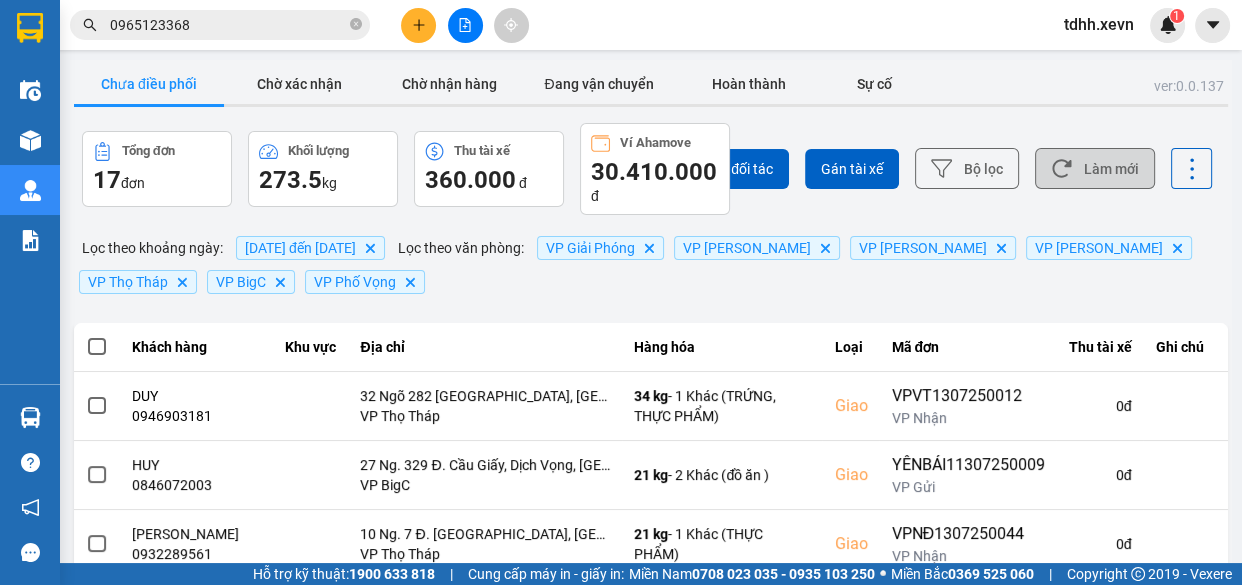 click on "Làm mới" at bounding box center [1095, 168] 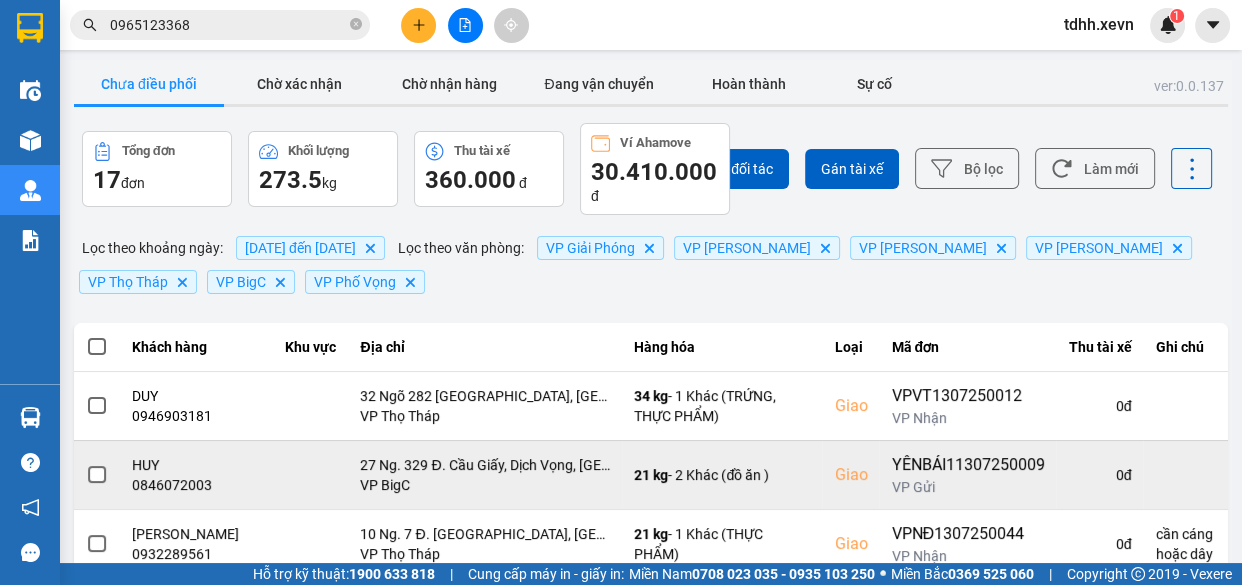 scroll, scrollTop: 272, scrollLeft: 0, axis: vertical 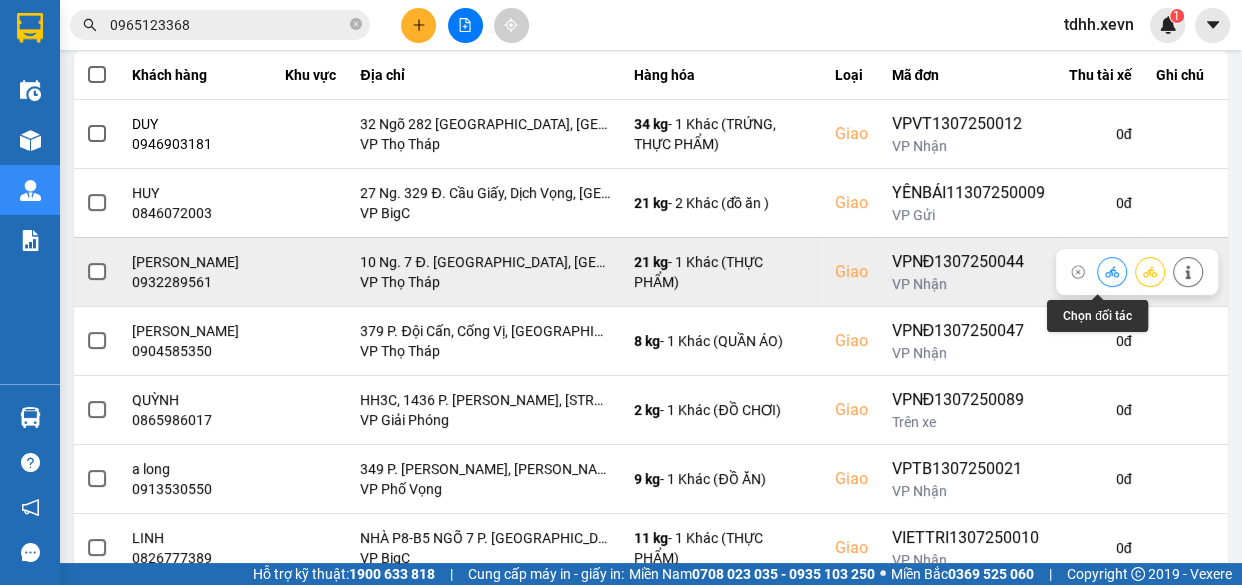 click 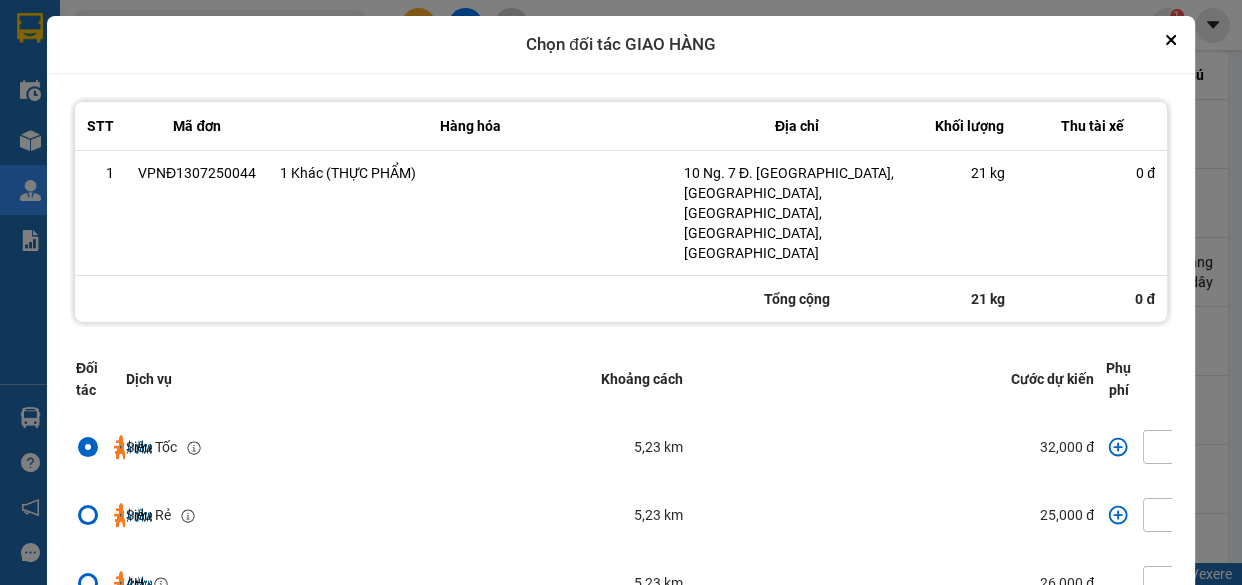 scroll, scrollTop: 0, scrollLeft: 256, axis: horizontal 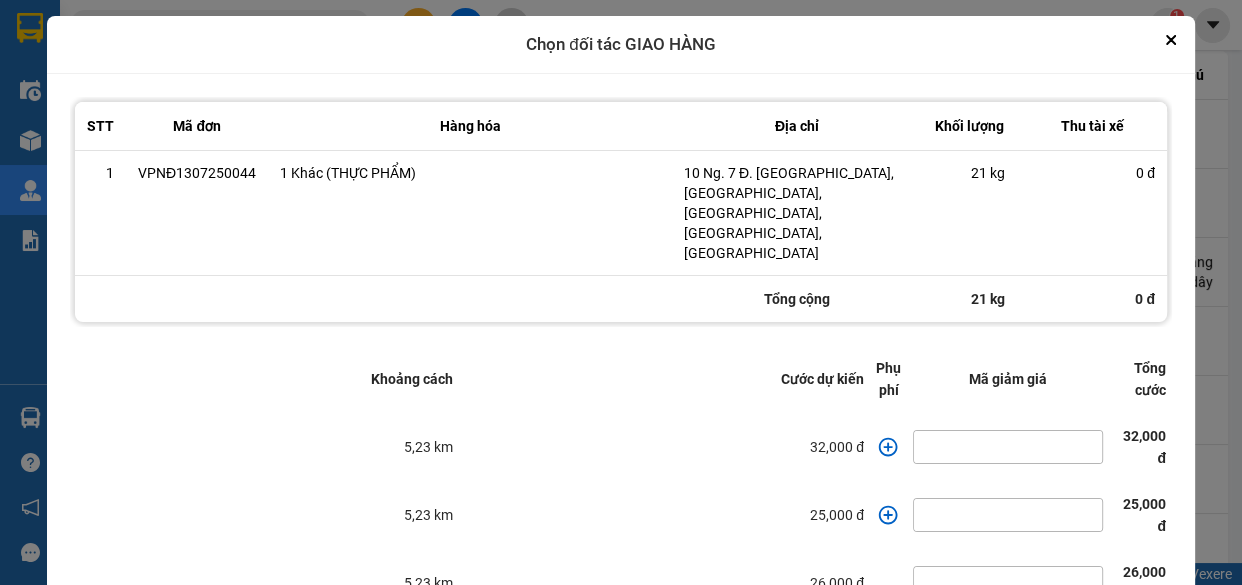 click 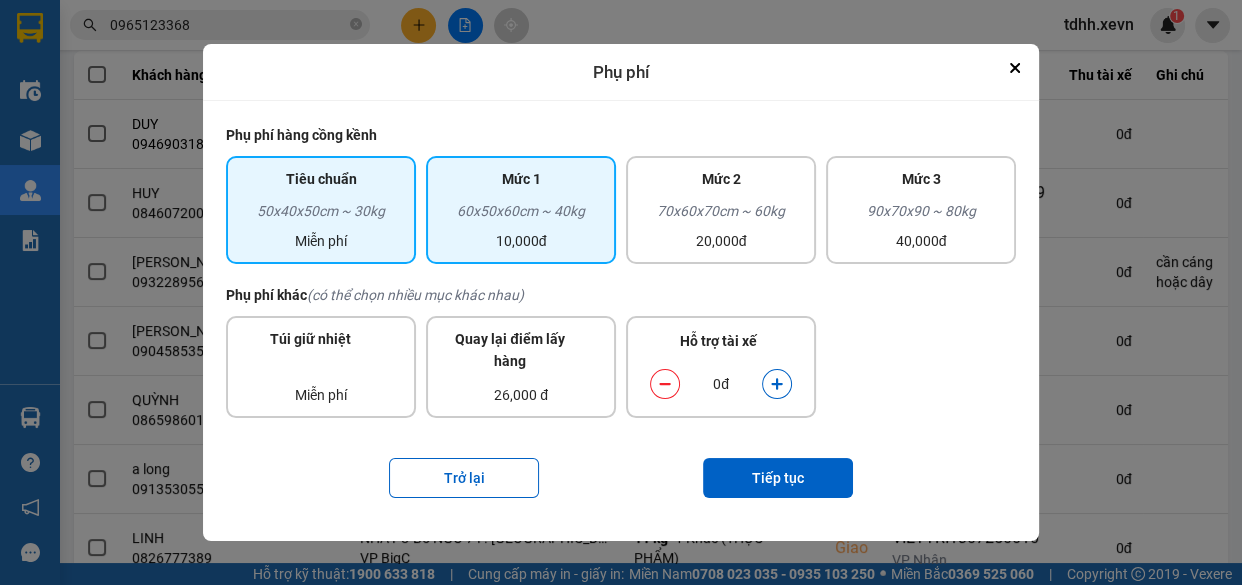 drag, startPoint x: 513, startPoint y: 219, endPoint x: 635, endPoint y: 266, distance: 130.7402 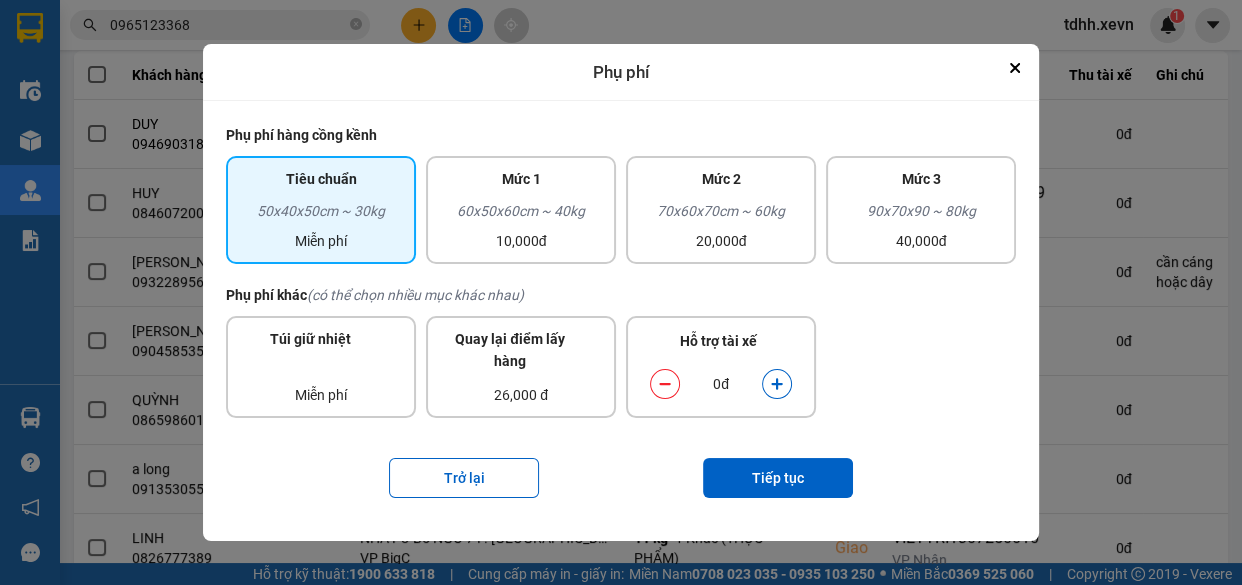 click on "60x50x60cm ~ 40kg" at bounding box center (521, 215) 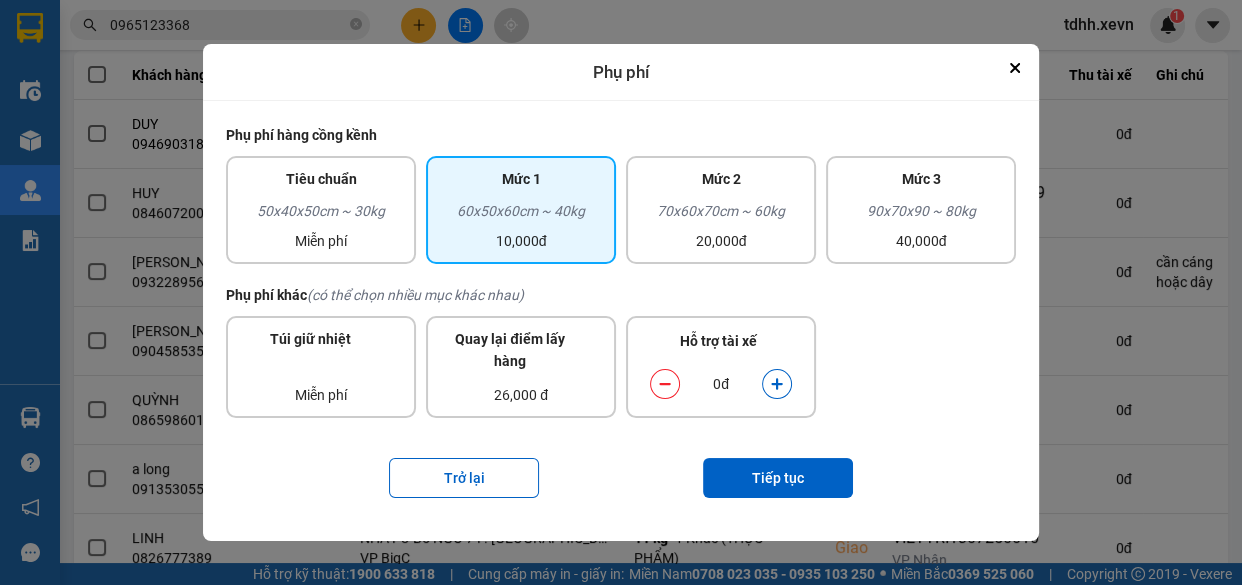 click 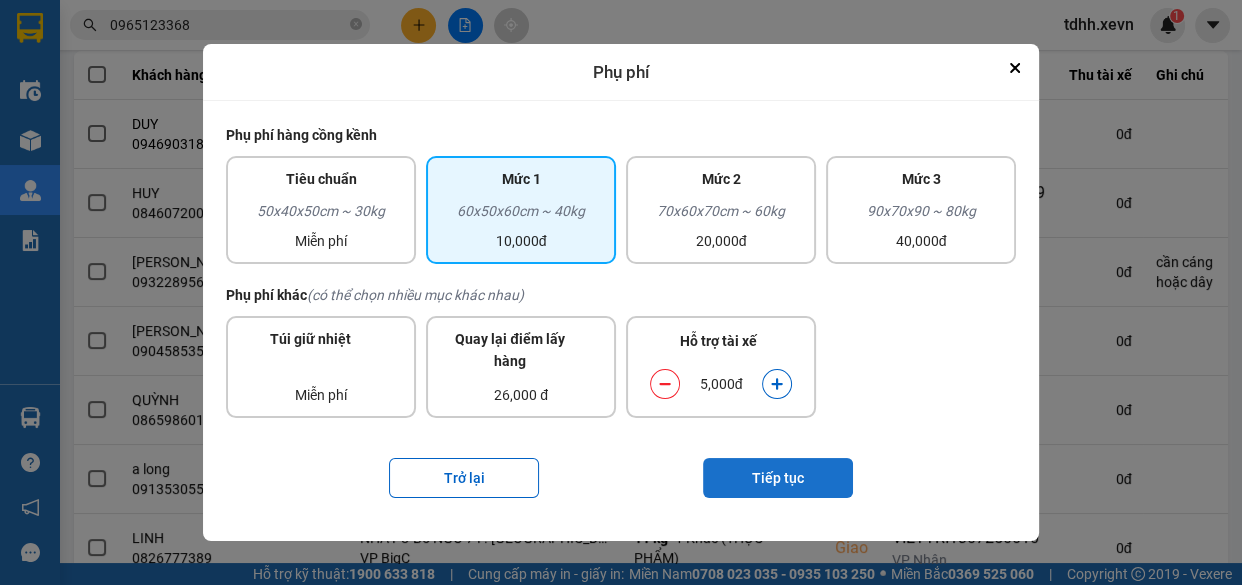 click on "Tiếp tục" at bounding box center [778, 478] 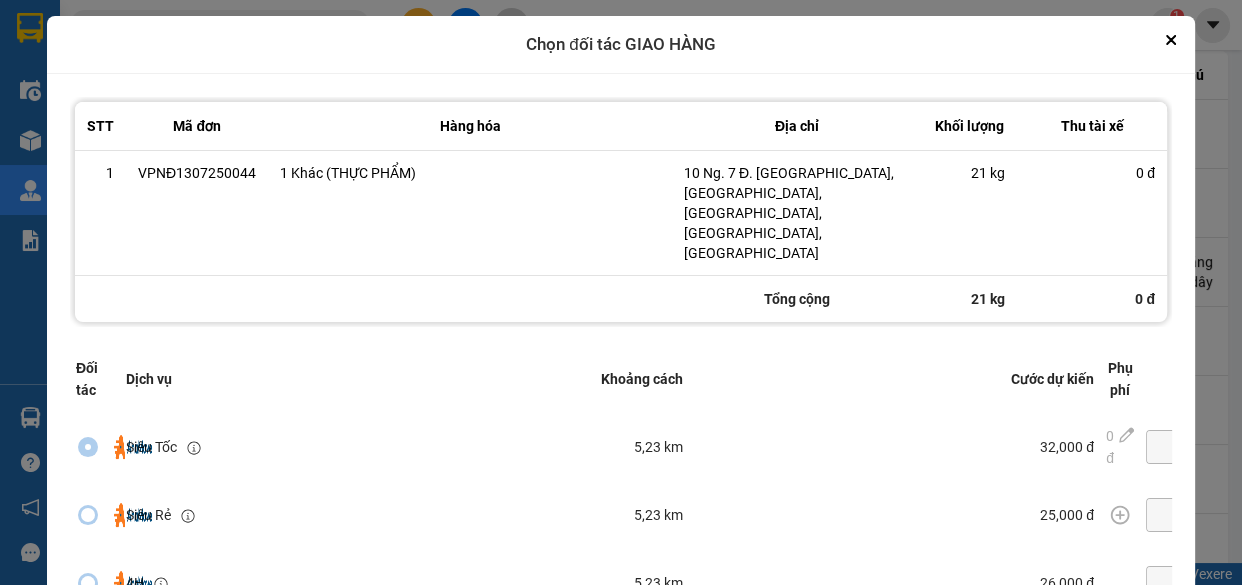 scroll, scrollTop: 550, scrollLeft: 0, axis: vertical 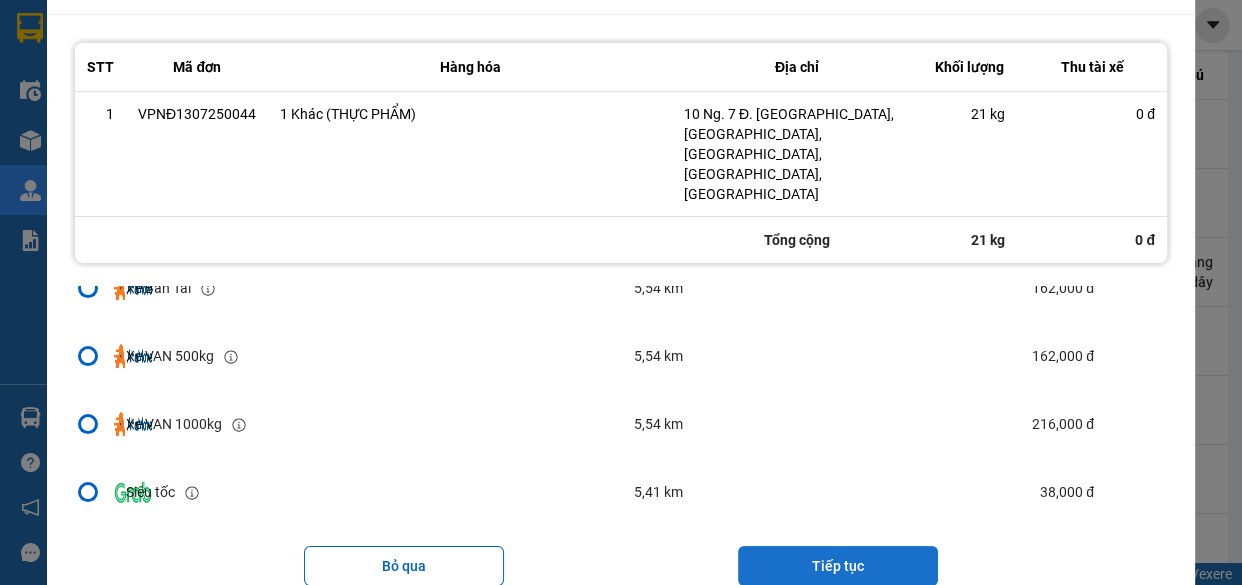 click on "Tiếp tục" at bounding box center (838, 566) 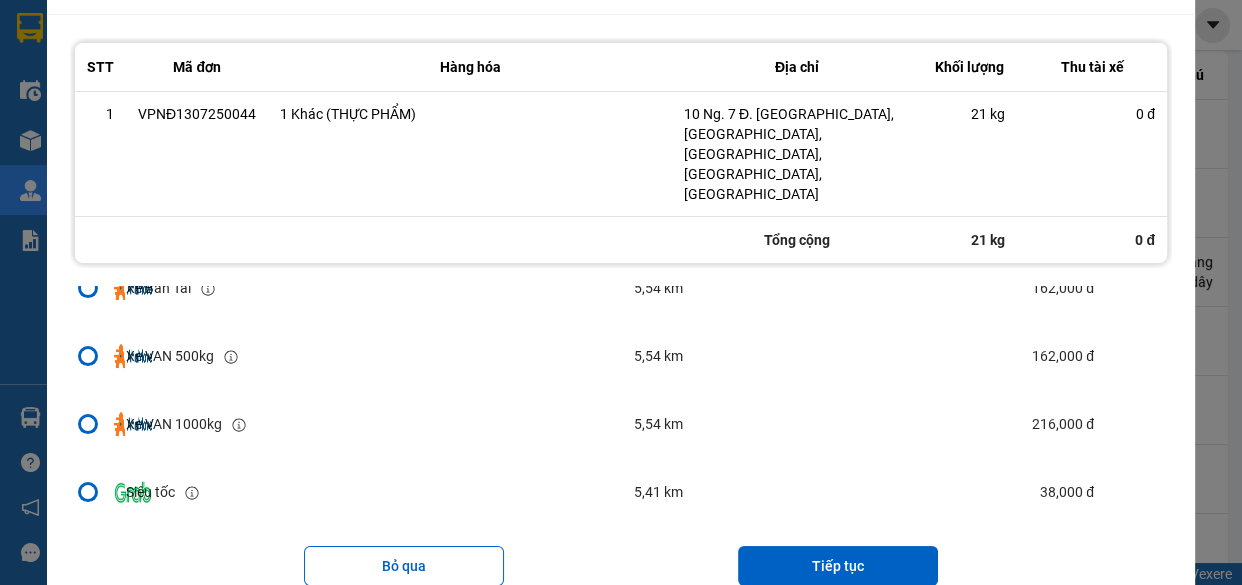 scroll, scrollTop: 0, scrollLeft: 0, axis: both 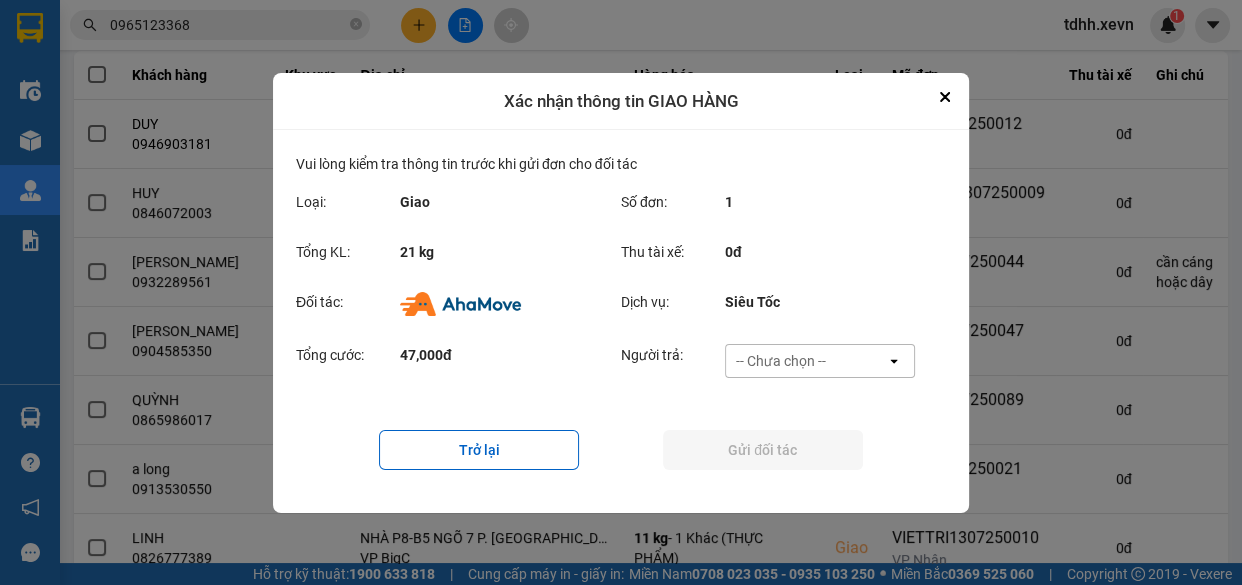 click on "-- Chưa chọn --" at bounding box center [806, 361] 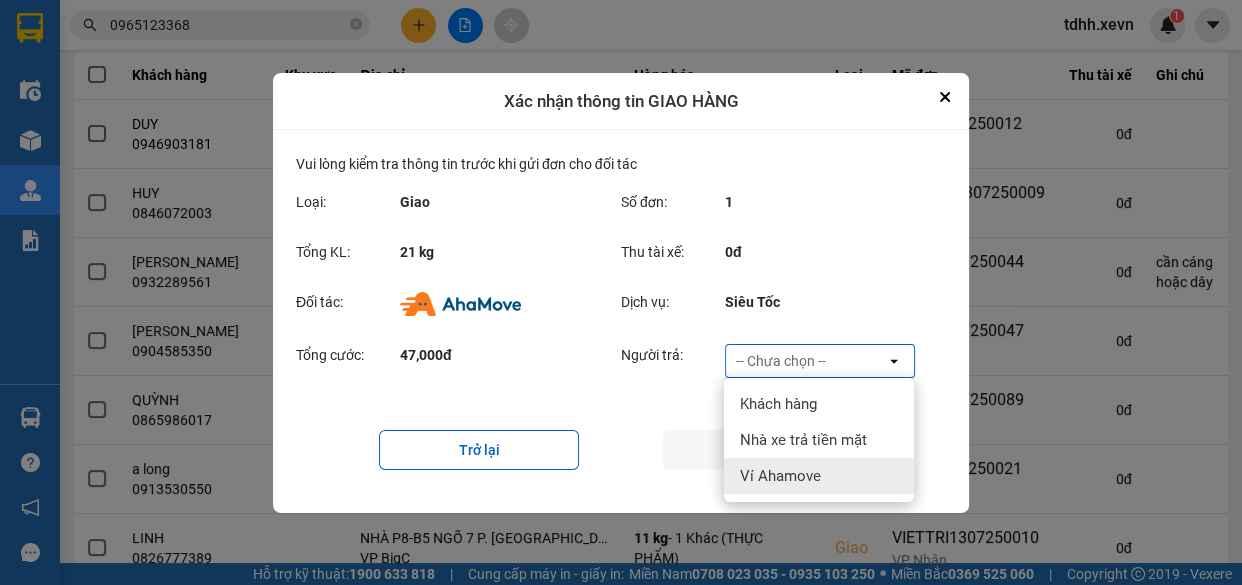 click on "Ví Ahamove" at bounding box center [780, 476] 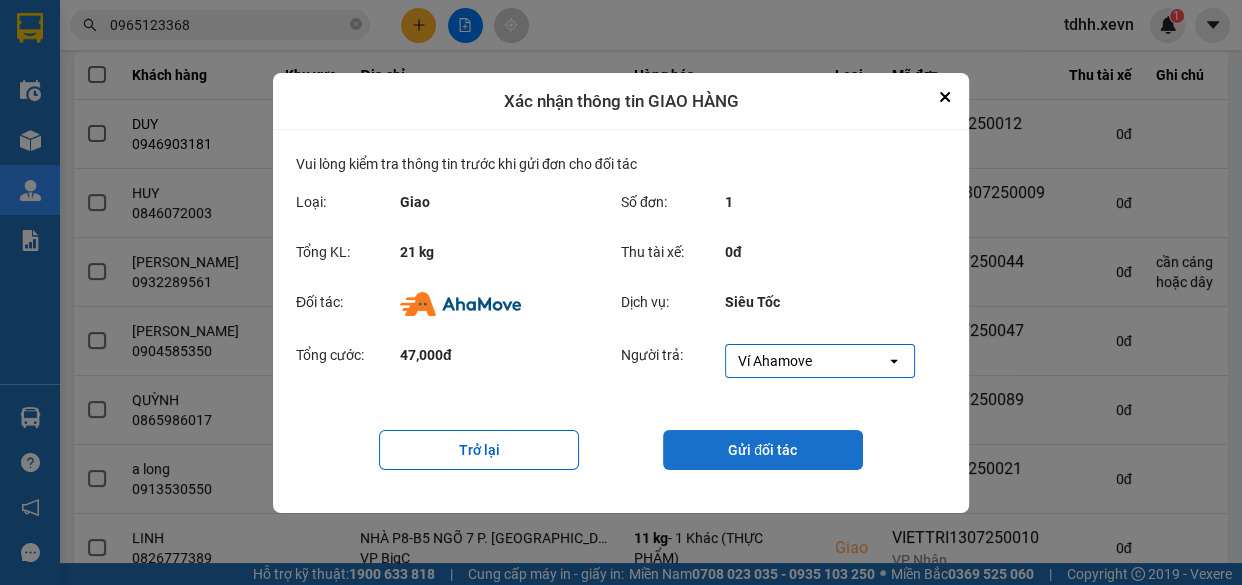 click on "Gửi đối tác" at bounding box center [763, 450] 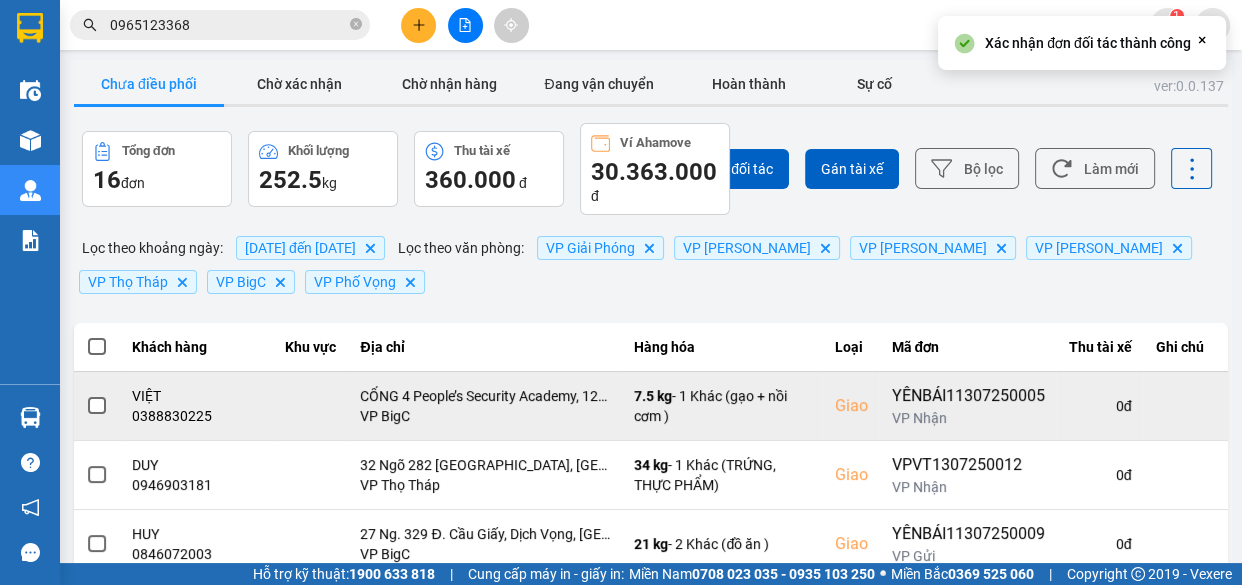 scroll, scrollTop: 272, scrollLeft: 0, axis: vertical 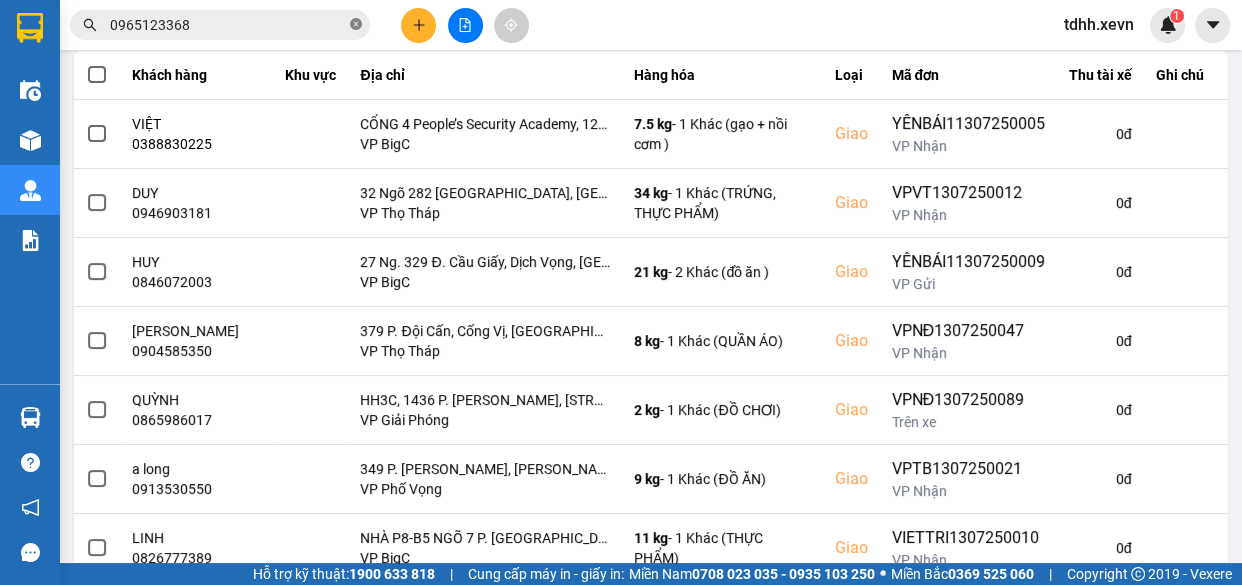 click 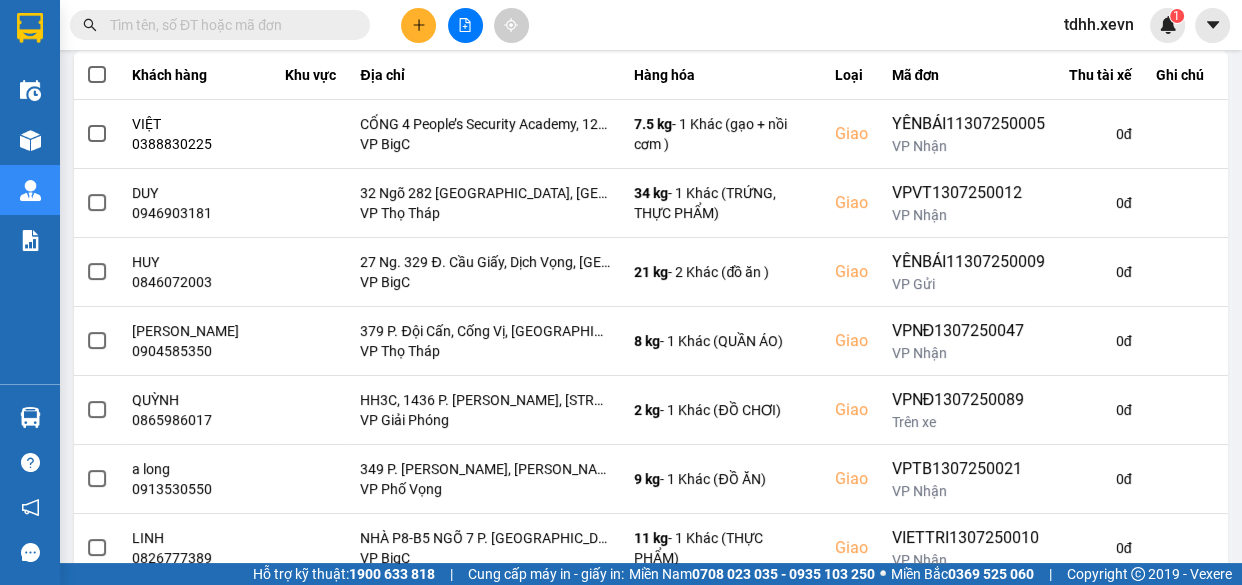 paste on "0947026835" 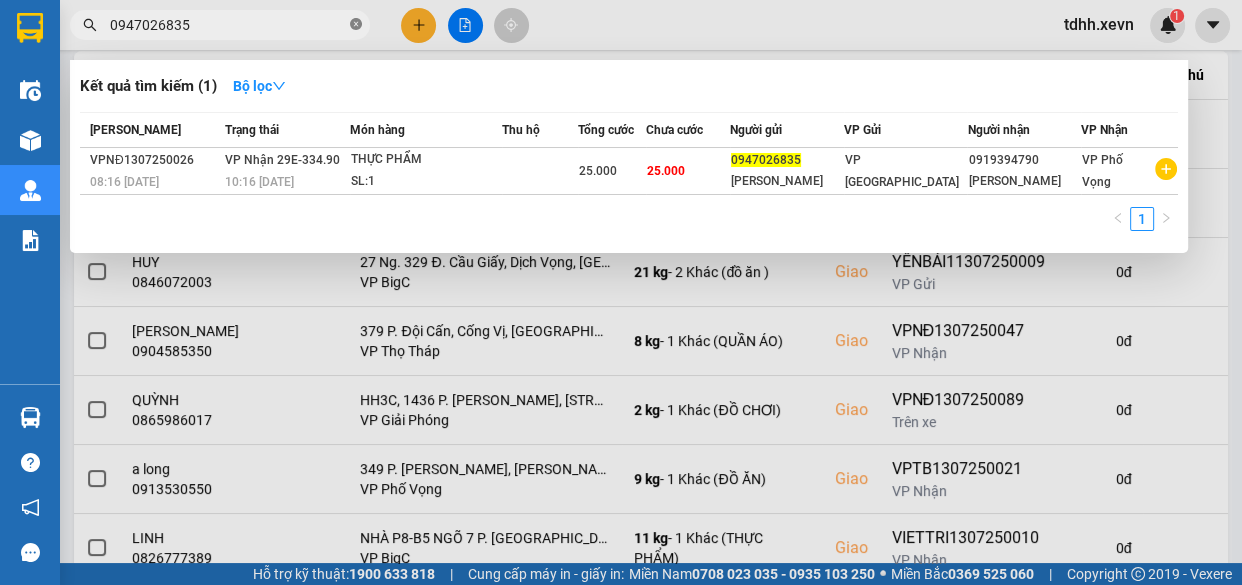 click 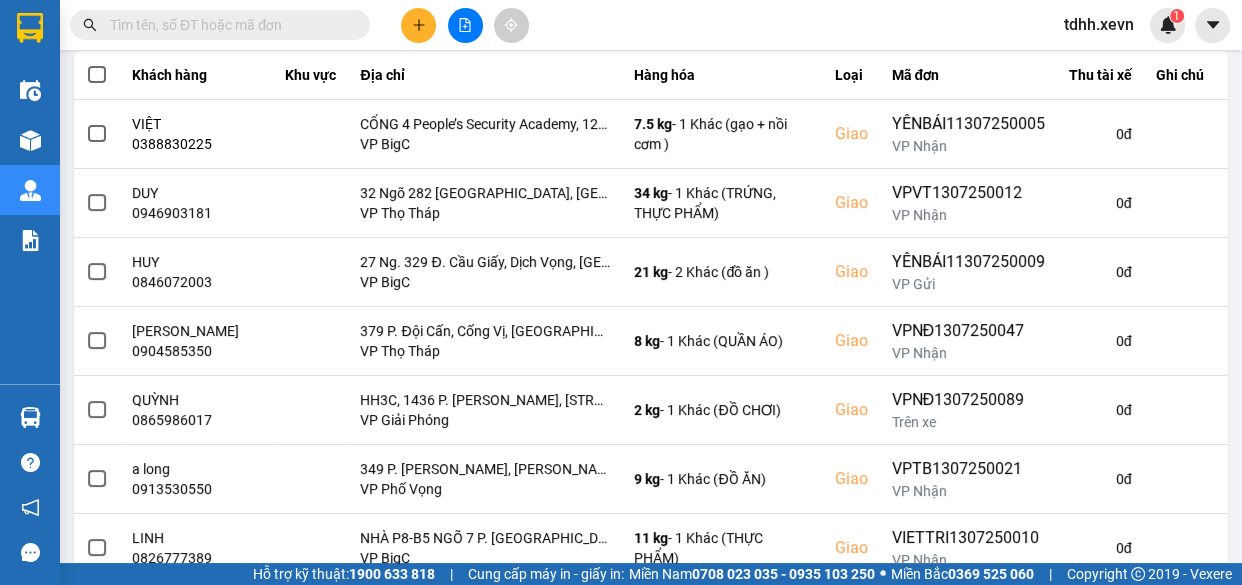 paste on "0947026835" 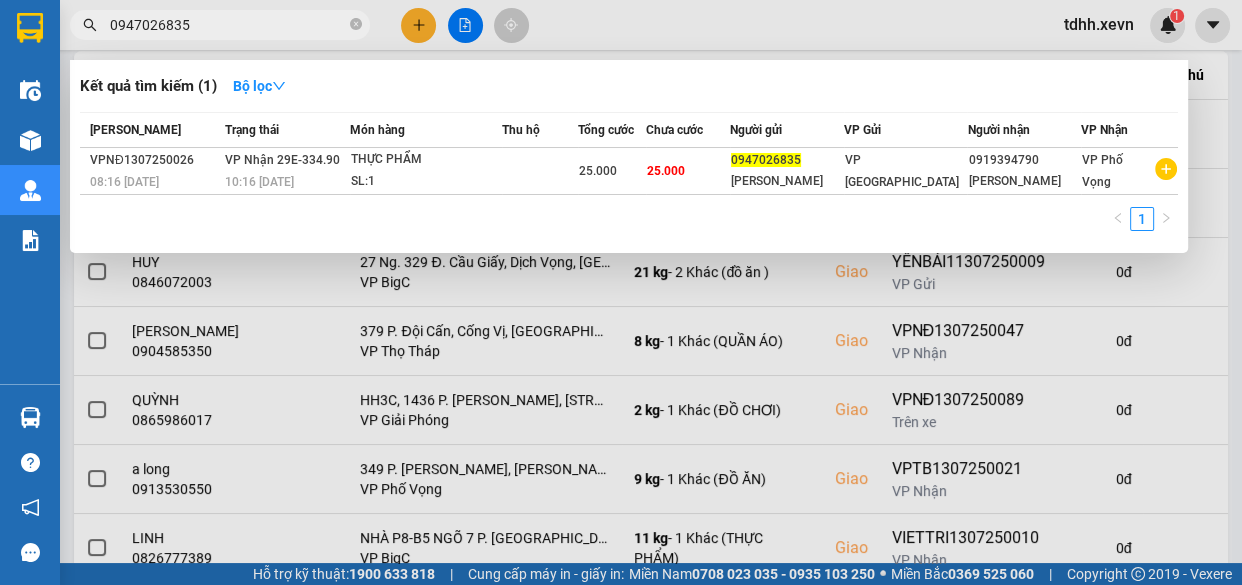 click on "0947026835" at bounding box center (228, 25) 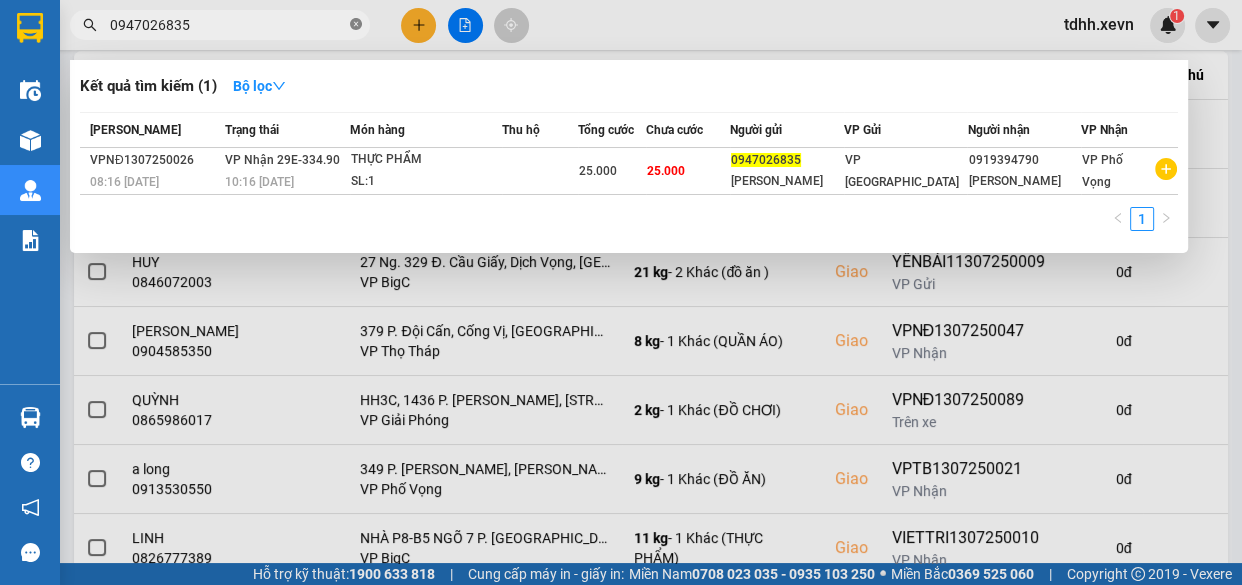 click 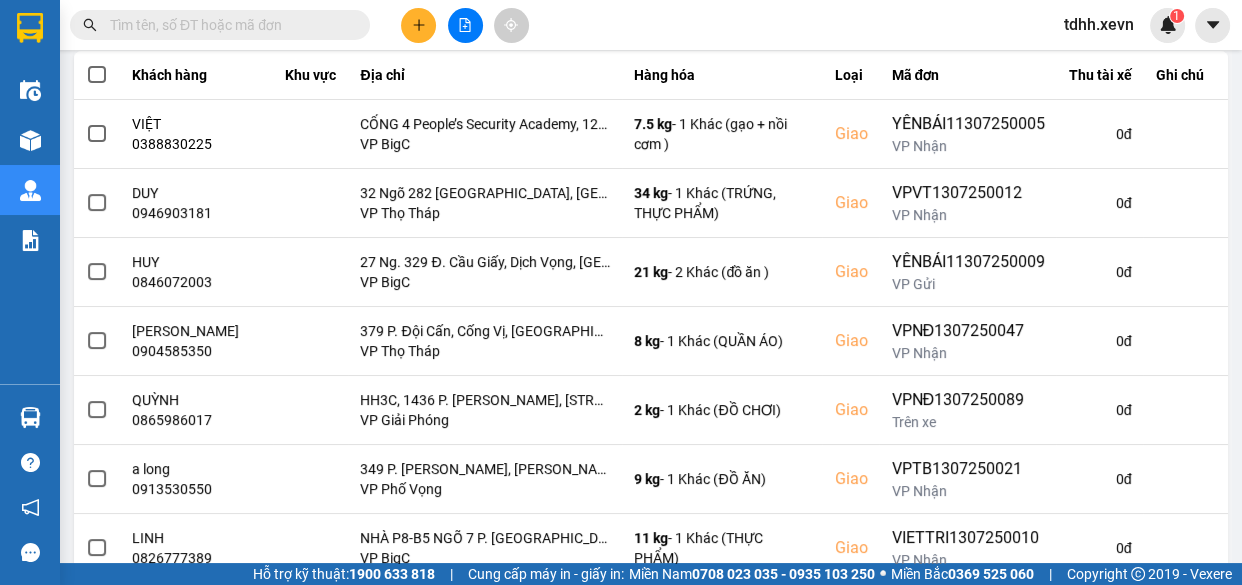 paste on "0947026835" 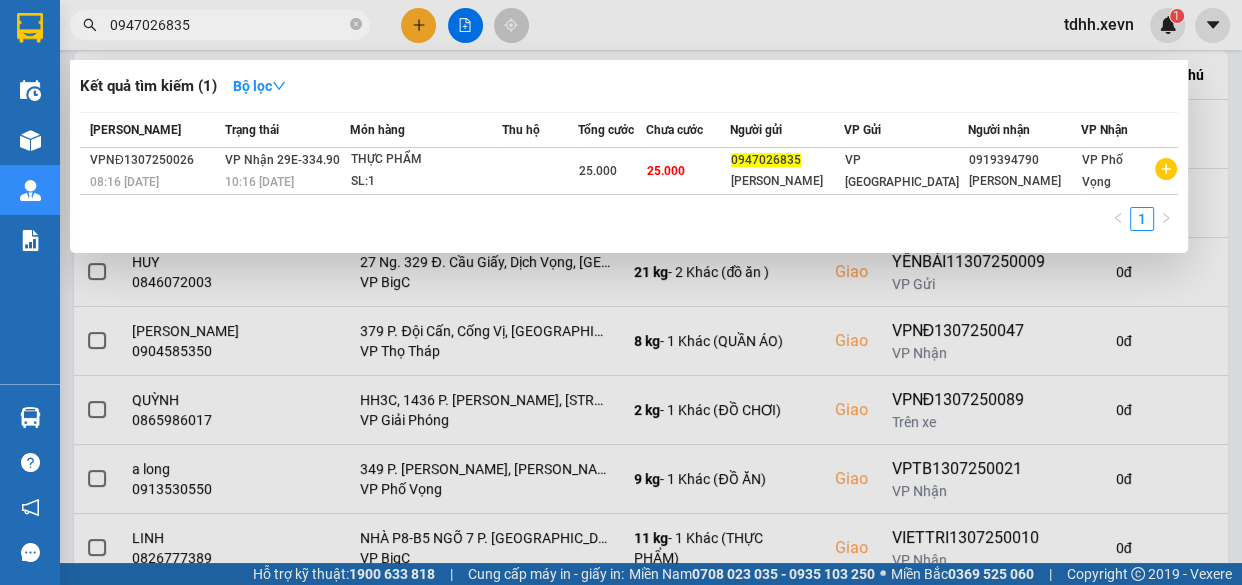 click at bounding box center (621, 292) 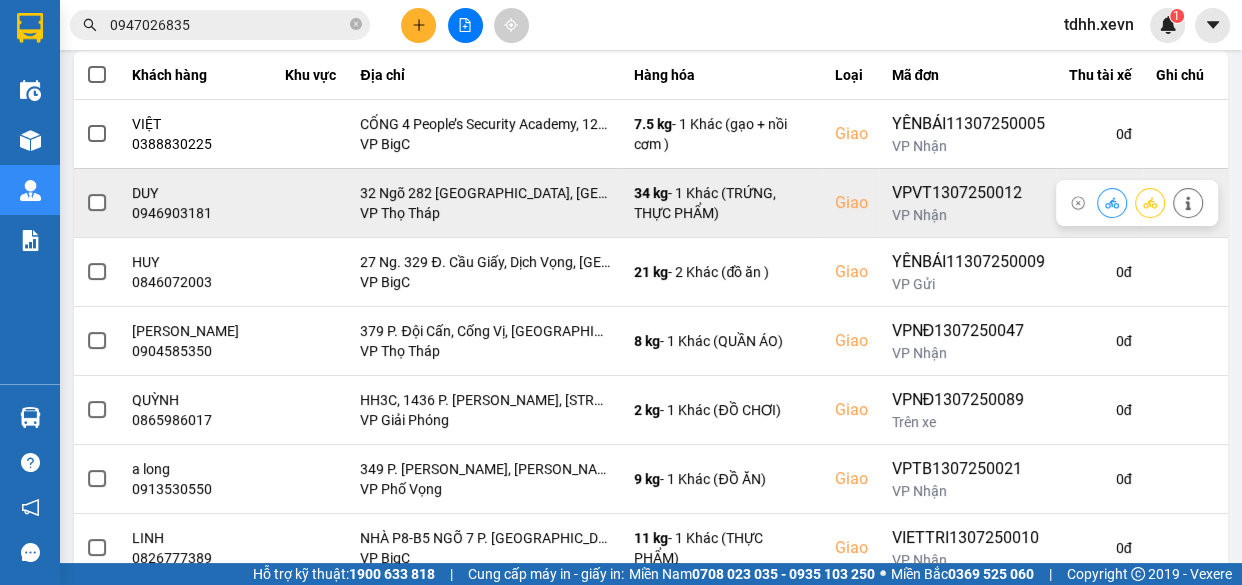 click on "0946903181" at bounding box center (197, 213) 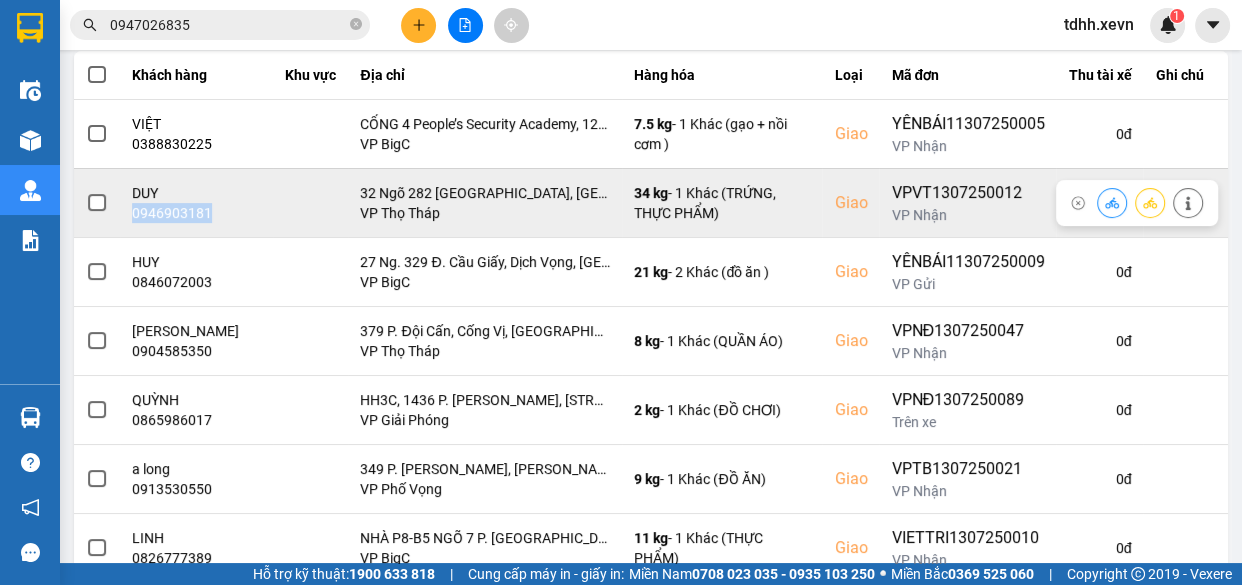 click on "0946903181" at bounding box center [197, 213] 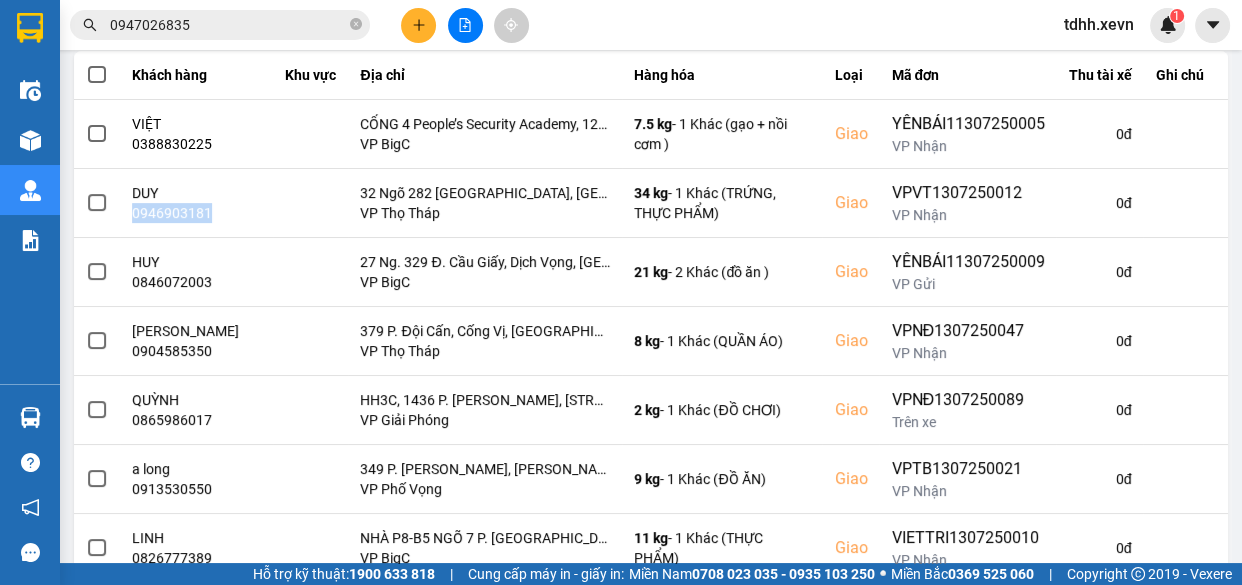scroll, scrollTop: 0, scrollLeft: 0, axis: both 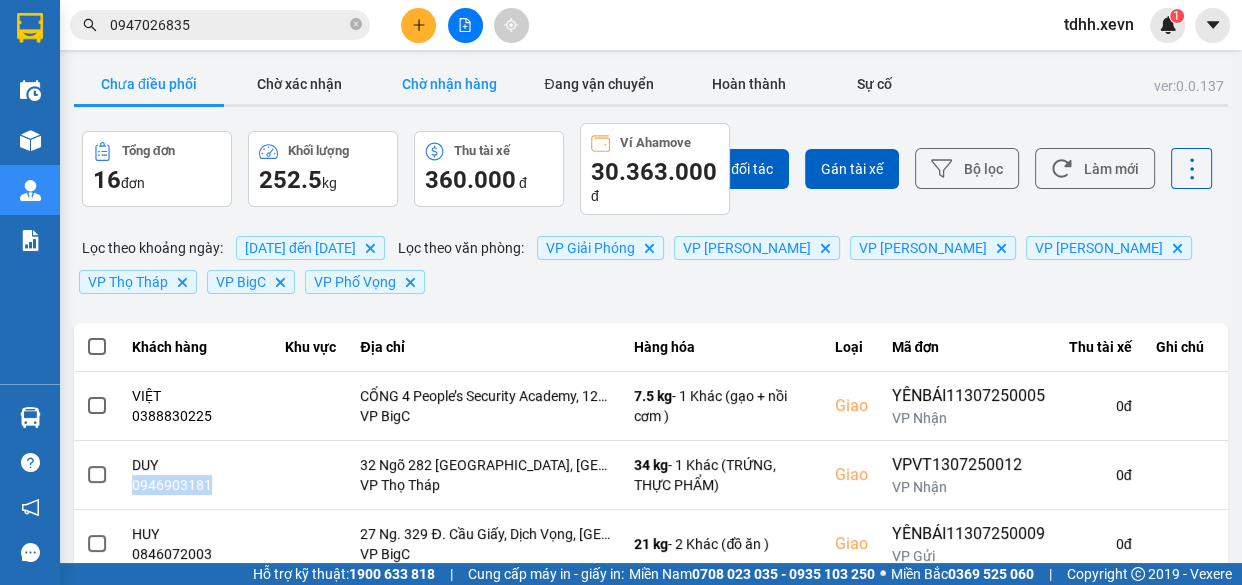 click on "Chờ nhận hàng" at bounding box center [449, 84] 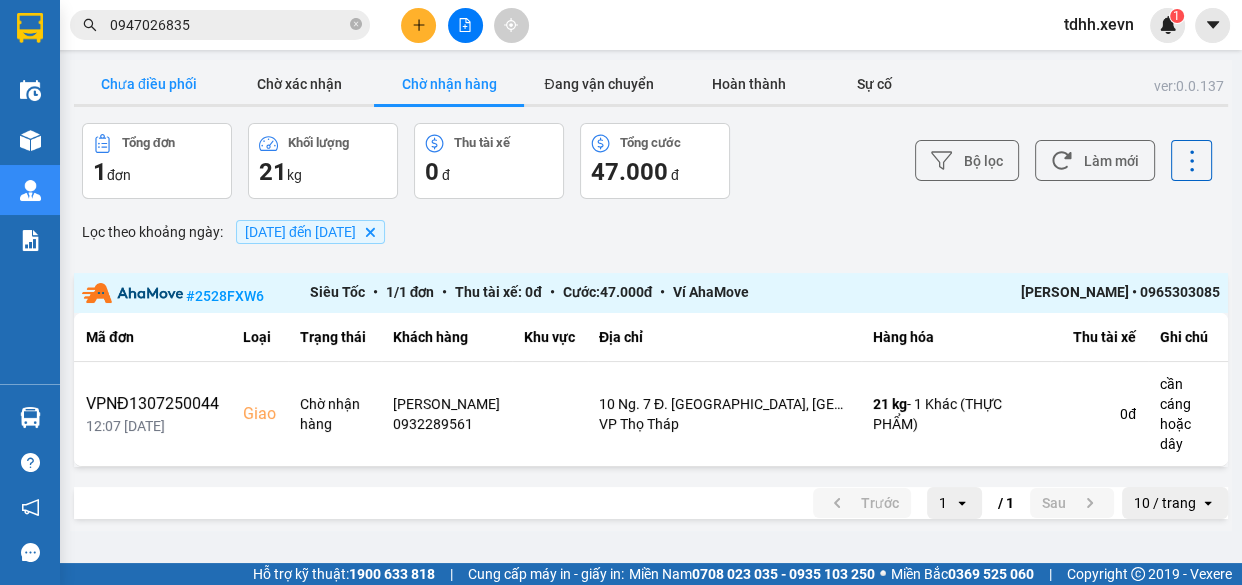 click on "Chưa điều phối" at bounding box center [149, 84] 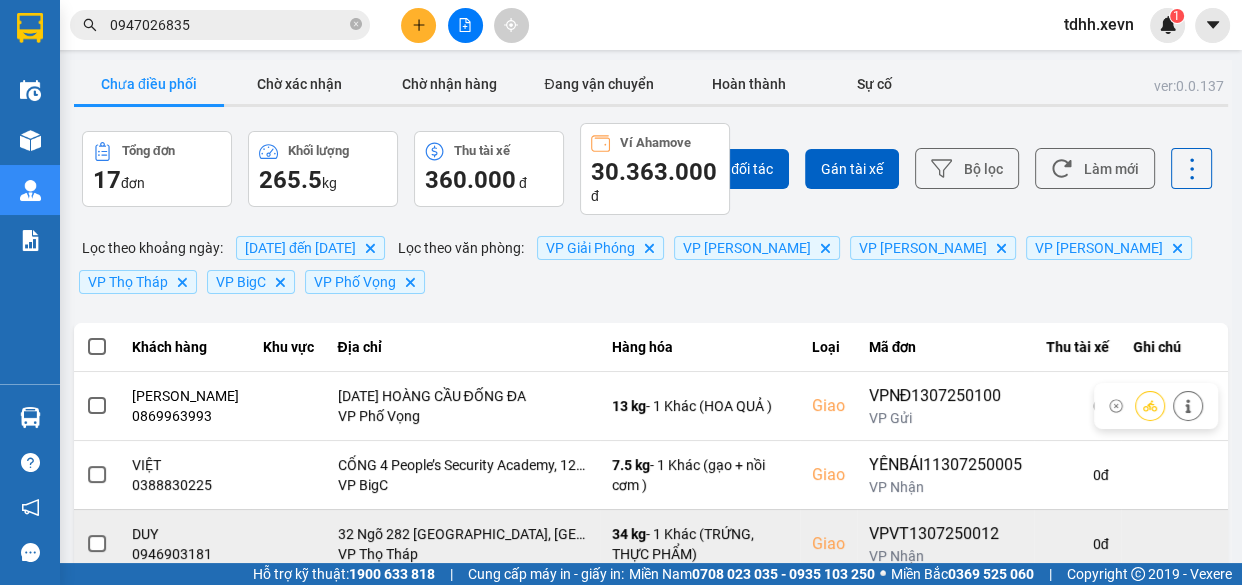 scroll, scrollTop: 272, scrollLeft: 0, axis: vertical 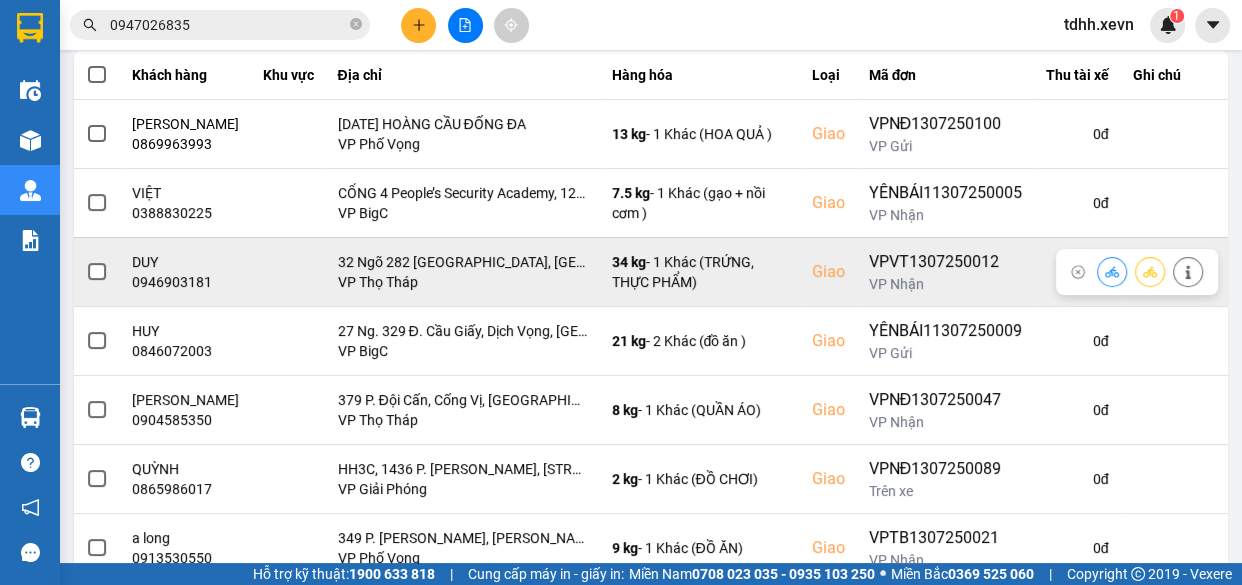 click at bounding box center [1188, 271] 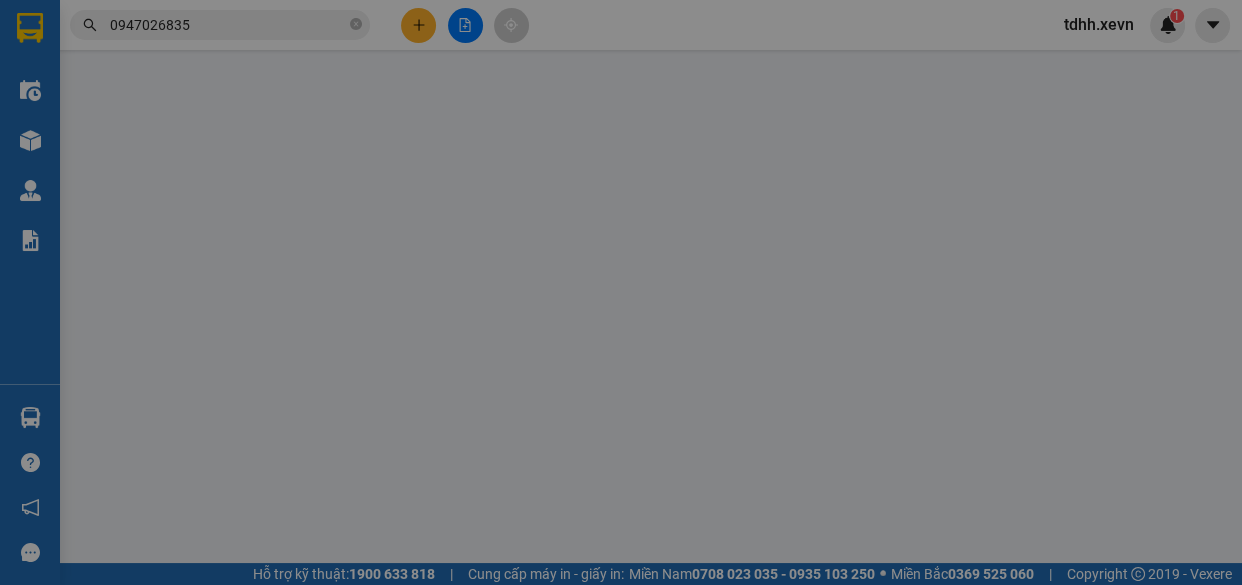 scroll, scrollTop: 0, scrollLeft: 0, axis: both 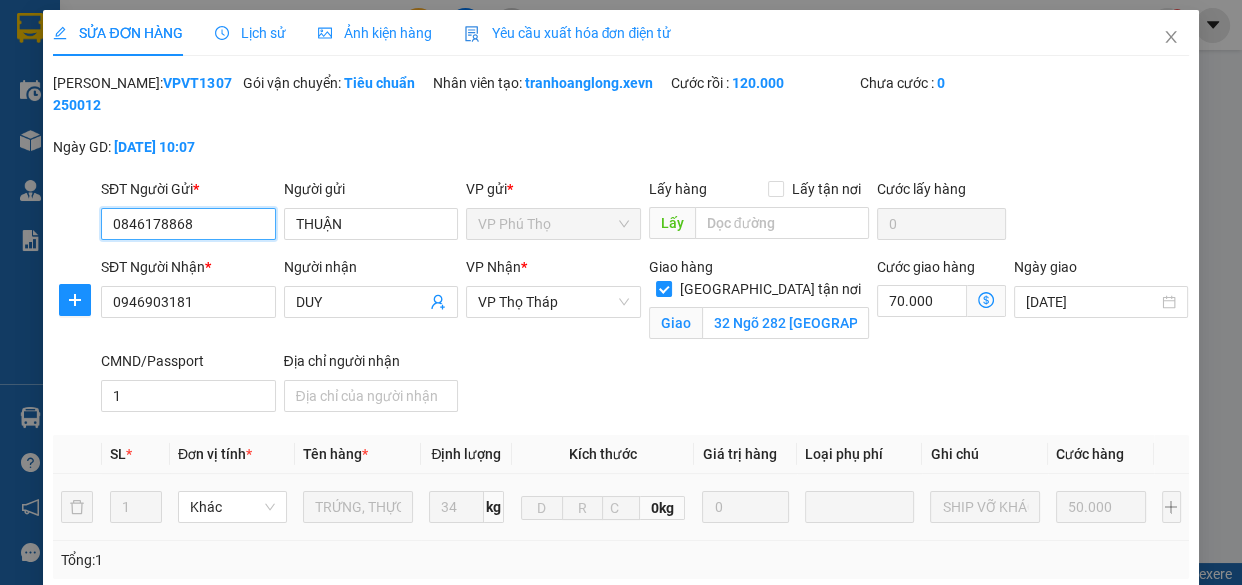 click on "0846178868" at bounding box center [188, 224] 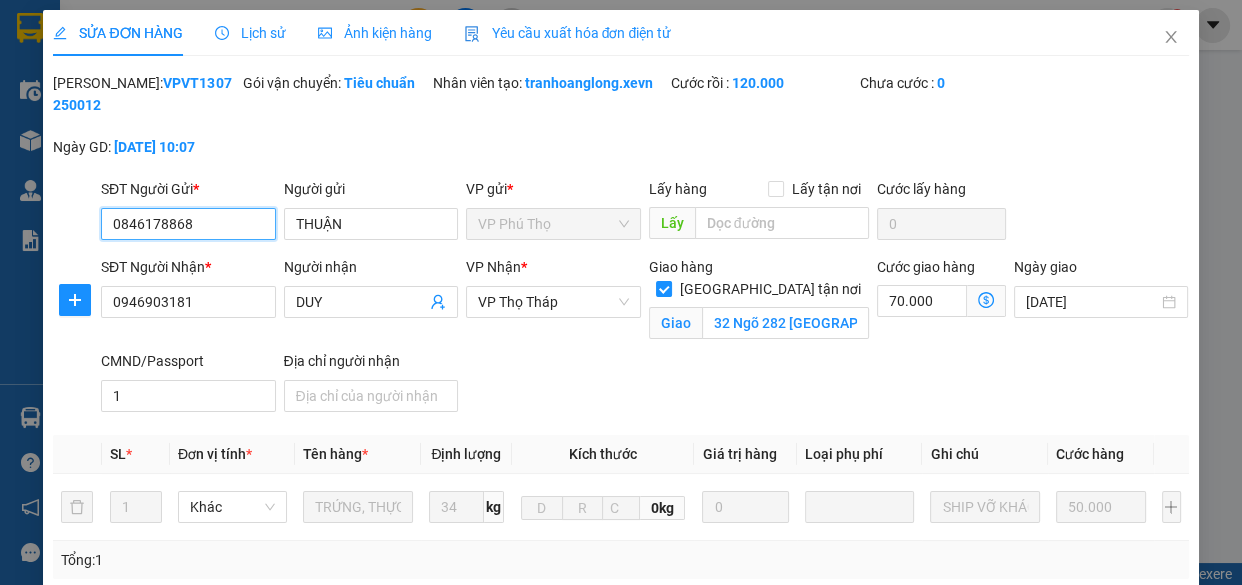 scroll, scrollTop: 415, scrollLeft: 0, axis: vertical 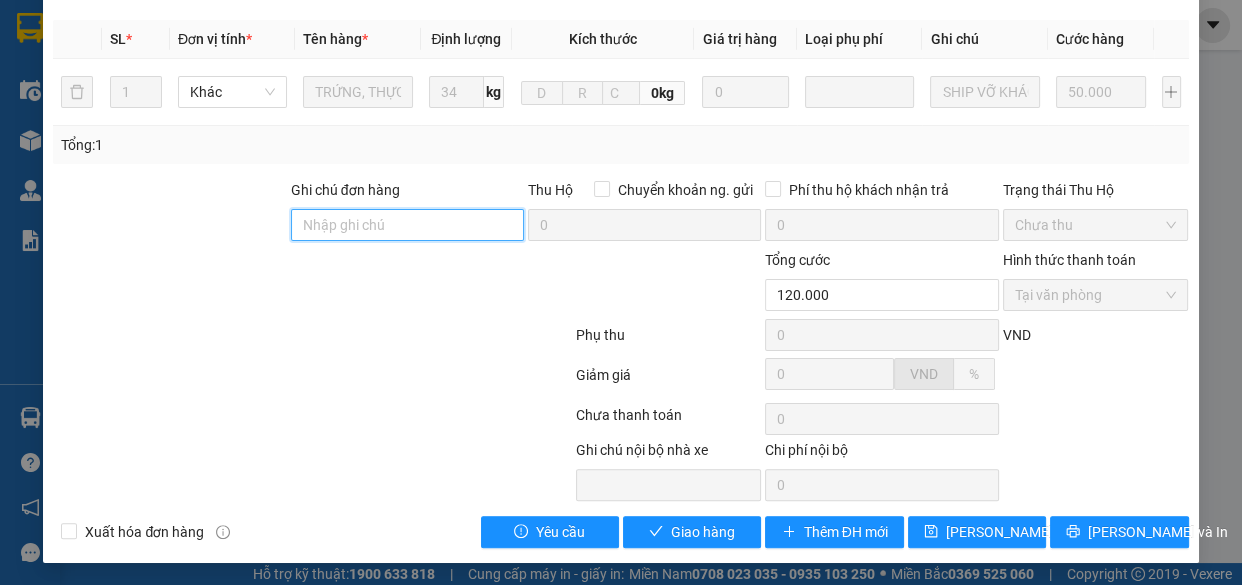 click on "Ghi chú đơn hàng" at bounding box center [407, 225] 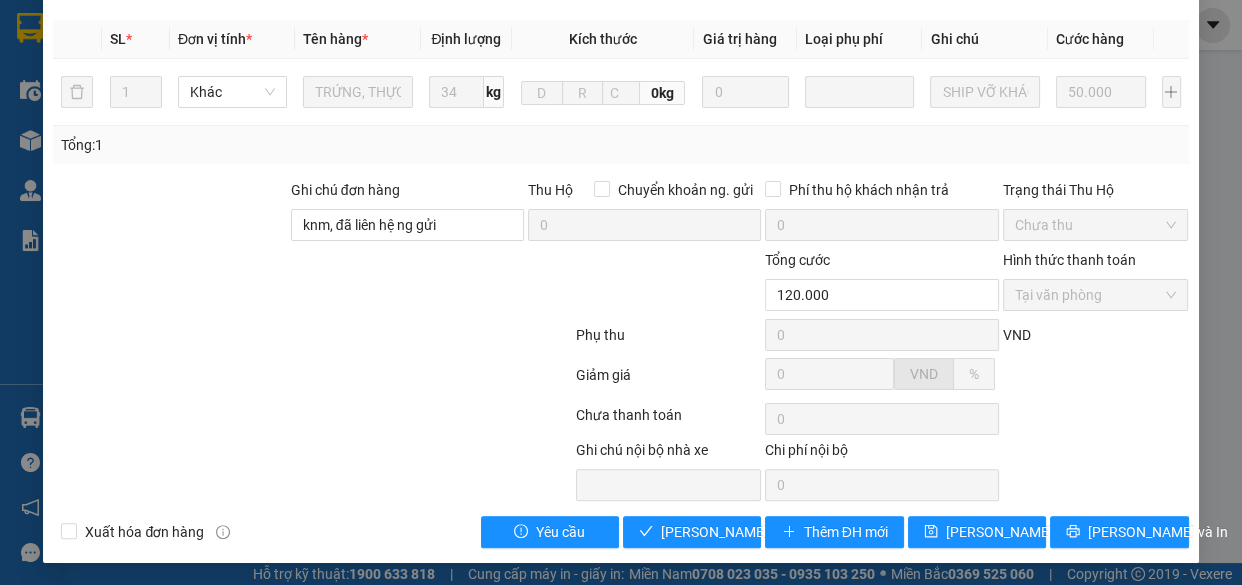 click on "Total Paid Fee 120.000 Total UnPaid Fee 0 Cash Collection Total Fee Mã ĐH:  VPVT1307250012 Gói vận chuyển:   Tiêu chuẩn Nhân viên tạo:   tranhoanglong.xevn Cước rồi :   120.000 Chưa cước :   0 Ngày GD:   13-07-2025 lúc 10:07 SĐT Người Gửi  * 0846178868 Người gửi THUẬN VP gửi  * VP Phú Thọ Lấy hàng Lấy tận nơi Lấy Cước lấy hàng 0 SĐT Người Nhận  * 0946903181 Người nhận DUY VP Nhận  * VP Thọ Tháp Giao hàng Giao tận nơi Giao 32 Ngõ 282 Đường Cổ Nhuế, Cổ Nhuế 2, Bắc Từ Liêm, Hà Nội, Việt Nam Cước giao hàng 70.000 Ngày giao 13/07/2025 CMND/Passport 1 Địa chỉ người nhận SL  * Đơn vị tính  * Tên hàng  * Định lượng Kích thước Giá trị hàng Loại phụ phí Ghi chú Cước hàng                       1 Khác TRỨNG, THỰC PHẨM 34 kg 0kg 0   SHIP VỠ KHÁCH CHỊU 50.000 Tổng:  1 Ghi chú đơn hàng knm, đã liên hệ ng gửi Thu Hộ 0 0   Chưa thu 120.000 0" at bounding box center [620, 102] 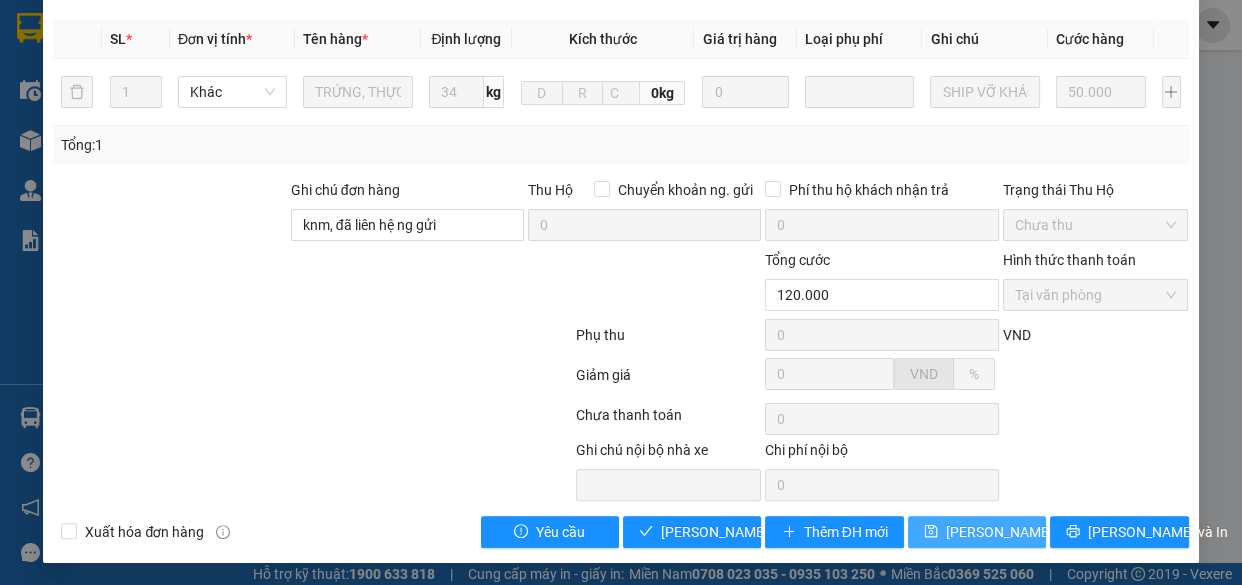 click on "Lưu thay đổi" at bounding box center (1026, 532) 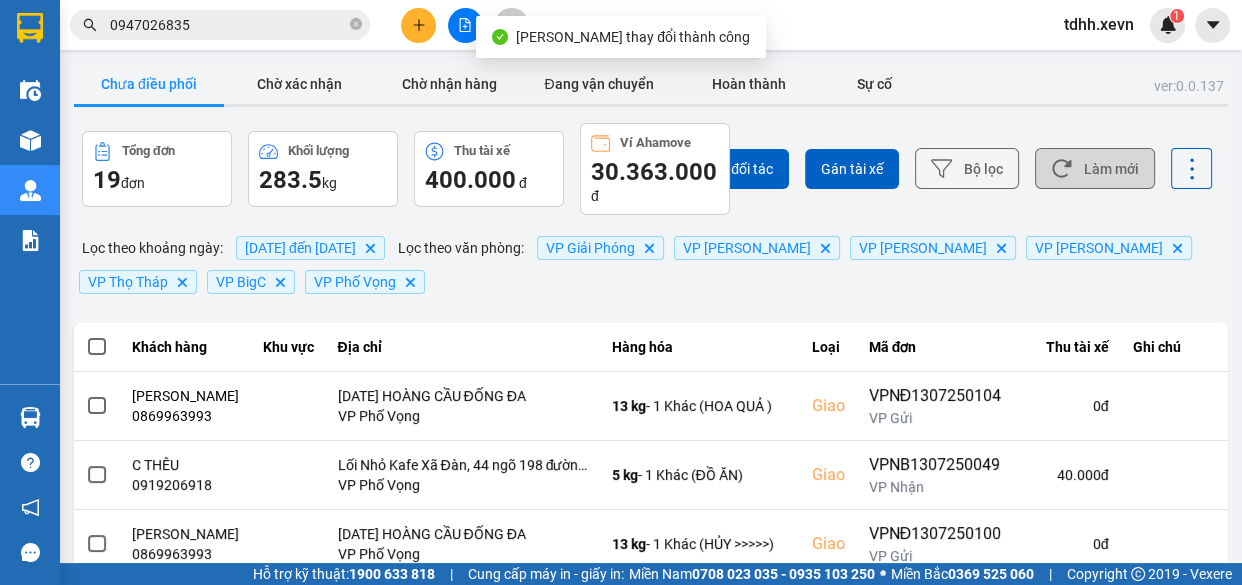click on "Làm mới" at bounding box center [1095, 168] 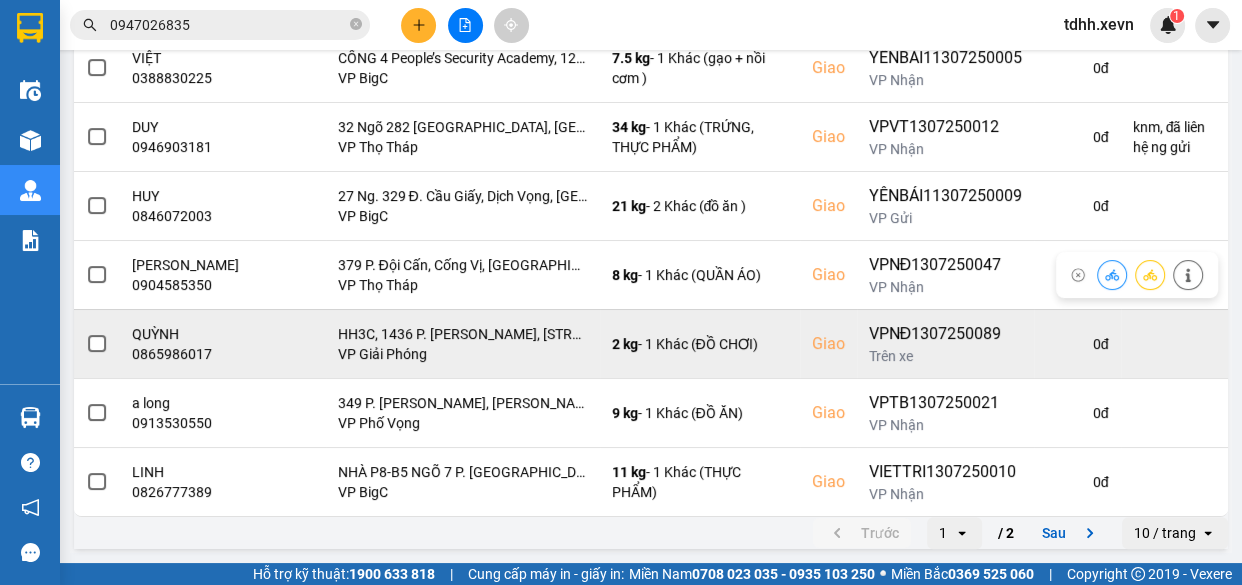 scroll, scrollTop: 576, scrollLeft: 0, axis: vertical 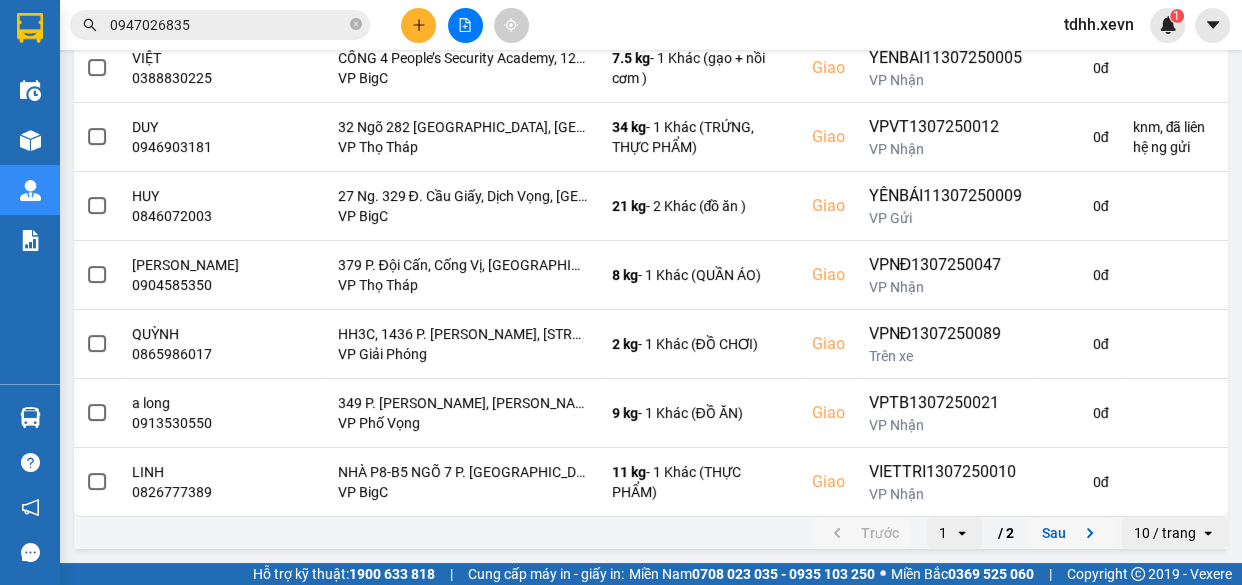 click on "Sau" at bounding box center [1072, 533] 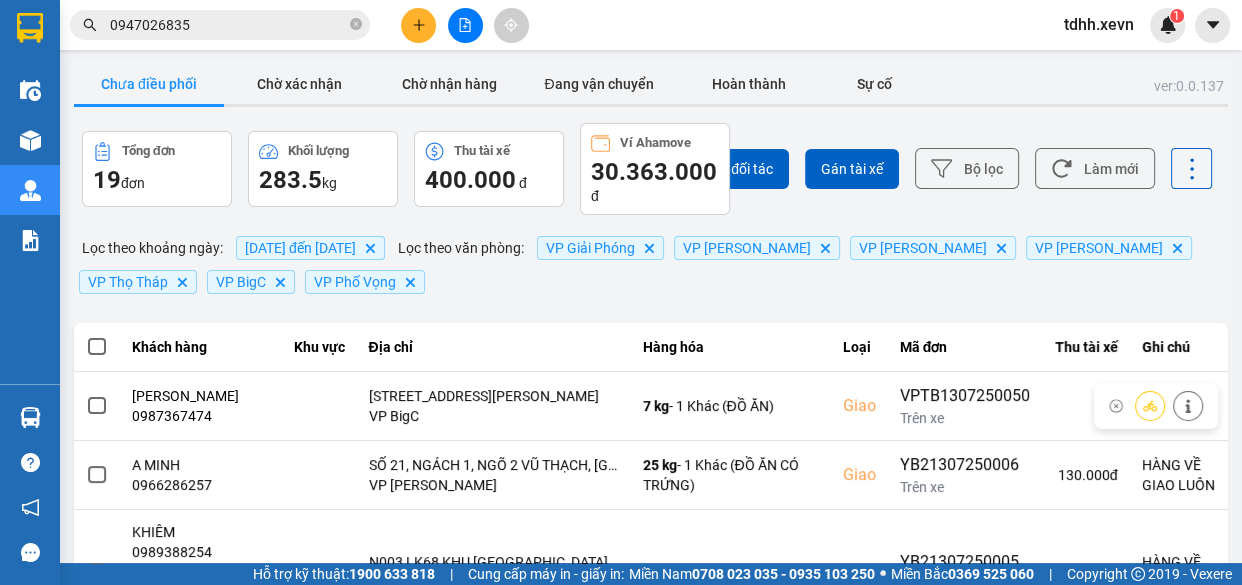 scroll, scrollTop: 563, scrollLeft: 0, axis: vertical 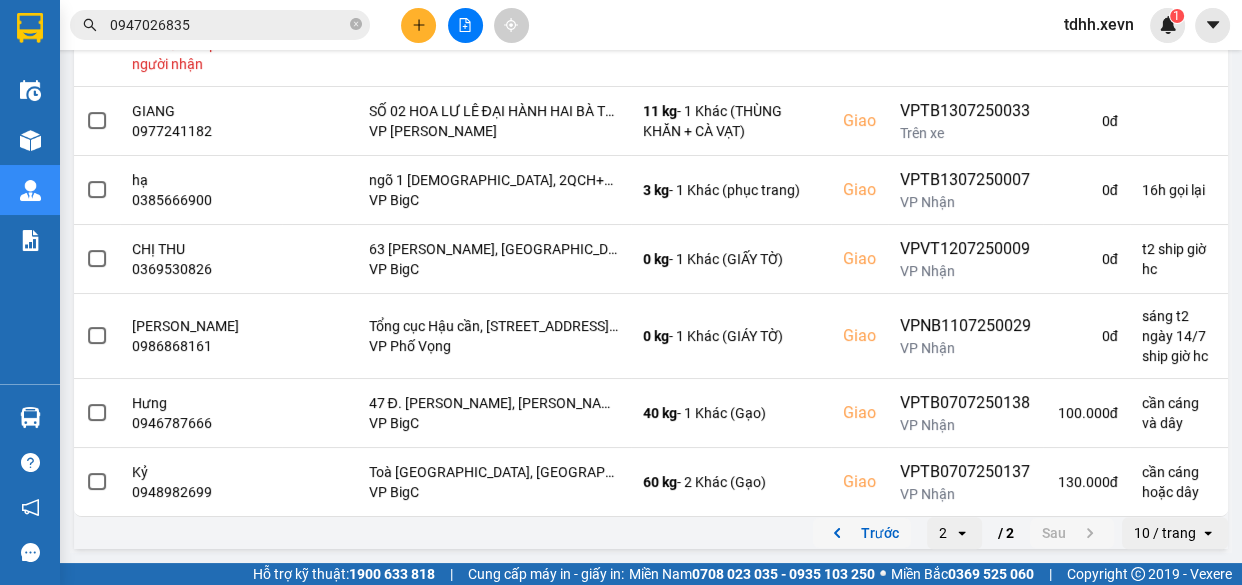 click on "Trước" at bounding box center (862, 533) 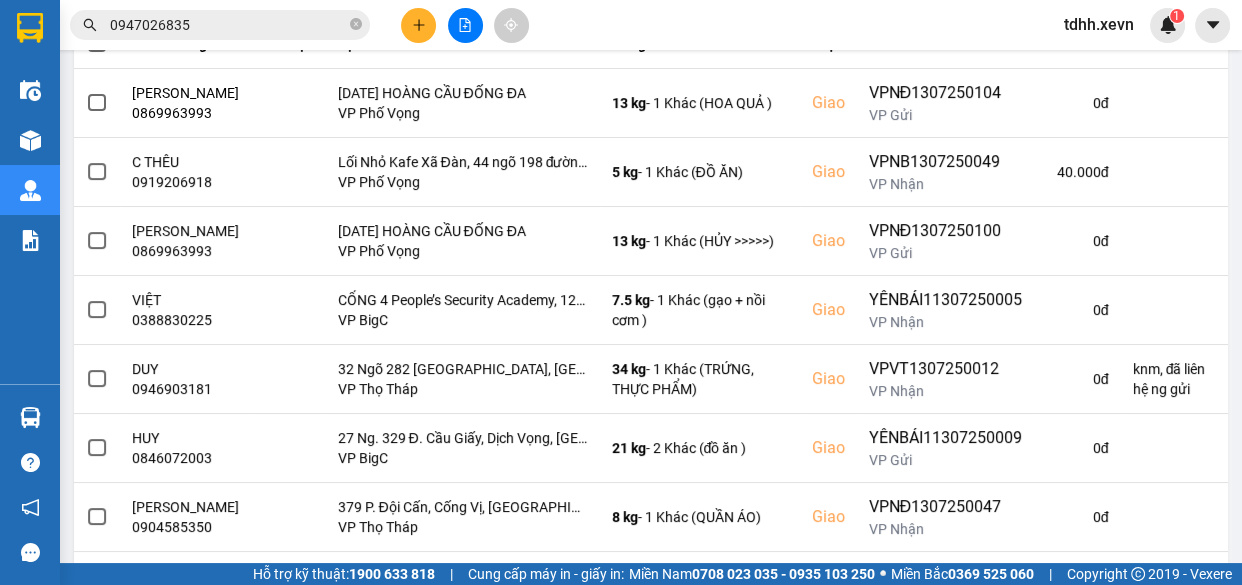 scroll, scrollTop: 0, scrollLeft: 0, axis: both 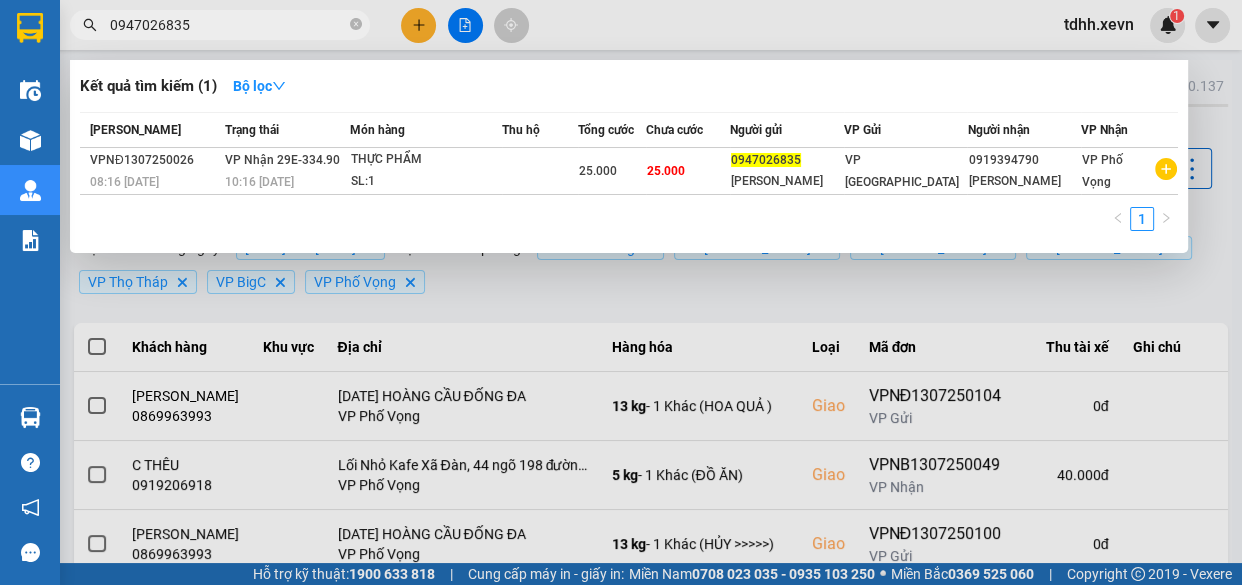 click on "0947026835" at bounding box center [228, 25] 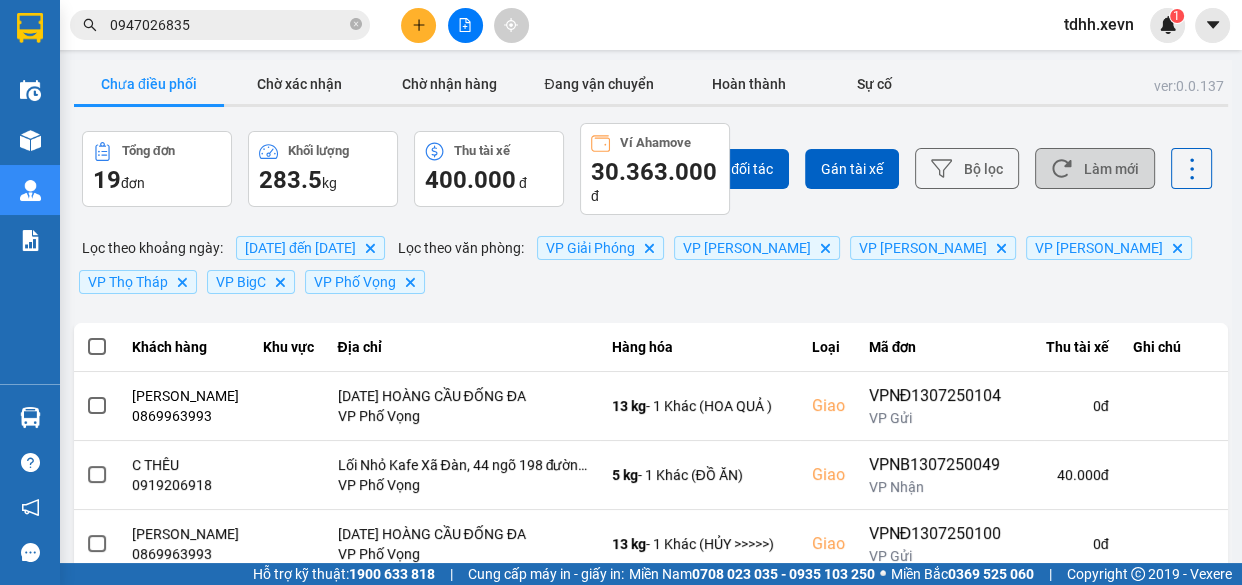 click on "Làm mới" at bounding box center [1095, 168] 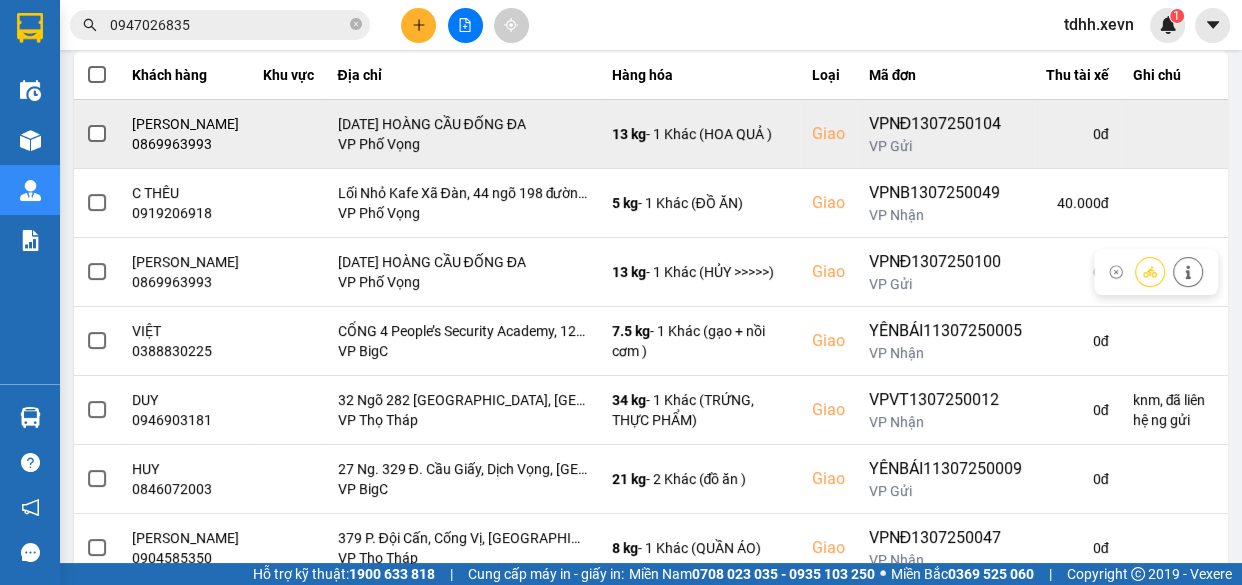 scroll, scrollTop: 90, scrollLeft: 0, axis: vertical 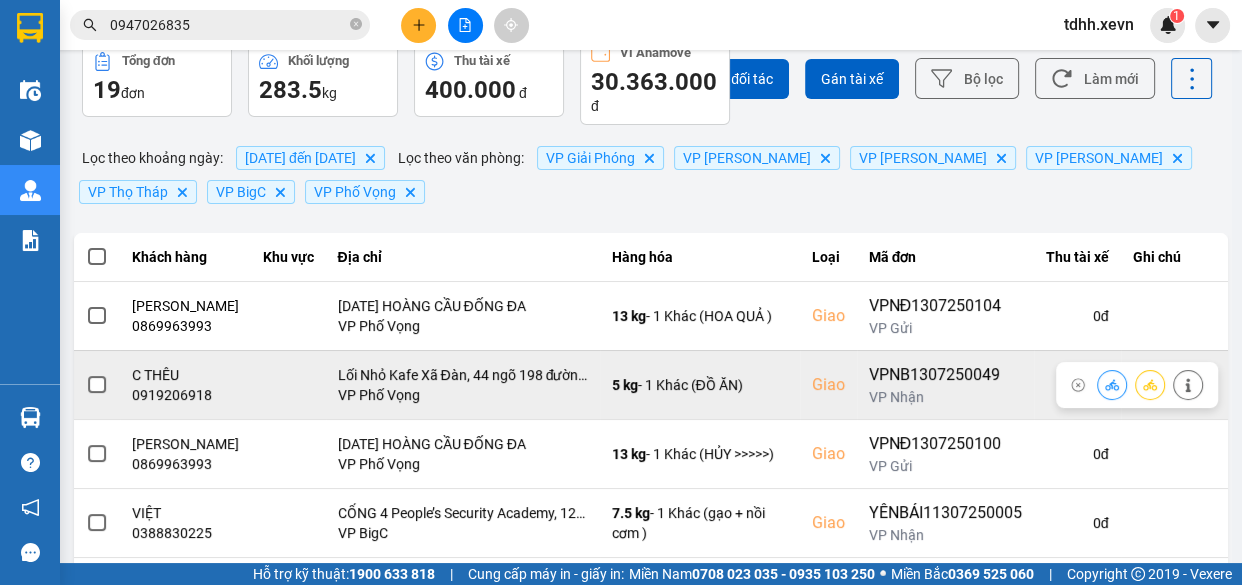 click at bounding box center (1188, 384) 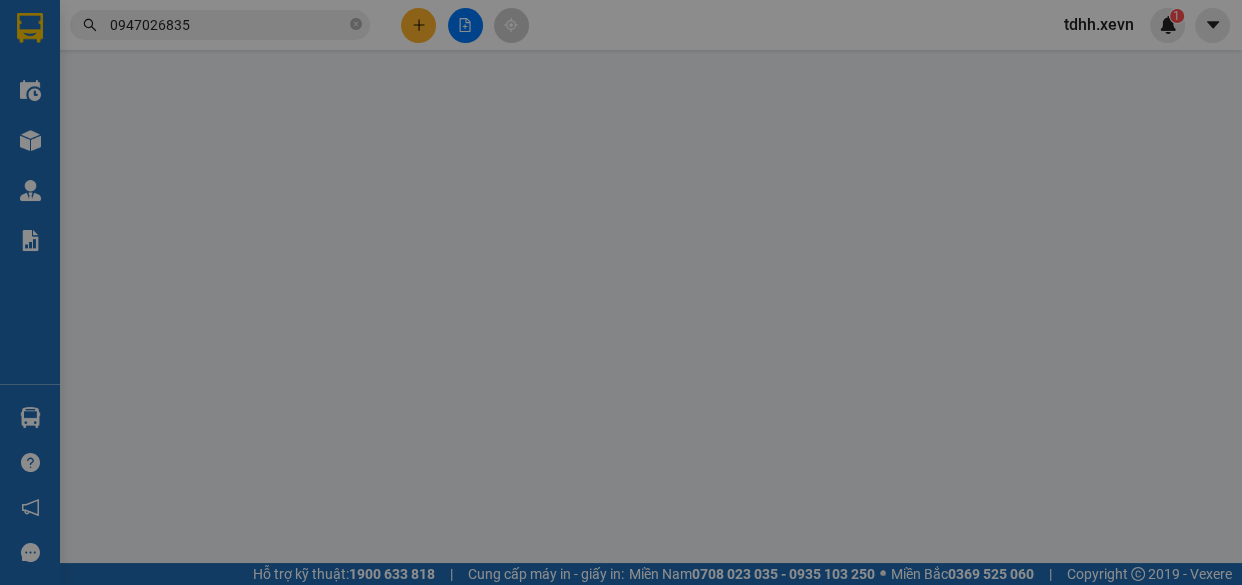 scroll, scrollTop: 0, scrollLeft: 0, axis: both 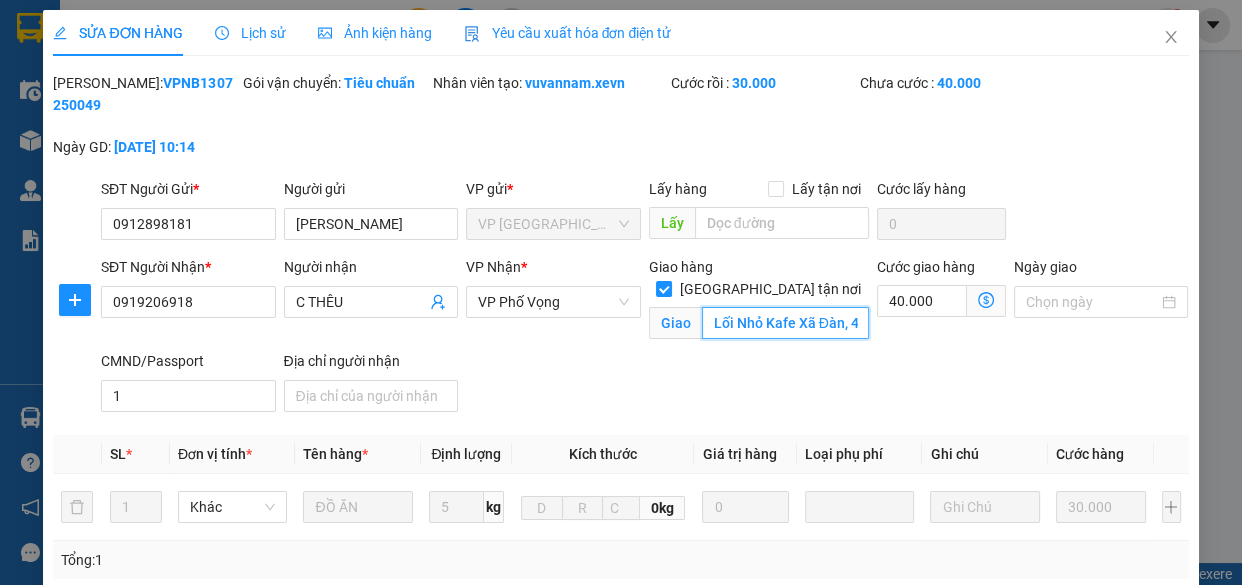 click on "Lối Nhỏ Kafe Xã Đàn, 44 ngõ 198 đường P. Xã Đàn, Phương Liên, Đống Đa, Hà Nội 100000, Việt Nam" at bounding box center [785, 323] 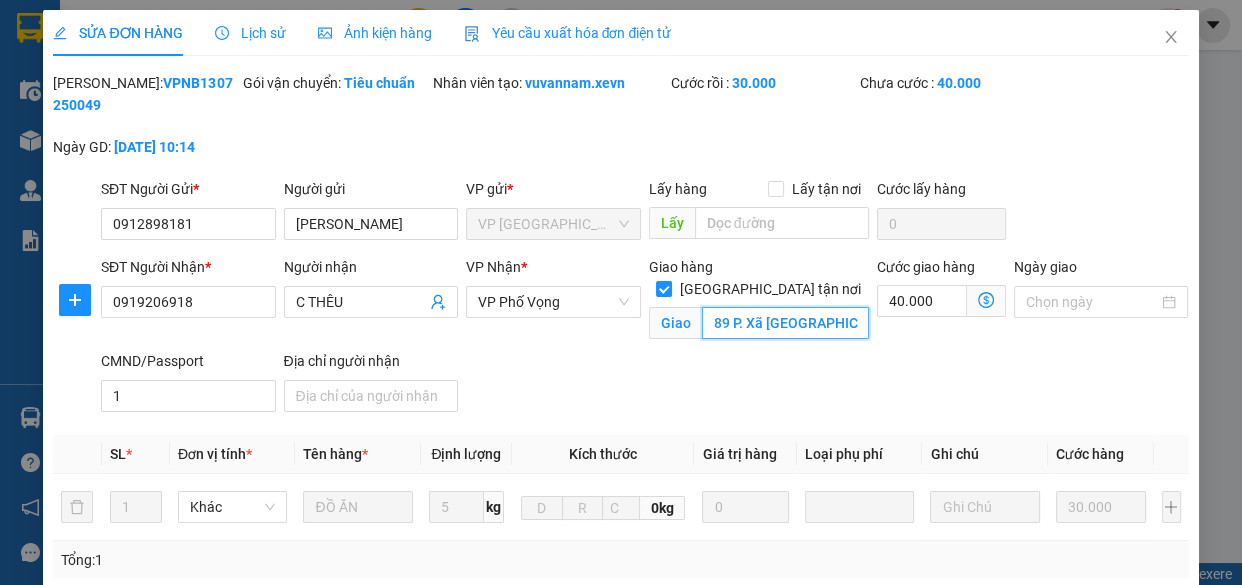scroll, scrollTop: 0, scrollLeft: 205, axis: horizontal 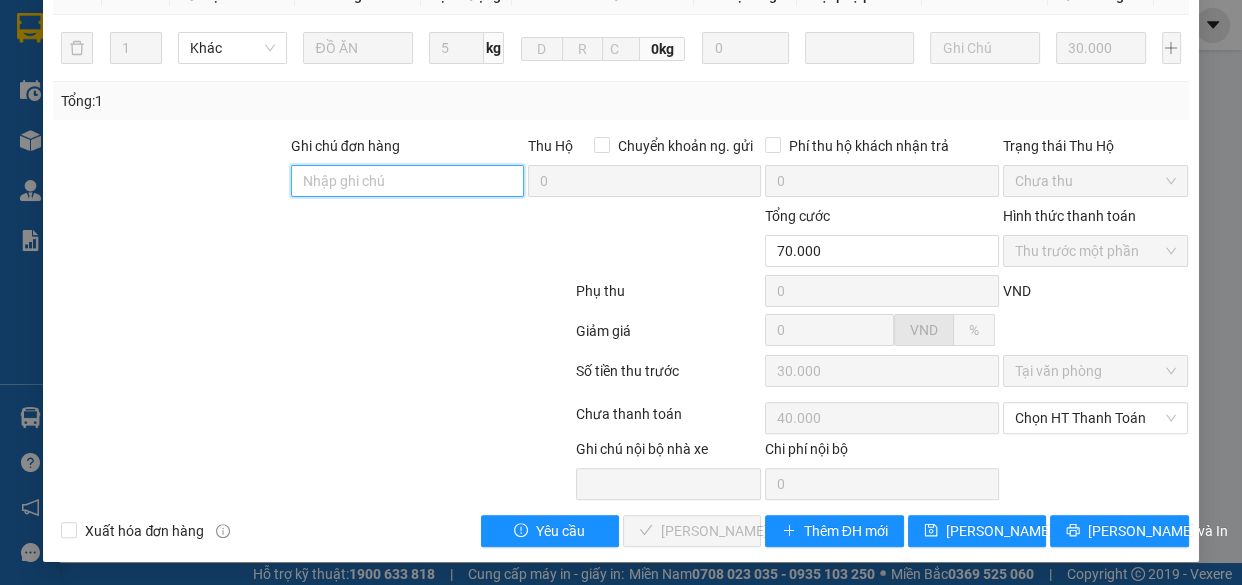 drag, startPoint x: 404, startPoint y: 180, endPoint x: 164, endPoint y: 4, distance: 297.61722 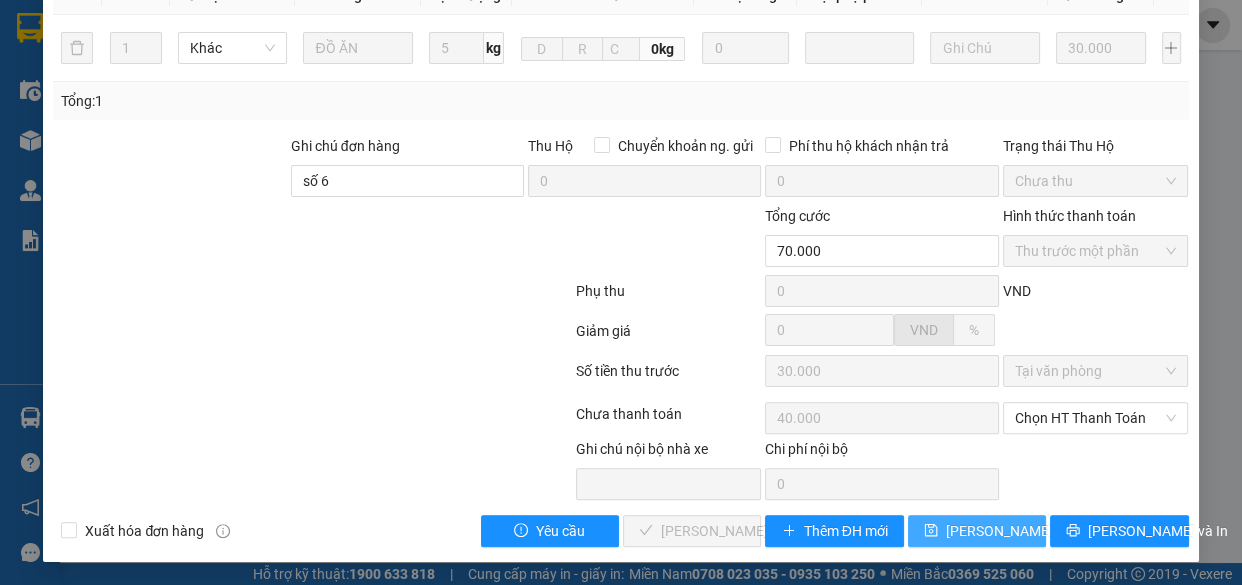 drag, startPoint x: 973, startPoint y: 524, endPoint x: 957, endPoint y: 504, distance: 25.612497 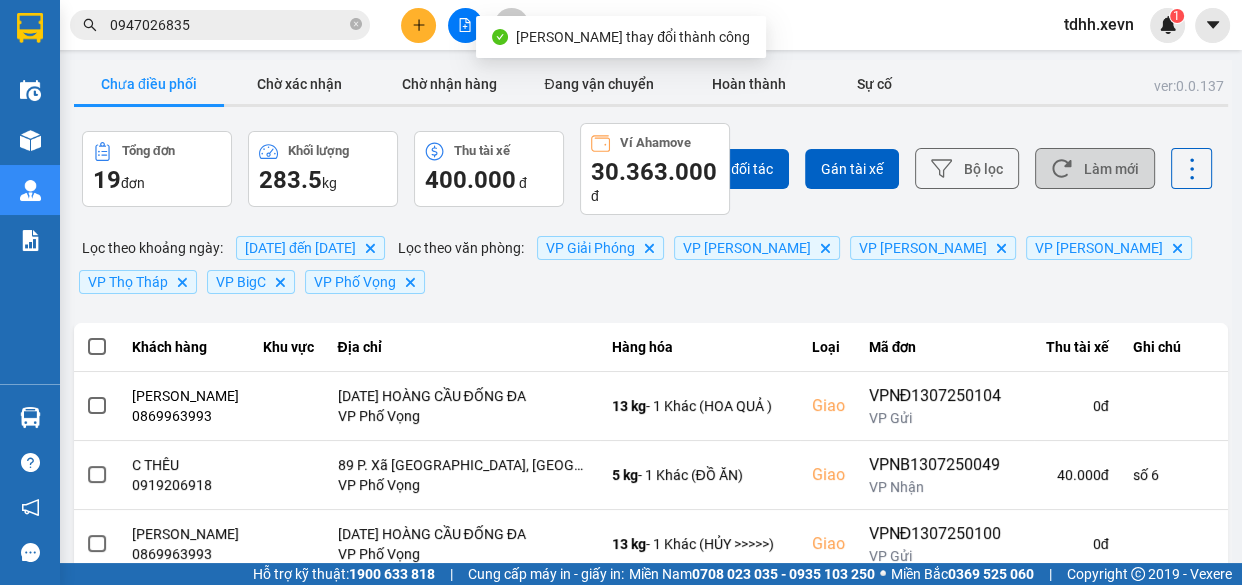 click on "Làm mới" at bounding box center [1095, 168] 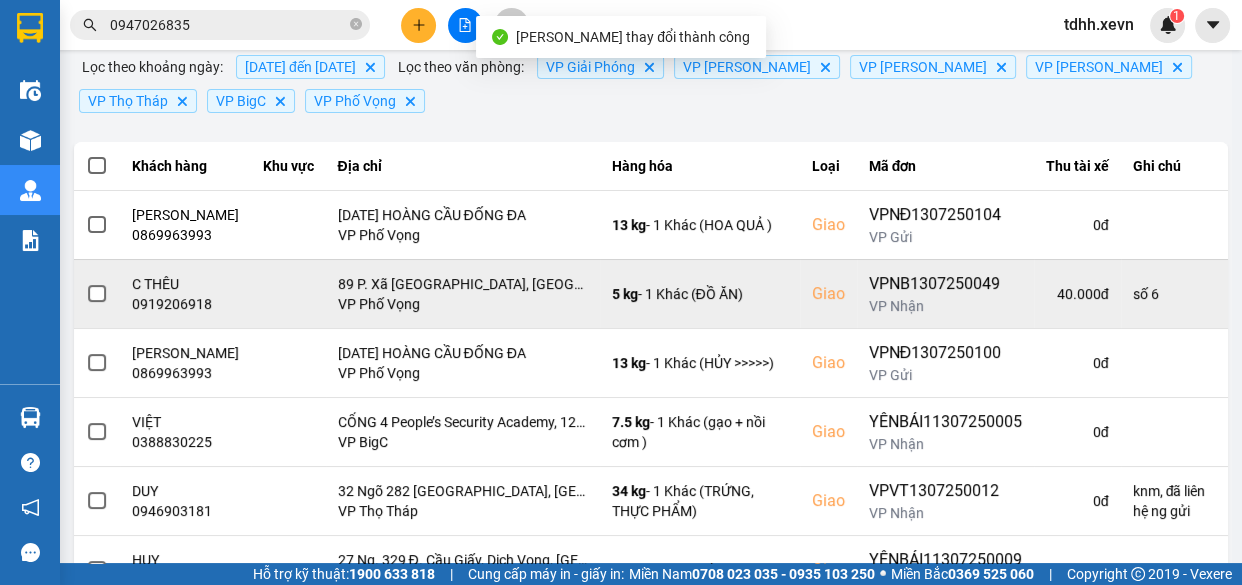 scroll, scrollTop: 90, scrollLeft: 0, axis: vertical 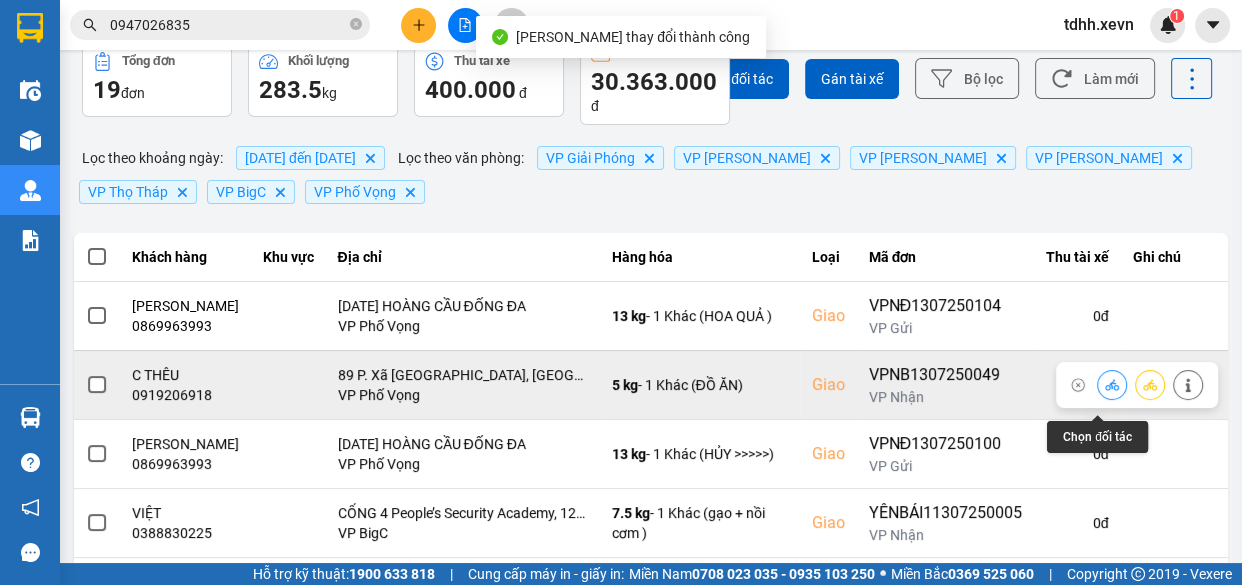 click at bounding box center [1112, 384] 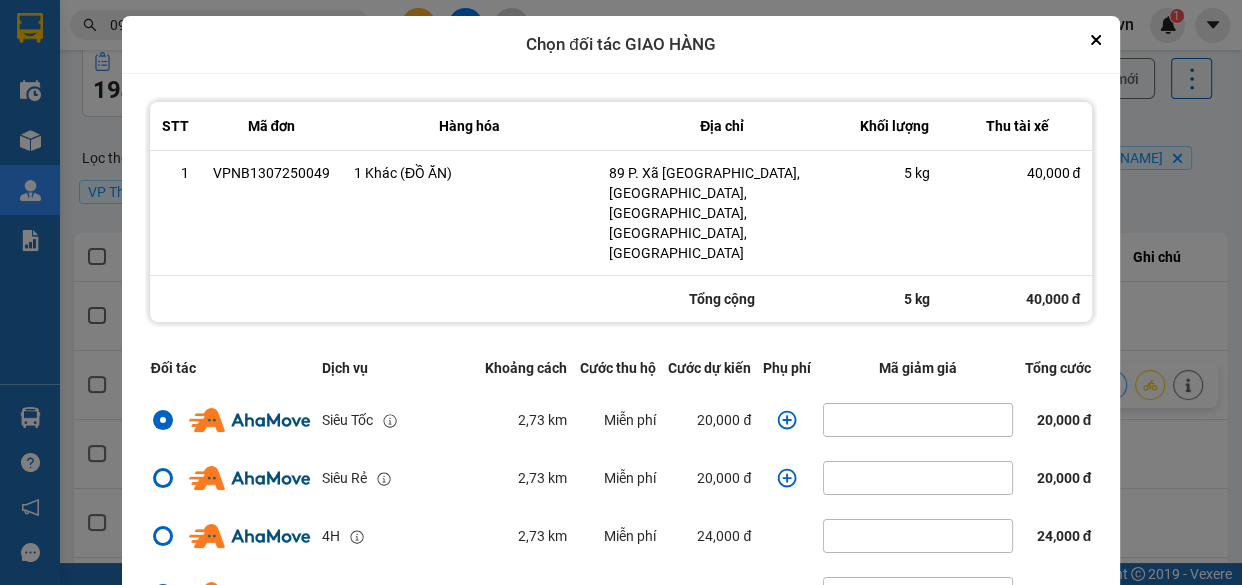 click 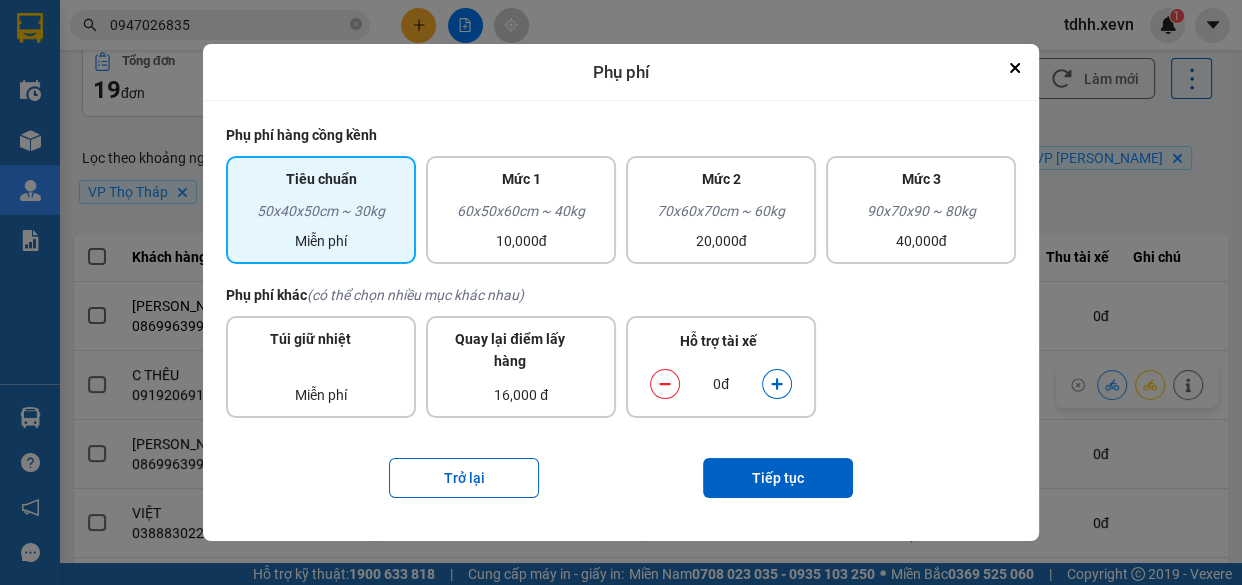 click 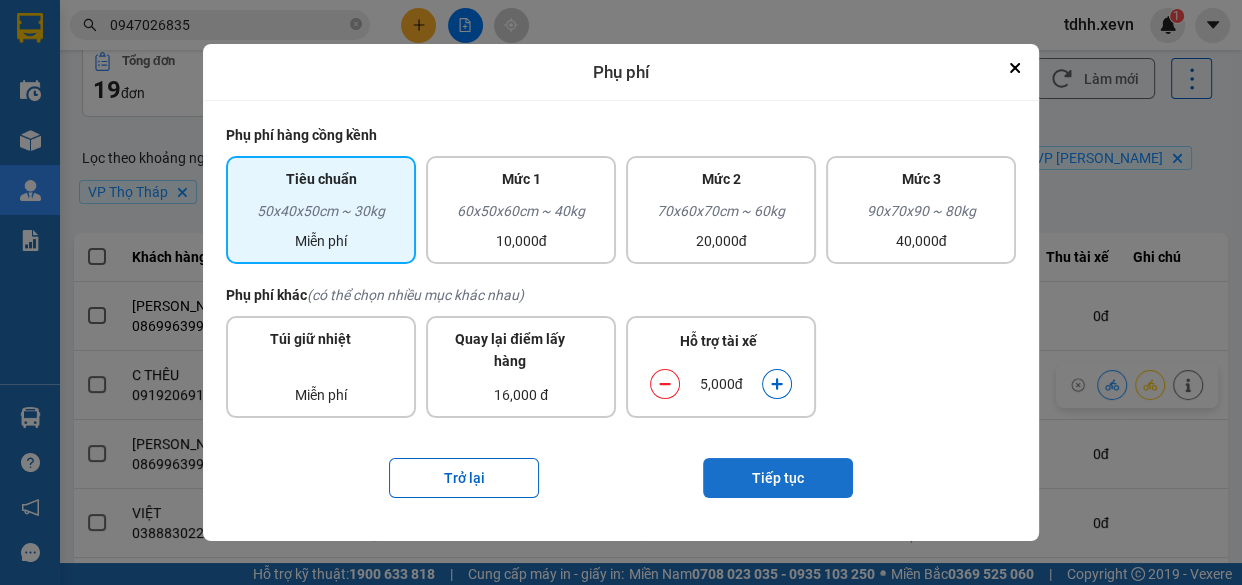 click on "Tiếp tục" at bounding box center (778, 478) 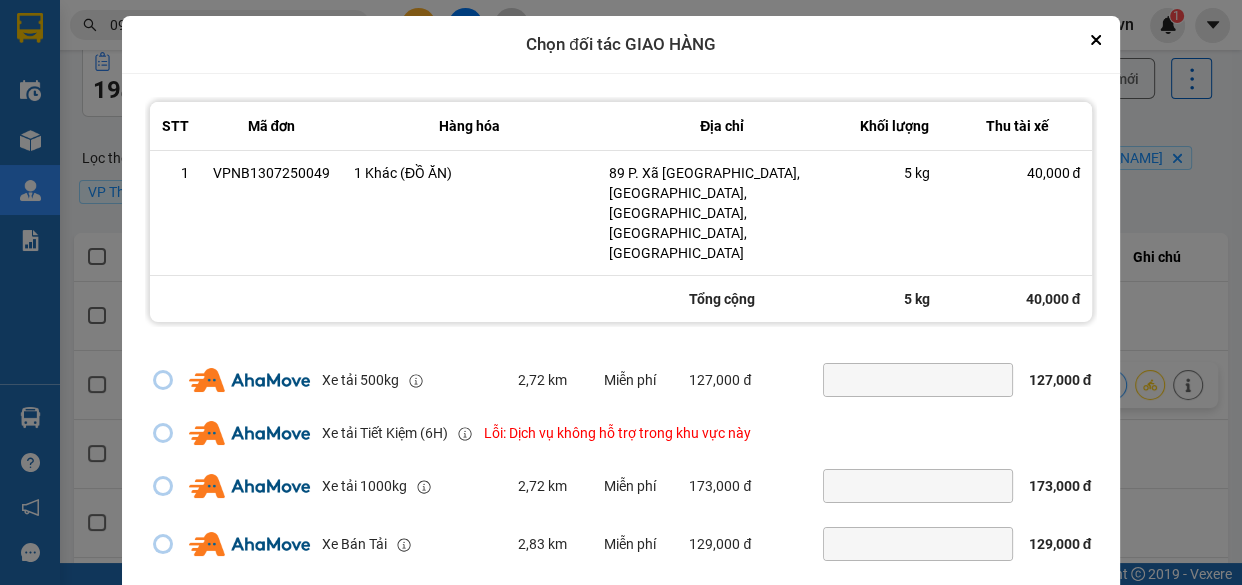 scroll, scrollTop: 431, scrollLeft: 0, axis: vertical 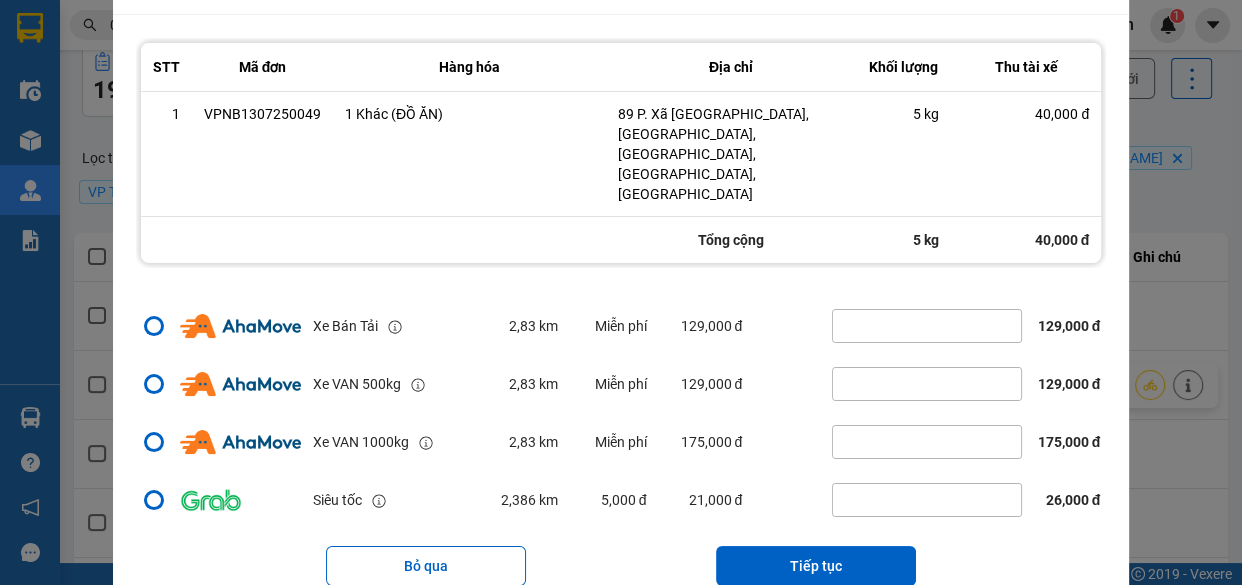 click on "Tiếp tục" at bounding box center [816, 566] 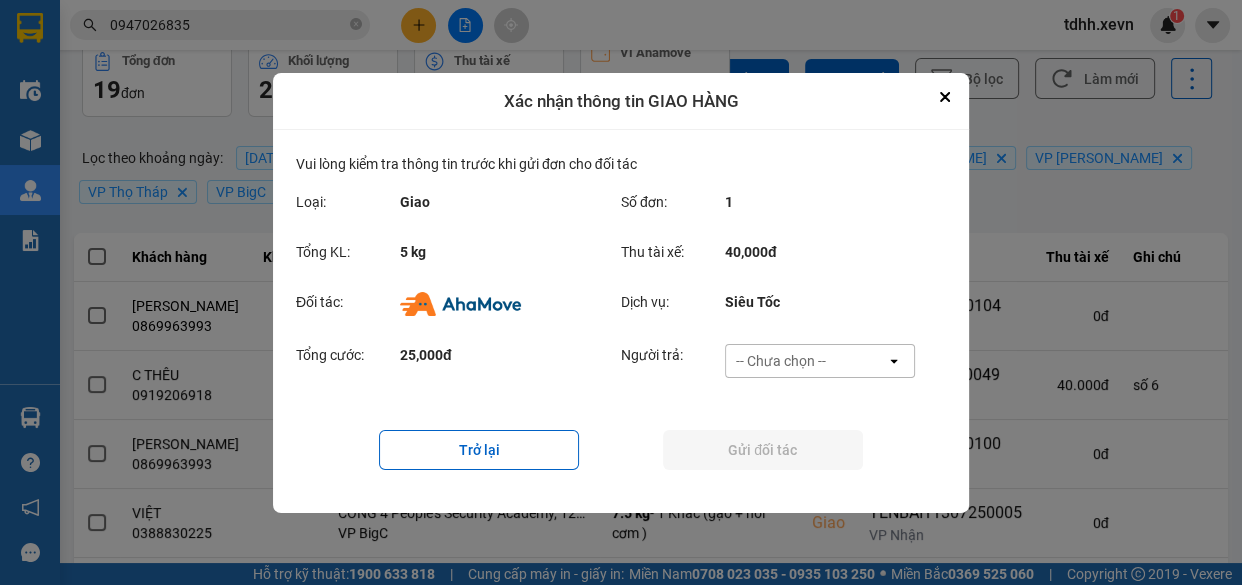 scroll, scrollTop: 0, scrollLeft: 0, axis: both 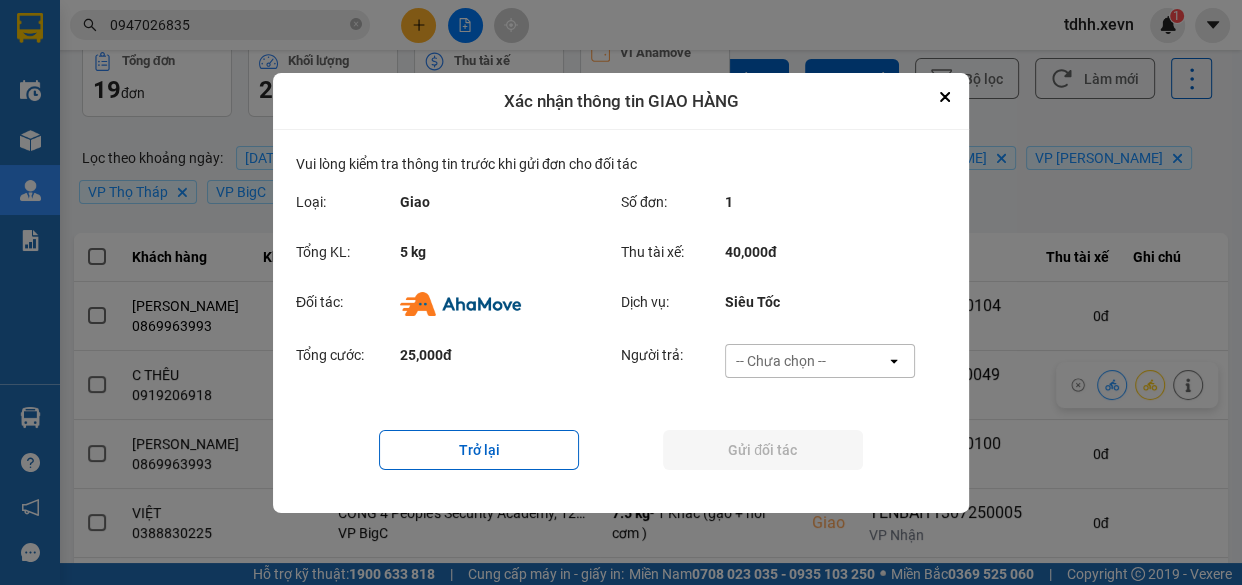drag, startPoint x: 843, startPoint y: 356, endPoint x: 843, endPoint y: 374, distance: 18 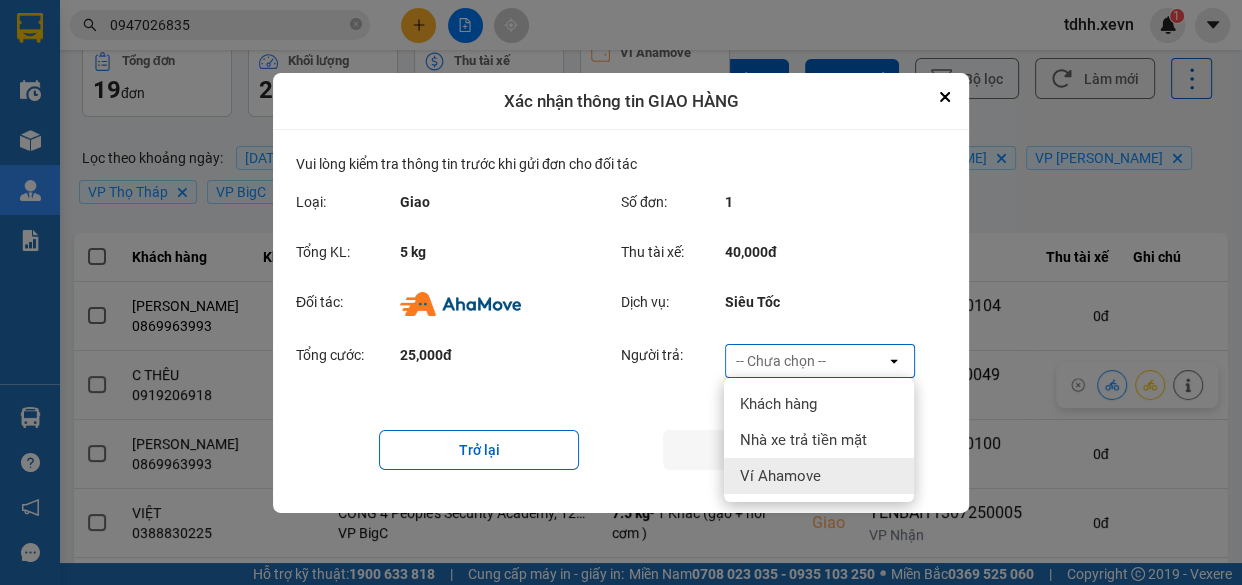 click on "Ví Ahamove" at bounding box center [819, 476] 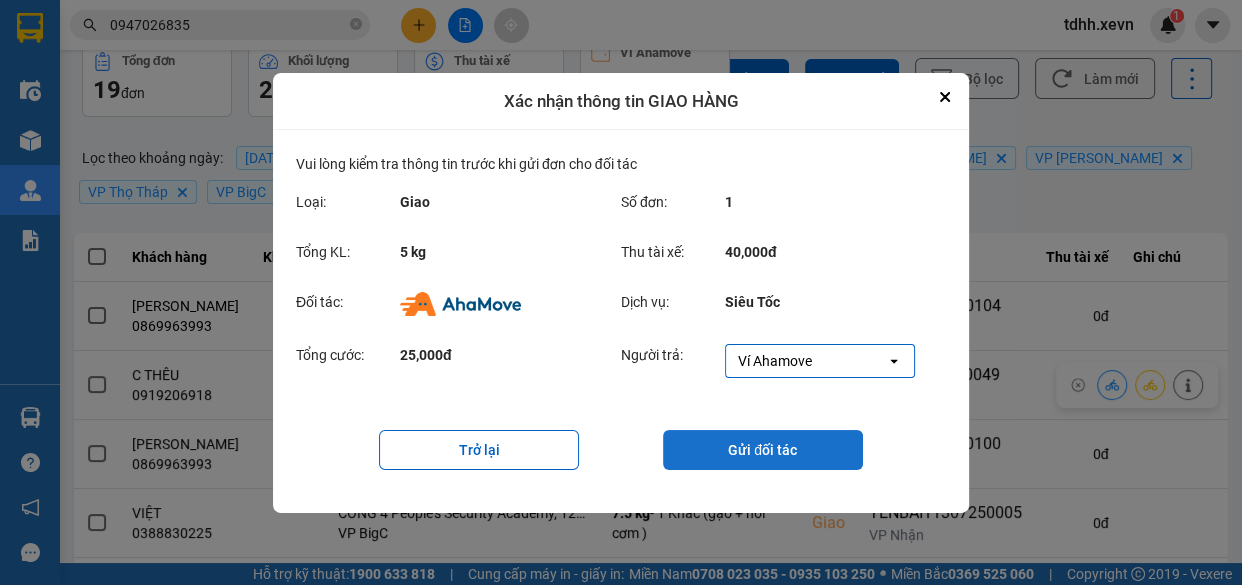 click on "Gửi đối tác" at bounding box center (763, 450) 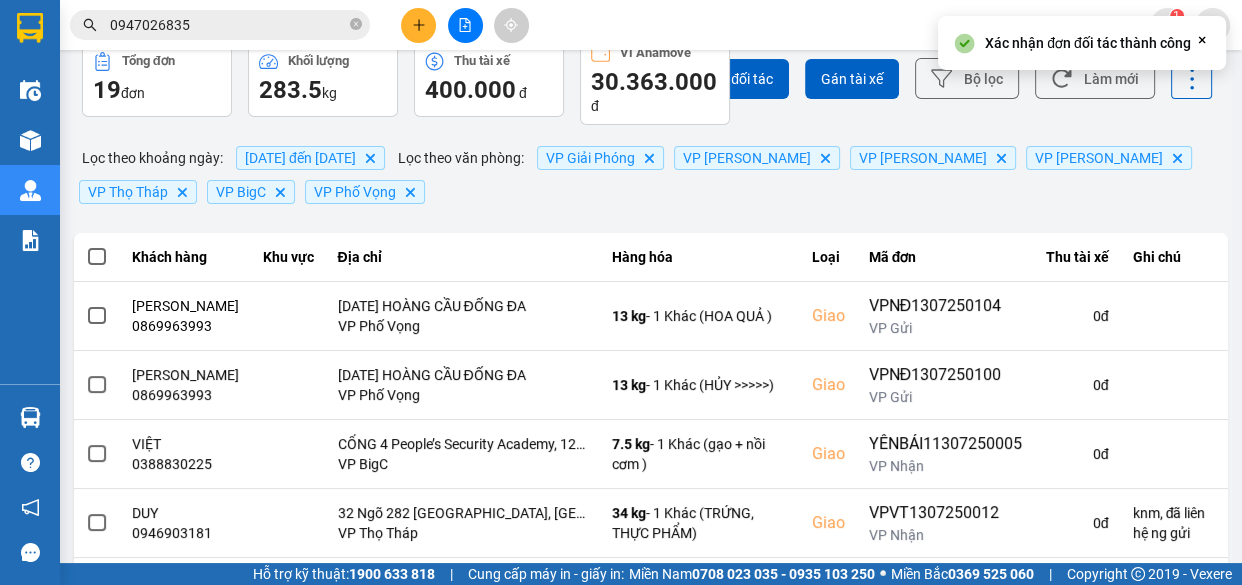 scroll, scrollTop: 0, scrollLeft: 0, axis: both 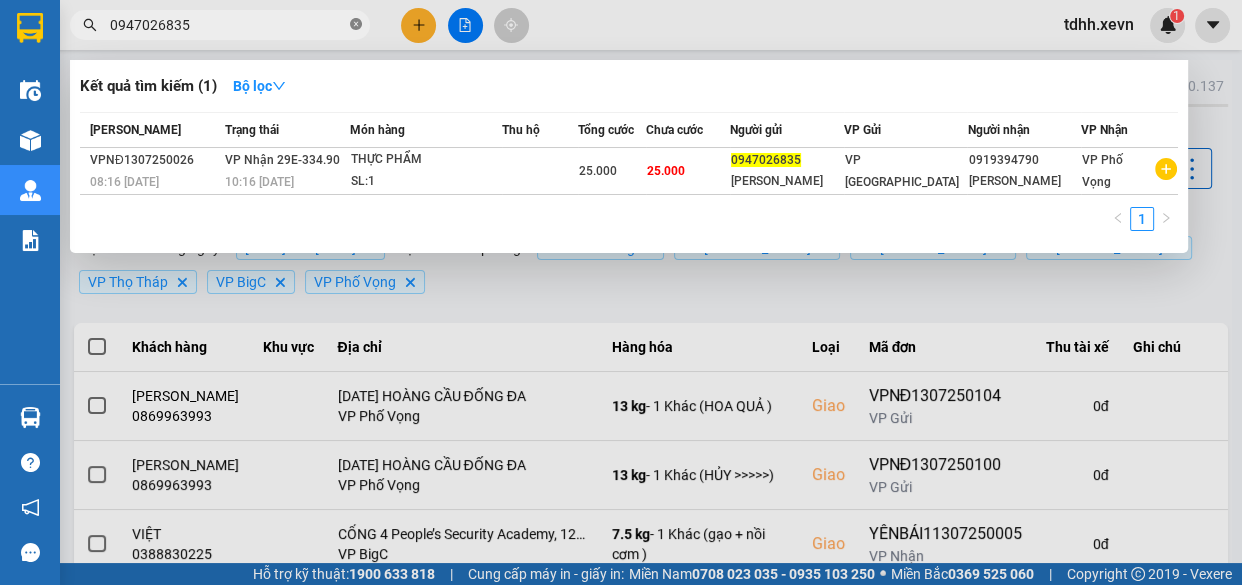 click 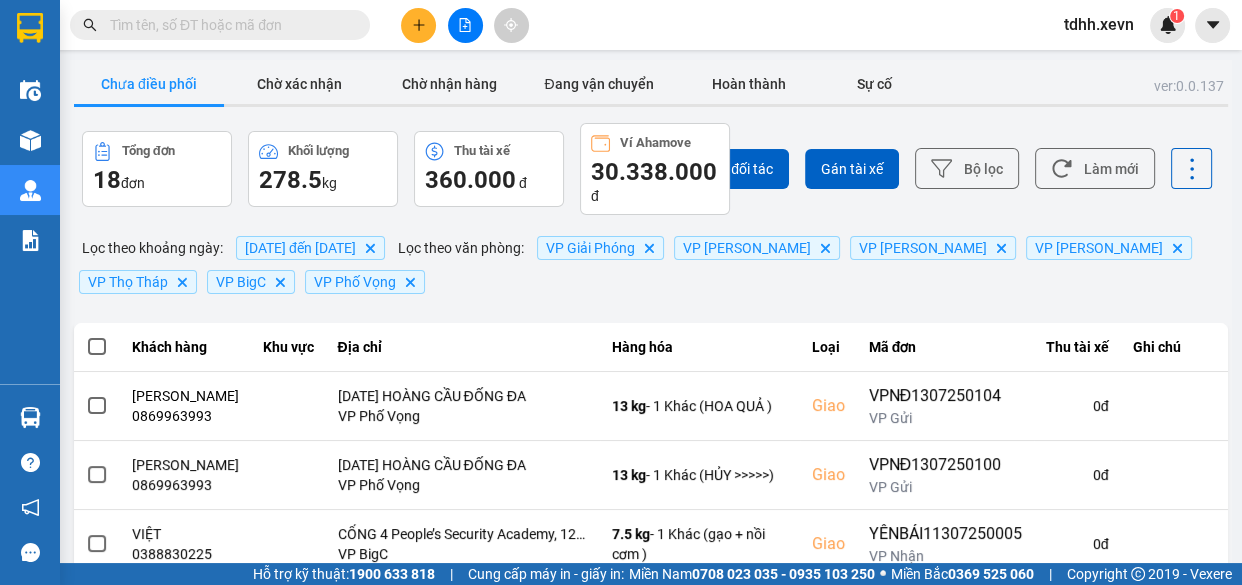 click at bounding box center [228, 25] 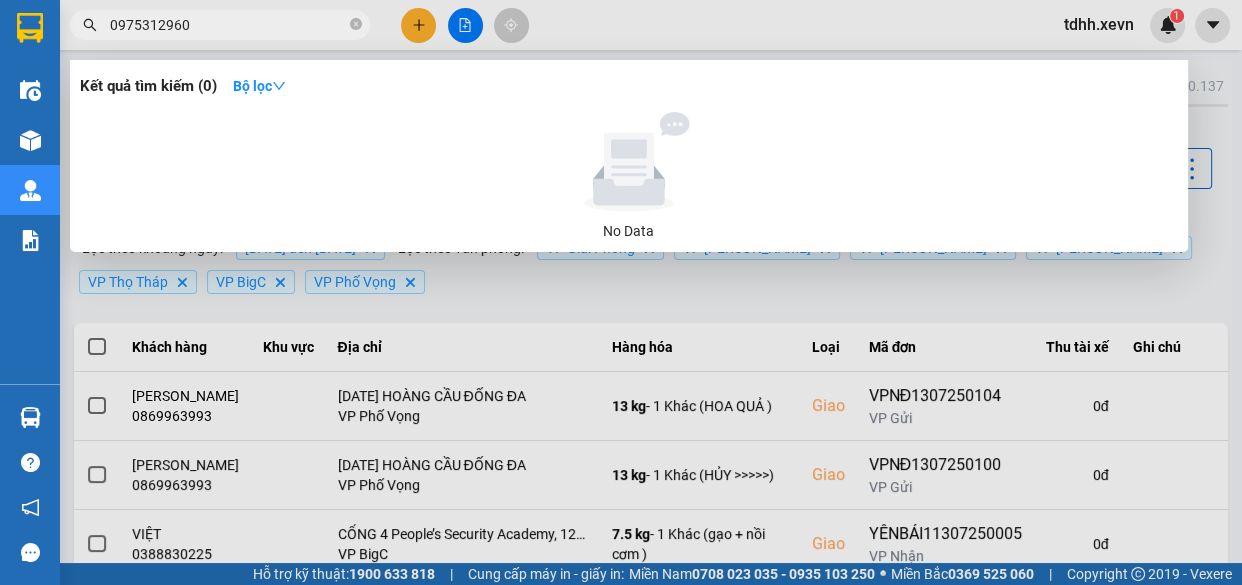 click at bounding box center (621, 292) 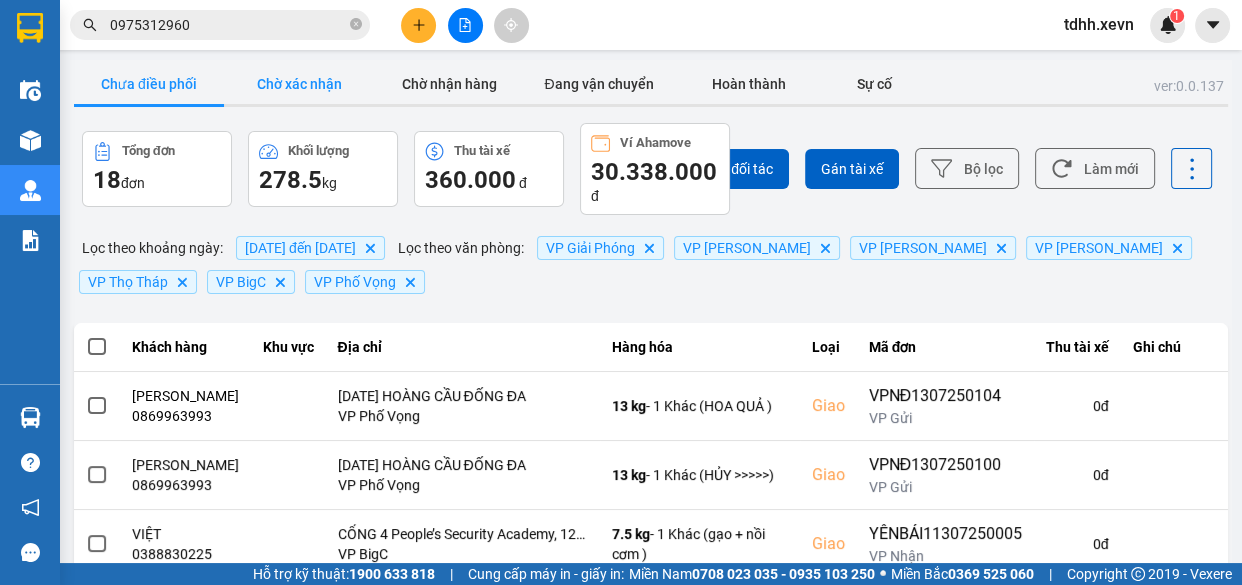 click on "Chờ xác nhận" at bounding box center (299, 84) 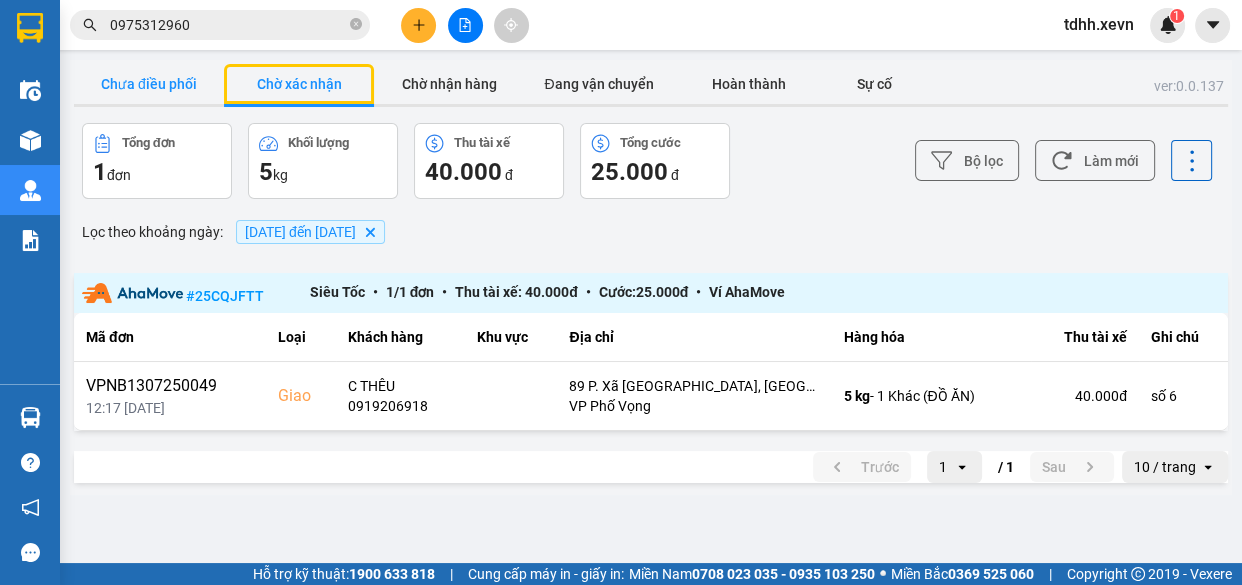 click on "Chưa điều phối" at bounding box center (149, 84) 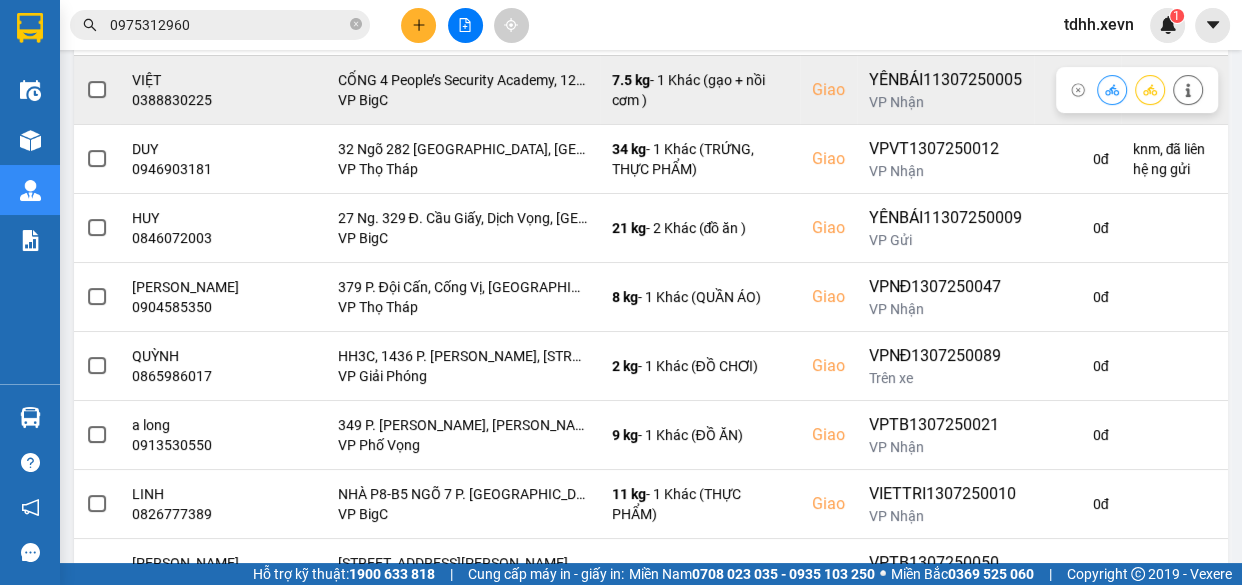 scroll, scrollTop: 545, scrollLeft: 0, axis: vertical 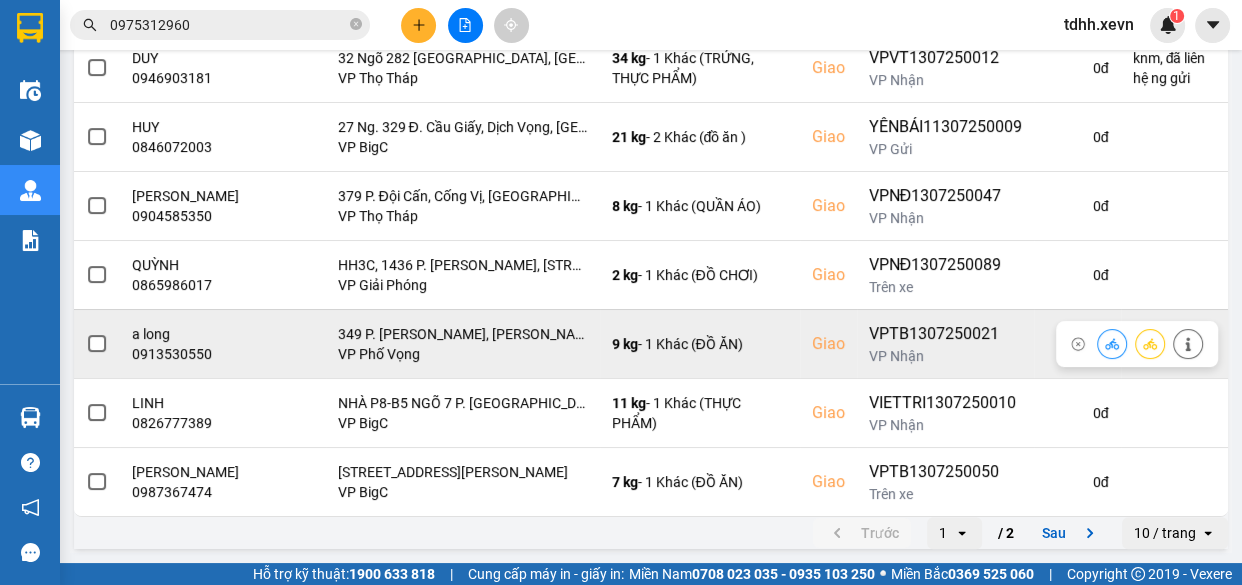 click on "0913530550" at bounding box center [185, 354] 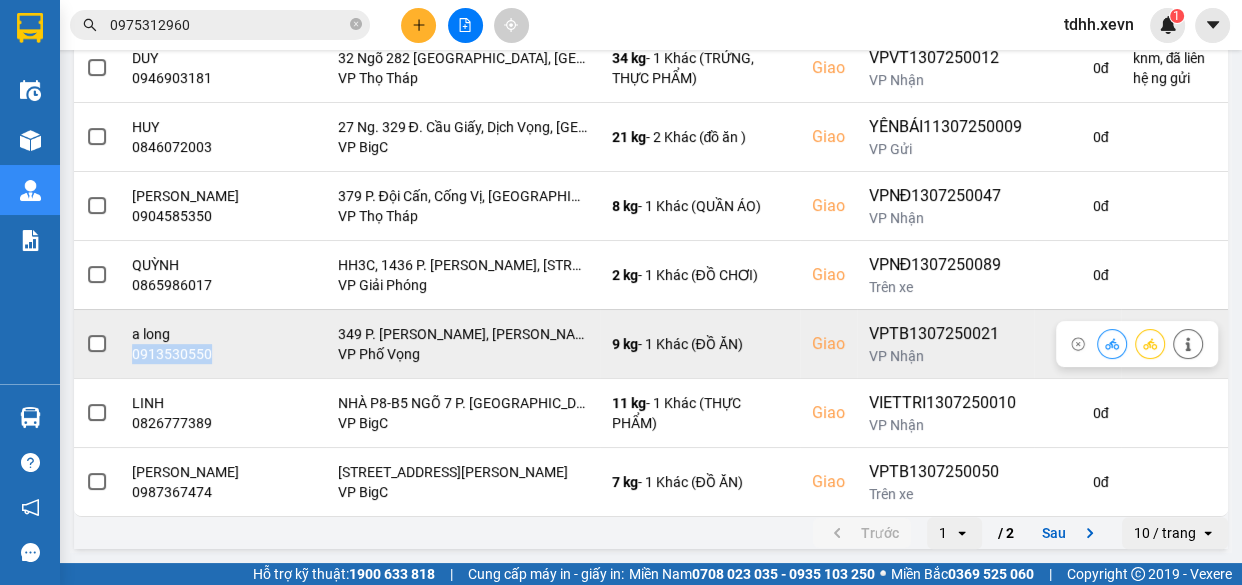 click on "0913530550" at bounding box center (185, 354) 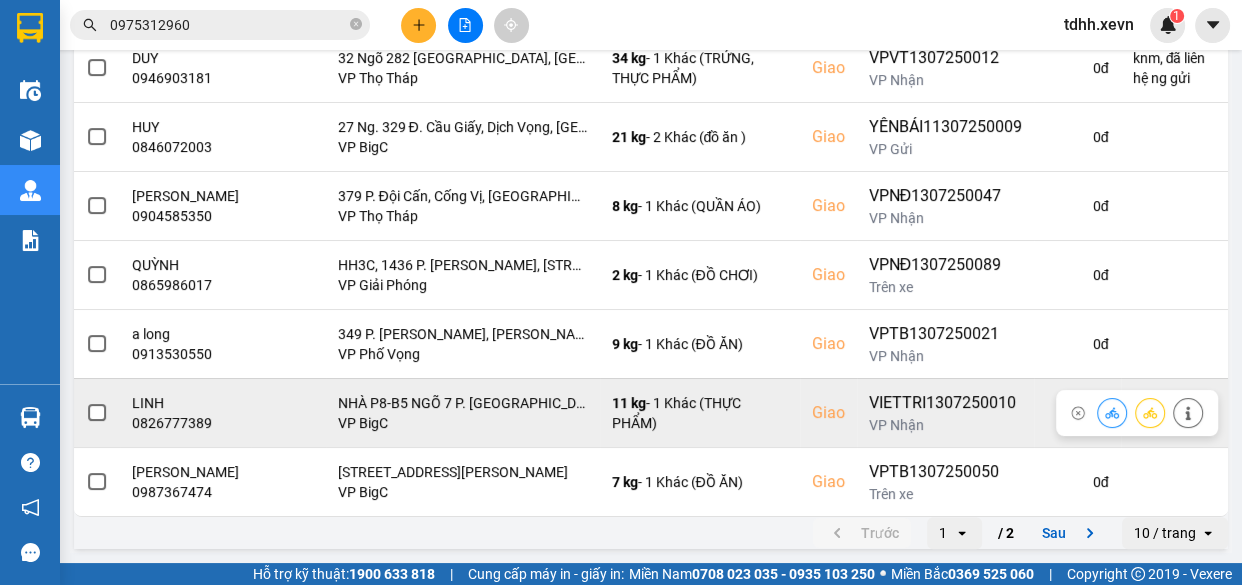 click on "0826777389" at bounding box center [185, 423] 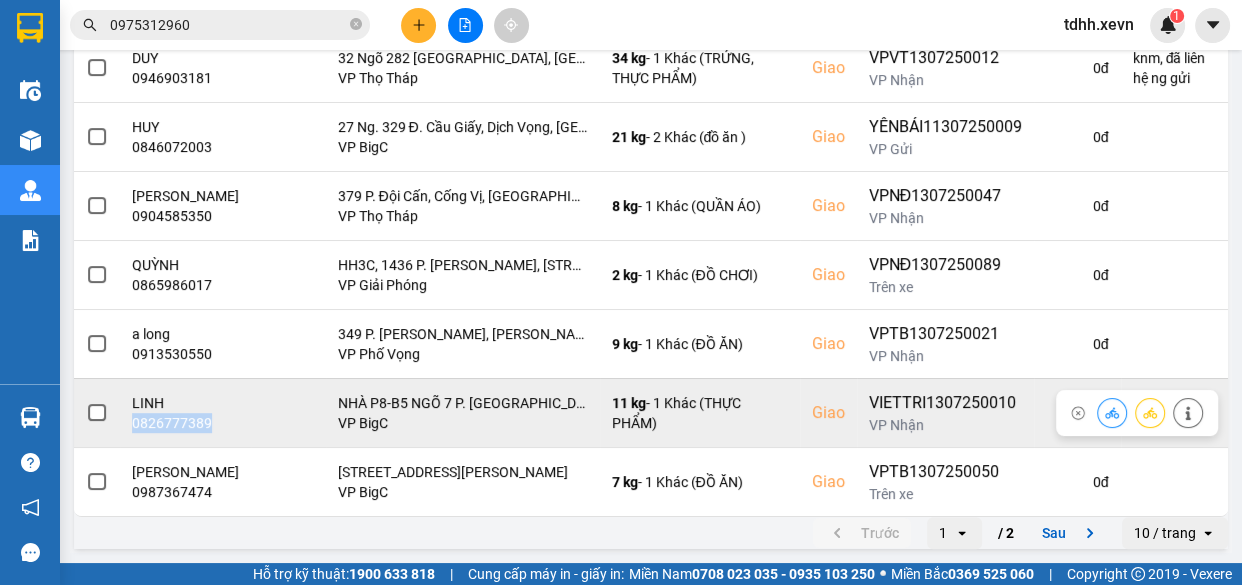 click on "0826777389" at bounding box center [185, 423] 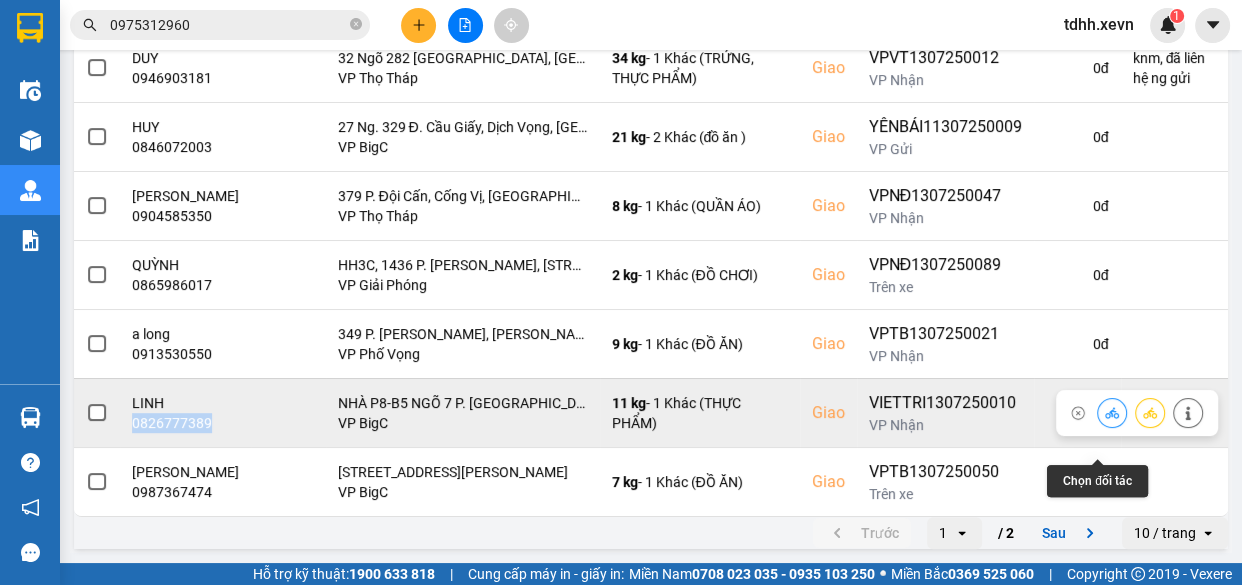 click at bounding box center [1112, 412] 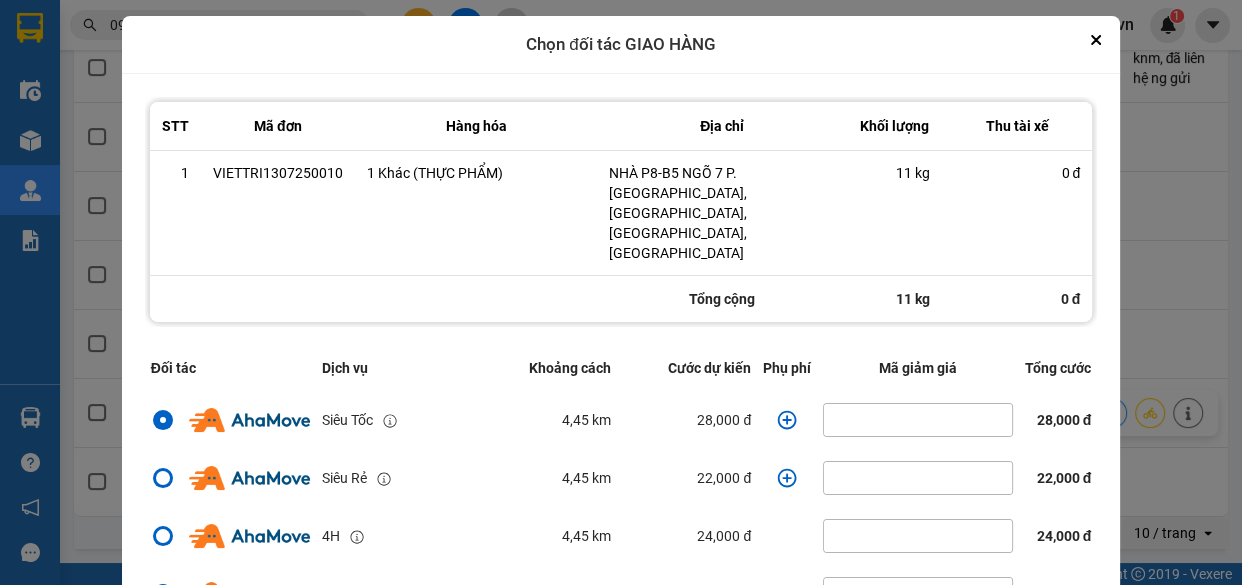 click on "ver:  0.0.137 Chưa điều phối Chờ xác nhận Chờ nhận hàng Đang vận chuyển Hoàn thành Sự cố Tổng đơn 18  đơn Khối lượng 278.5  kg Thu tài xế 360.000   đ Ví Ahamove 30.338.000   đ Chọn đối tác Gán tài xế Bộ lọc Làm mới Lọc theo khoảng ngày : 07/07/2025 đến 13/07/2025 Delete Lọc theo văn phòng : VP Giải Phóng Delete VP Trần Đại Nghĩa Delete VP Ngọc Hồi Delete VP Lê Duẩn Delete VP Thọ Tháp Delete VP BigC Delete VP Phố Vọng Delete Khách hàng Khu vực Địa chỉ Hàng hóa Loại Mã đơn Thu tài xế Ghi chú NGÔ THỊ THUỲ LINH 0869963993 14/8/16 HOÀNG CẦU ĐỐNG ĐA VP Phố Vọng 13 kg  -   1 Khác (HOA QUẢ ) Giao VPNĐ1307250104 VP Gửi 0 đ NGÔ THỊ THUỲ LINH 0869963993 14/8/16 HOÀNG CẦU ĐỐNG ĐA VP Phố Vọng 13 kg  -   1 Khác (HỦY >>>>>) Giao VPNĐ1307250100 VP Gửi 0 đ VIỆT  0388830225 VP BigC 7.5 kg  -   1 Khác (gạo + nồi cơm ) Giao YÊNBÁI11307250005 VP Nhận 0 đ DUY" at bounding box center (651, 34) 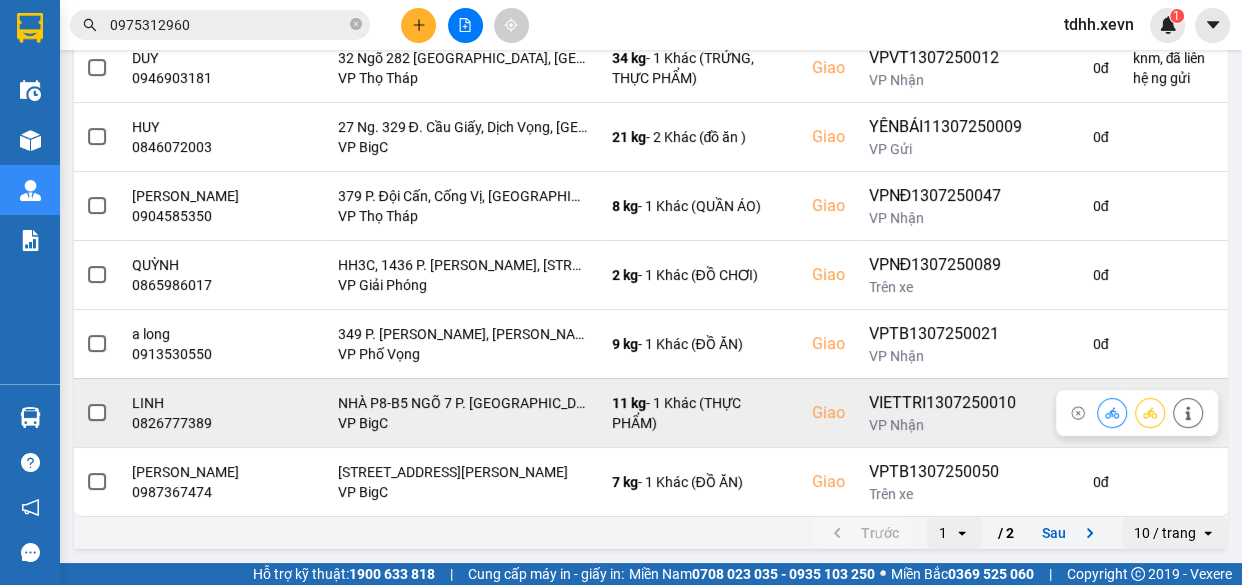 click 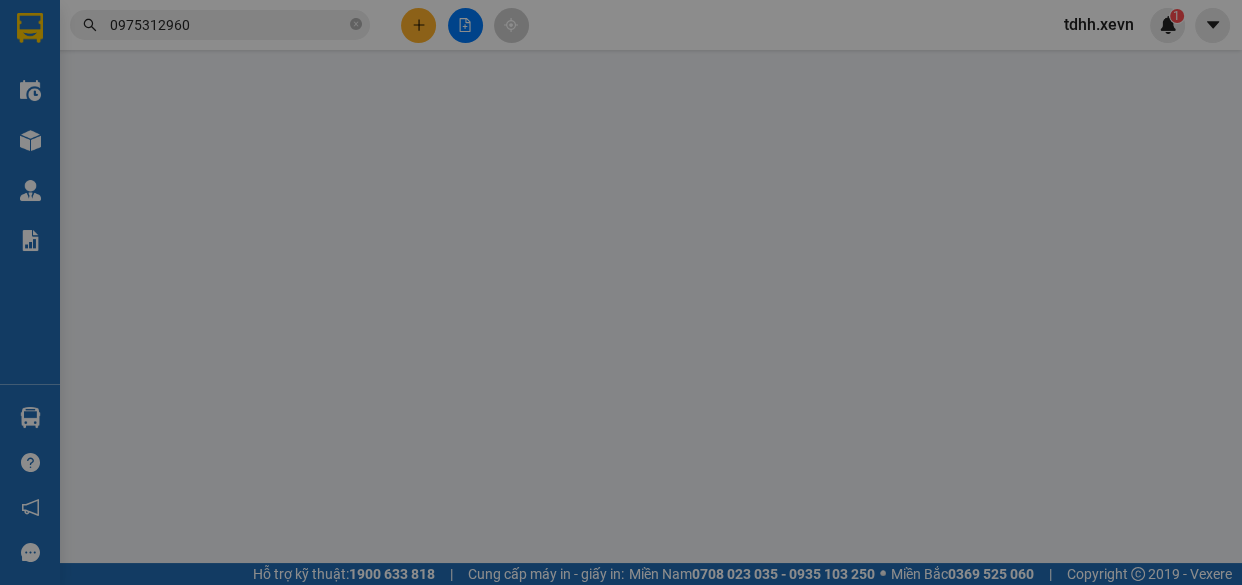 scroll, scrollTop: 0, scrollLeft: 0, axis: both 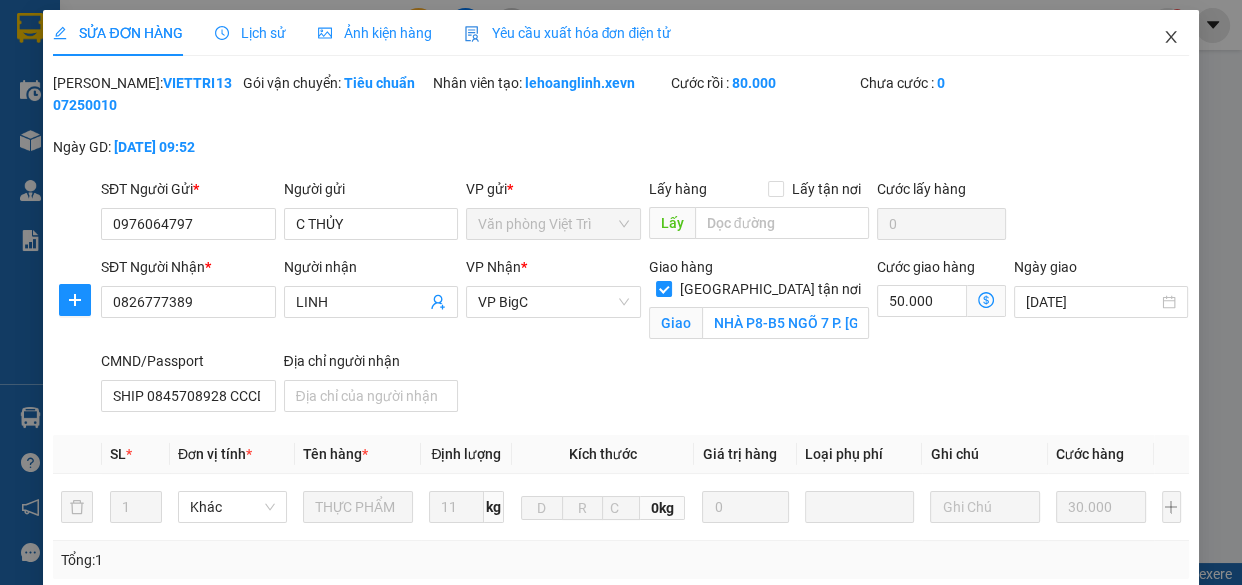 click 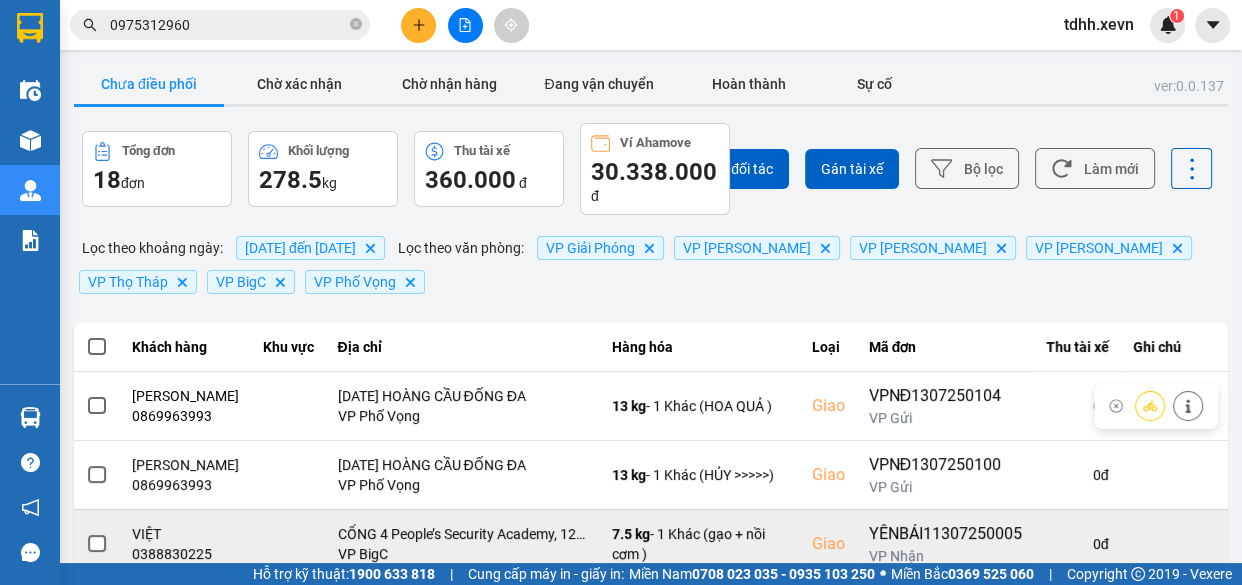 scroll, scrollTop: 576, scrollLeft: 0, axis: vertical 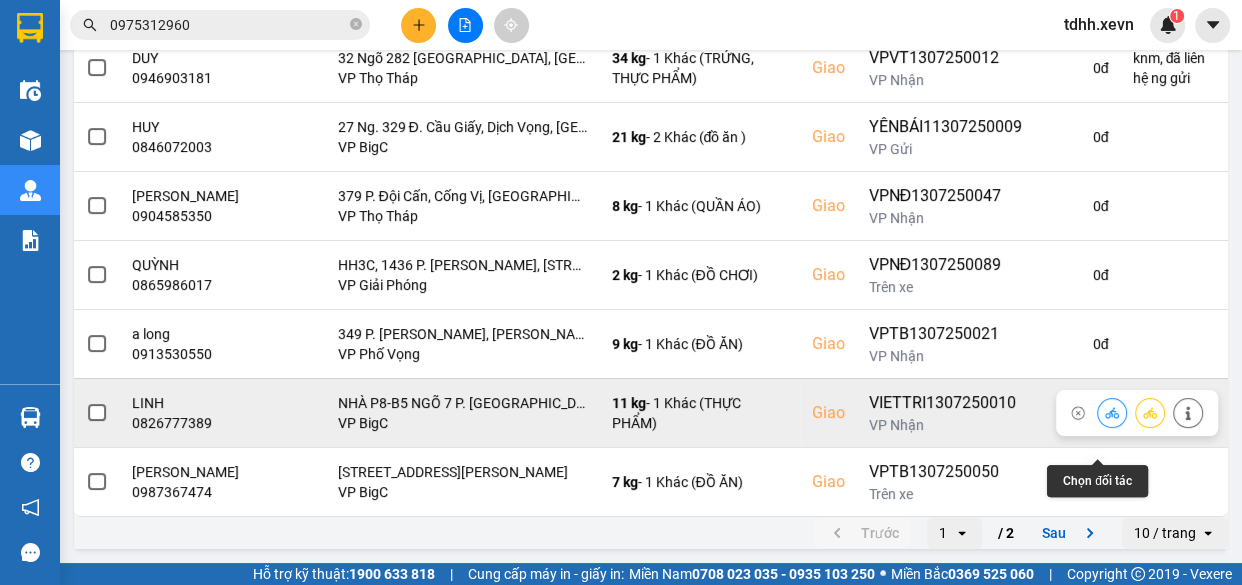 click at bounding box center (1112, 413) 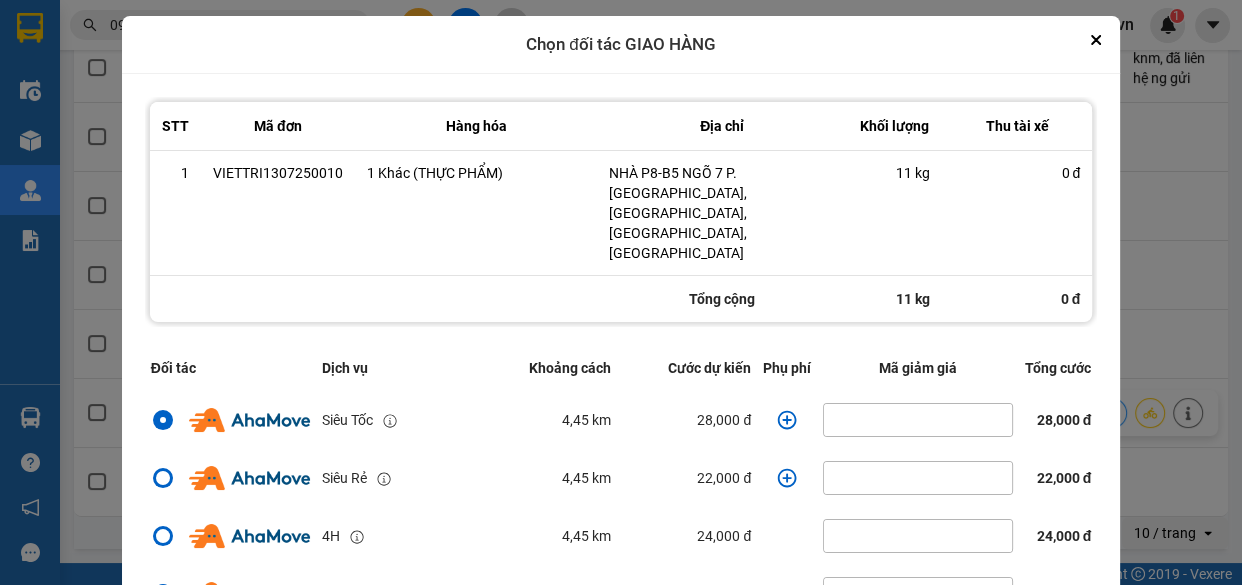 click 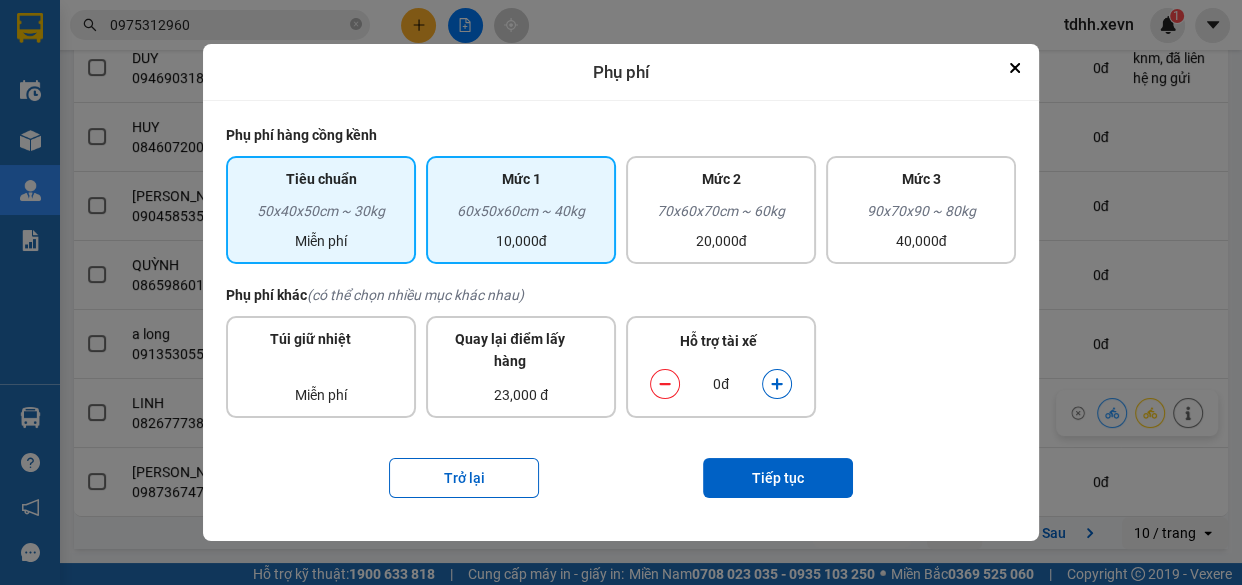 click on "60x50x60cm ~ 40kg" at bounding box center (521, 215) 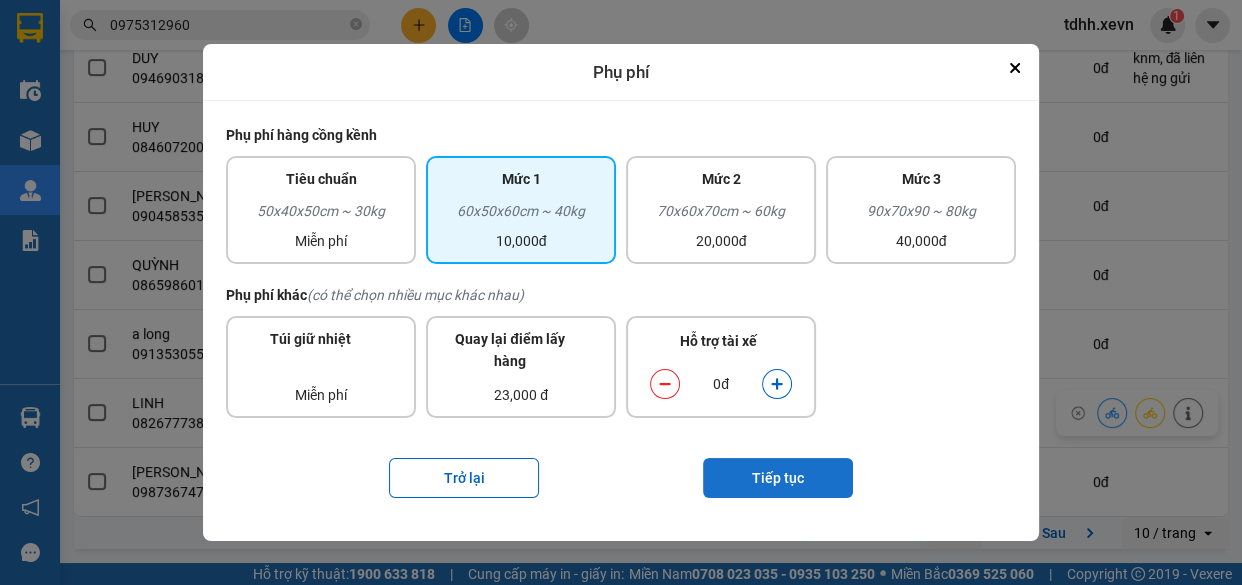 click on "Tiếp tục" at bounding box center (778, 478) 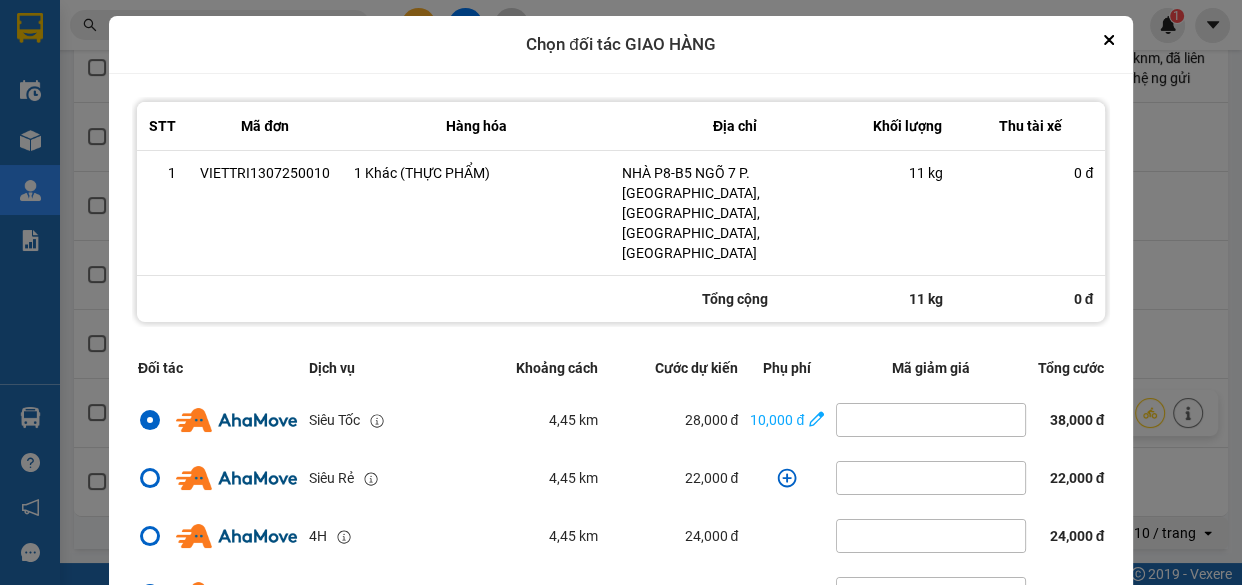 scroll, scrollTop: 431, scrollLeft: 0, axis: vertical 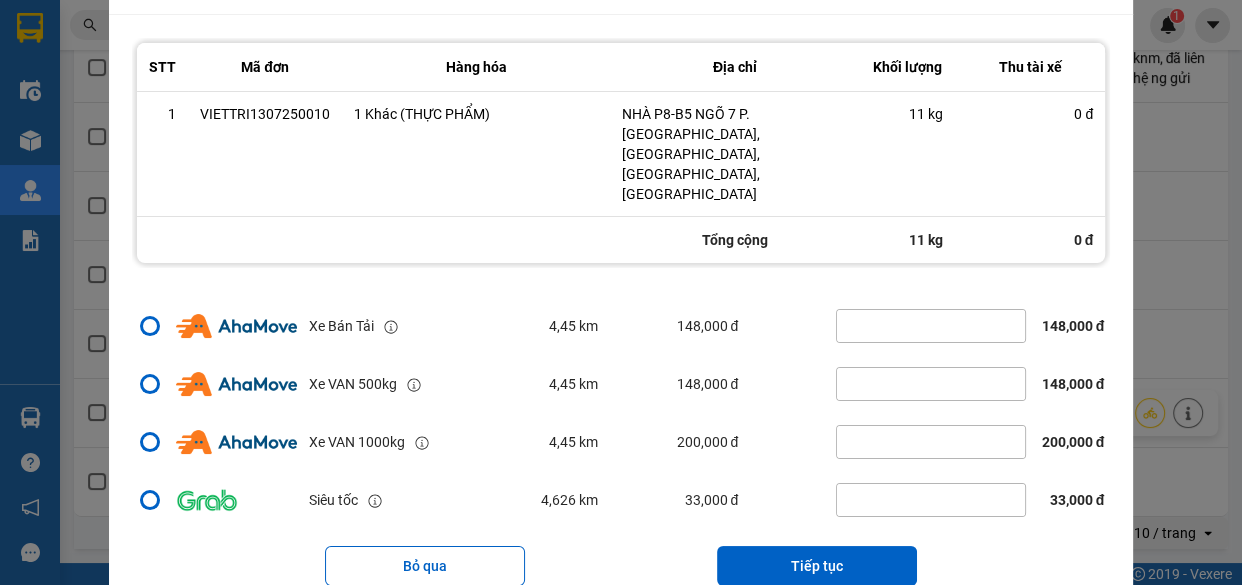 drag, startPoint x: 821, startPoint y: 508, endPoint x: 827, endPoint y: 498, distance: 11.661903 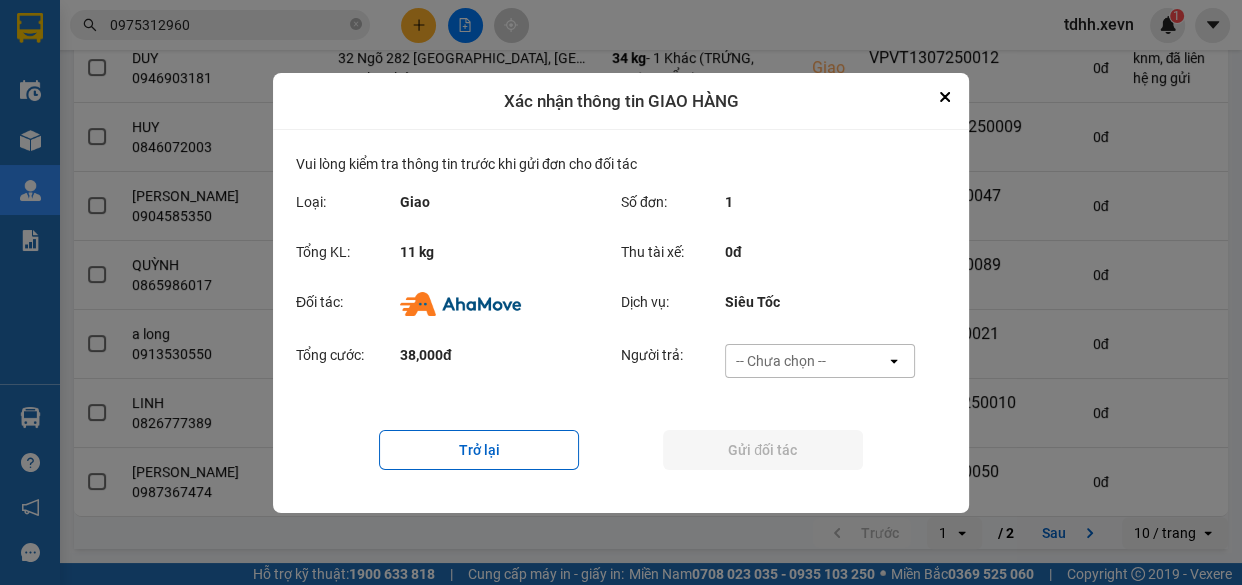 scroll, scrollTop: 0, scrollLeft: 0, axis: both 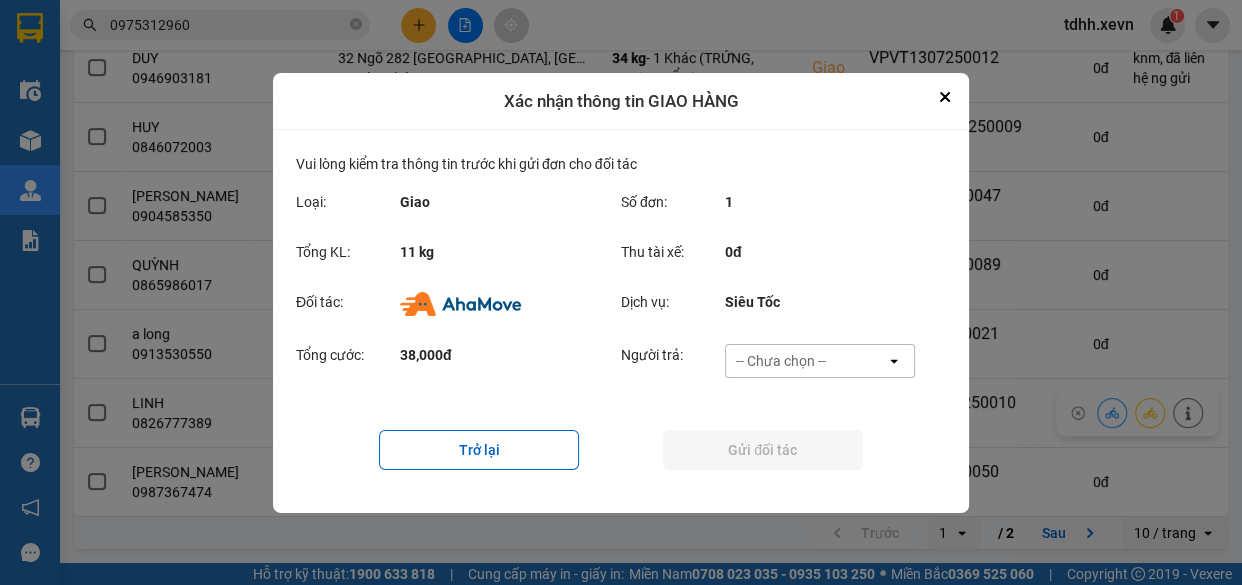 click on "-- Chưa chọn --" at bounding box center (806, 361) 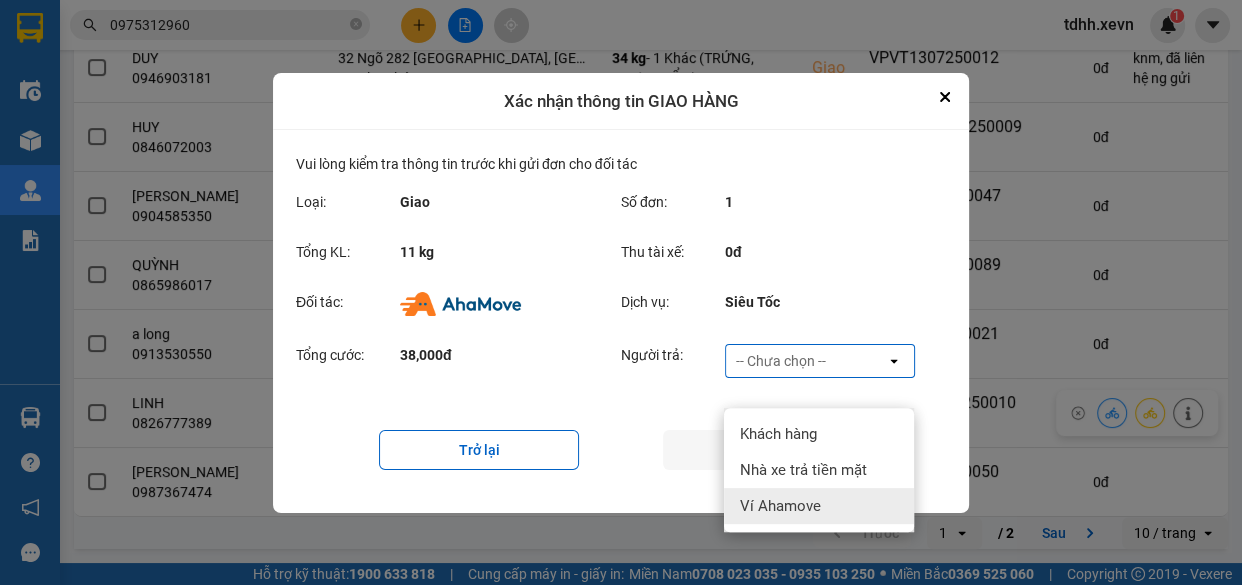 click on "Ví Ahamove" at bounding box center [819, 506] 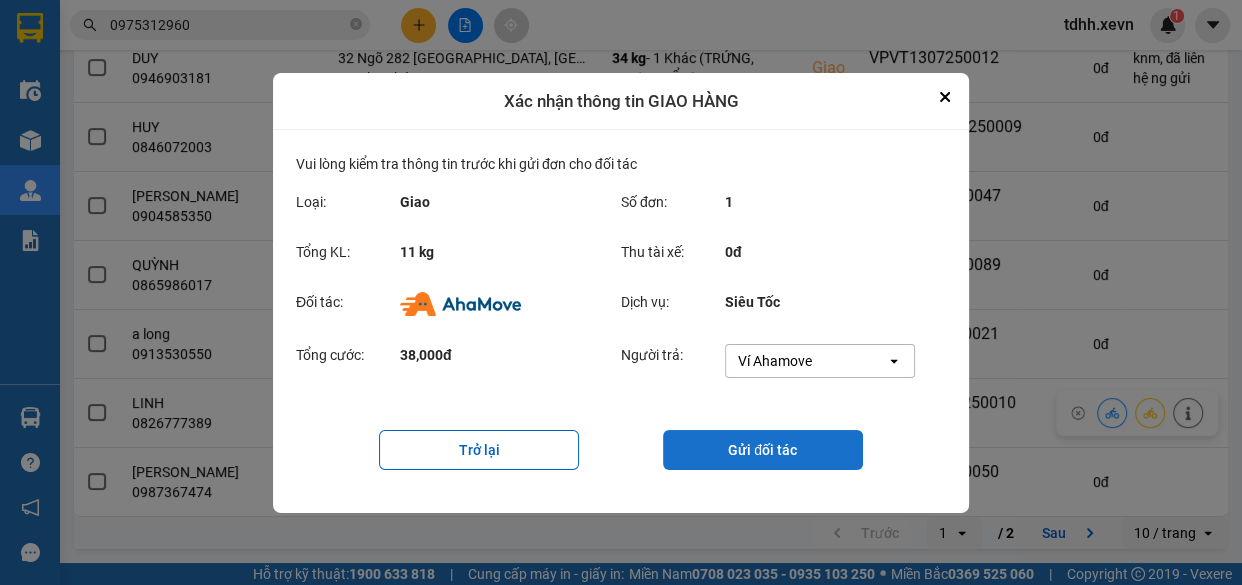 click on "Gửi đối tác" at bounding box center [763, 450] 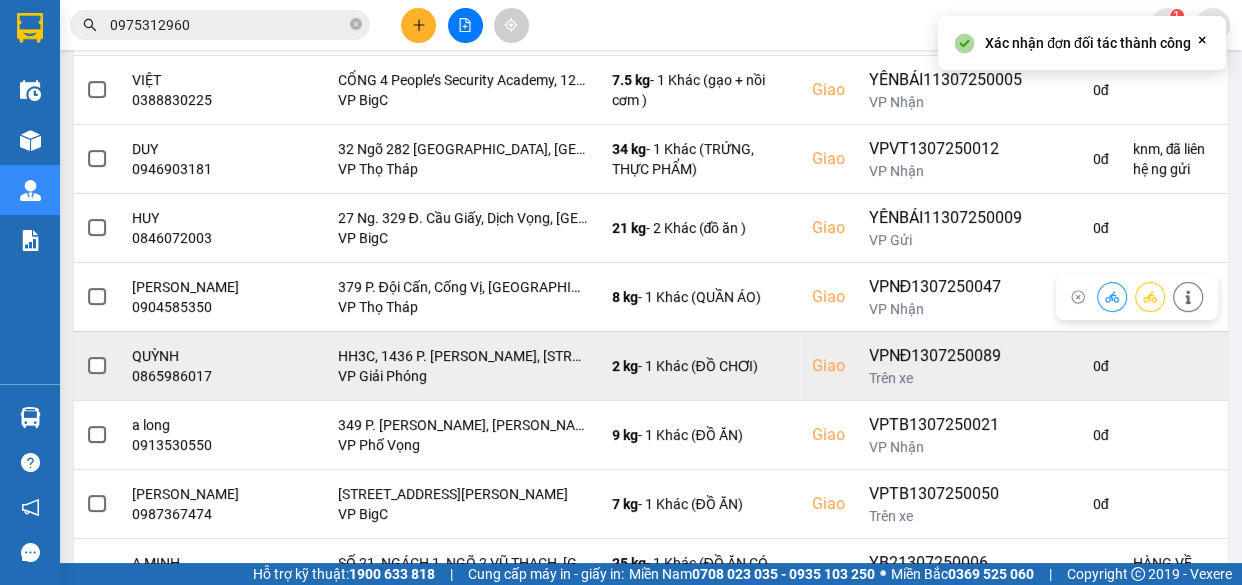 scroll, scrollTop: 576, scrollLeft: 0, axis: vertical 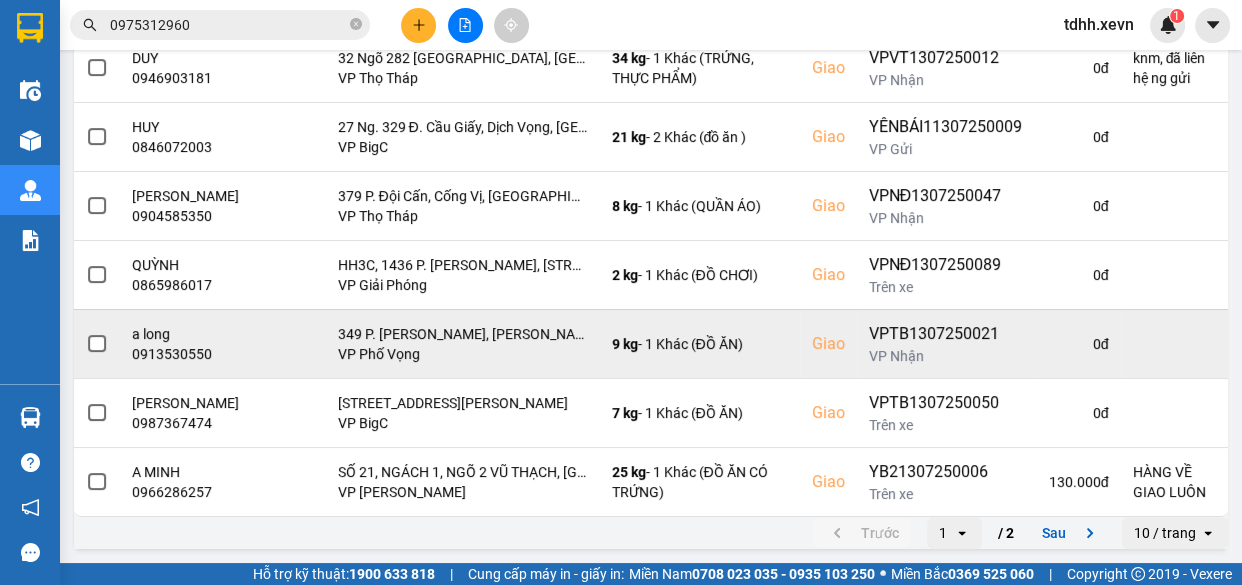 click on "0913530550" at bounding box center [185, 354] 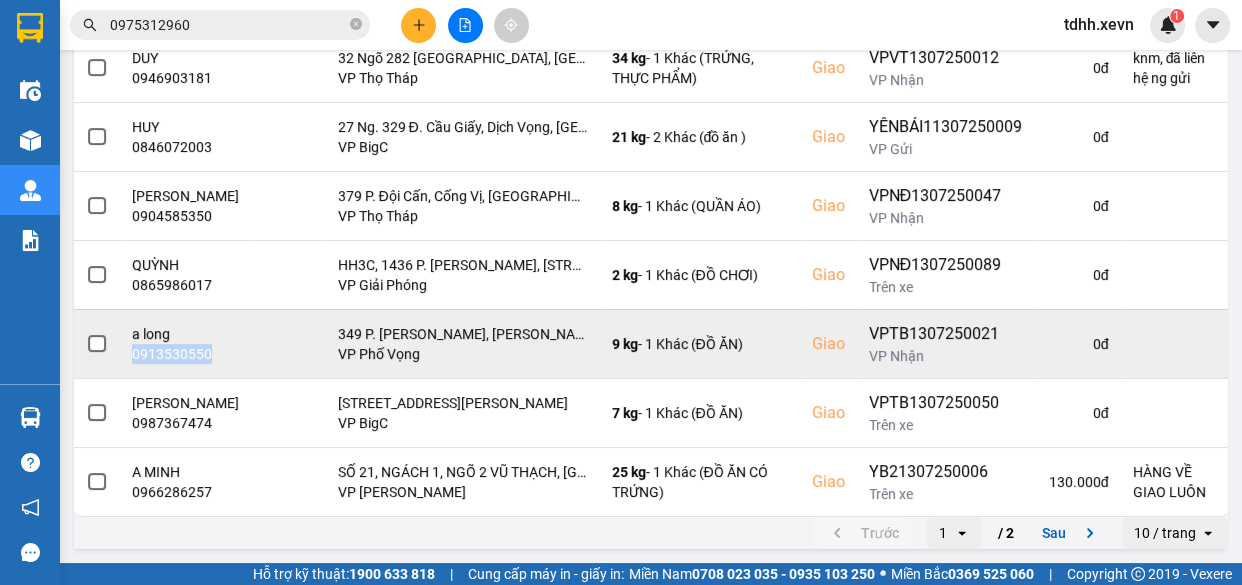 click on "0913530550" at bounding box center [185, 354] 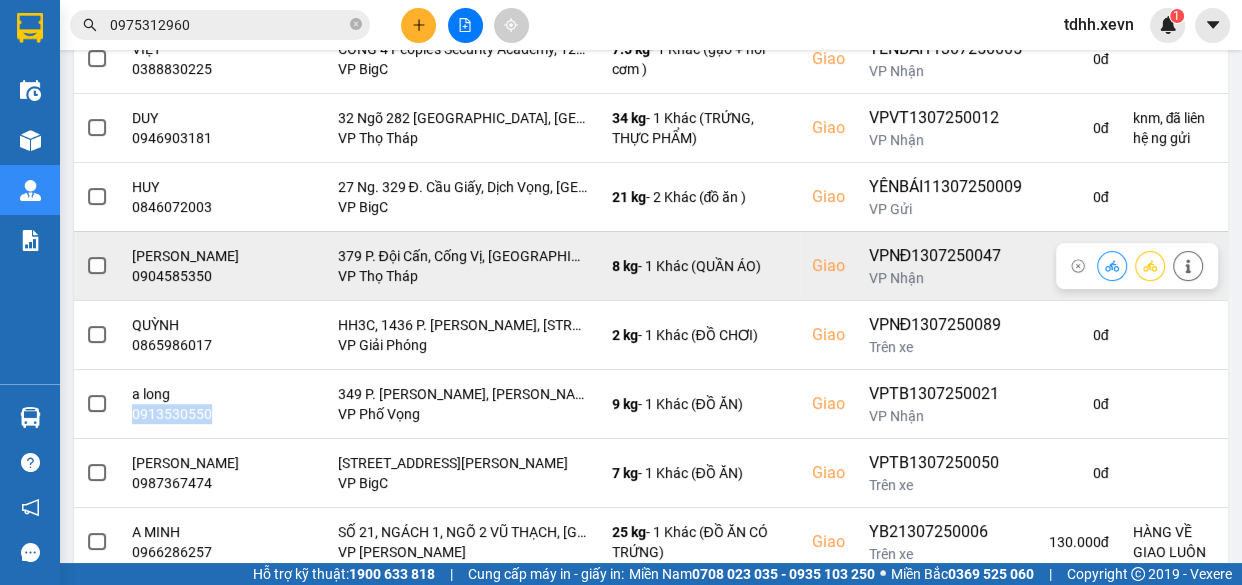 scroll, scrollTop: 576, scrollLeft: 0, axis: vertical 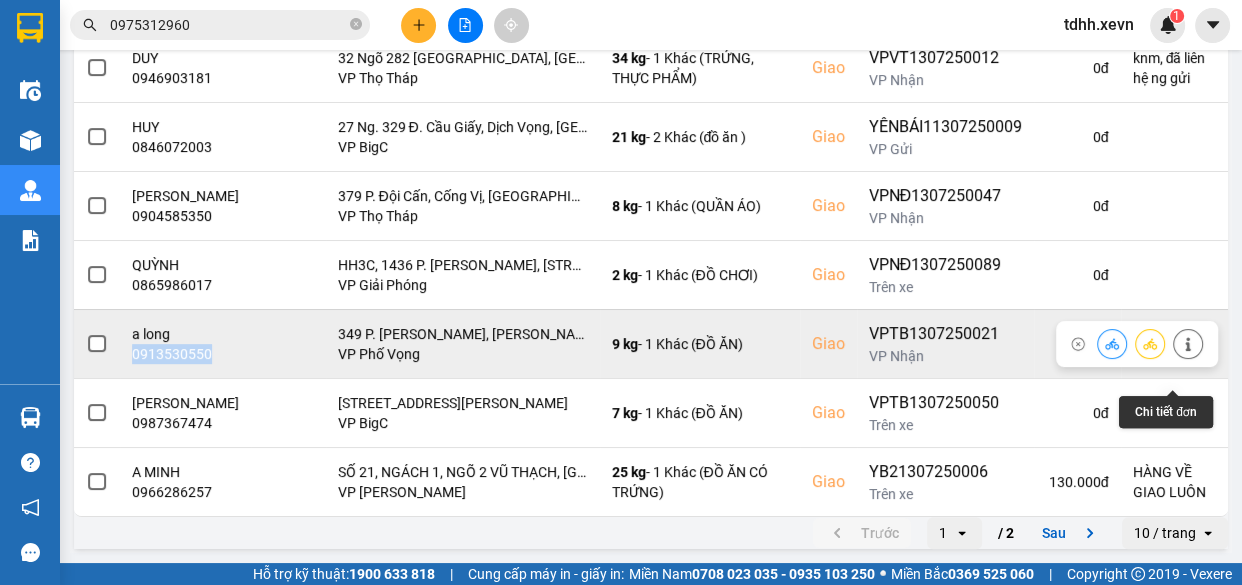 click at bounding box center [1188, 343] 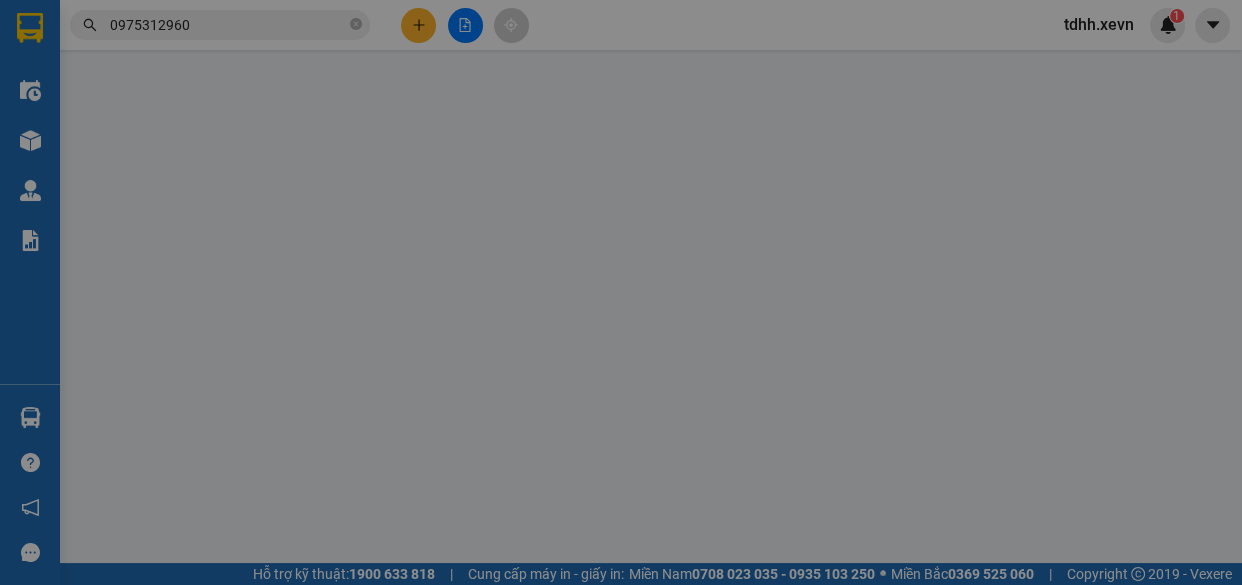 scroll, scrollTop: 0, scrollLeft: 0, axis: both 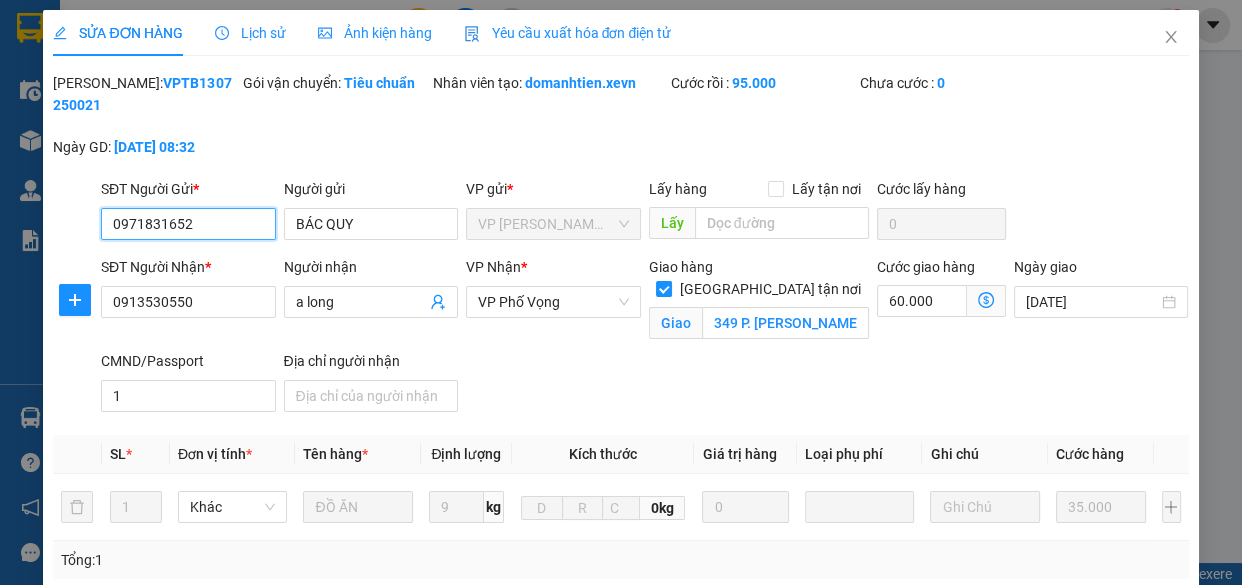 drag, startPoint x: 221, startPoint y: 227, endPoint x: 98, endPoint y: 225, distance: 123.01626 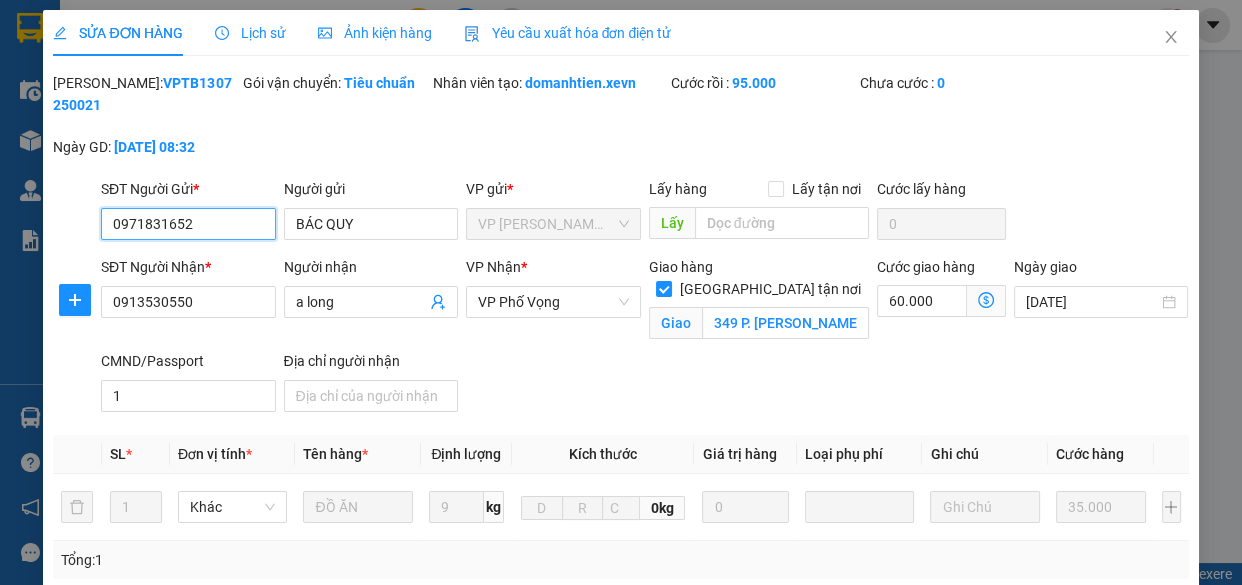 click on "SĐT Người Gửi  * 0971831652 0971831652" at bounding box center (188, 213) 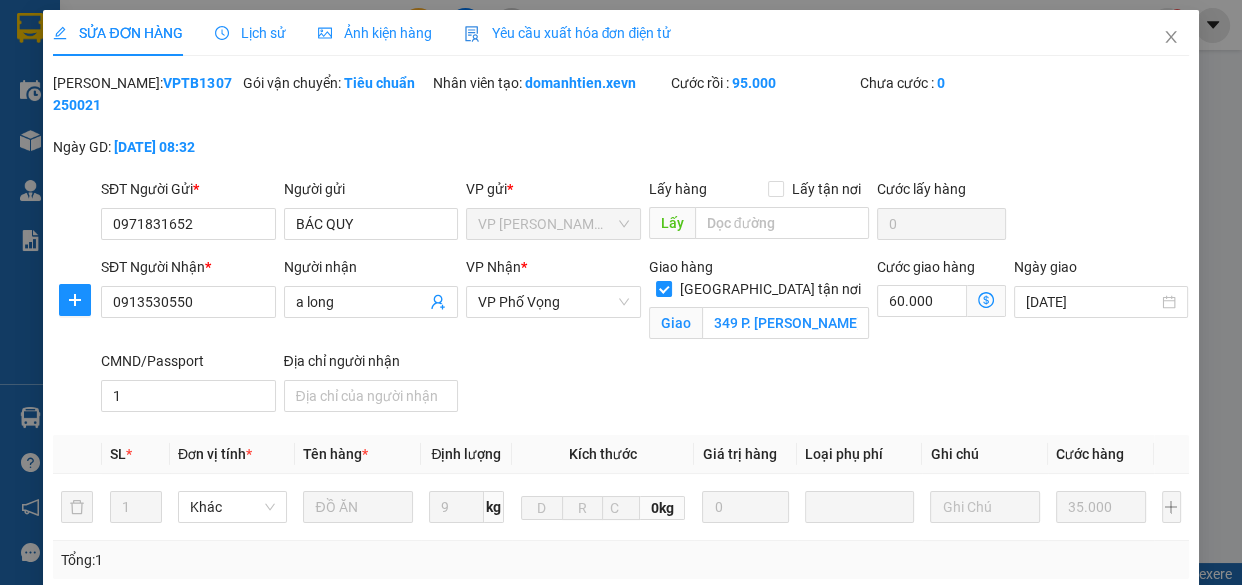 scroll, scrollTop: 415, scrollLeft: 0, axis: vertical 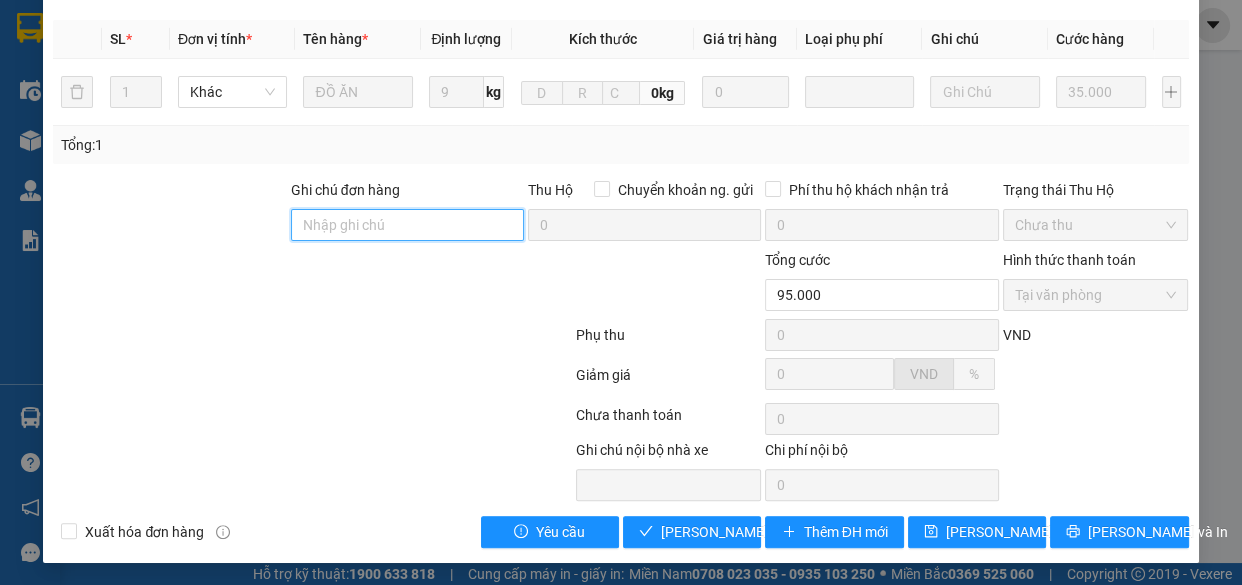 click on "Ghi chú đơn hàng" at bounding box center [407, 225] 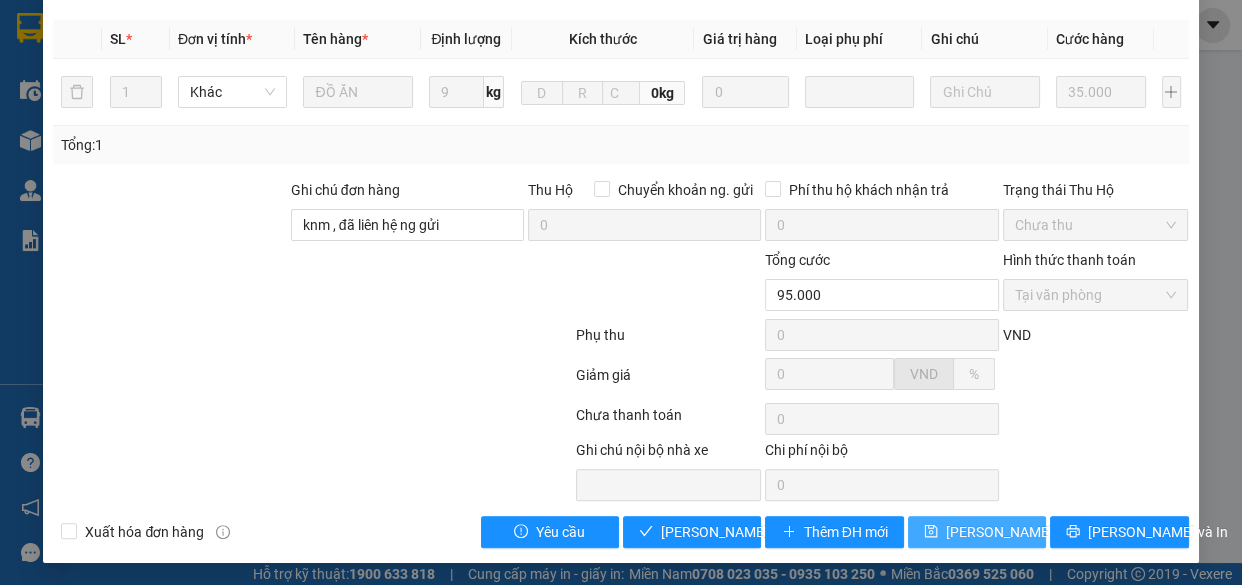 click on "Lưu thay đổi" at bounding box center [1026, 532] 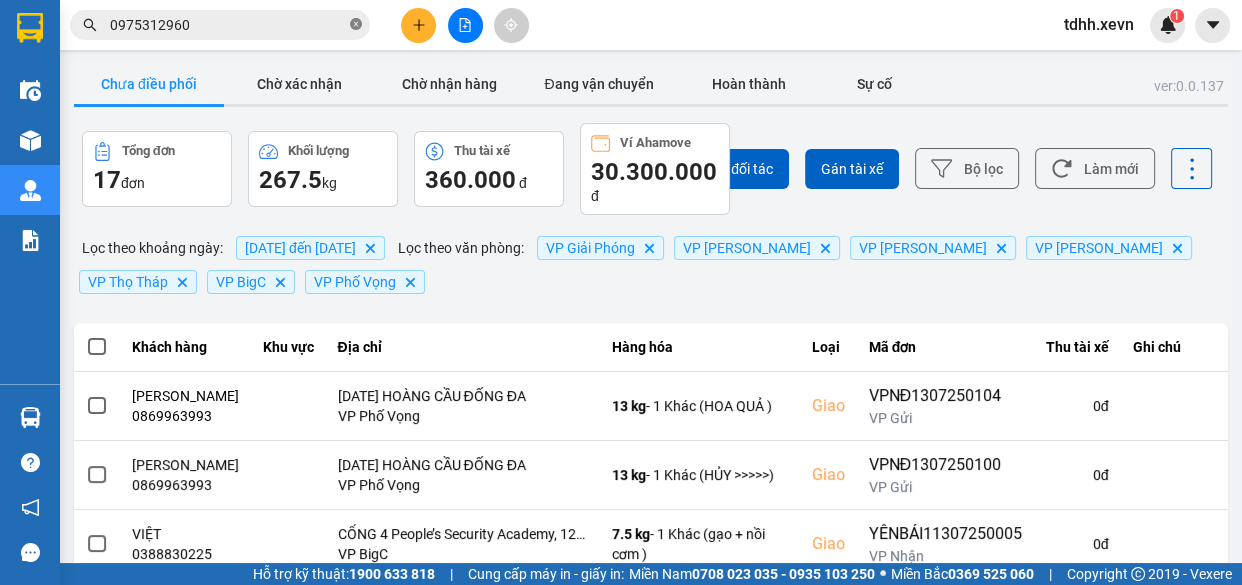 click 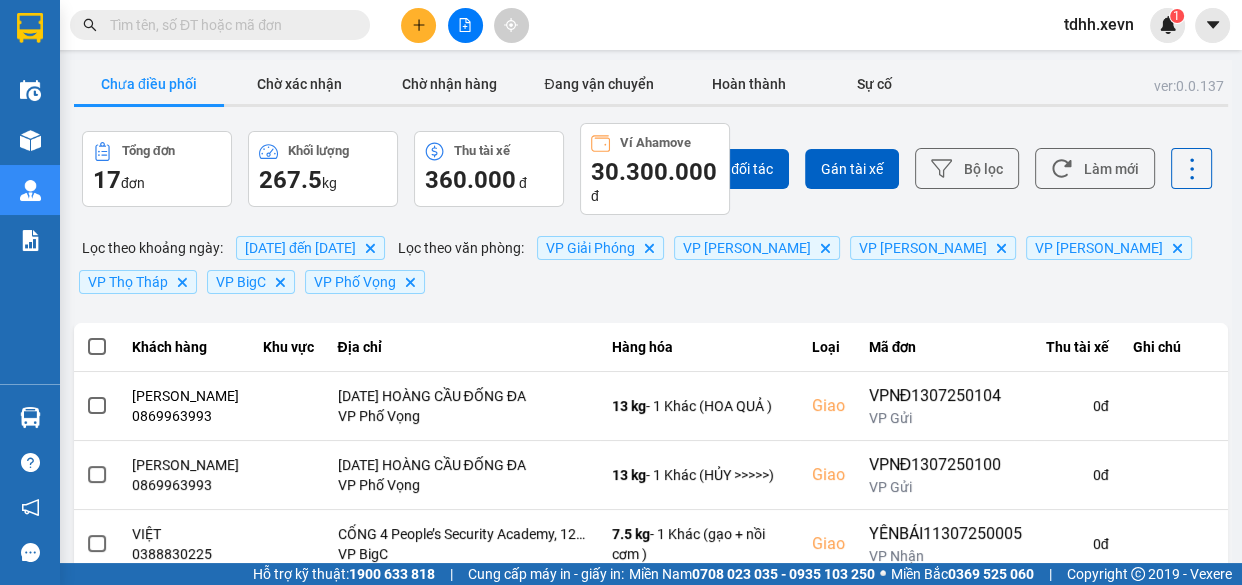 paste on "0987981765" 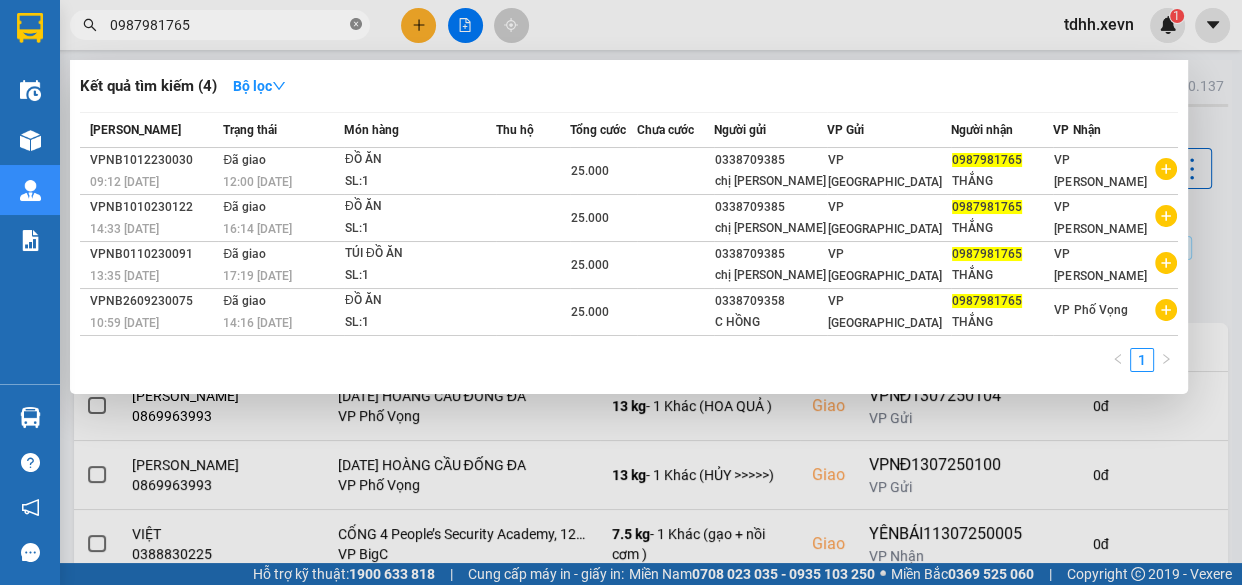 click 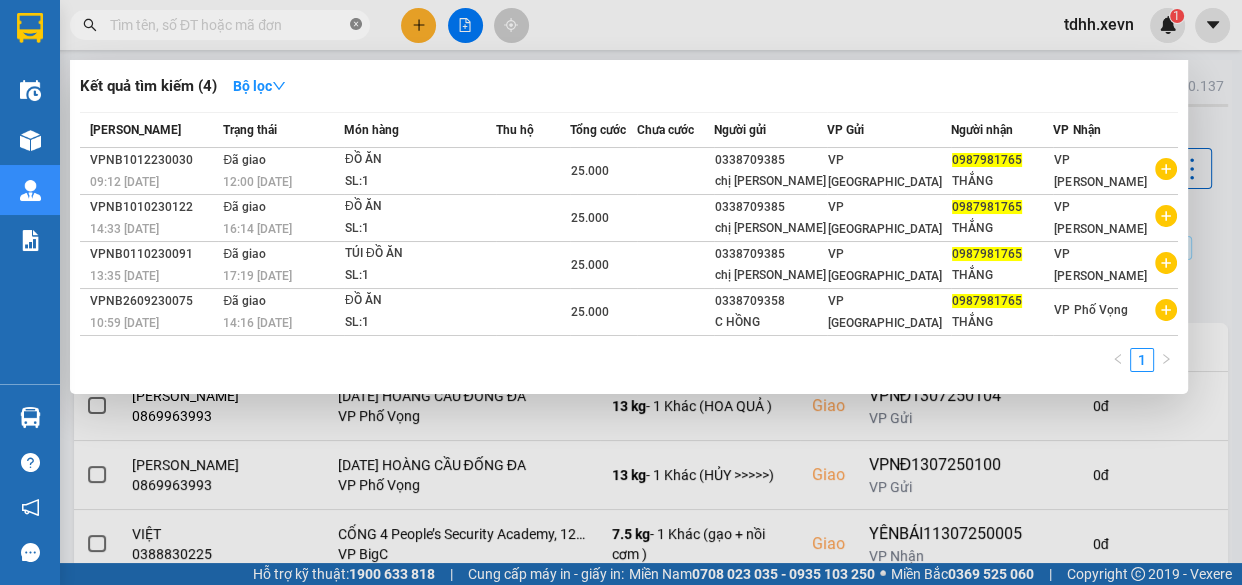 paste on "0912910018" 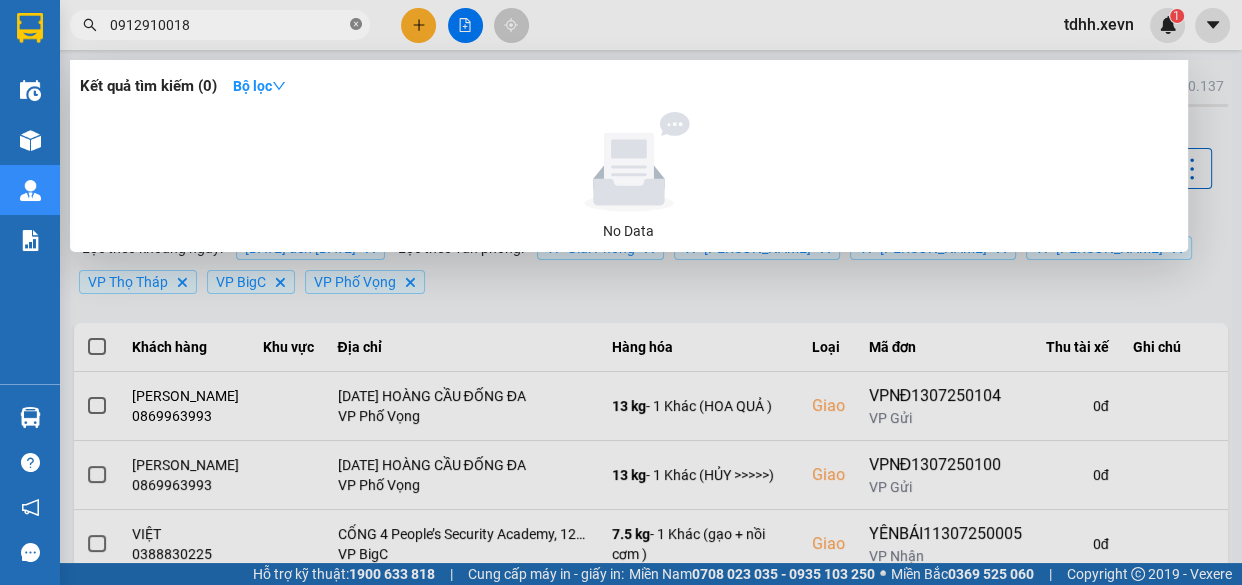 click at bounding box center (356, 25) 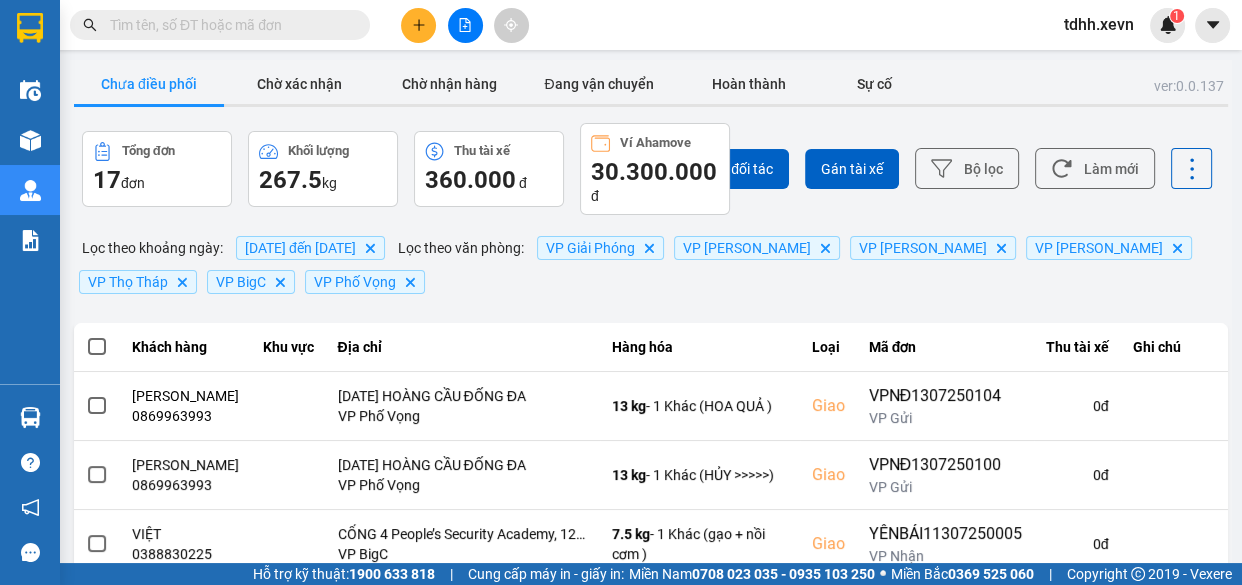 paste on "0904579961" 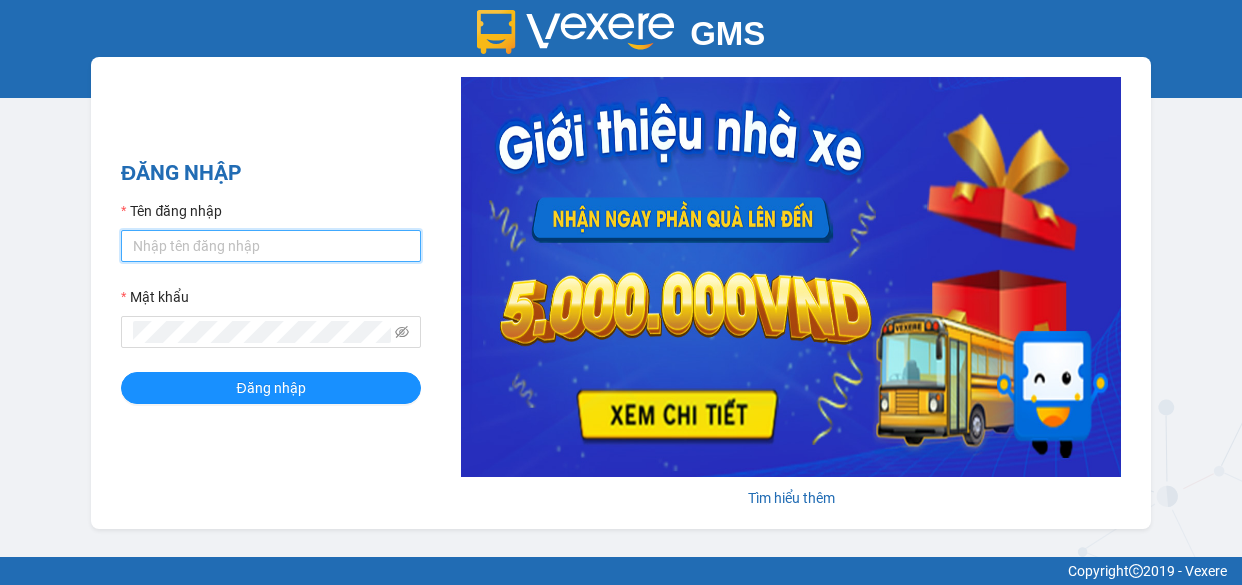 type on "tdhh.xevn" 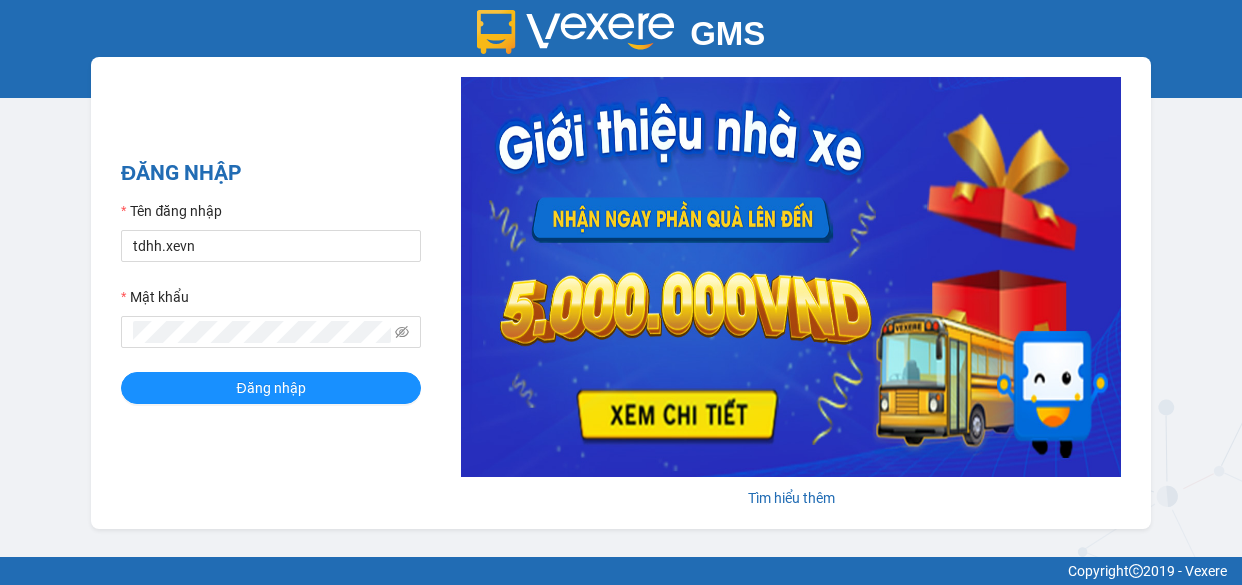 scroll, scrollTop: 0, scrollLeft: 0, axis: both 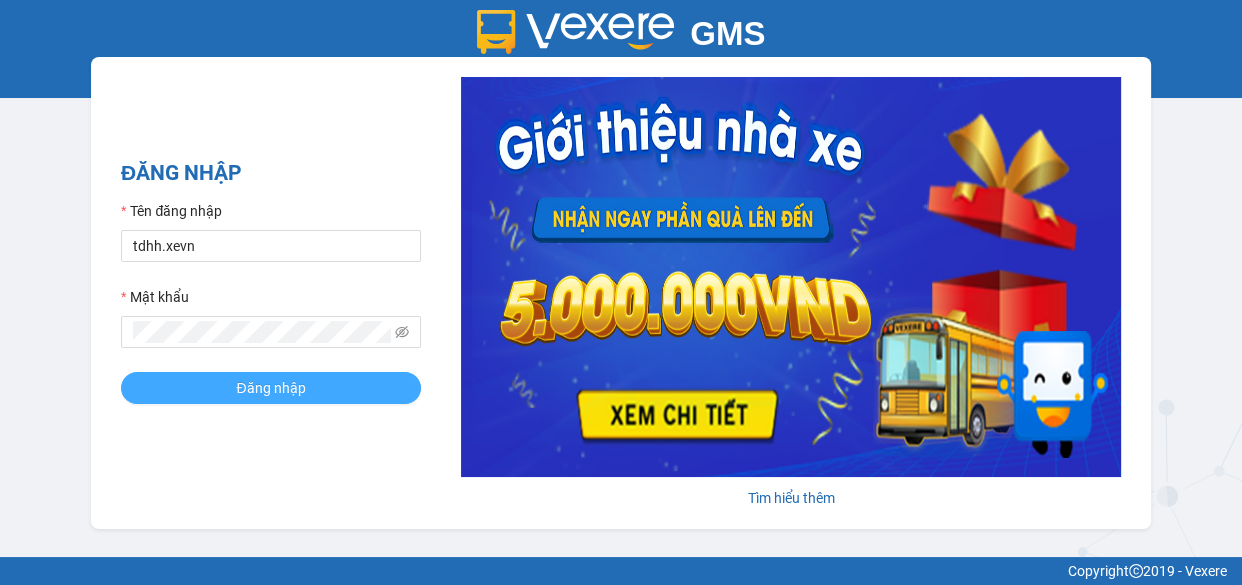 click on "Đăng nhập" at bounding box center [270, 388] 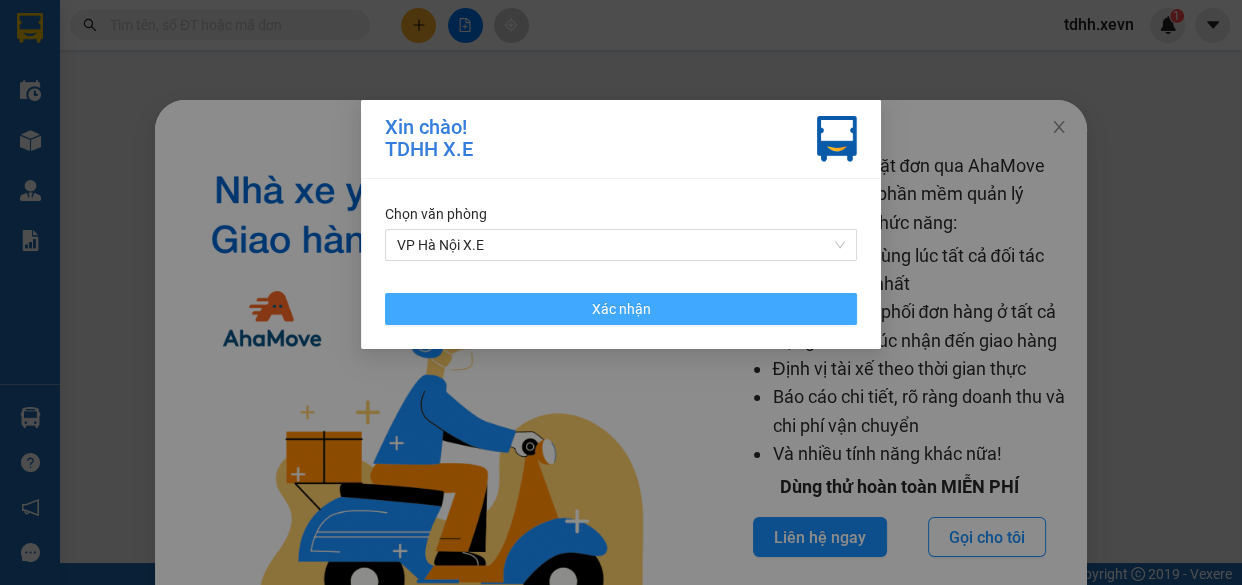 click on "Xác nhận" at bounding box center [621, 309] 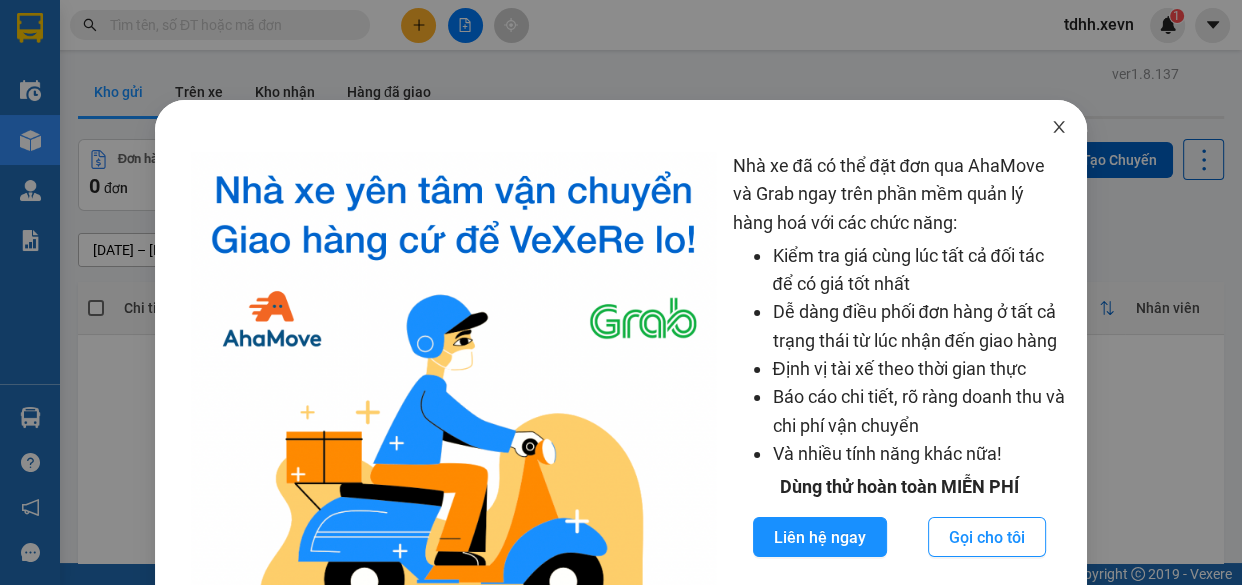 click 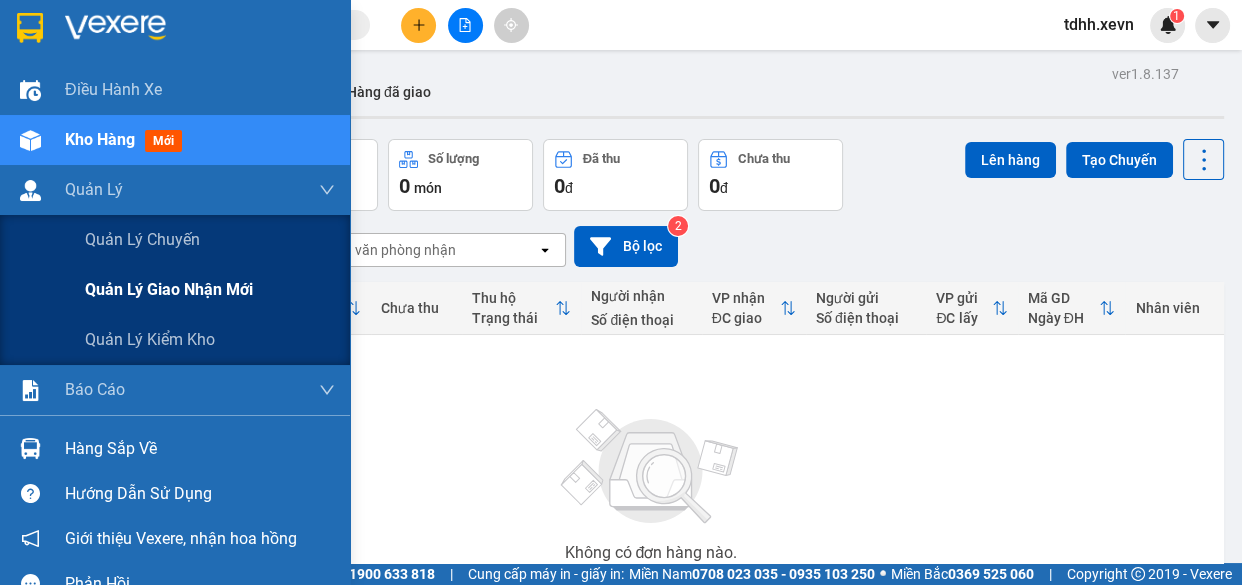 click on "Quản lý giao nhận mới" at bounding box center [169, 289] 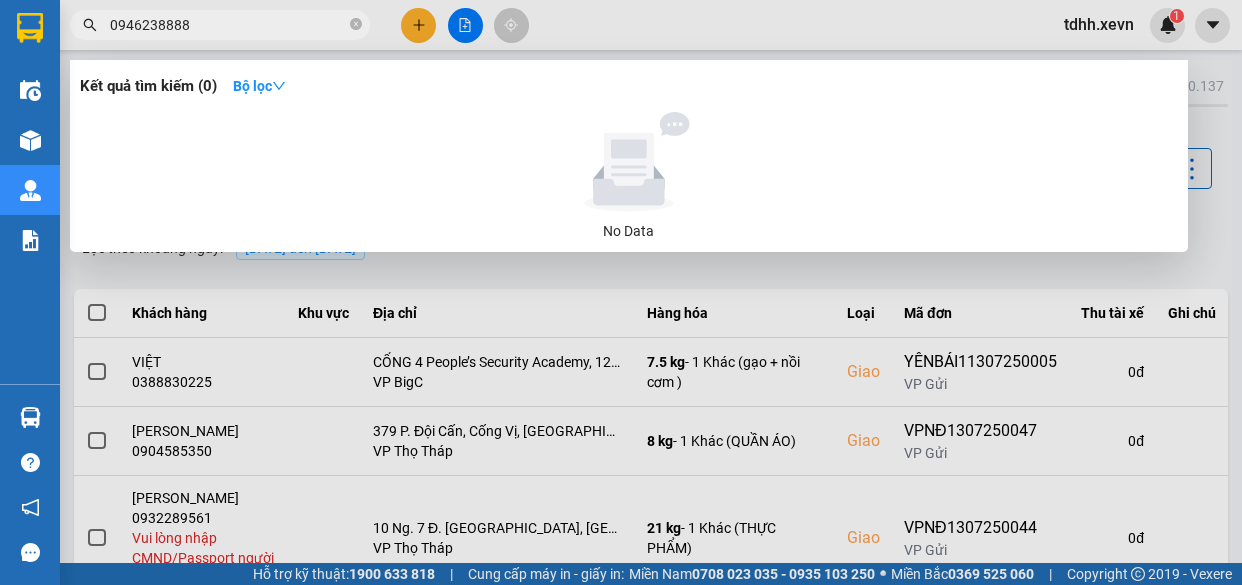 scroll, scrollTop: 0, scrollLeft: 0, axis: both 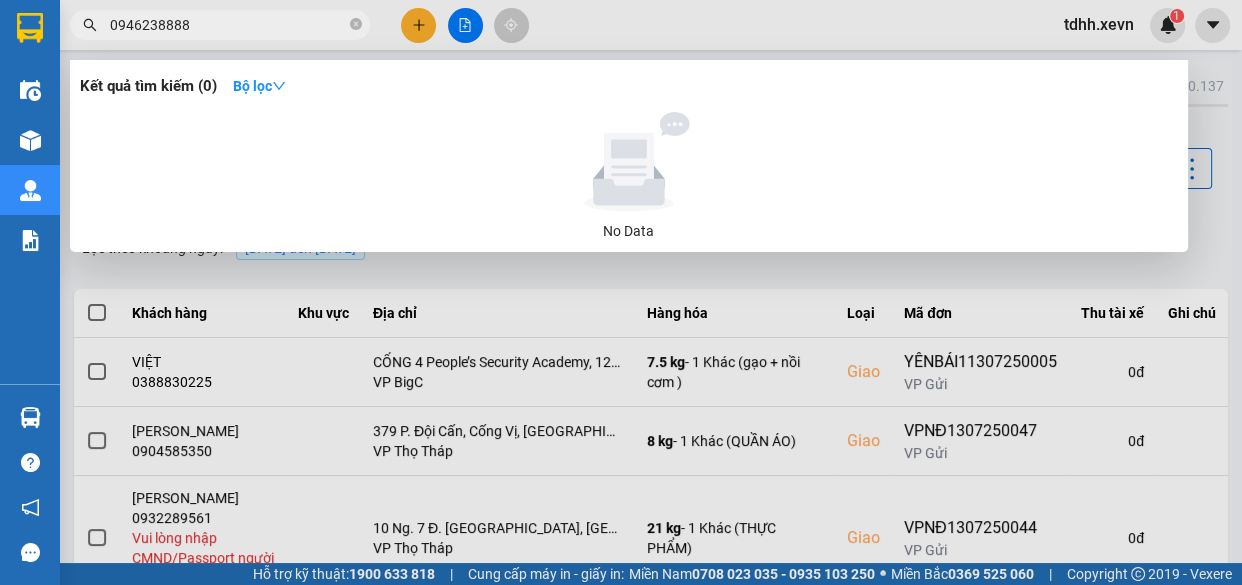 type on "0946238888" 